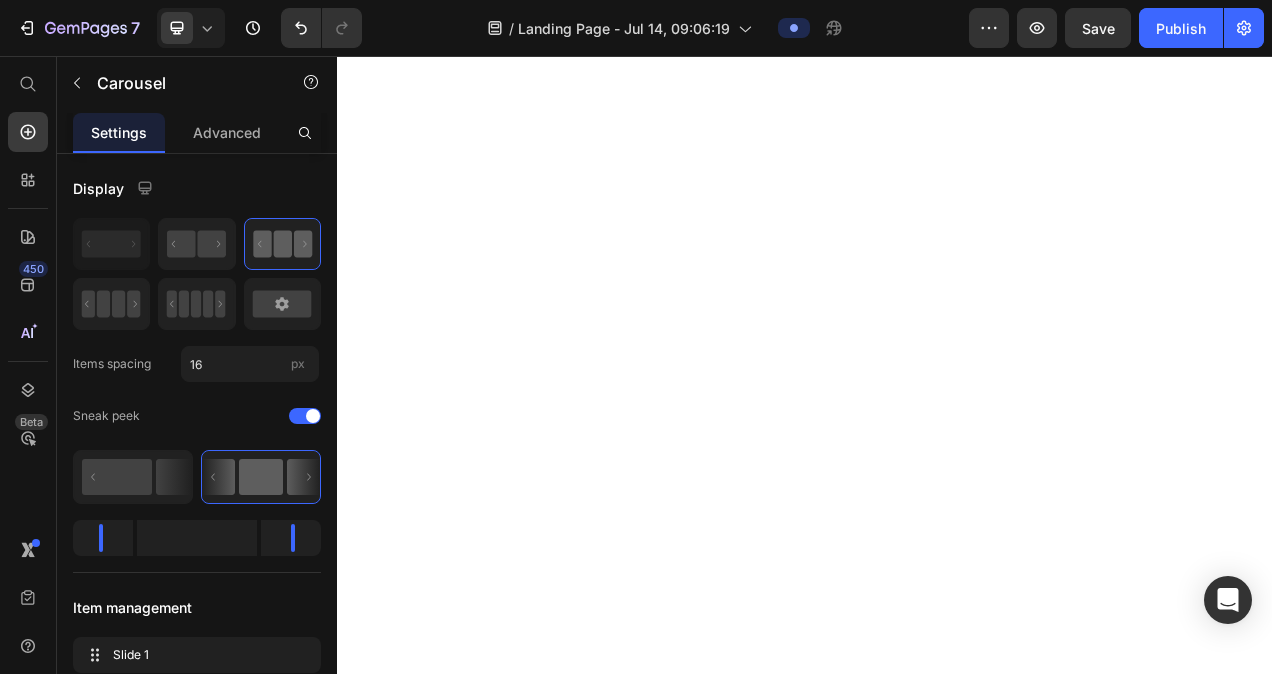 scroll, scrollTop: 0, scrollLeft: 0, axis: both 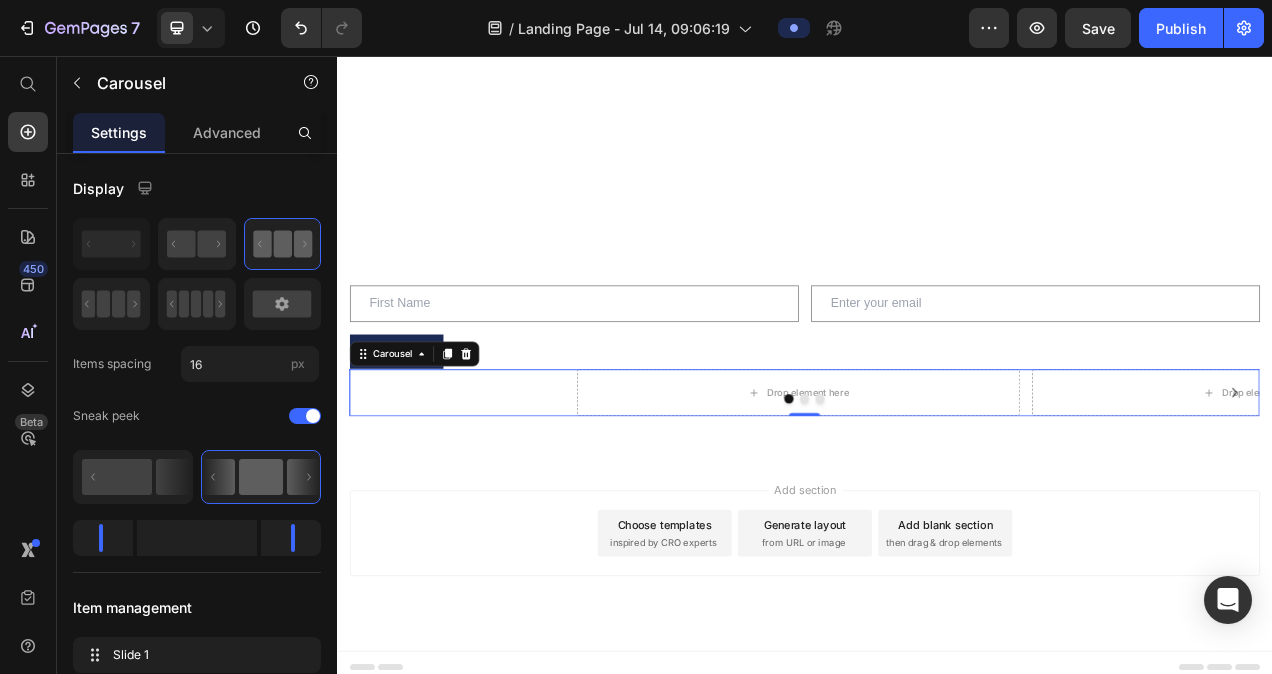 click 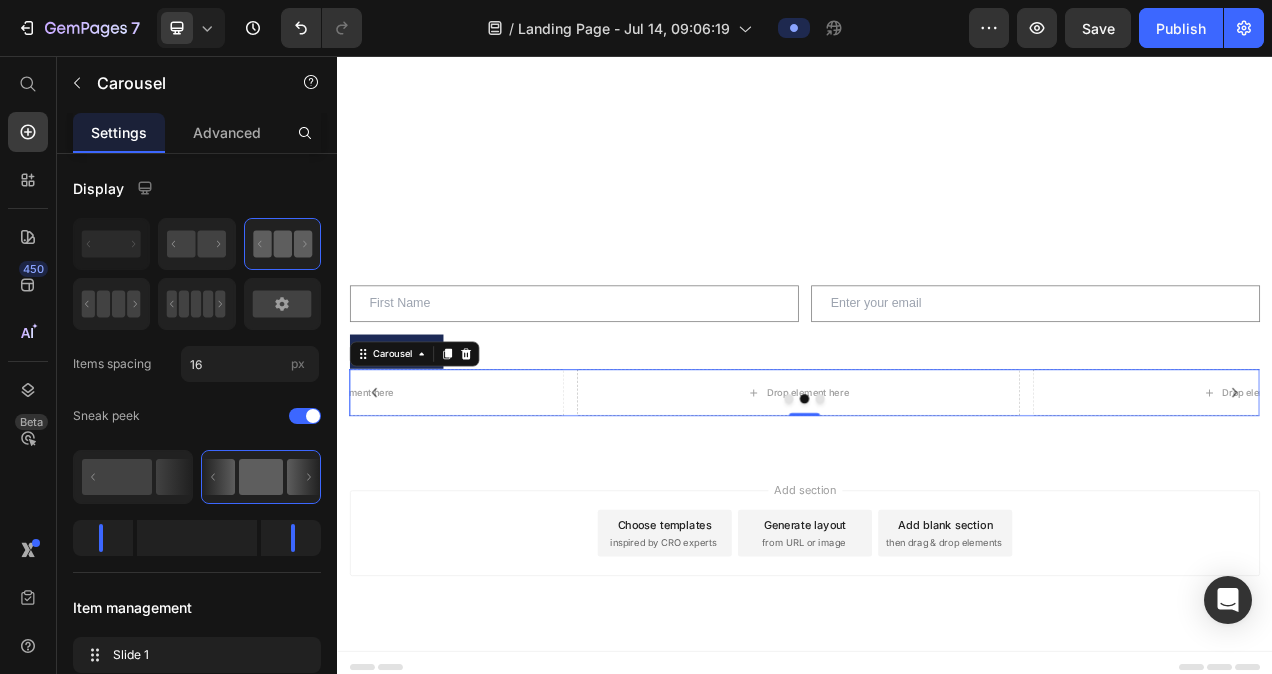 click 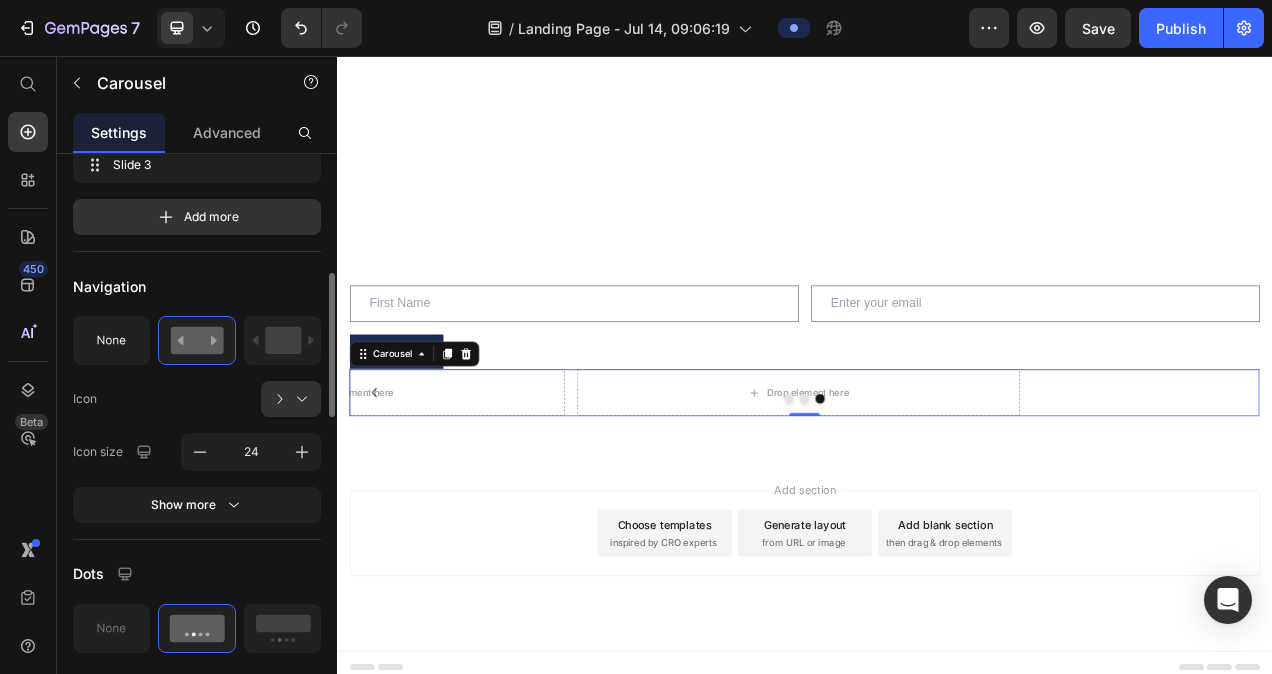 scroll, scrollTop: 556, scrollLeft: 0, axis: vertical 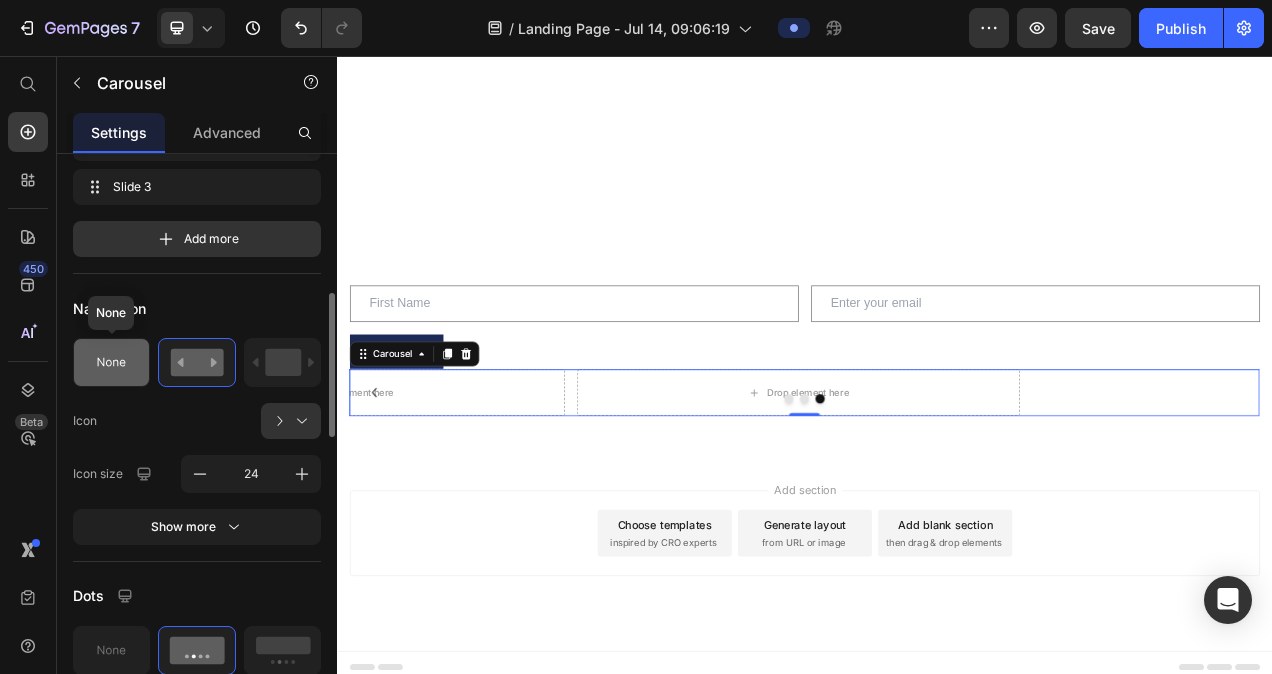 click 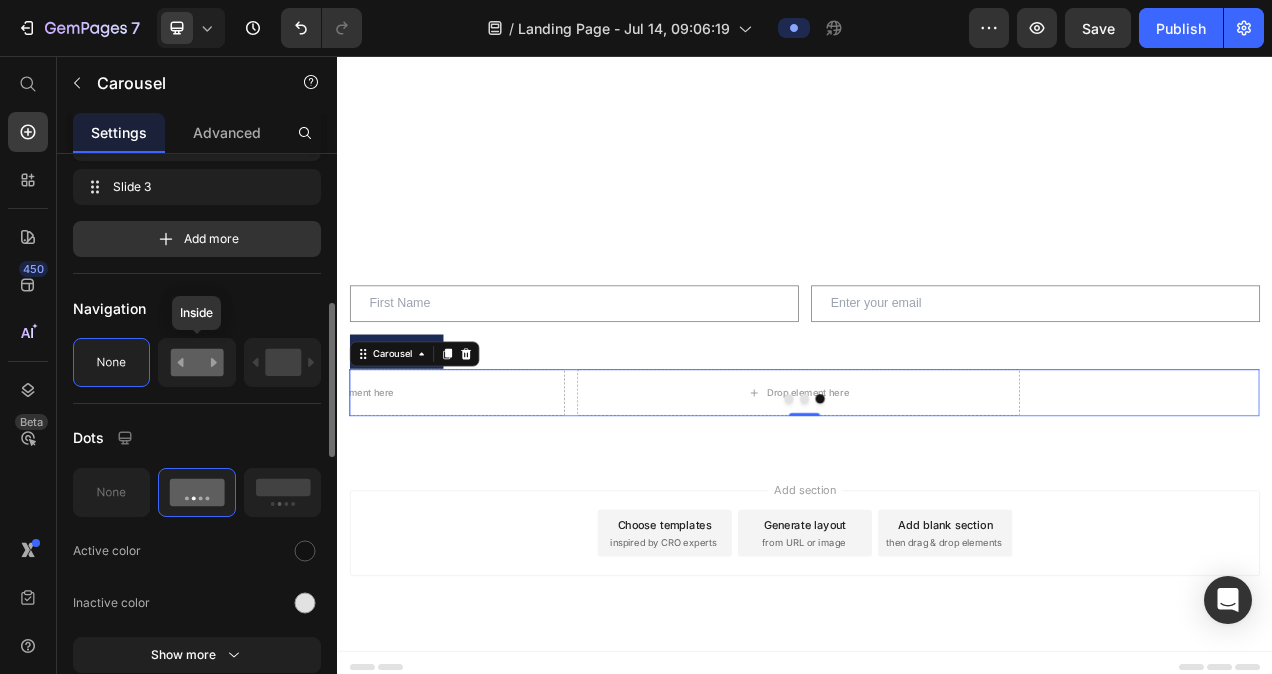 click 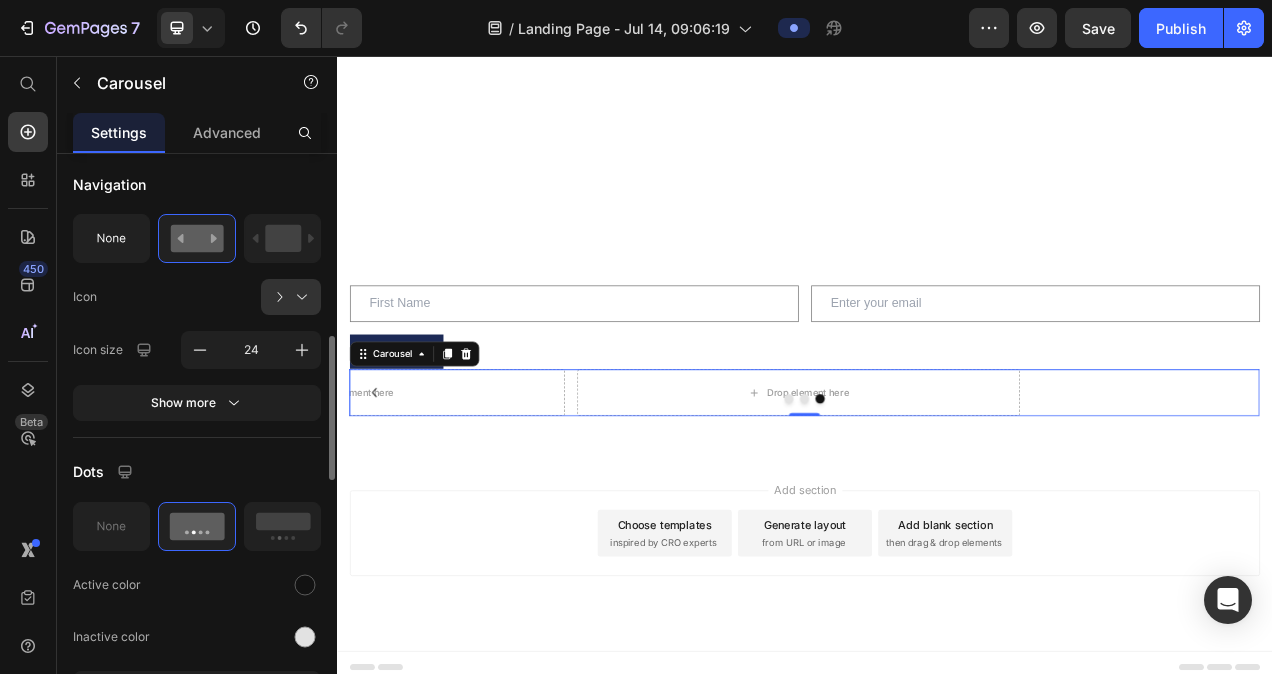 scroll, scrollTop: 692, scrollLeft: 0, axis: vertical 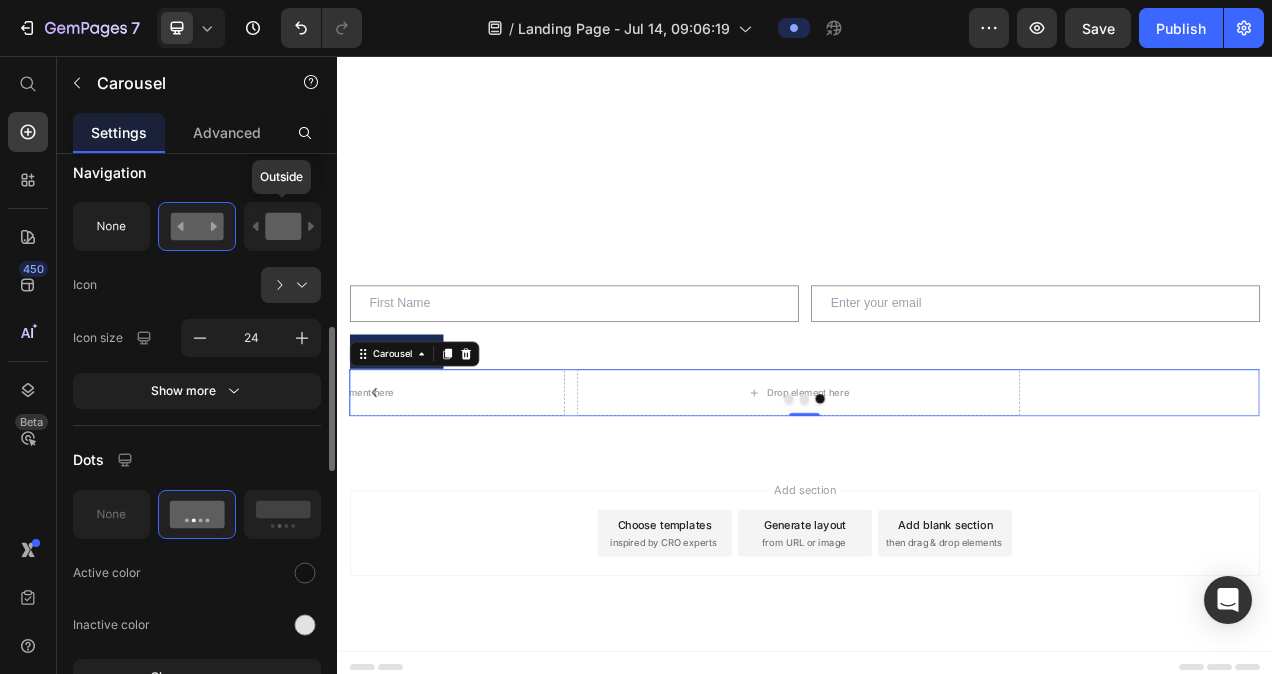 click 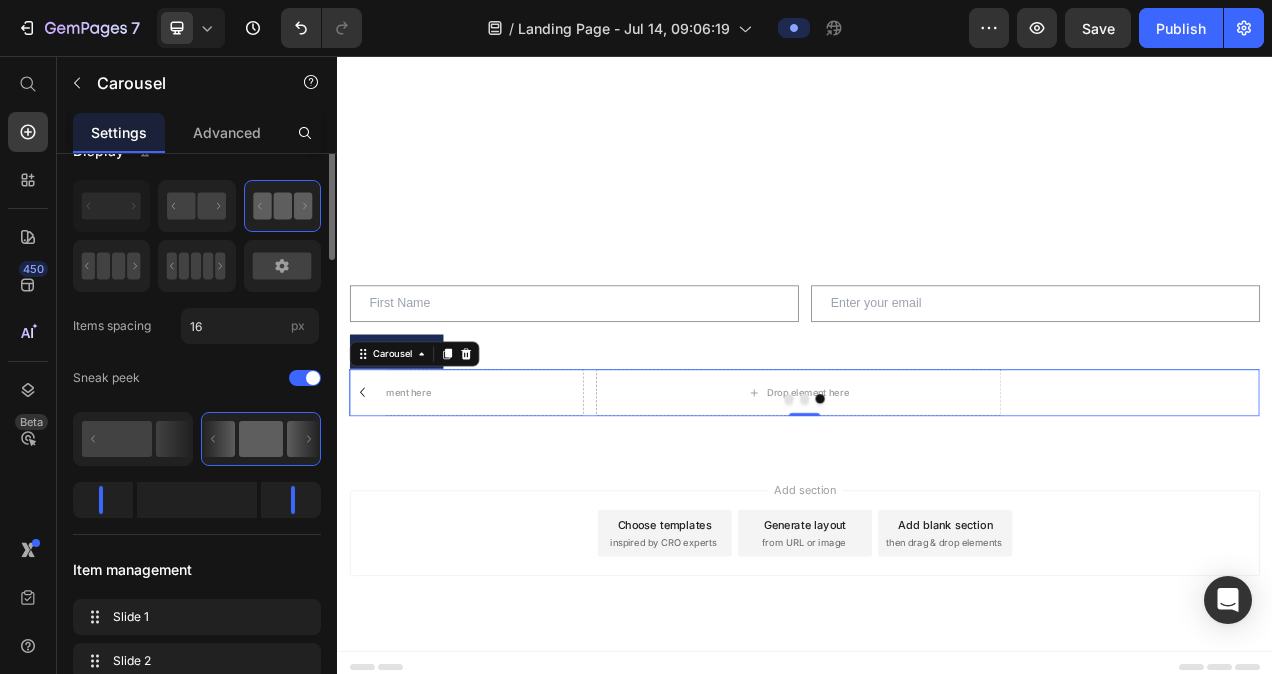 scroll, scrollTop: 0, scrollLeft: 0, axis: both 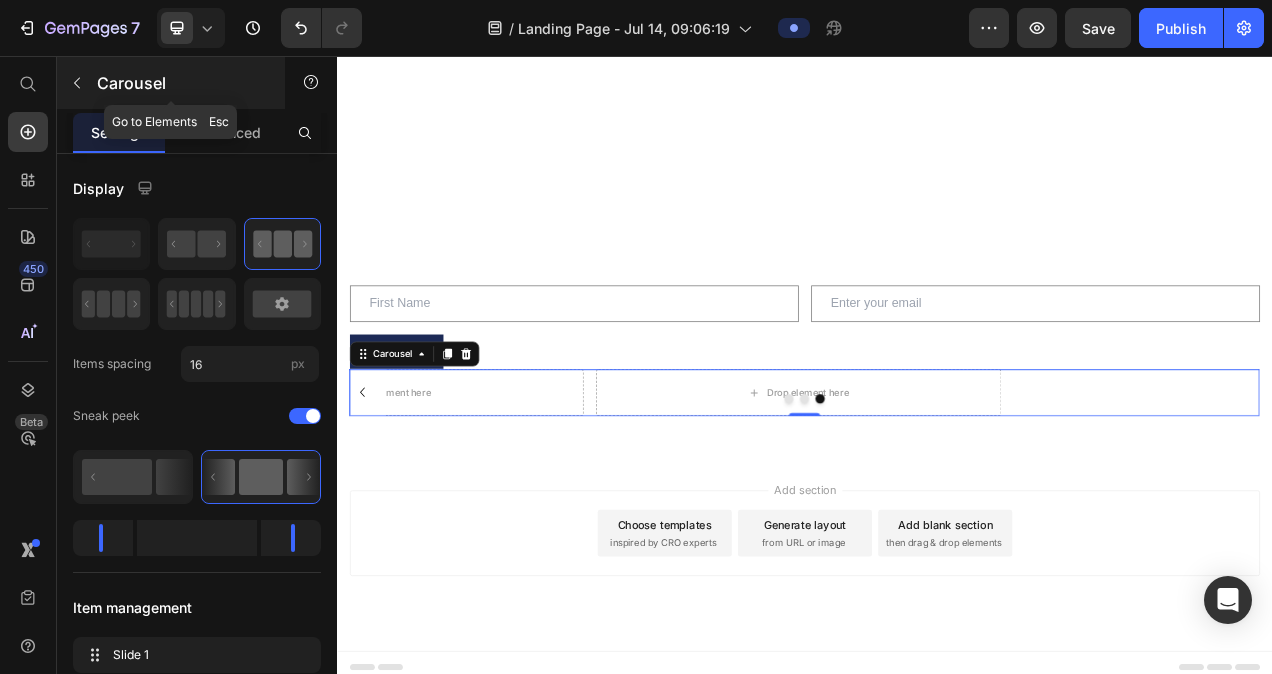 click 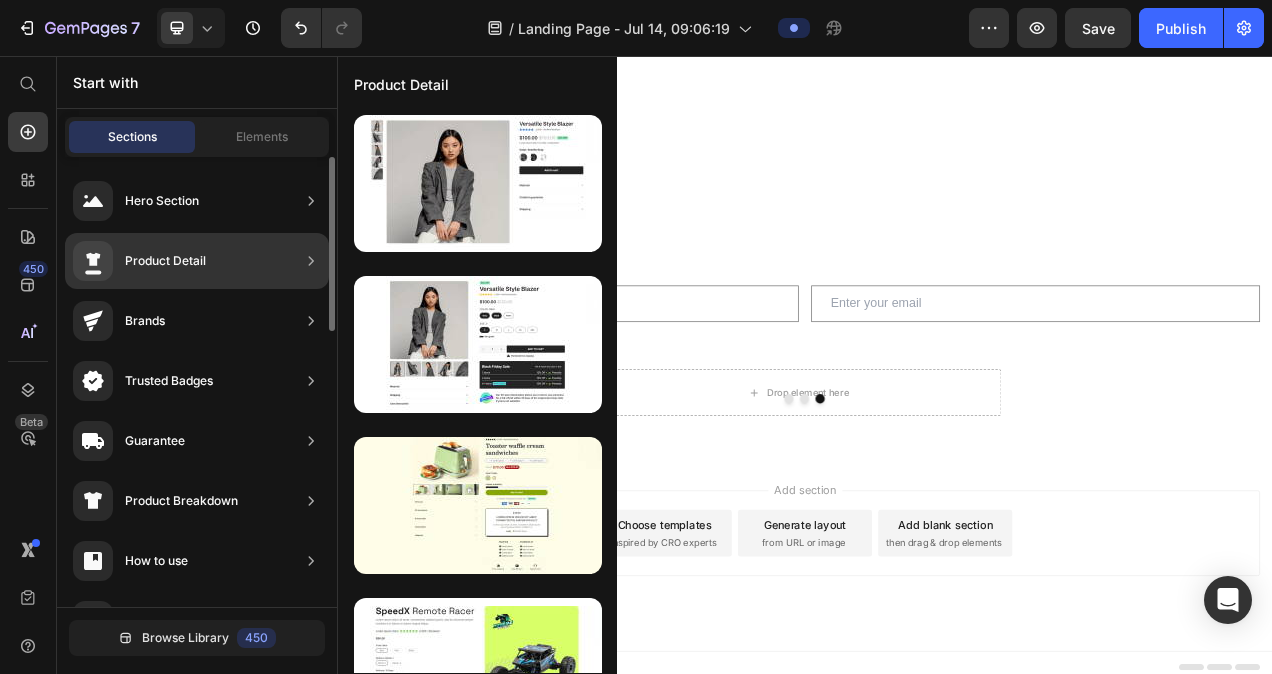 scroll, scrollTop: 229, scrollLeft: 0, axis: vertical 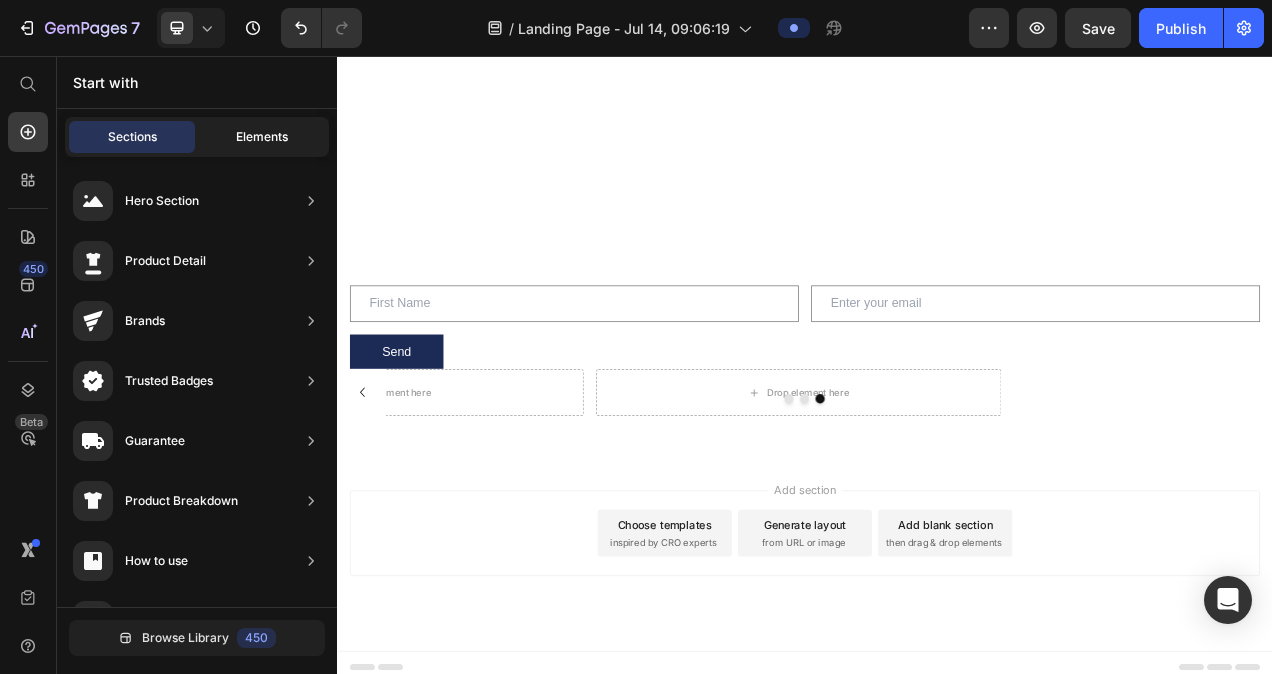 click on "Elements" 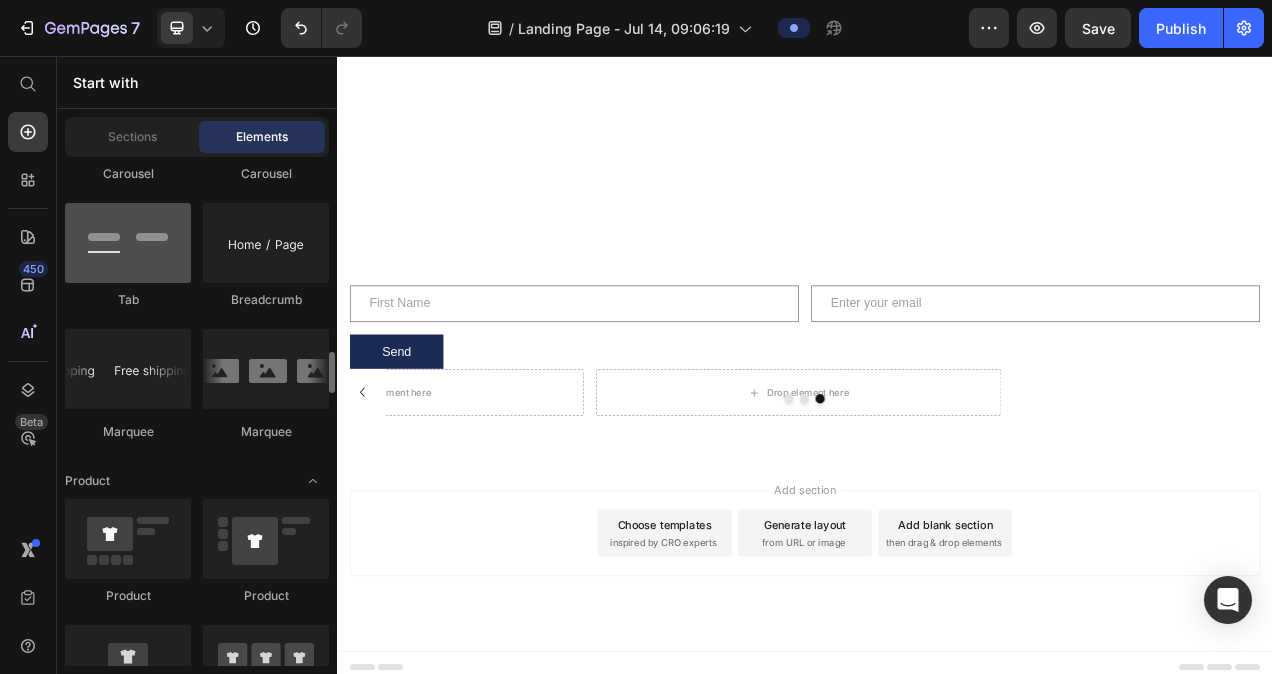 scroll, scrollTop: 2373, scrollLeft: 0, axis: vertical 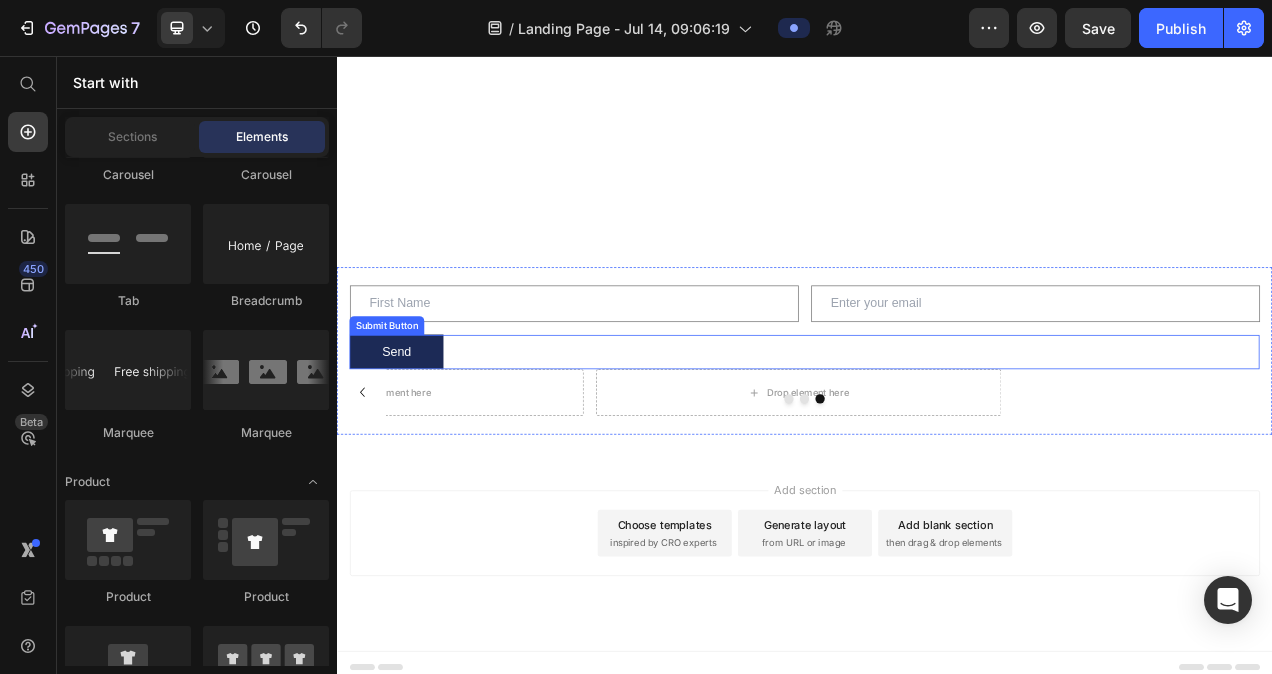 click on "Send Submit Button" at bounding box center [937, 436] 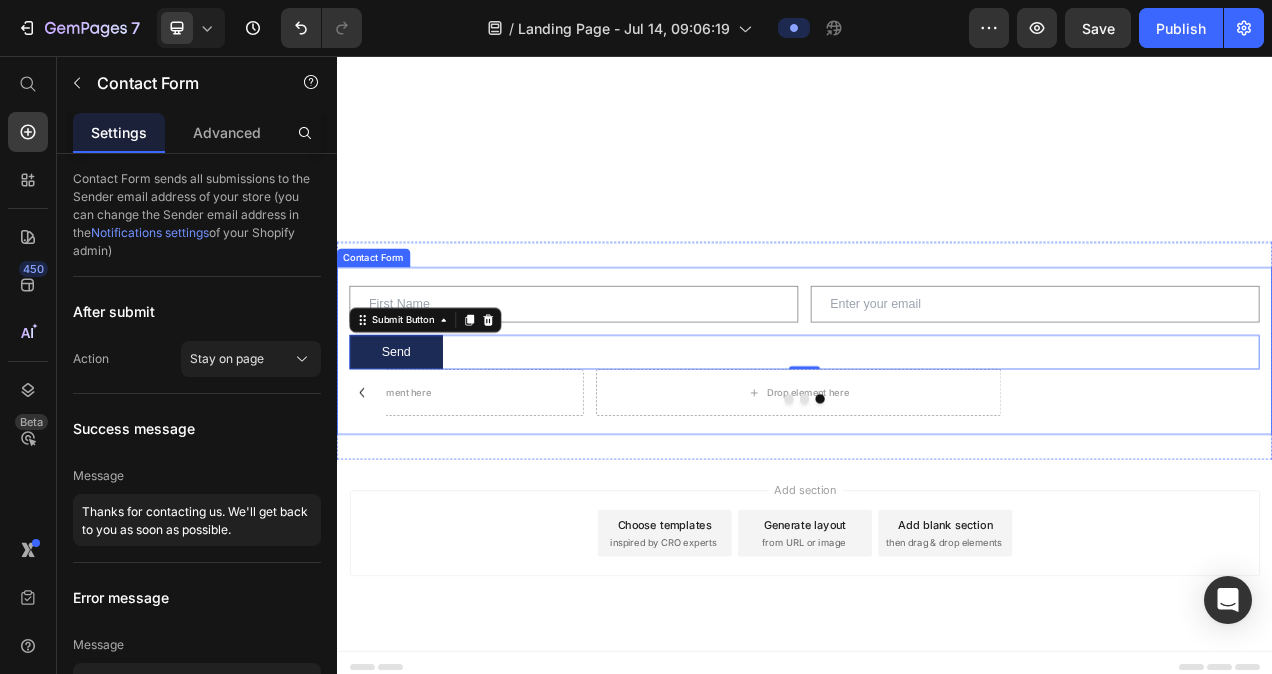 click on "Text Field Email Field Row Send Submit Button   0
Drop element here
Drop element here
Drop element here
Carousel Contact Form" at bounding box center [937, 435] 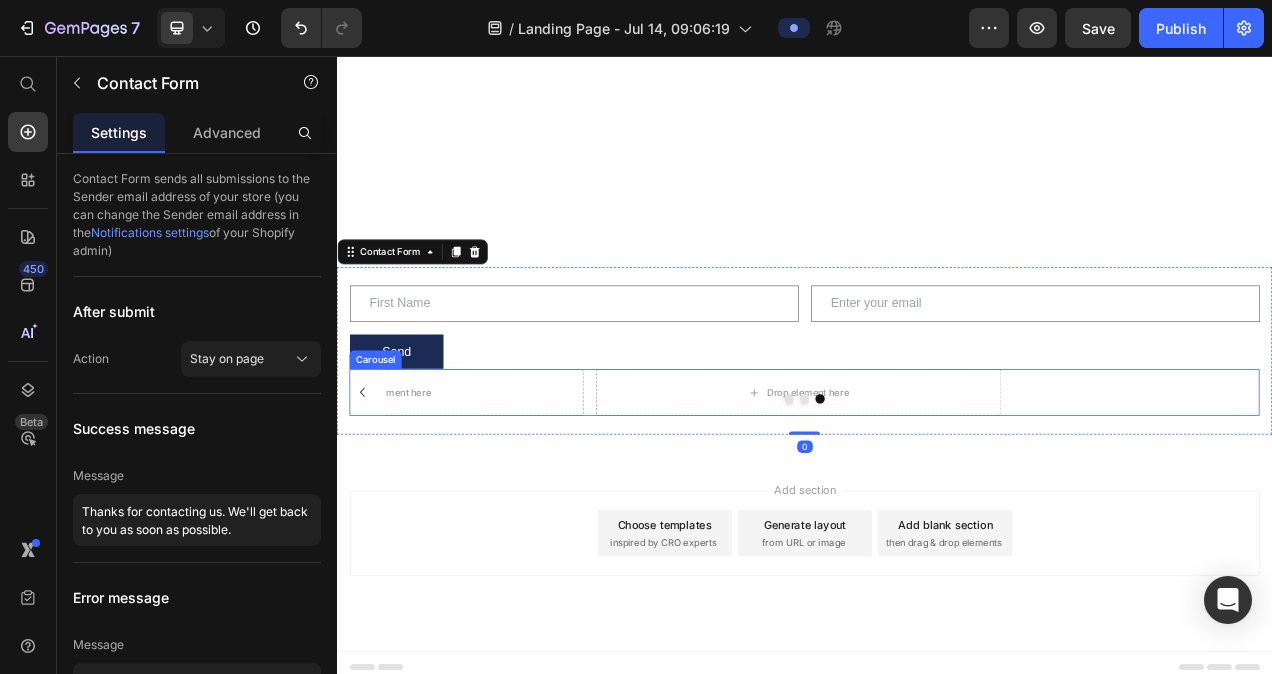 click at bounding box center (937, 496) 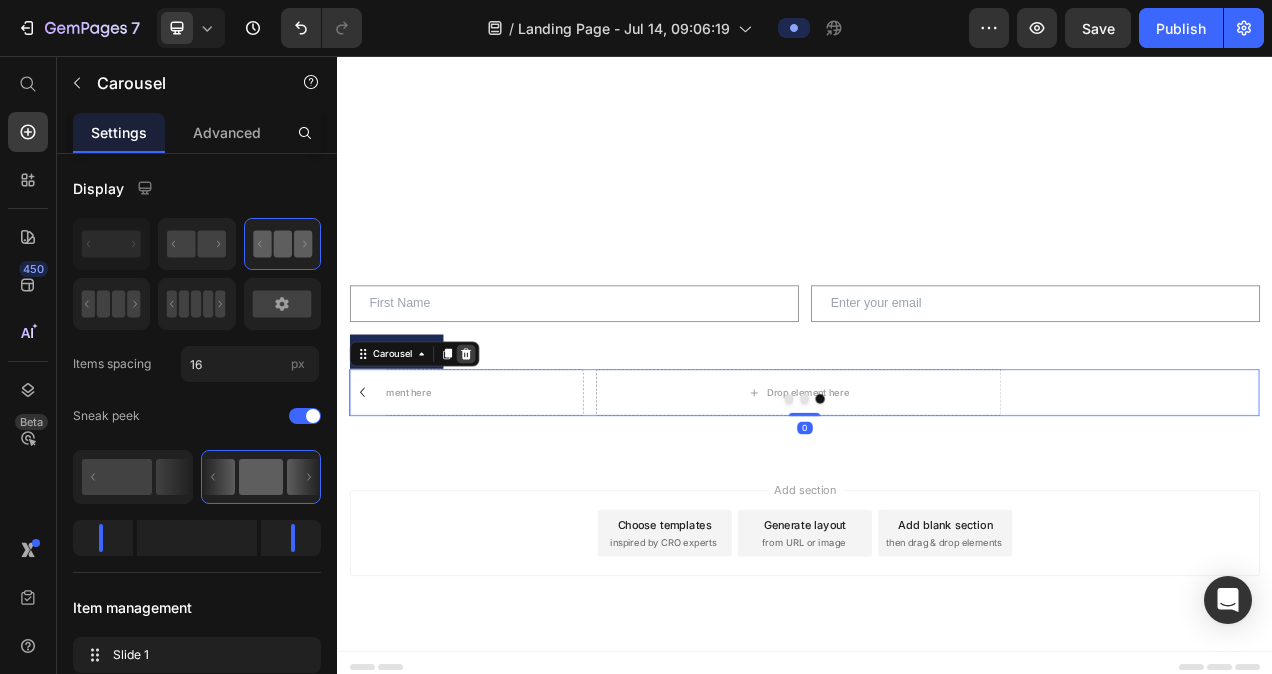 click 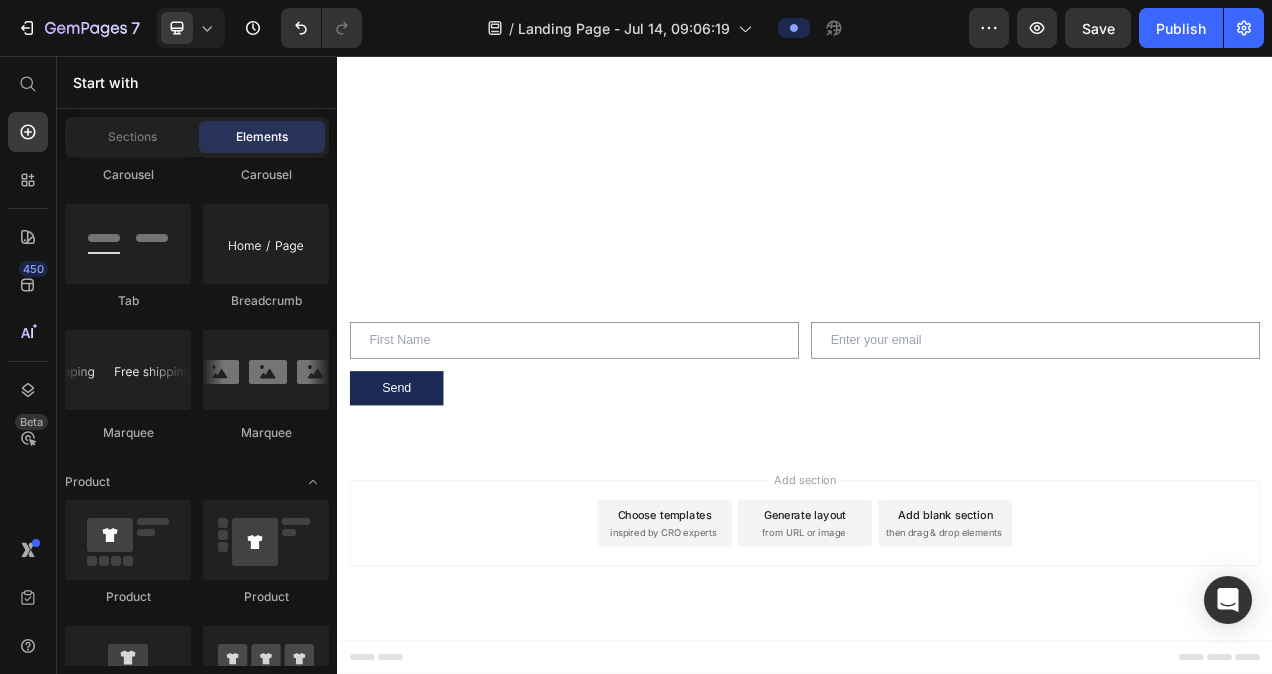 scroll, scrollTop: 1140, scrollLeft: 0, axis: vertical 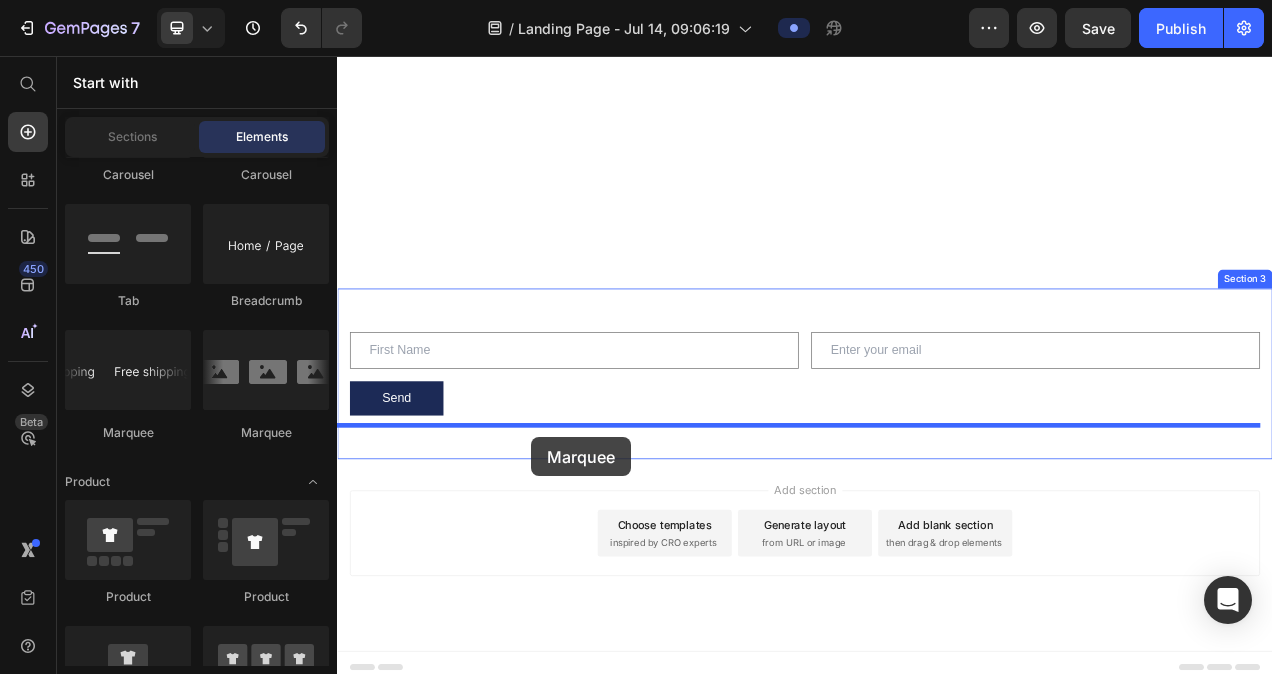 drag, startPoint x: 615, startPoint y: 422, endPoint x: 586, endPoint y: 545, distance: 126.37247 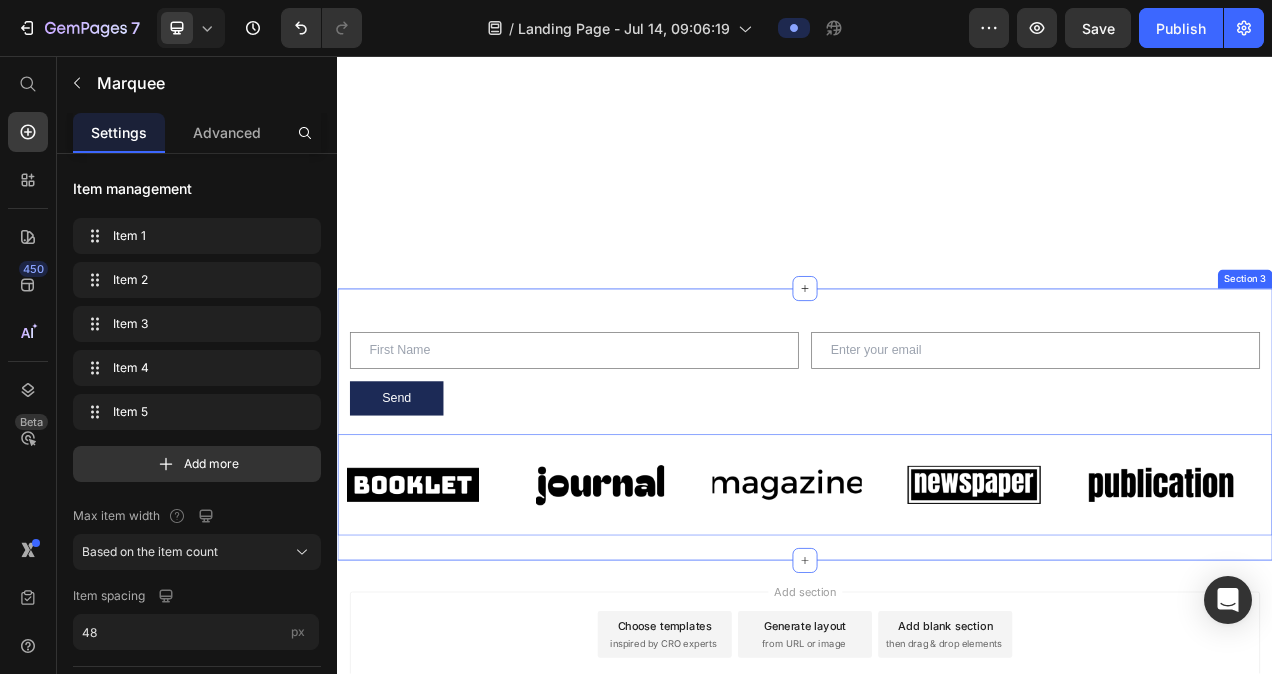 scroll, scrollTop: 1200, scrollLeft: 0, axis: vertical 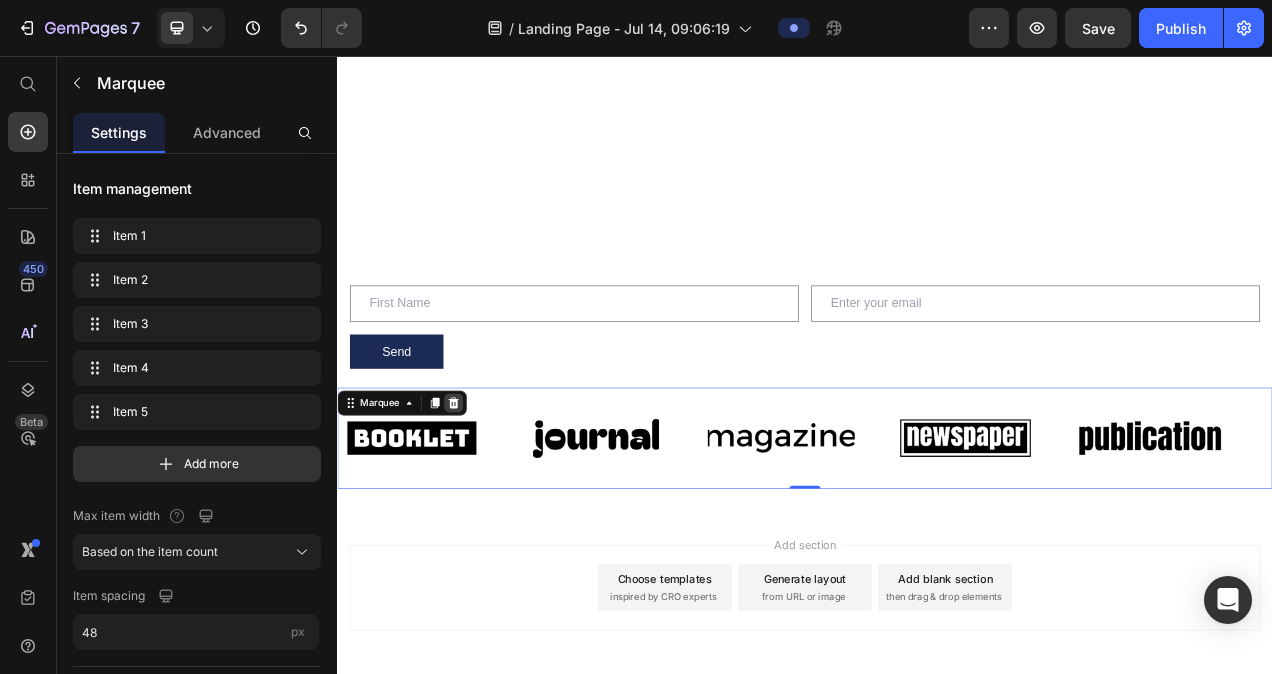 click 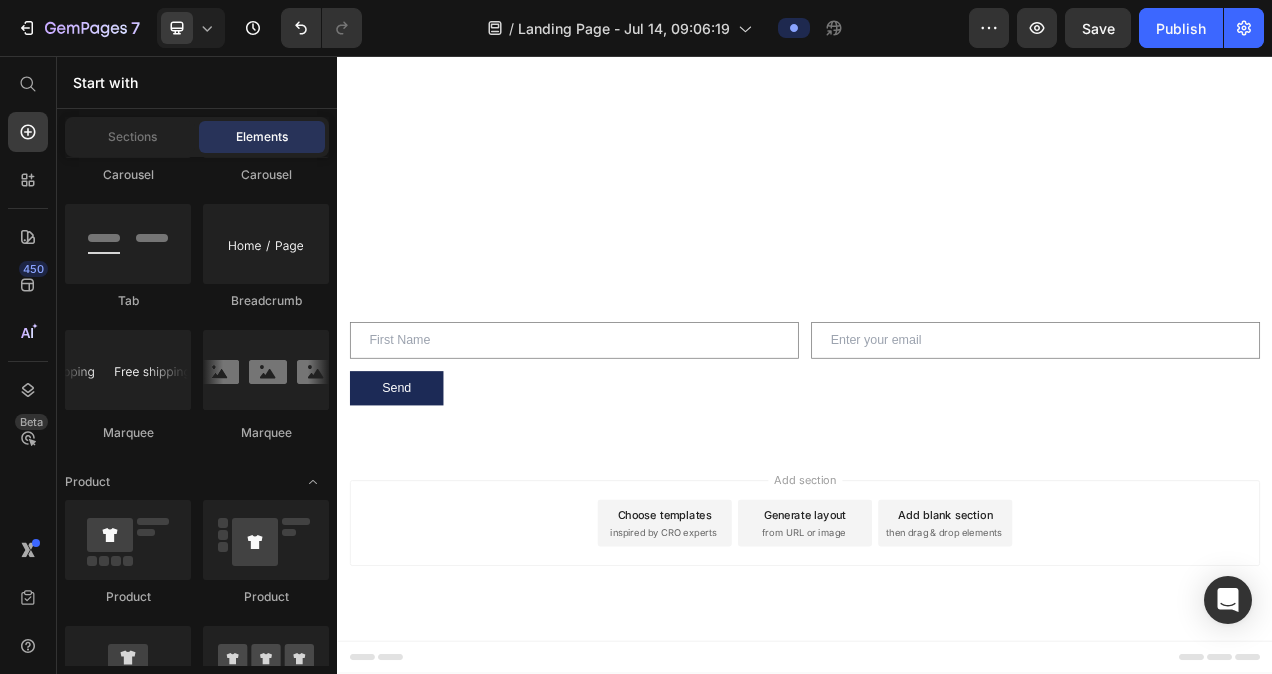 scroll, scrollTop: 1140, scrollLeft: 0, axis: vertical 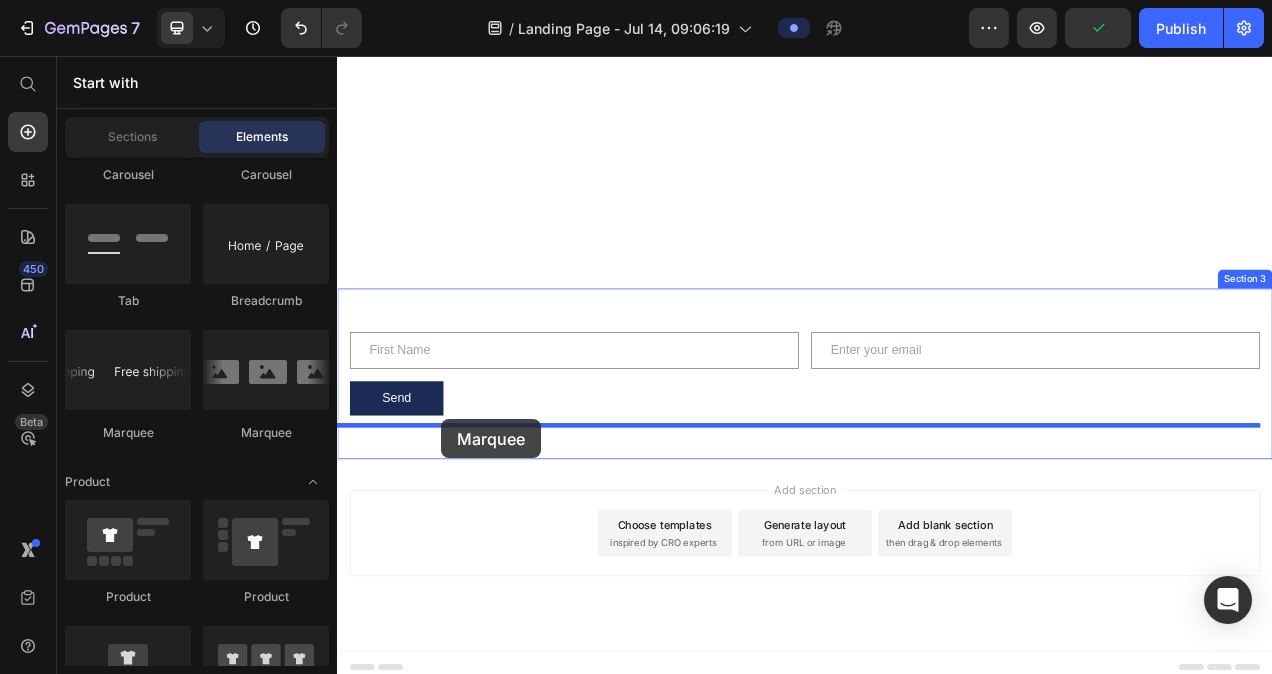 drag, startPoint x: 606, startPoint y: 403, endPoint x: 472, endPoint y: 522, distance: 179.21216 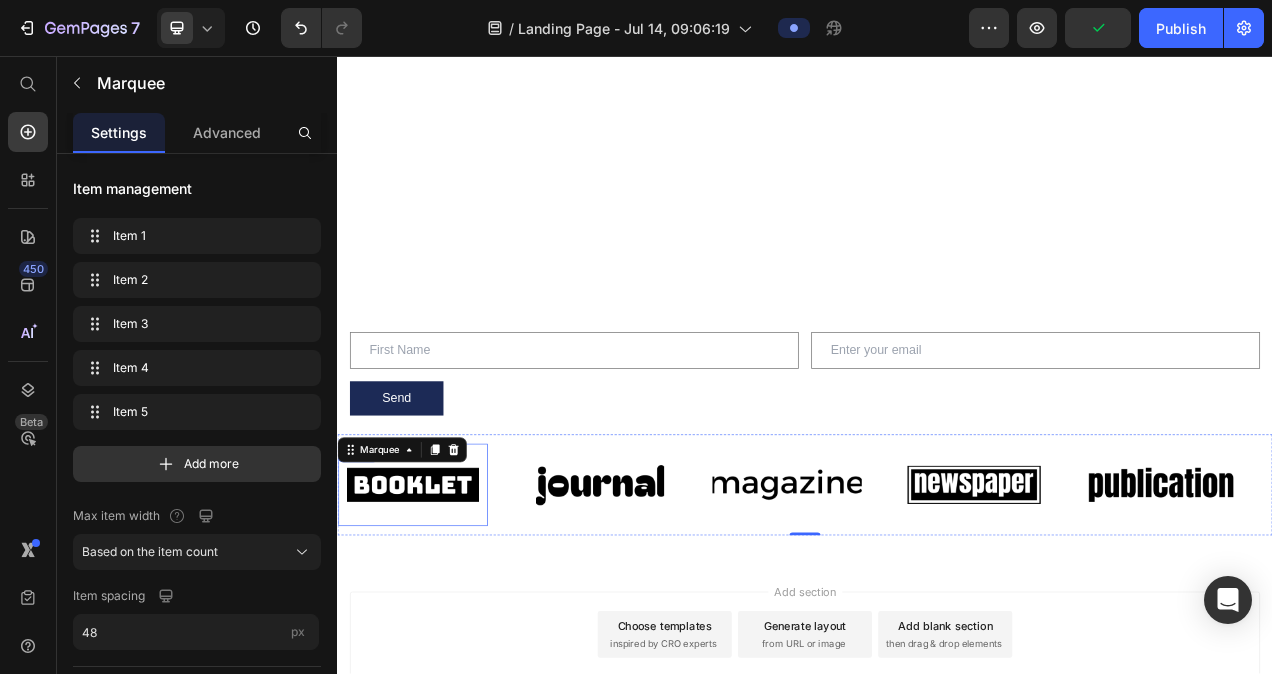 scroll, scrollTop: 1200, scrollLeft: 0, axis: vertical 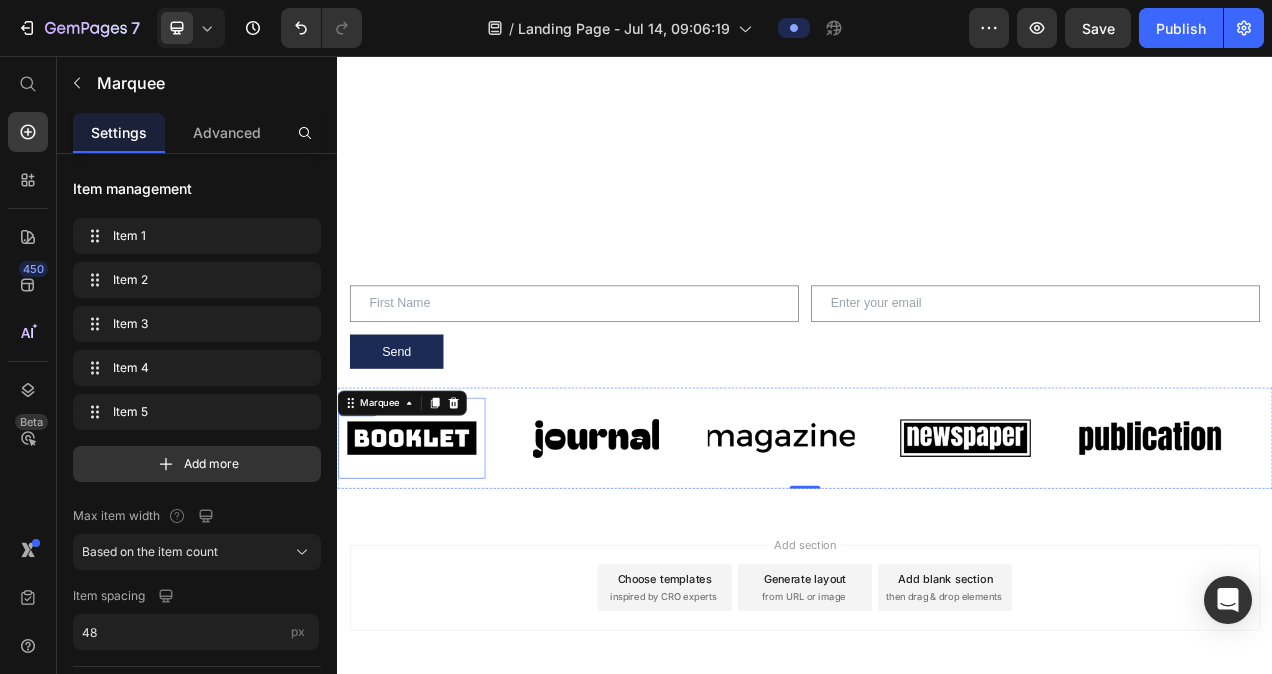 click at bounding box center (432, 547) 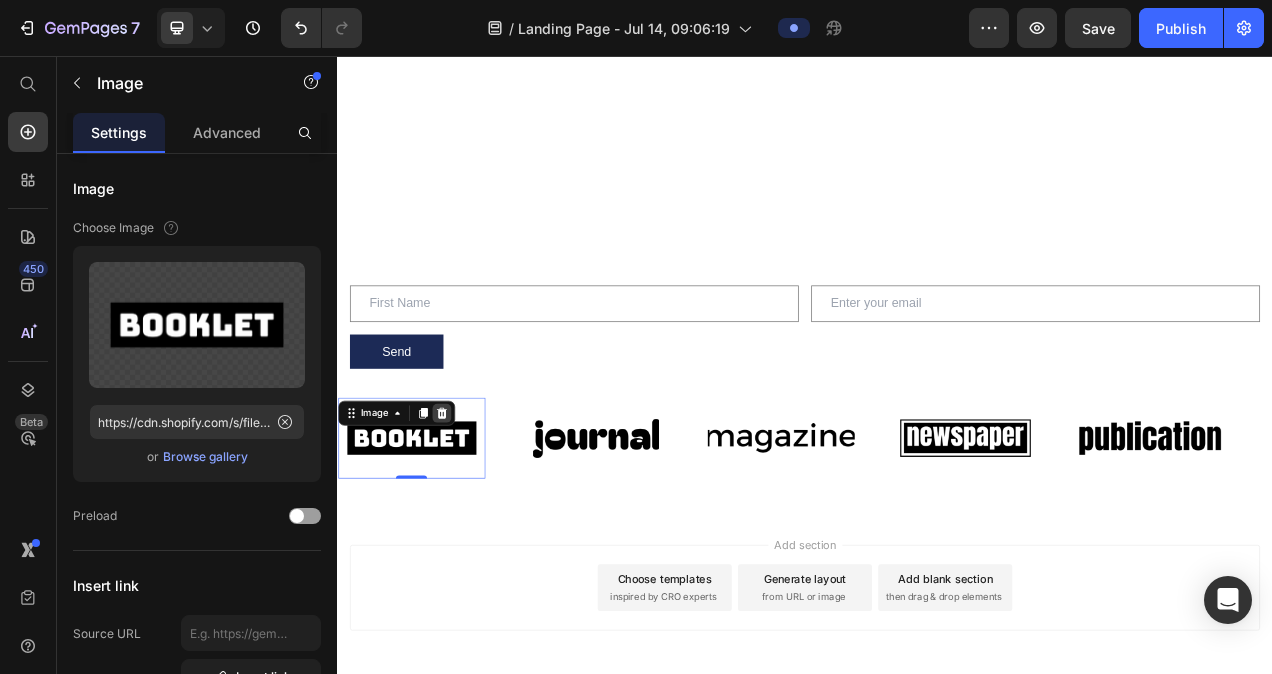 click 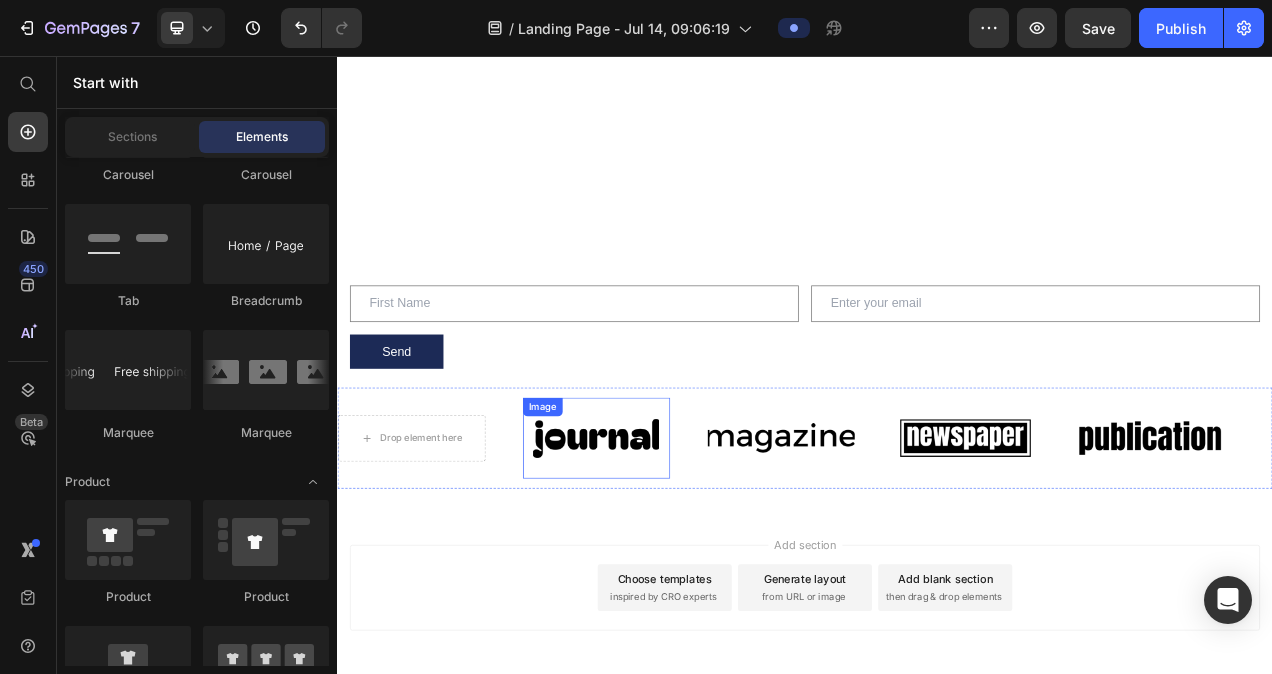 click at bounding box center [669, 547] 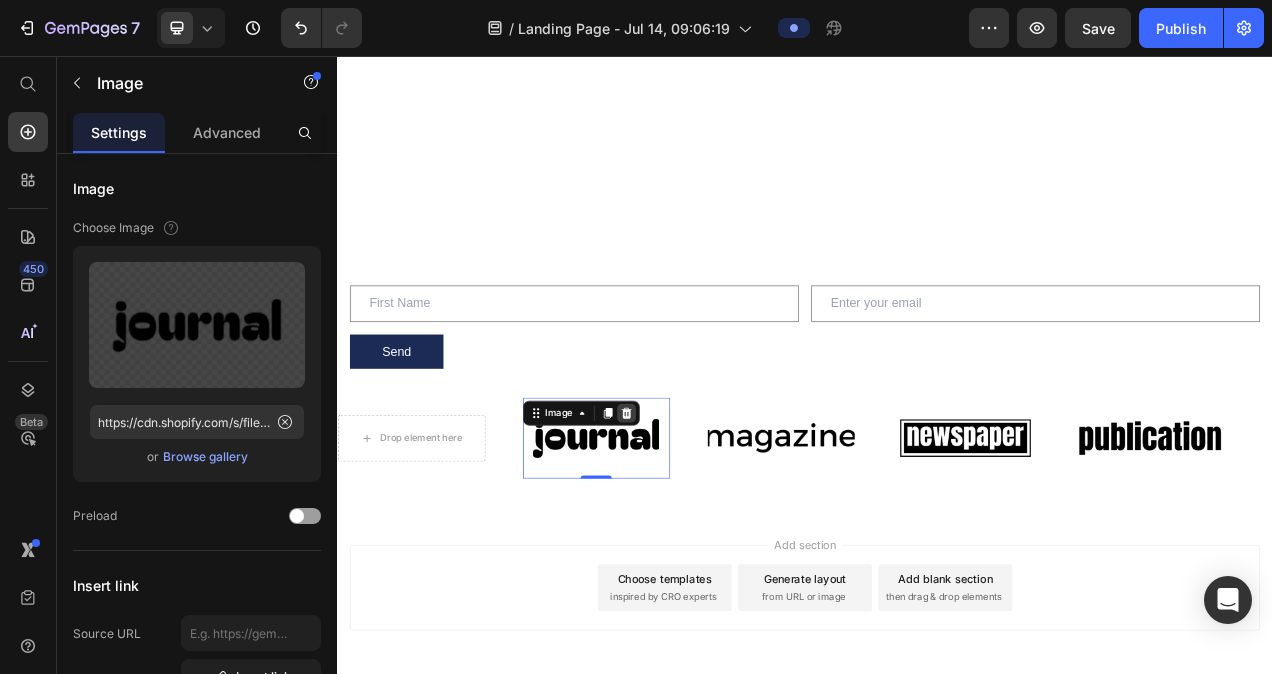 click 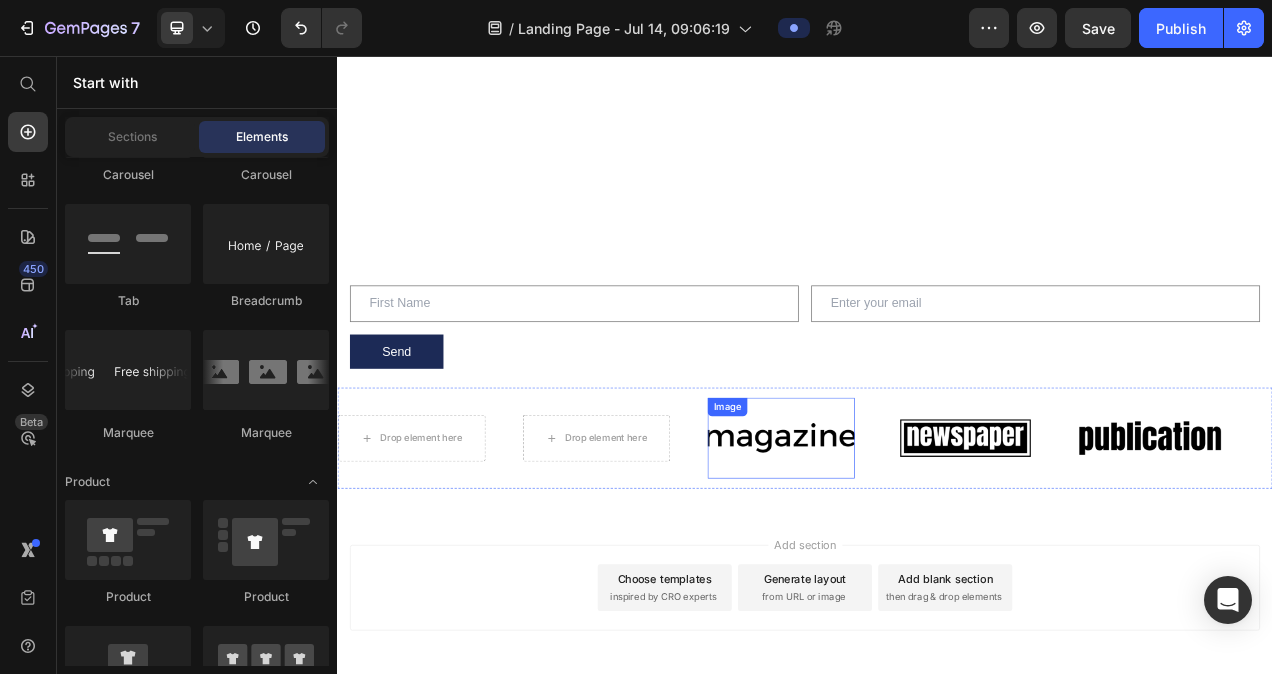 click at bounding box center (906, 547) 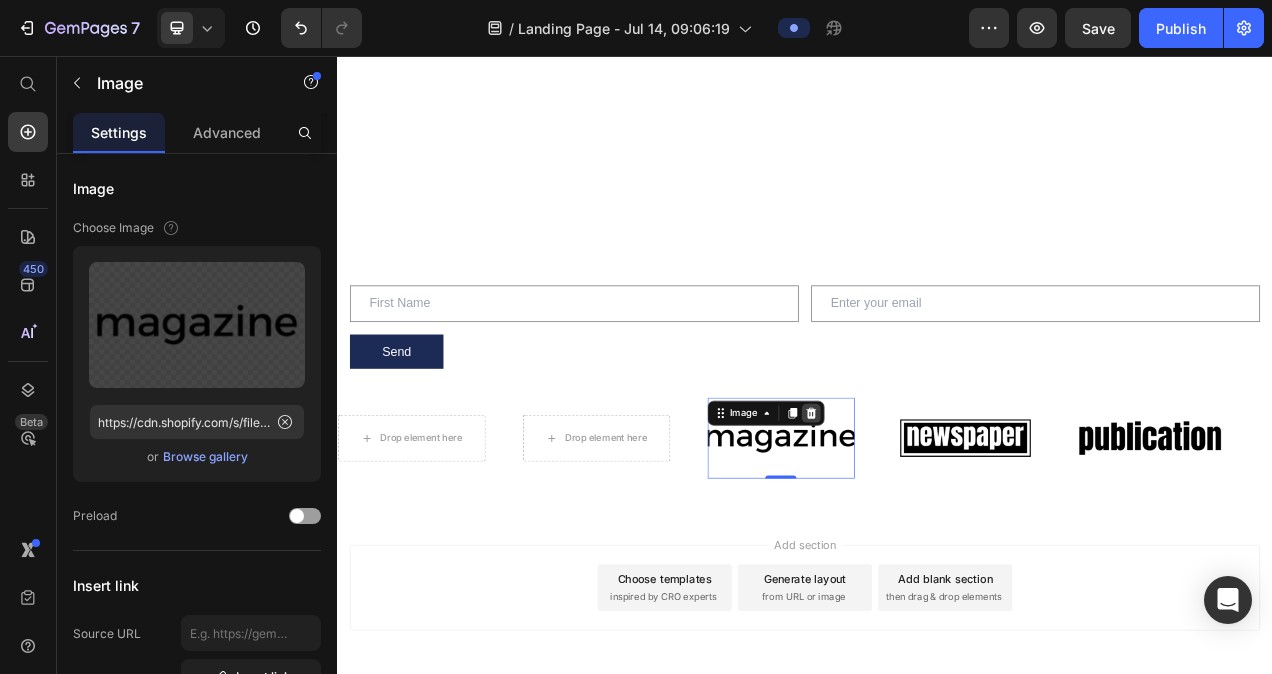 click 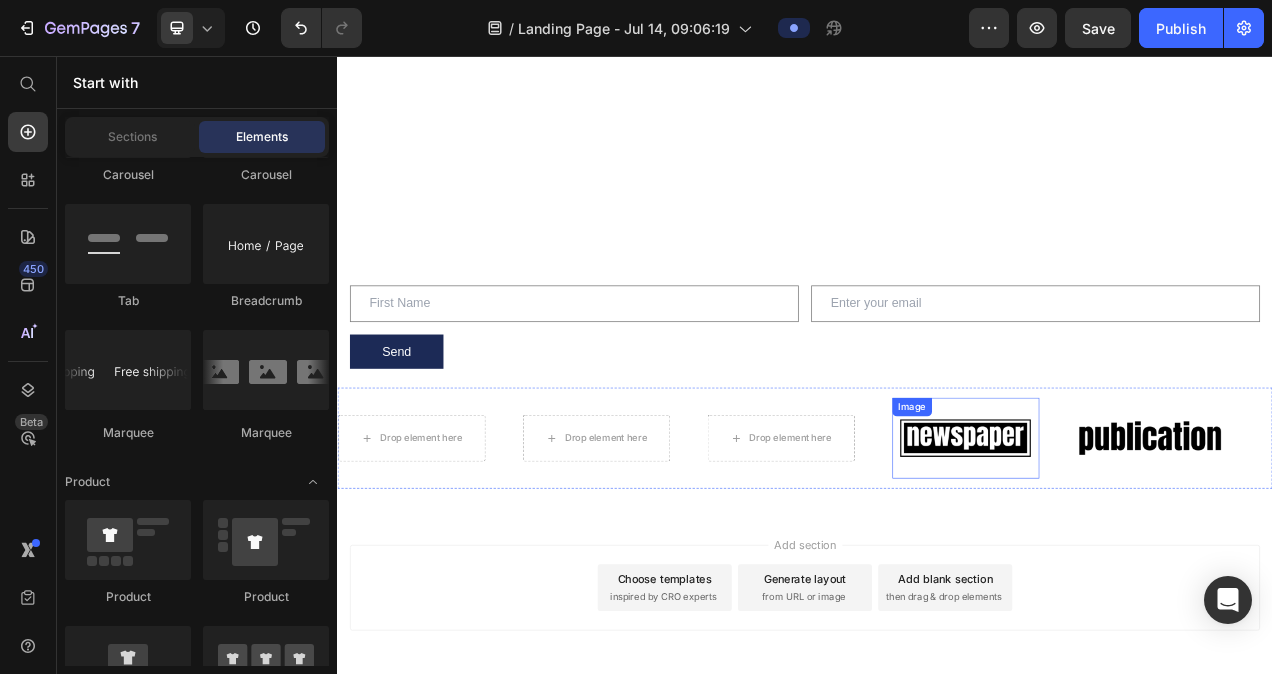 click at bounding box center [1143, 547] 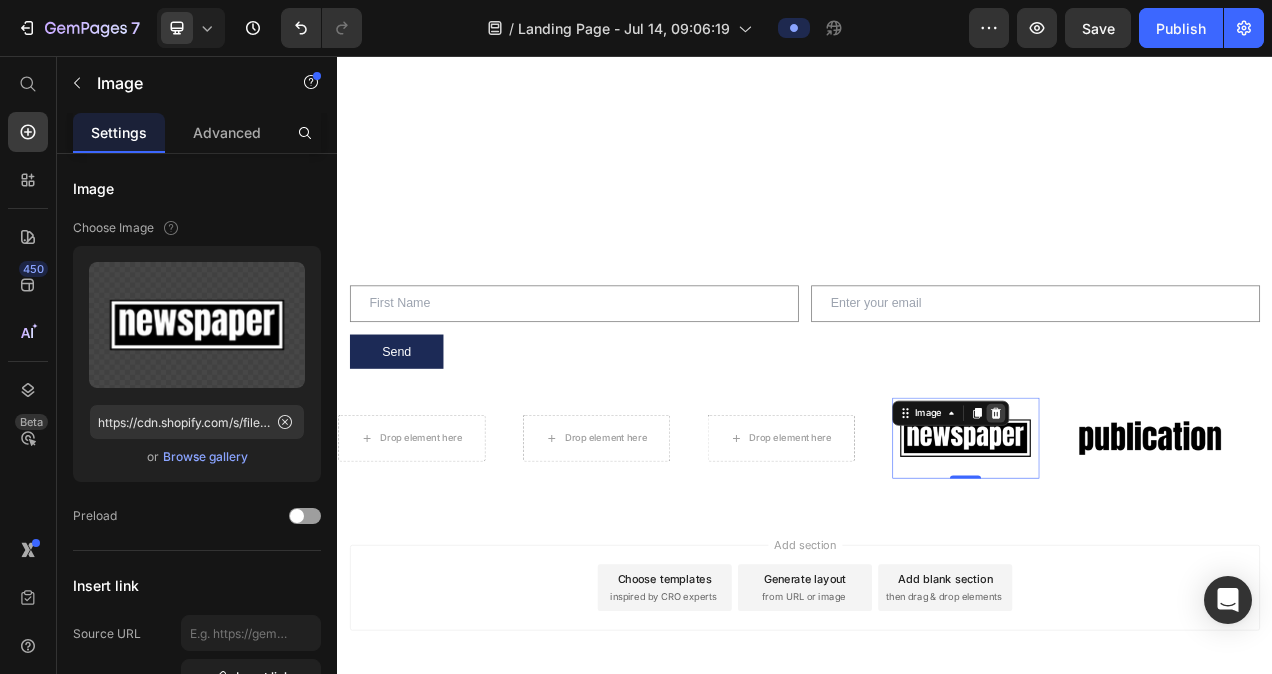 click 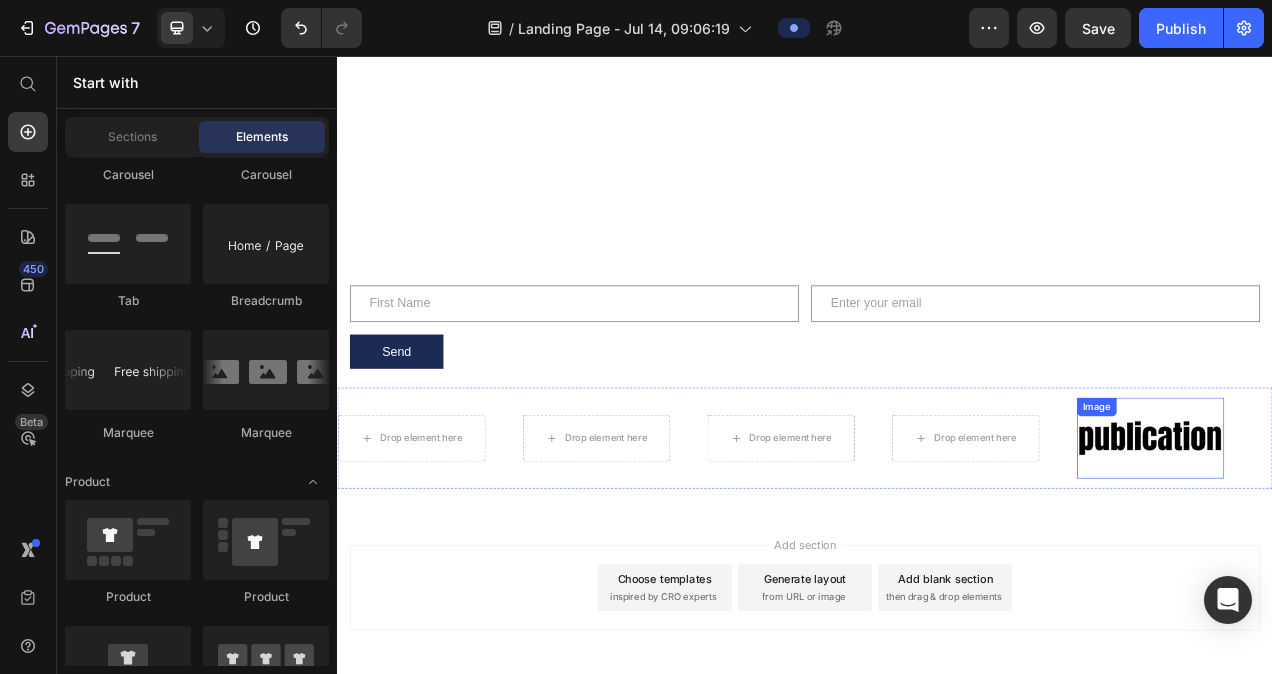 click at bounding box center (1380, 547) 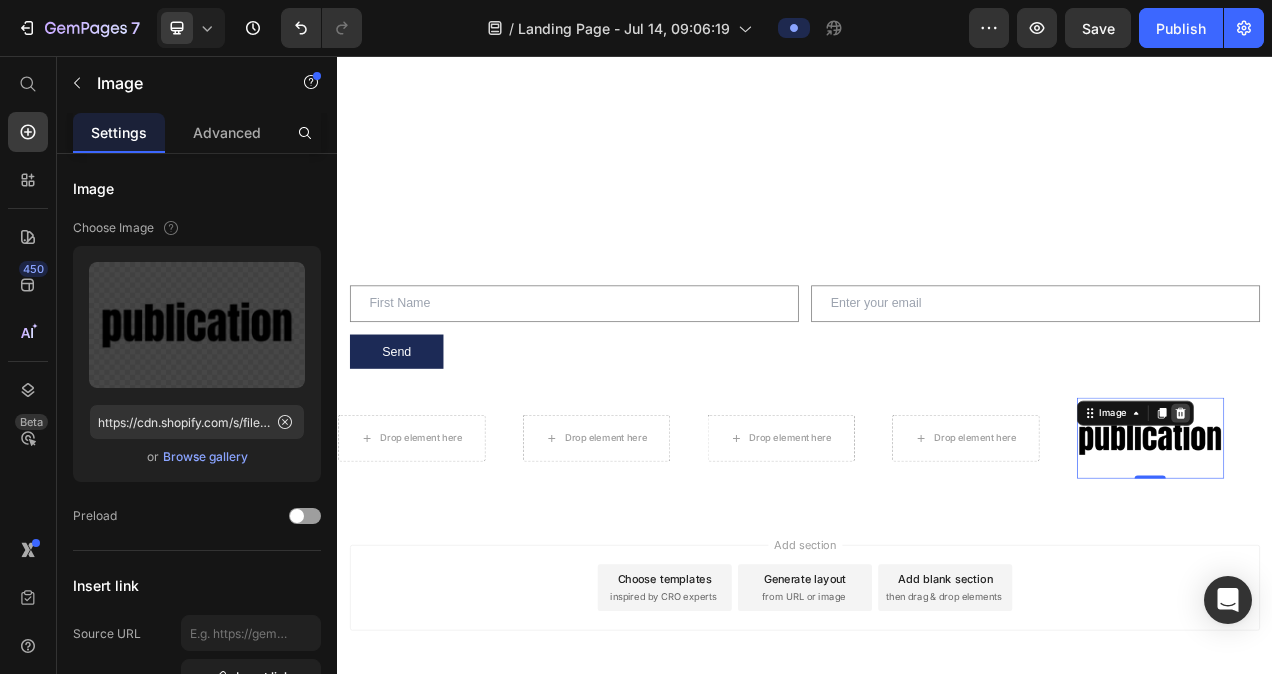 click 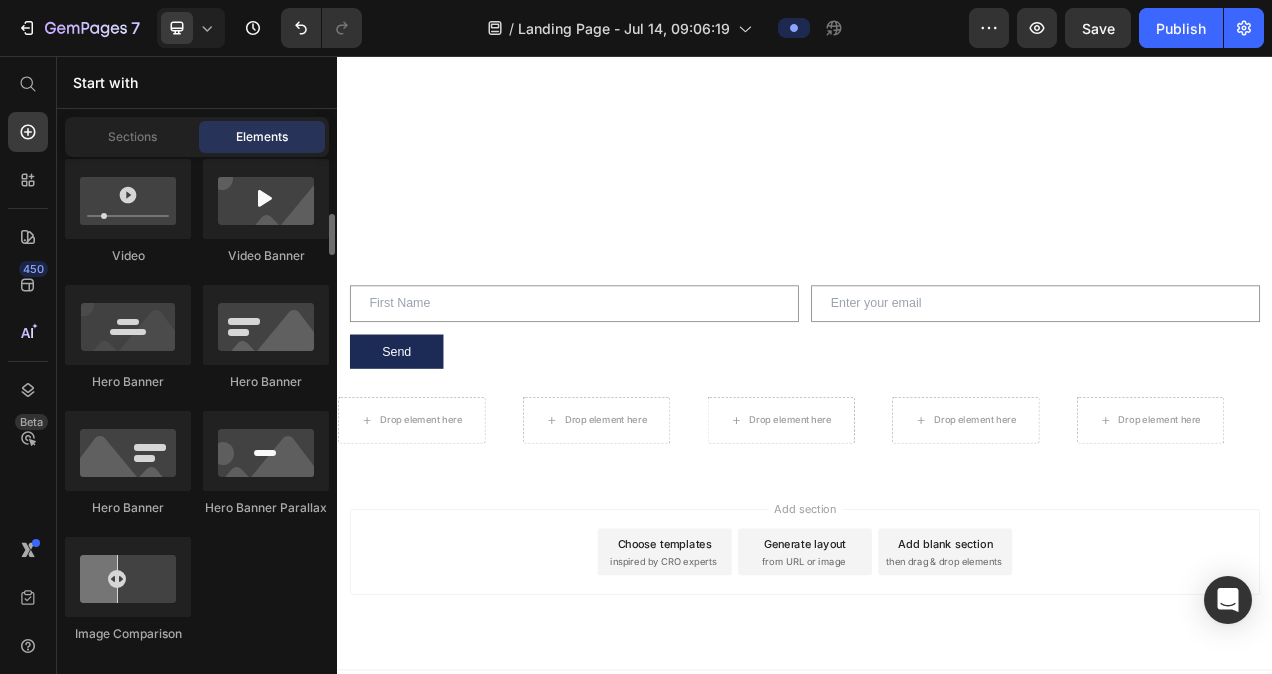 scroll, scrollTop: 894, scrollLeft: 0, axis: vertical 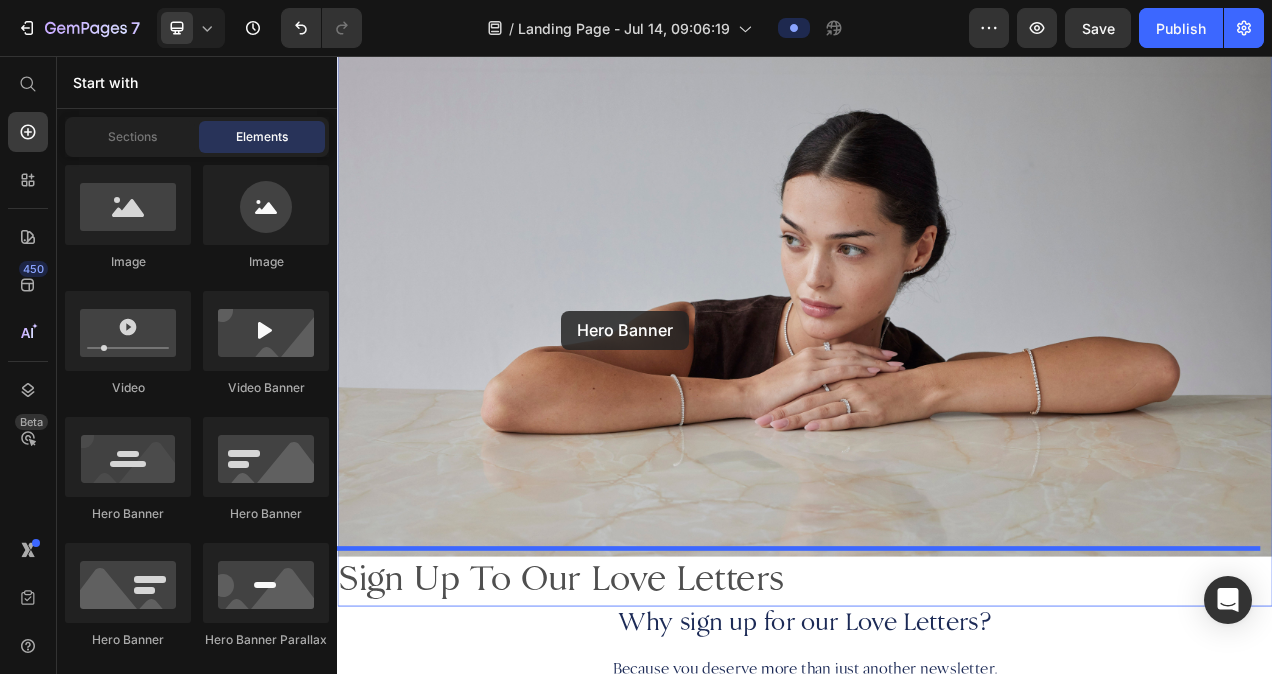drag, startPoint x: 591, startPoint y: 522, endPoint x: 624, endPoint y: 383, distance: 142.86357 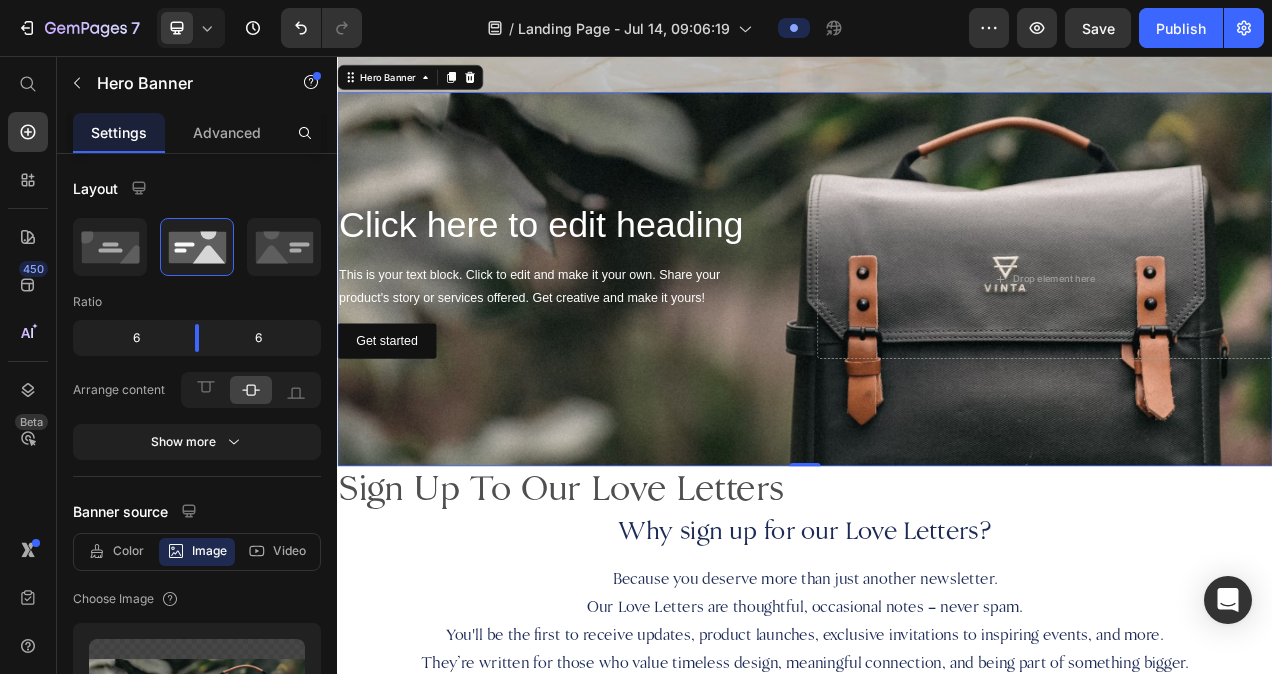 scroll, scrollTop: 792, scrollLeft: 0, axis: vertical 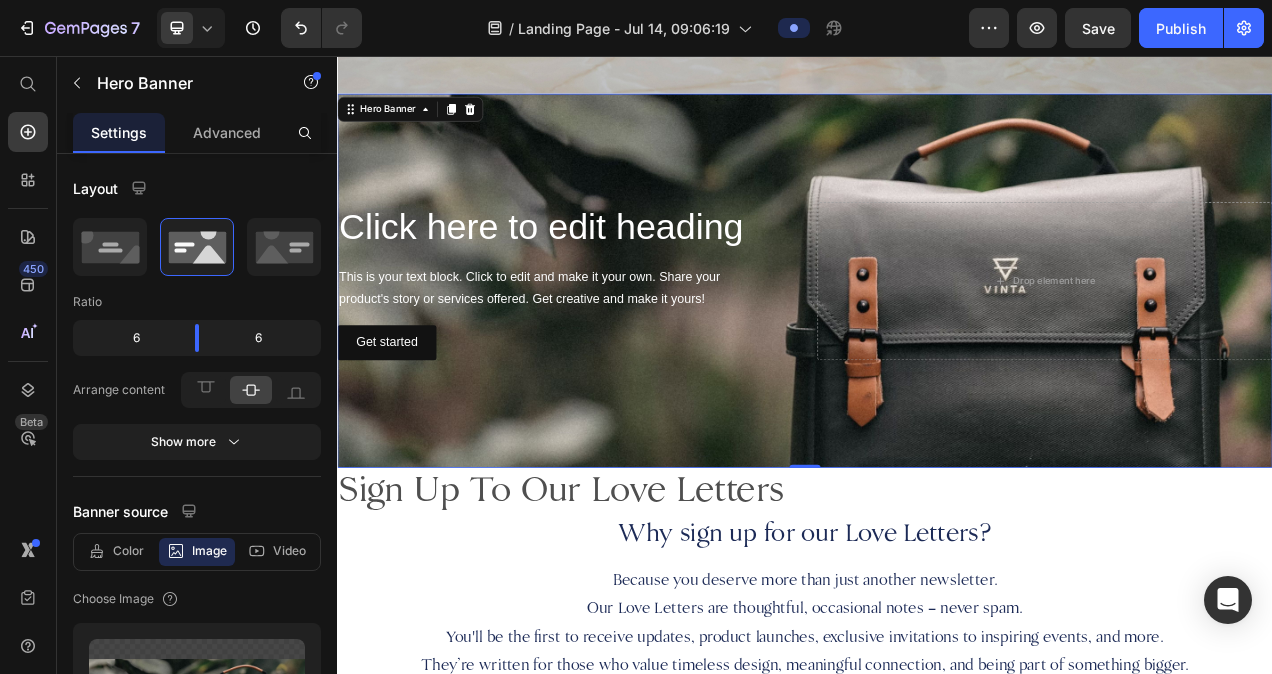 click on "Click here to edit heading Heading This is your text block. Click to edit and make it your own. Share your                       product's story or services offered. Get creative and make it yours! Text Block Get started Button
Drop element here" at bounding box center [937, 345] 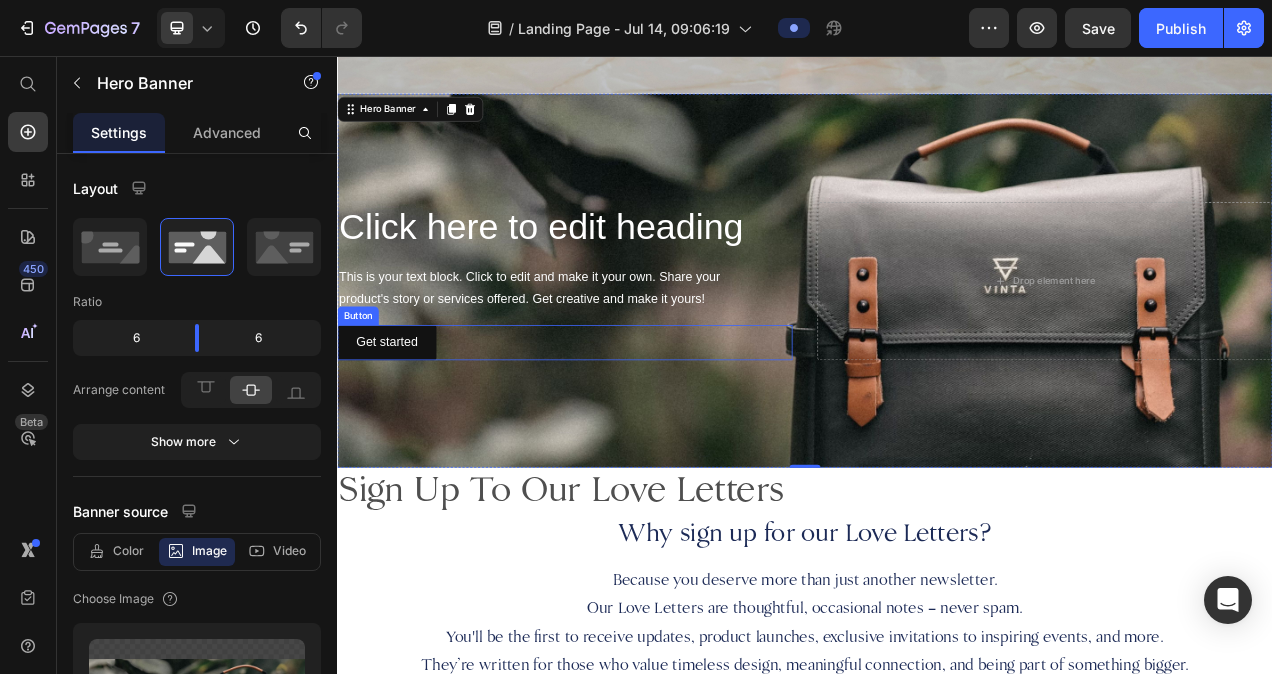 click on "Get started Button" at bounding box center (629, 424) 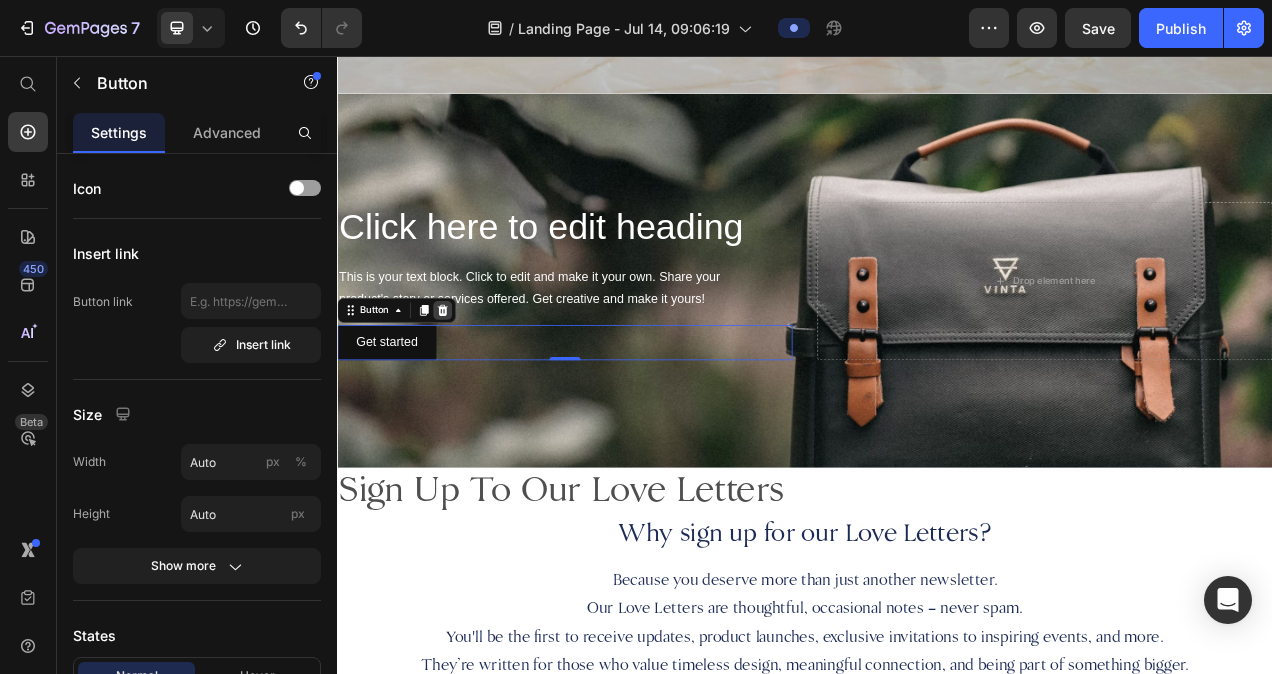 click 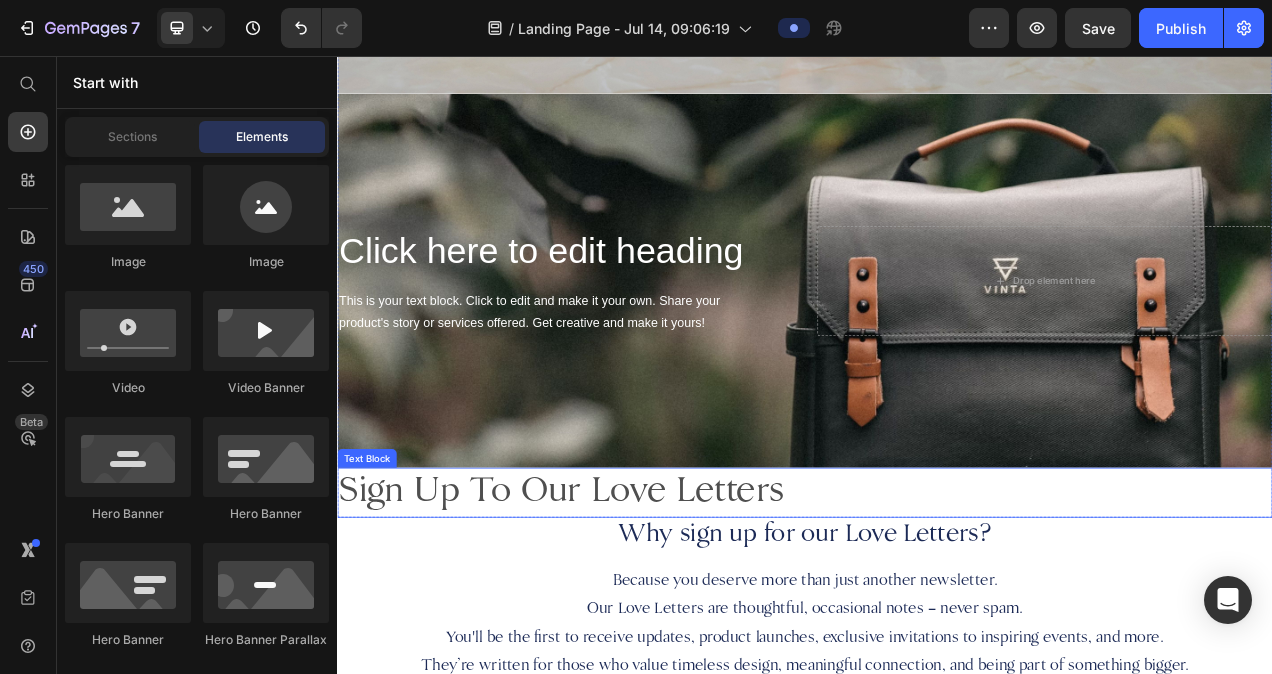 click on "Sign Up To Our Love Letters" at bounding box center [937, 617] 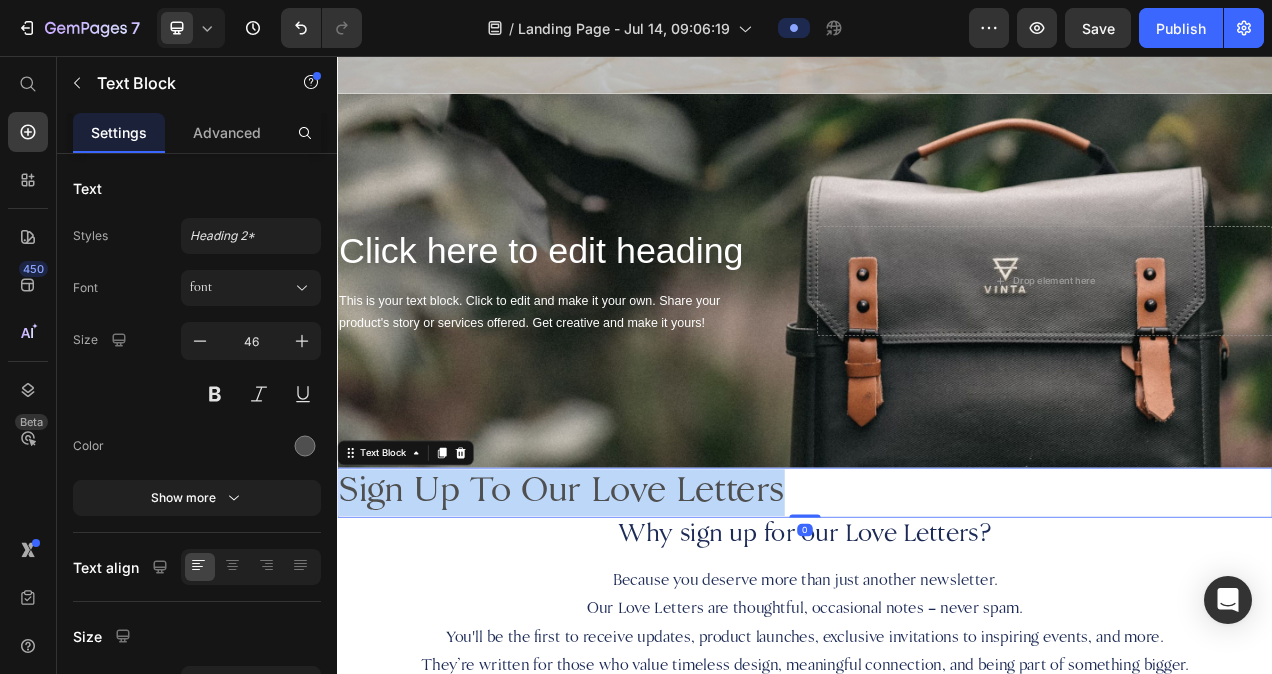 click on "Sign Up To Our Love Letters" at bounding box center [937, 617] 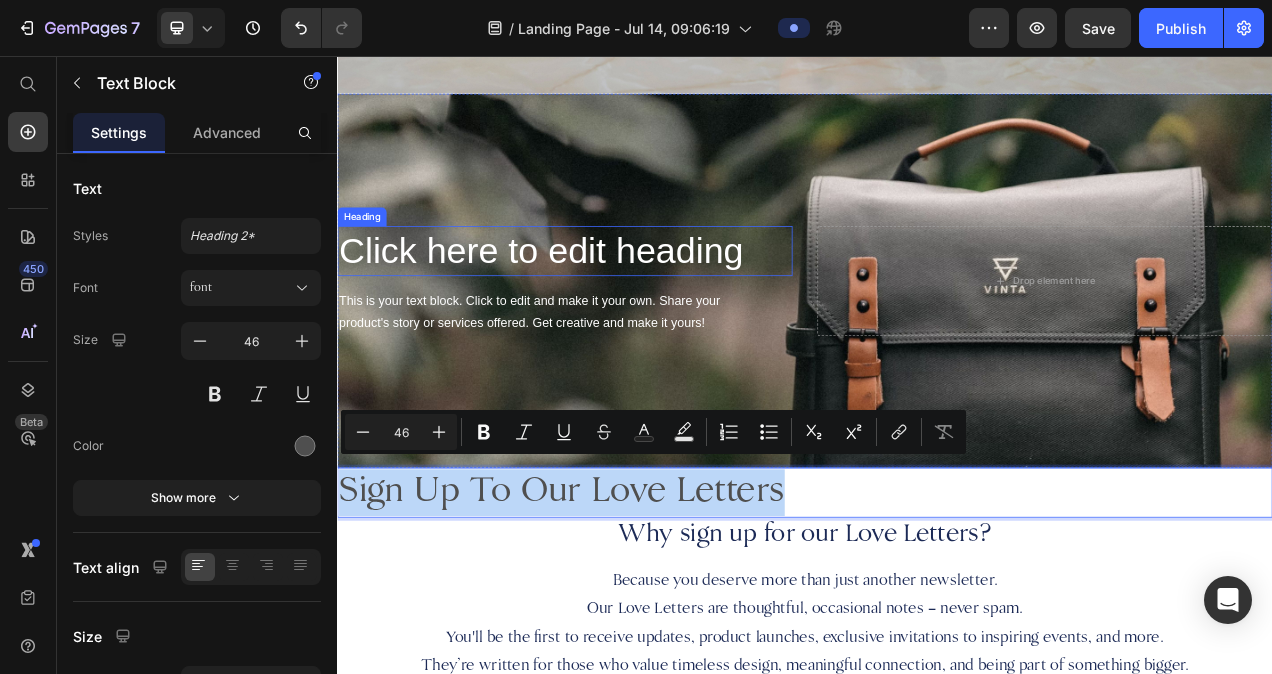 click on "Click here to edit heading" at bounding box center [629, 307] 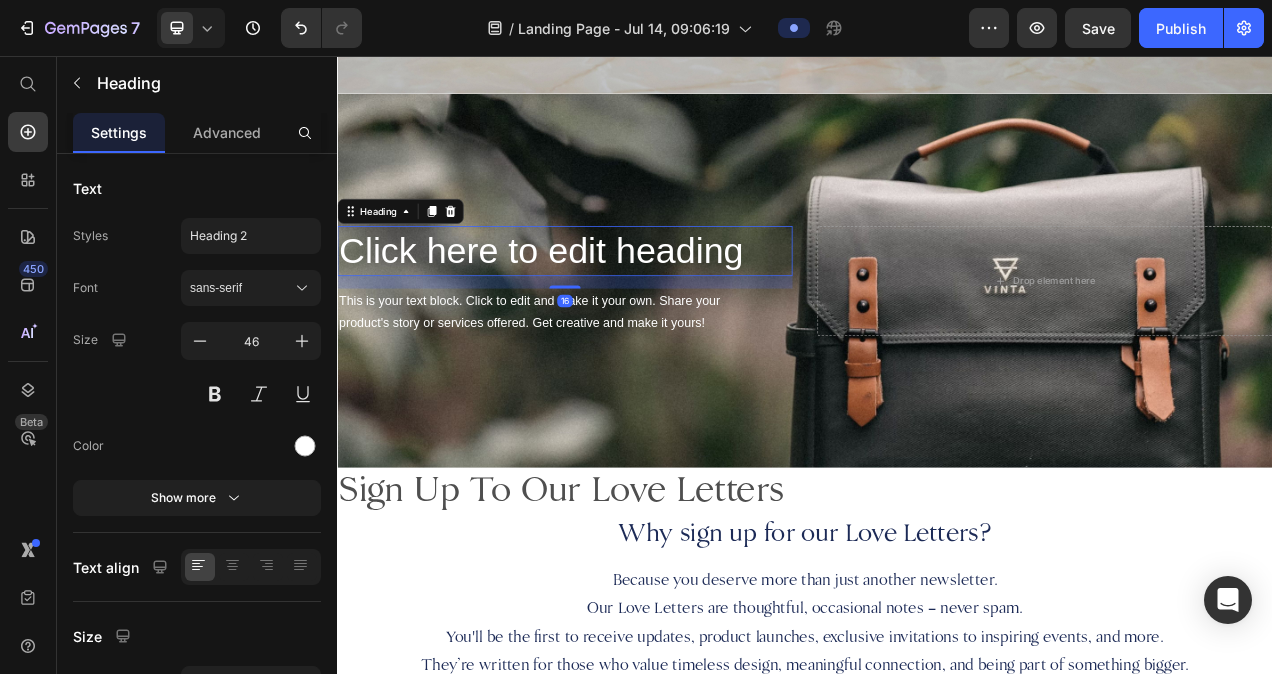 click on "Click here to edit heading" at bounding box center [629, 307] 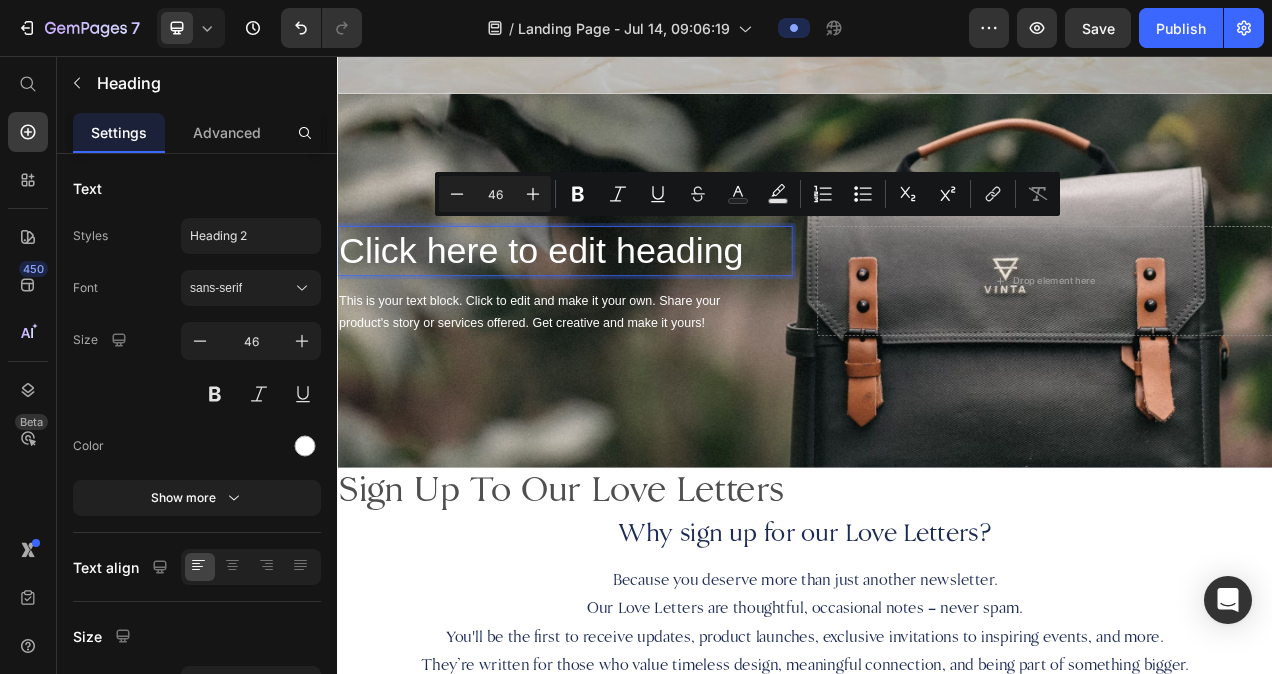 click on "Click here to edit heading" at bounding box center [629, 307] 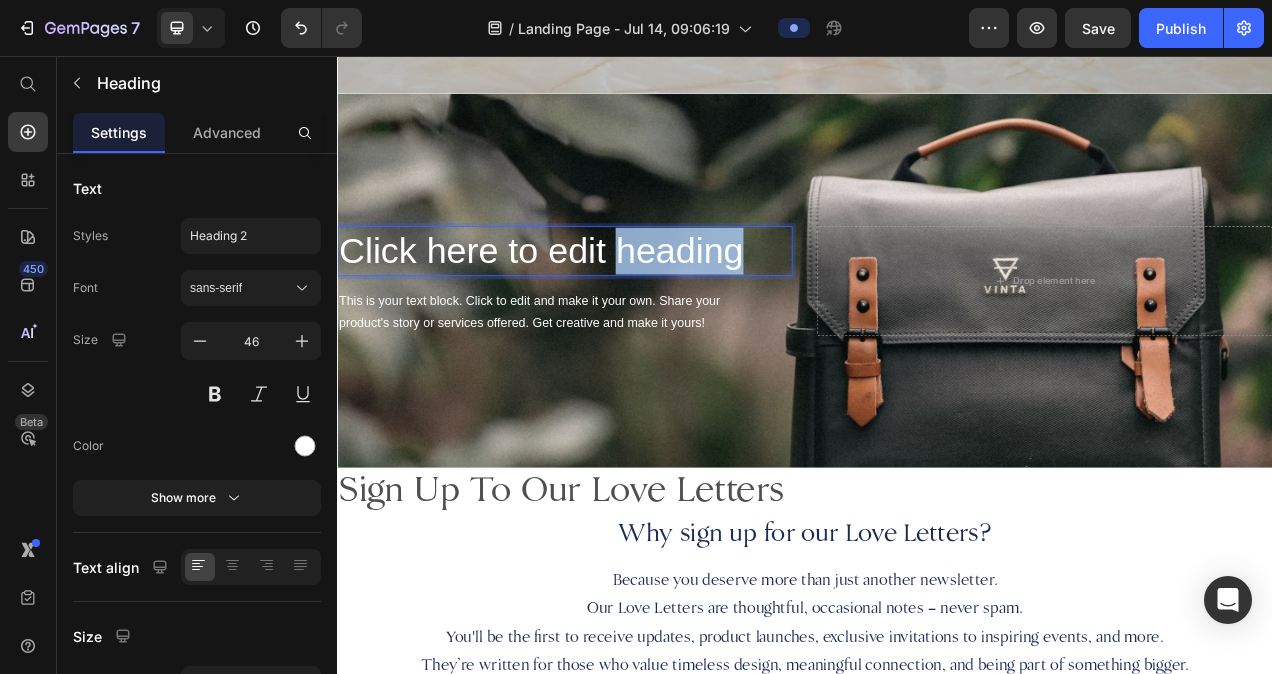 click on "Click here to edit heading" at bounding box center [629, 307] 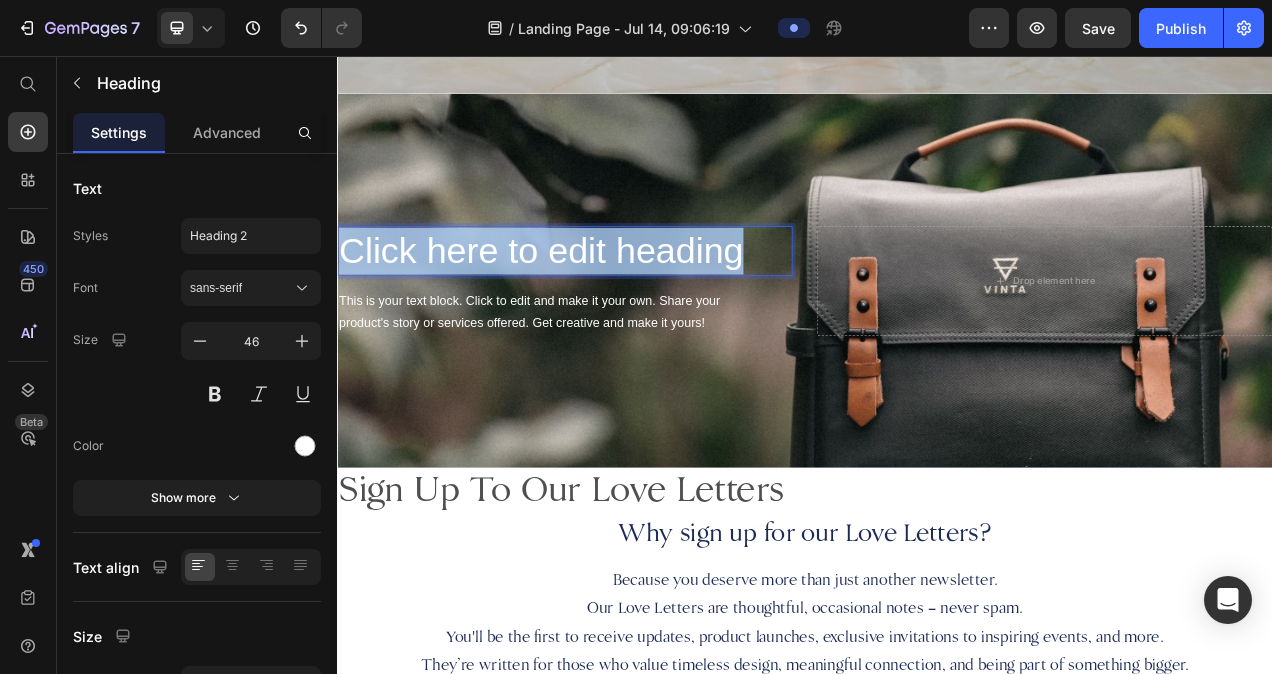 click on "Click here to edit heading" at bounding box center (629, 307) 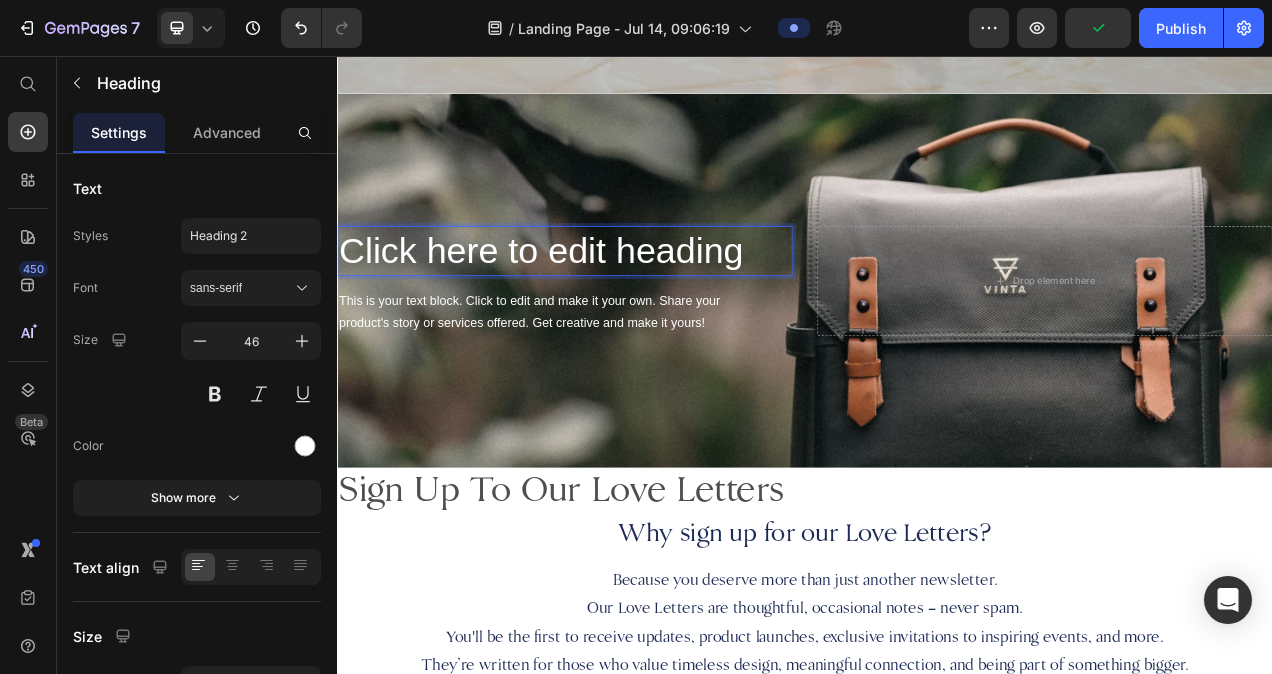 scroll, scrollTop: 762, scrollLeft: 0, axis: vertical 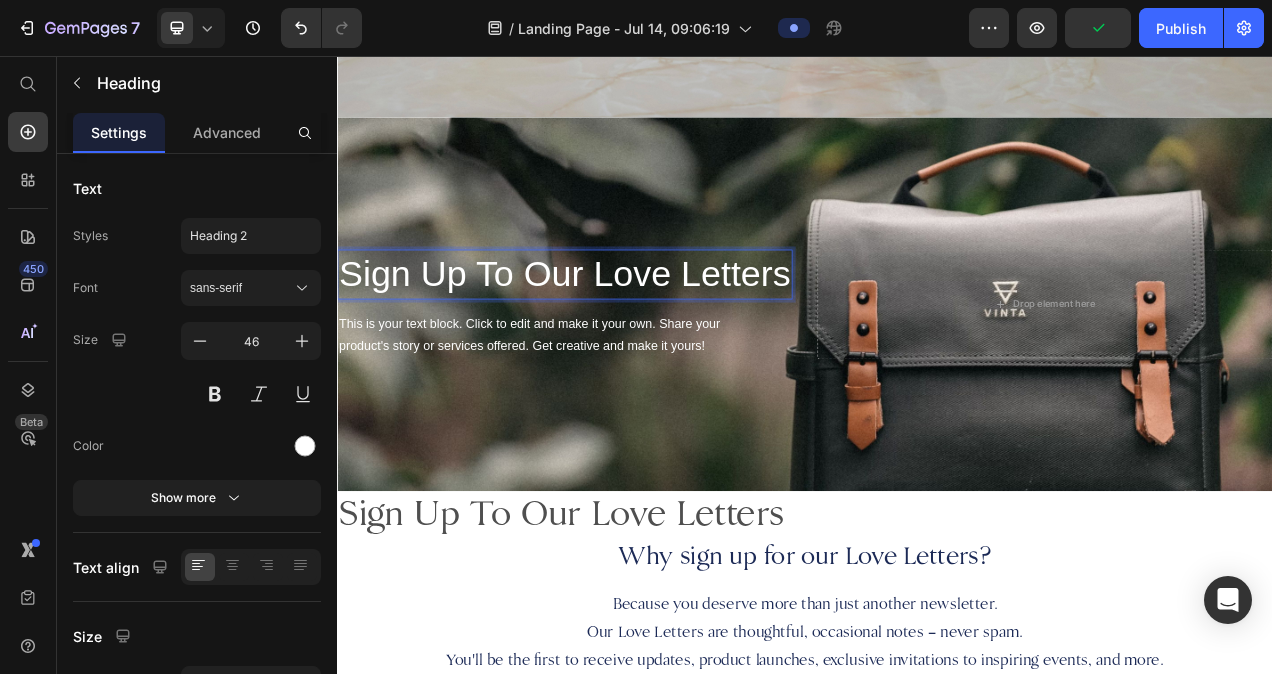 click on "Sign Up To Our Love Letters" at bounding box center (629, 337) 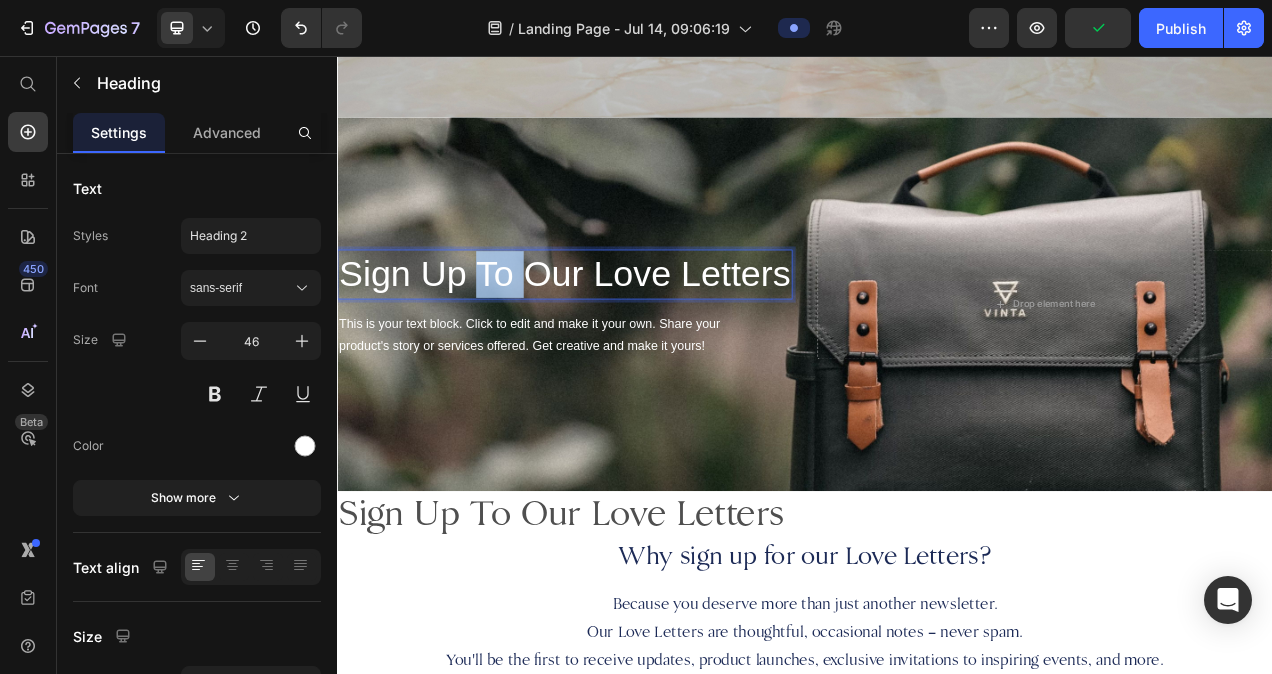click on "Sign Up To Our Love Letters" at bounding box center (629, 337) 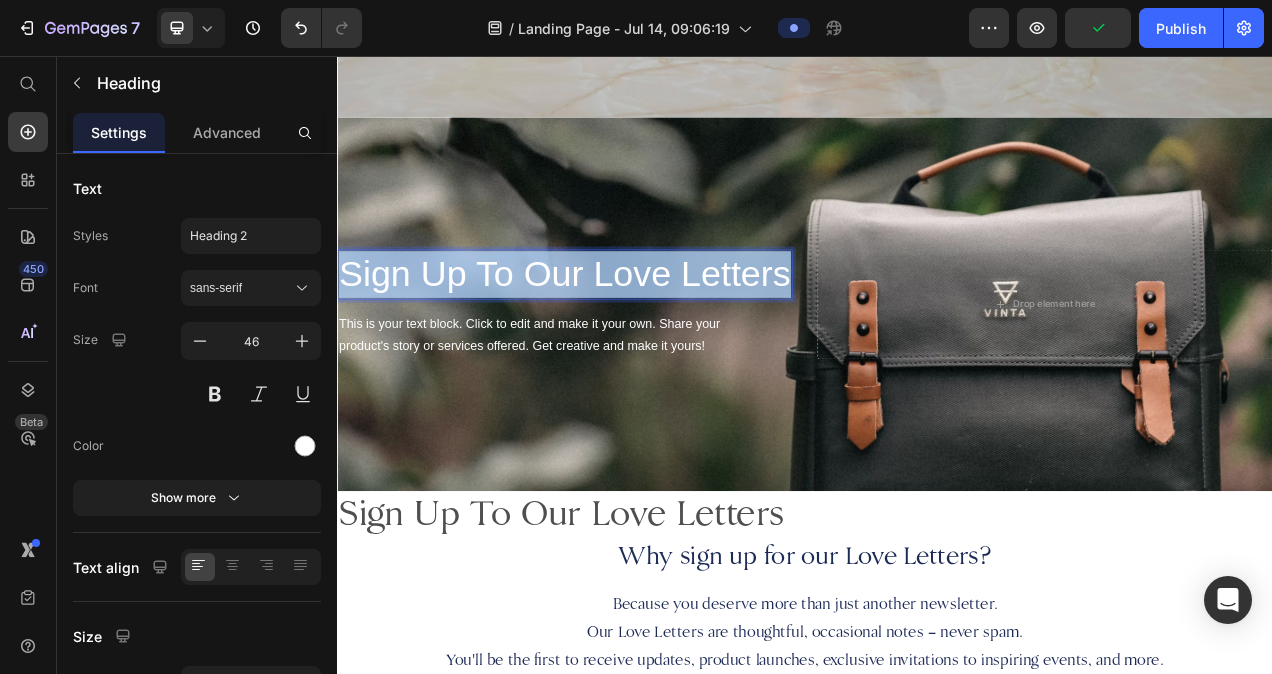 click on "Sign Up To Our Love Letters" at bounding box center (629, 337) 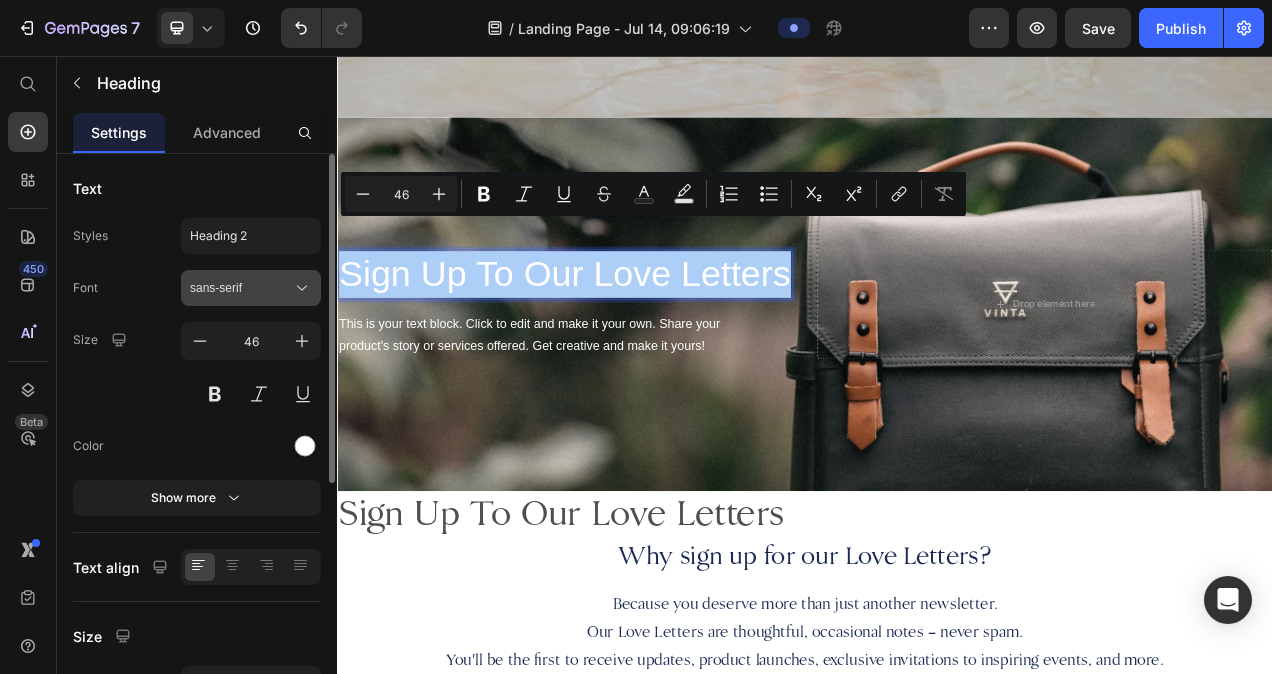 click on "sans-serif" at bounding box center (241, 288) 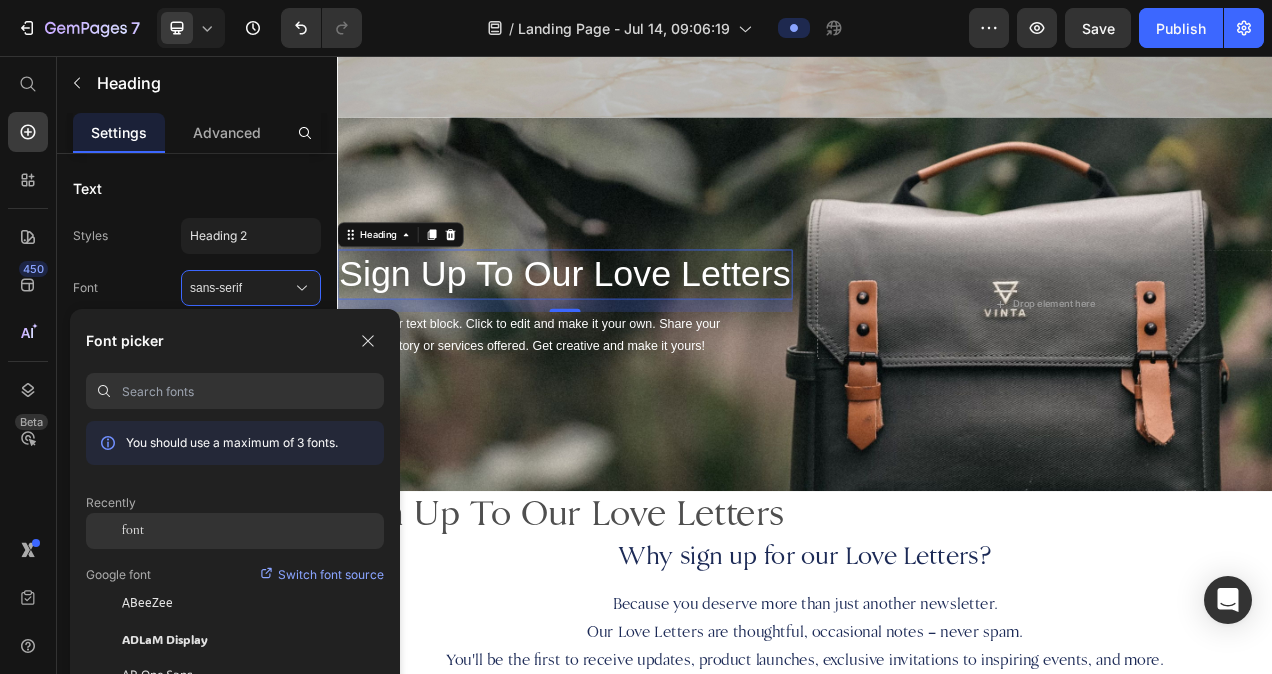 click on "font" 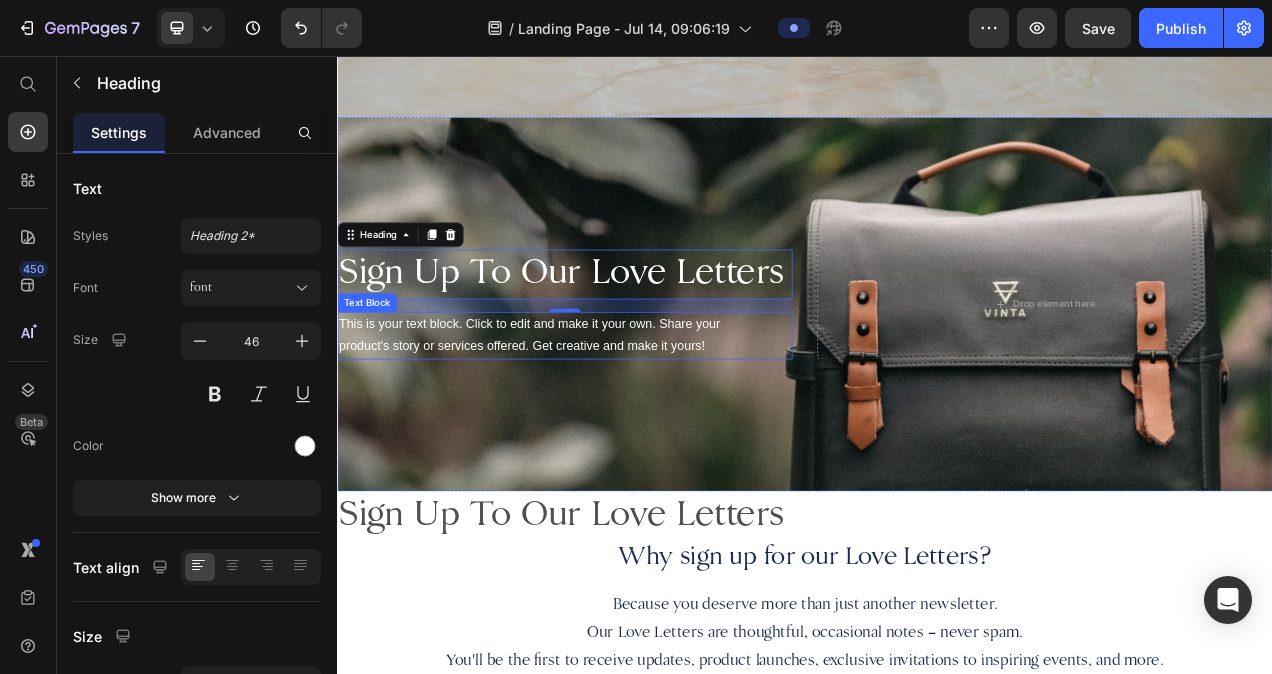 click on "This is your text block. Click to edit and make it your own. Share your                       product's story or services offered. Get creative and make it yours!" at bounding box center (629, 416) 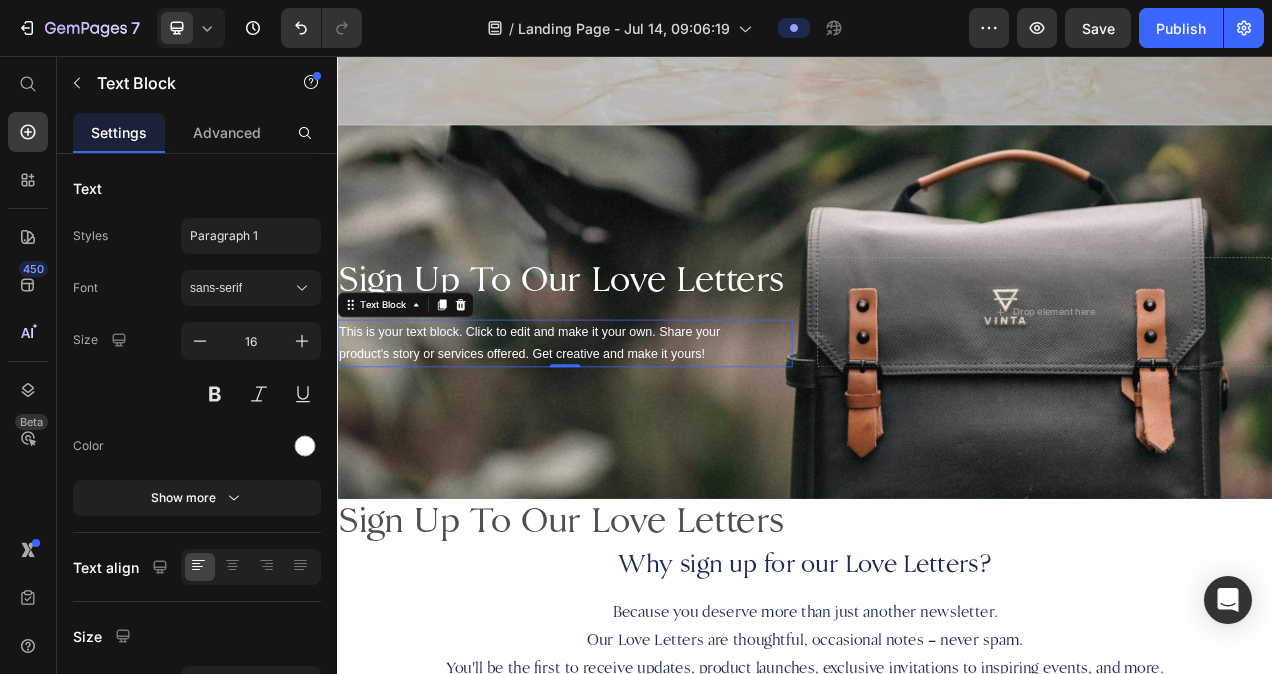 scroll, scrollTop: 748, scrollLeft: 0, axis: vertical 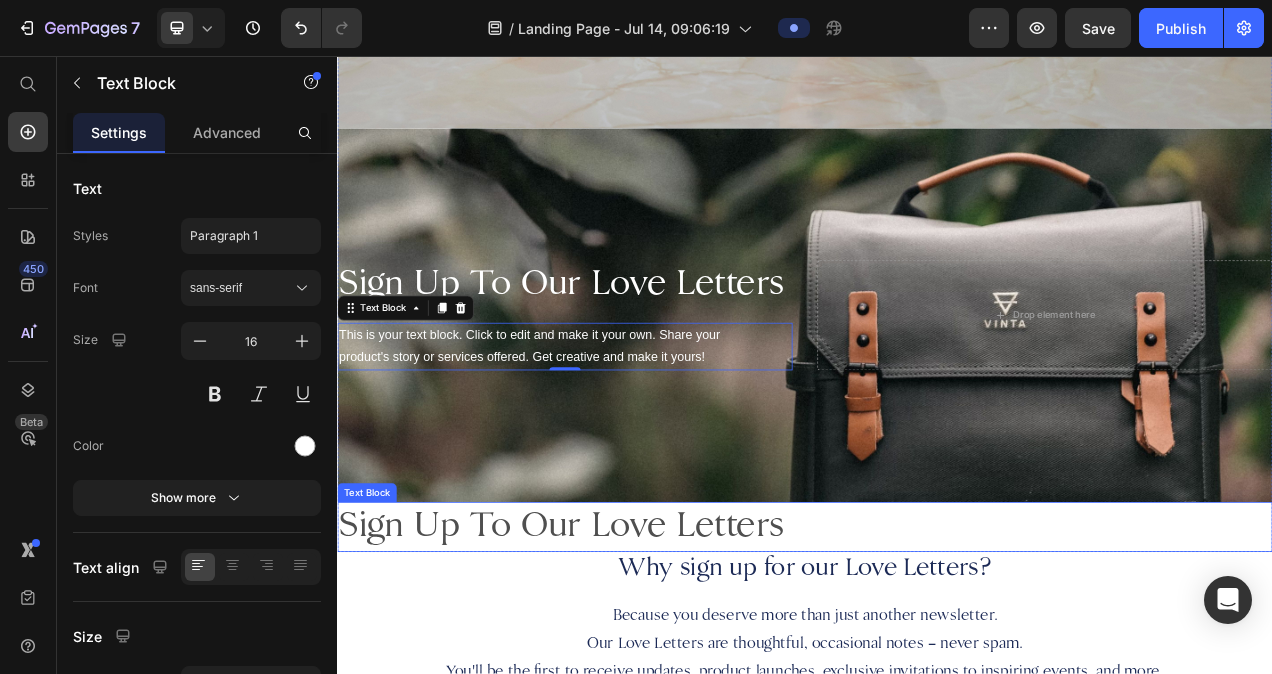 click on "Sign Up To Our Love Letters" at bounding box center (937, 661) 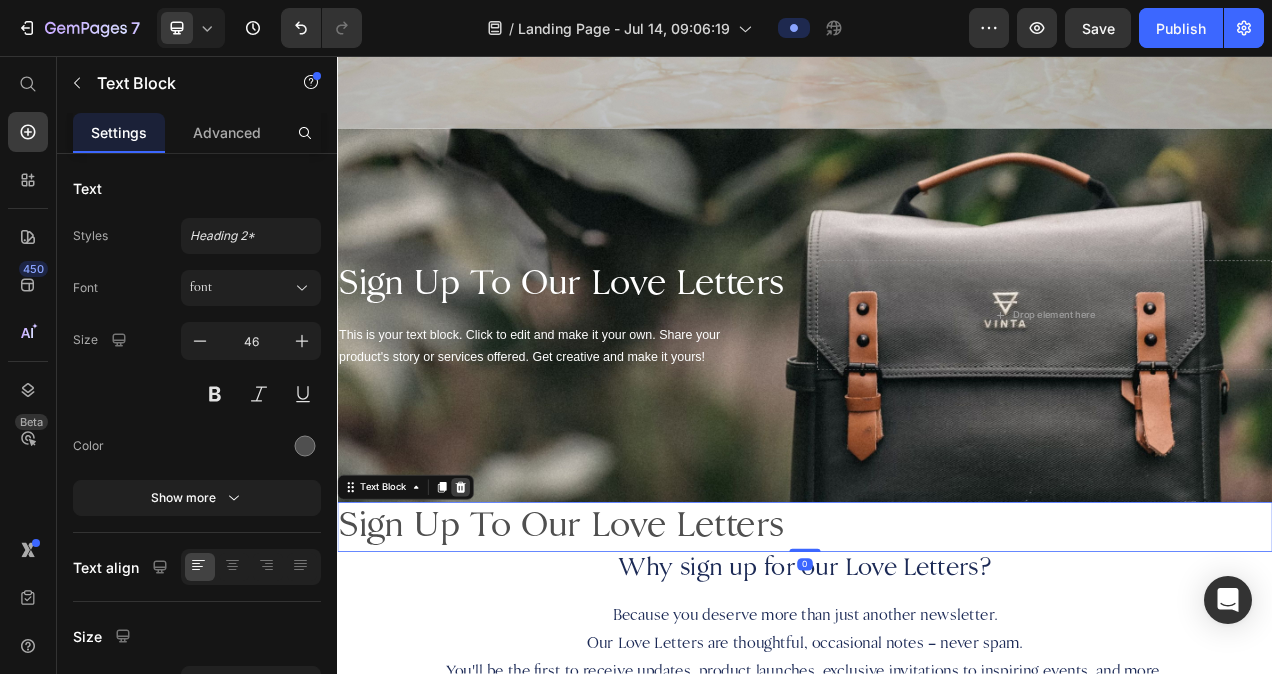 click 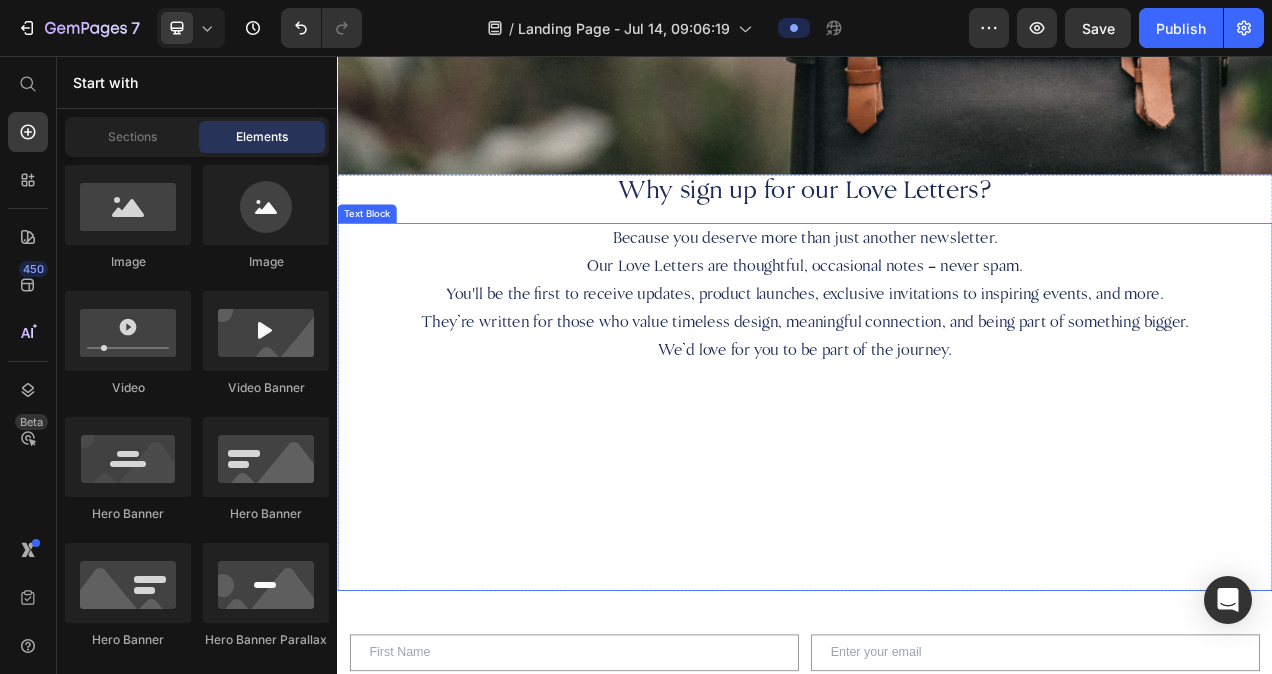 scroll, scrollTop: 1172, scrollLeft: 0, axis: vertical 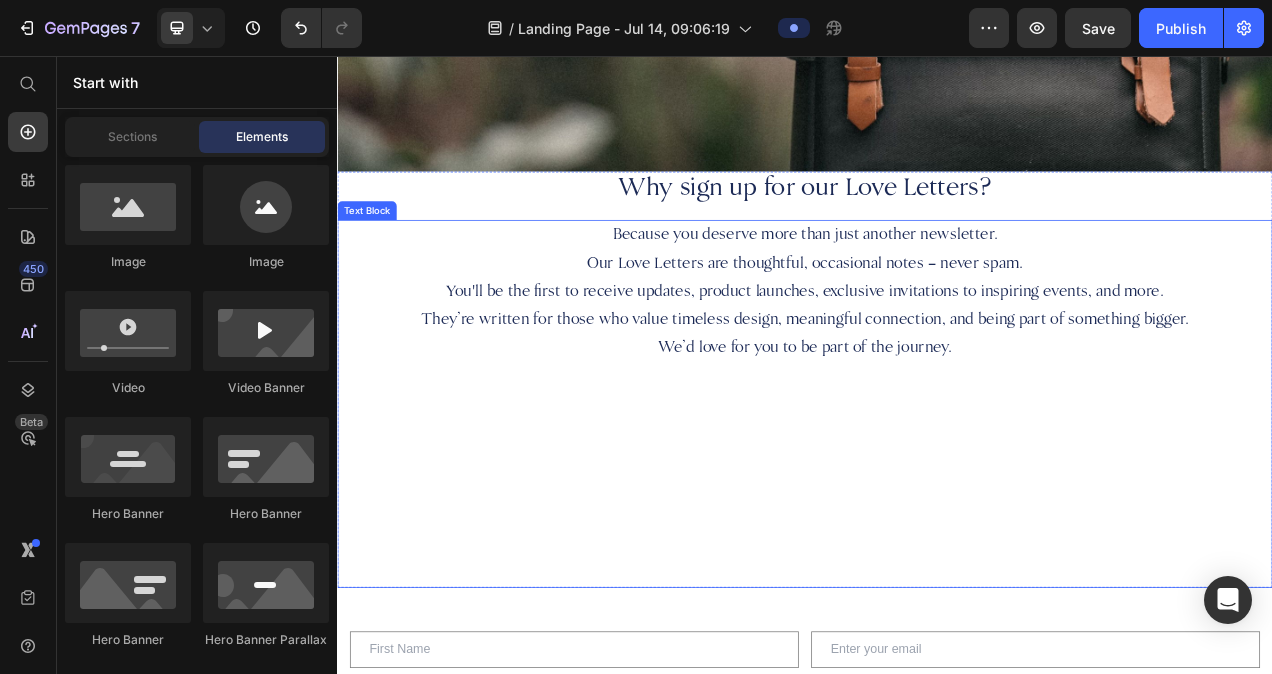 click at bounding box center (937, 593) 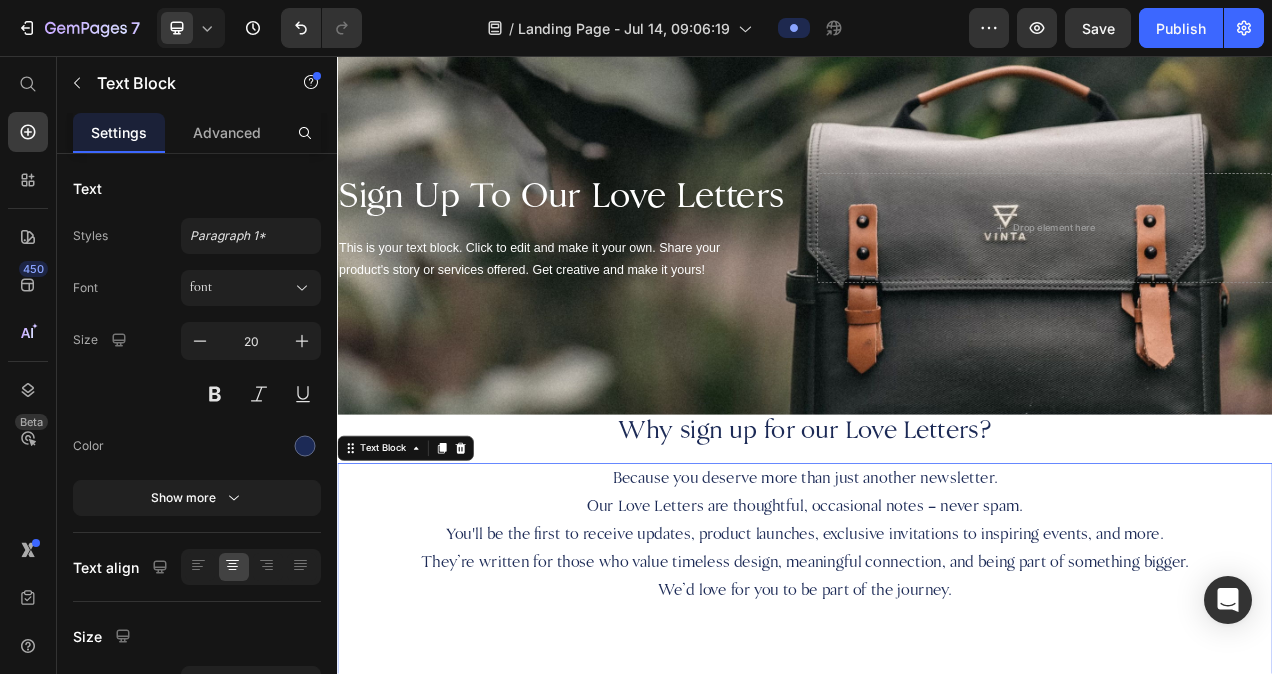 scroll, scrollTop: 858, scrollLeft: 0, axis: vertical 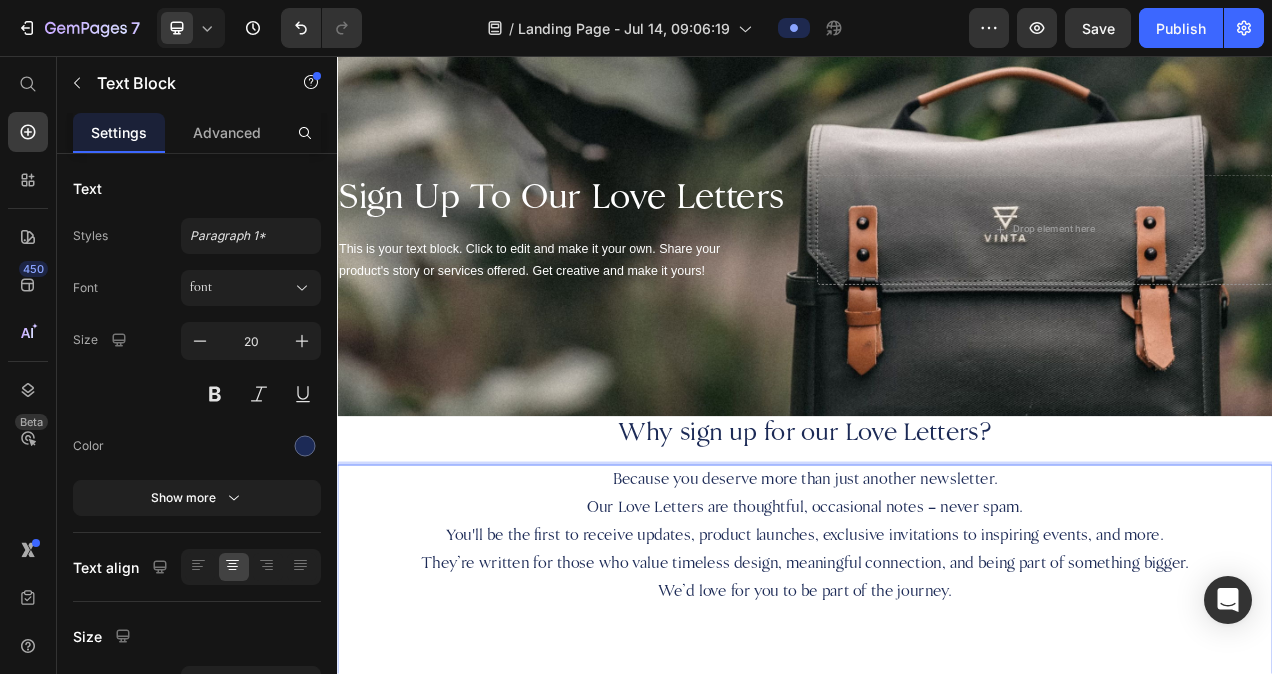 click on "You'll be the first to receive updates, product launches, exclusive invitations to inspiring events, and more." at bounding box center [937, 673] 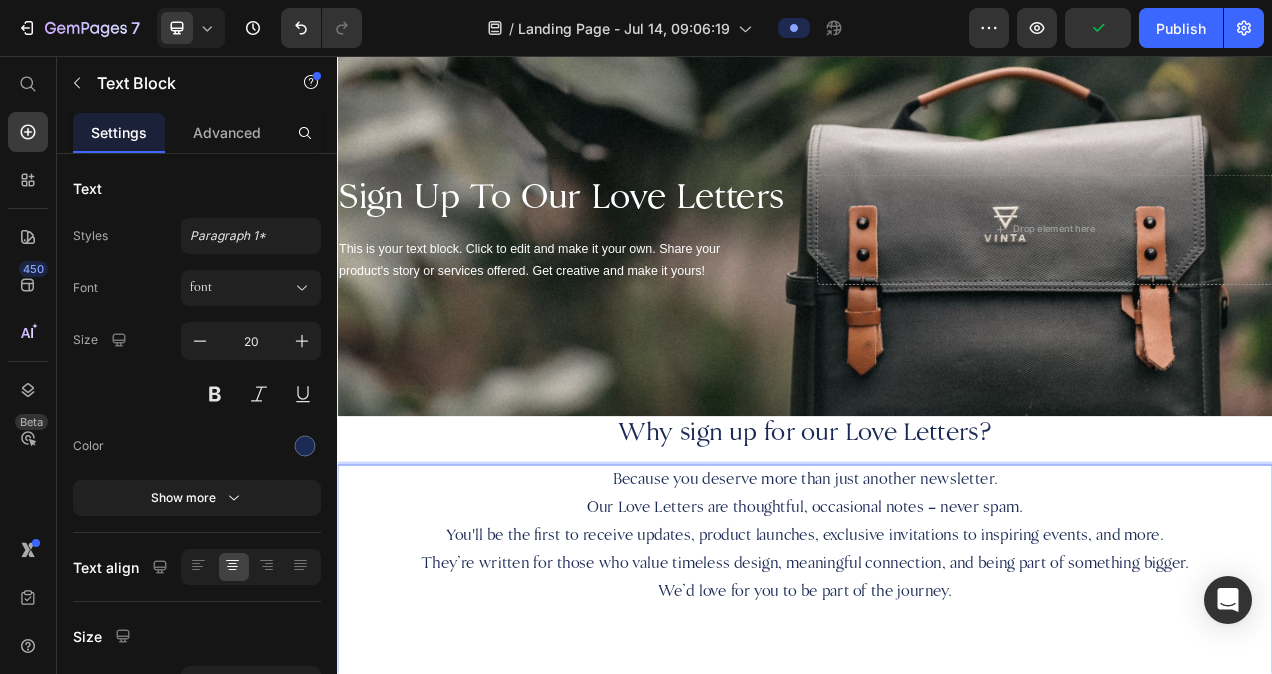 click on "Because you deserve more than just another newsletter." at bounding box center (937, 601) 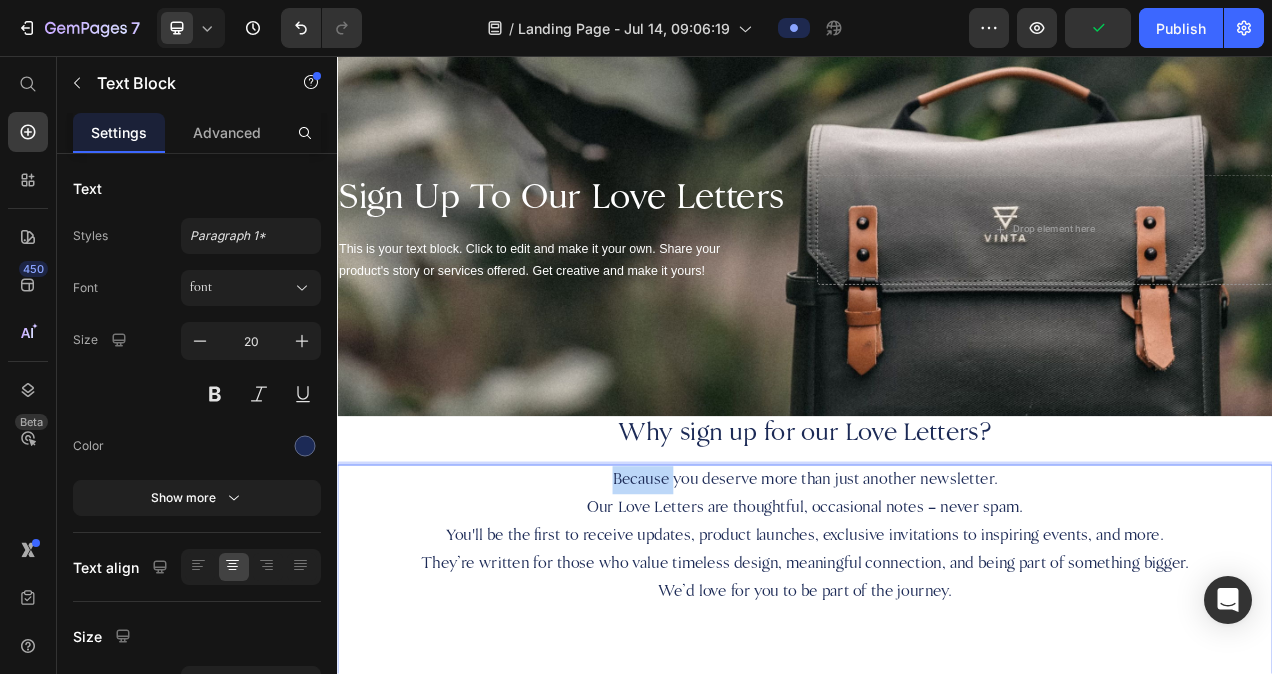 click on "Because you deserve more than just another newsletter." at bounding box center (937, 601) 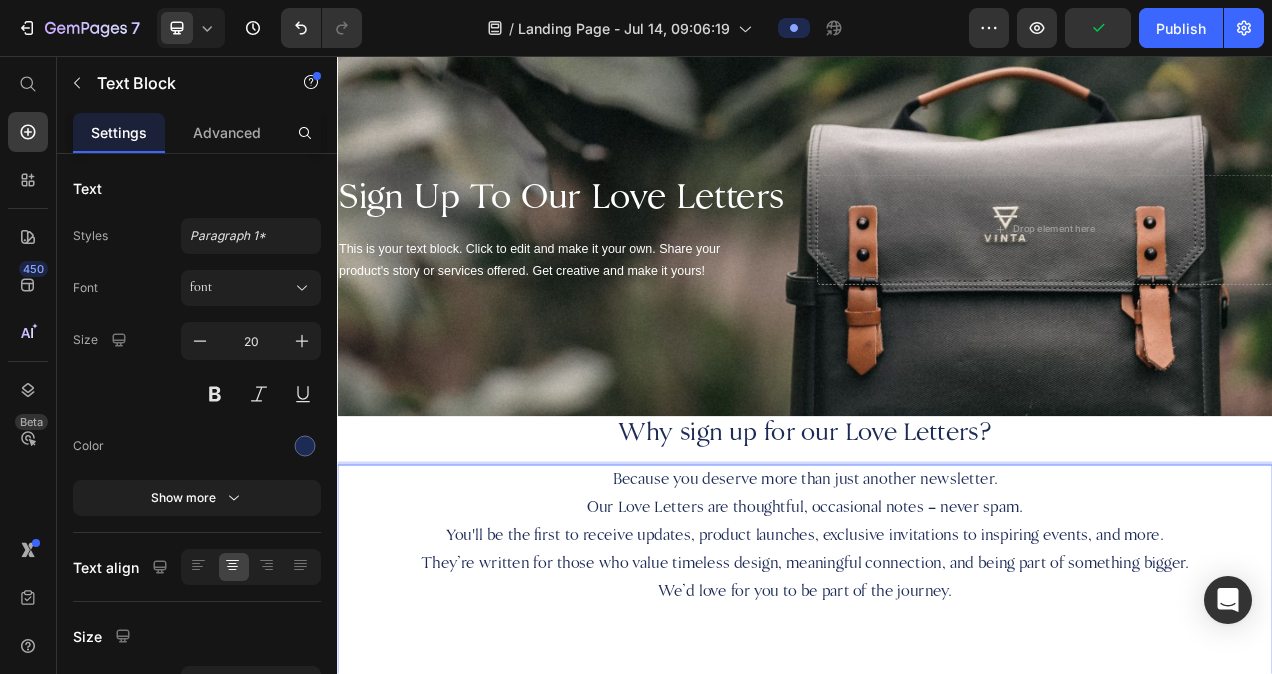 click on "Our Love Letters are thoughtful, occasional notes – never spam." at bounding box center [937, 637] 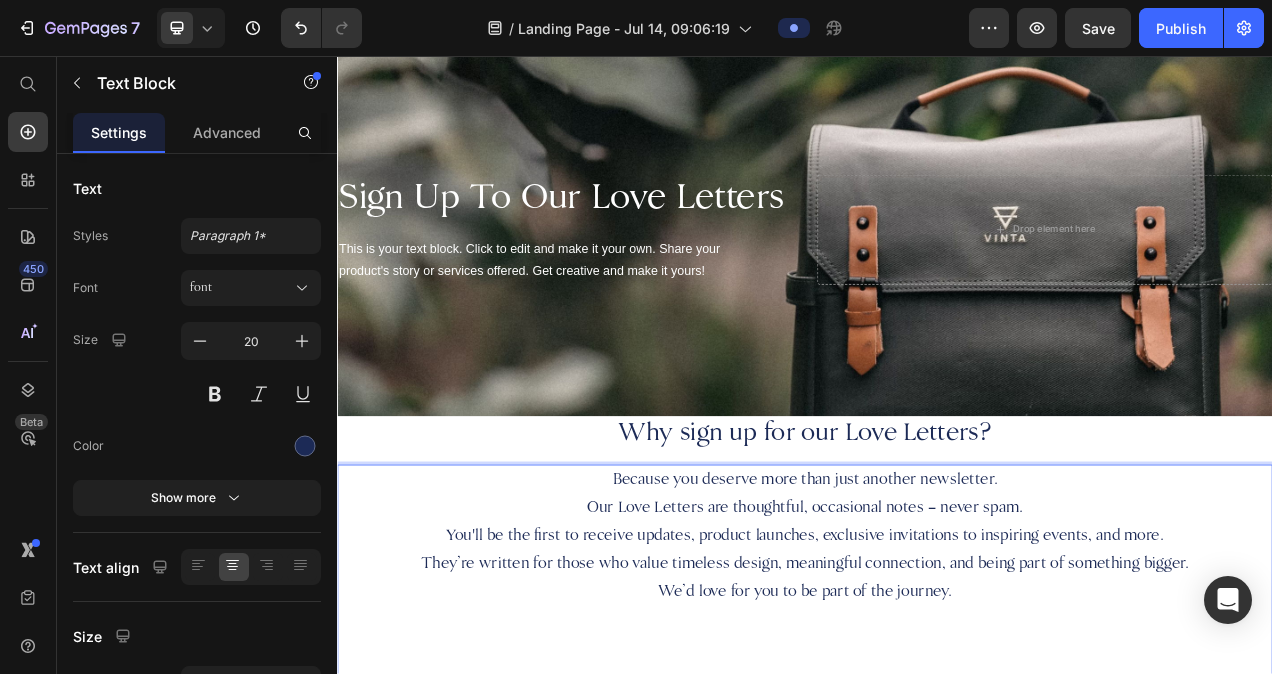 click on "Because you deserve more than just another newsletter." at bounding box center (937, 601) 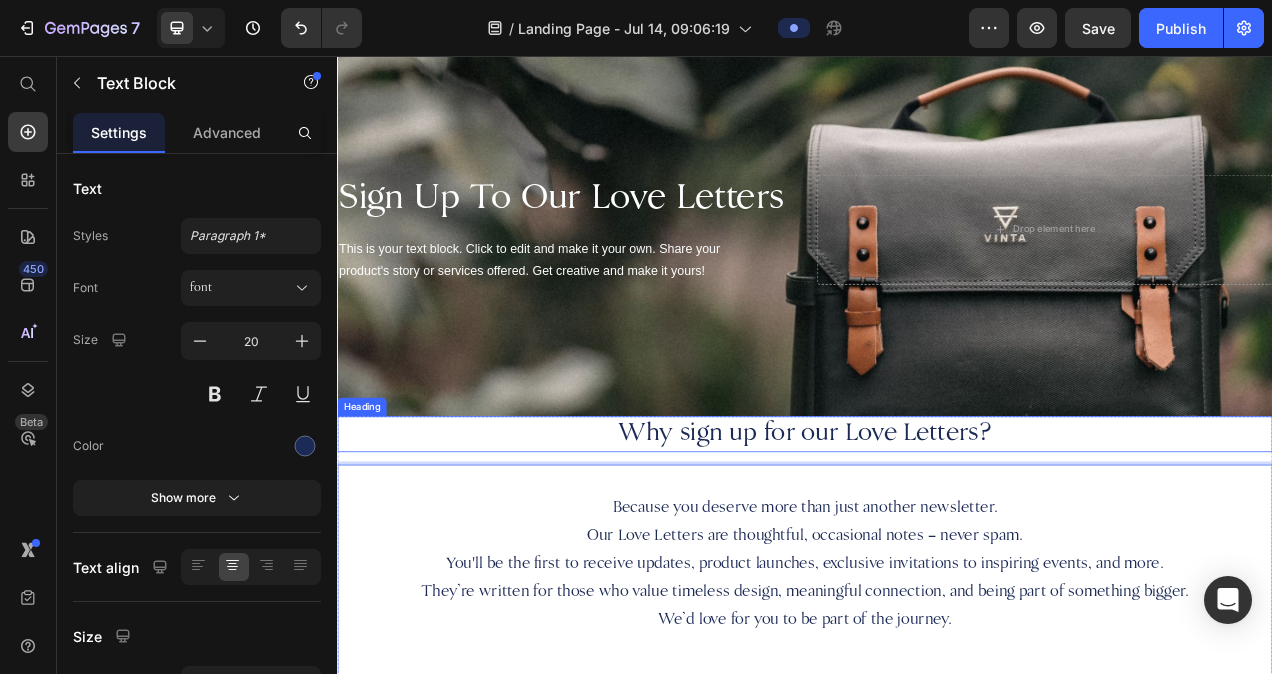 click on "Why sign up for our Love Letters?" at bounding box center [937, 542] 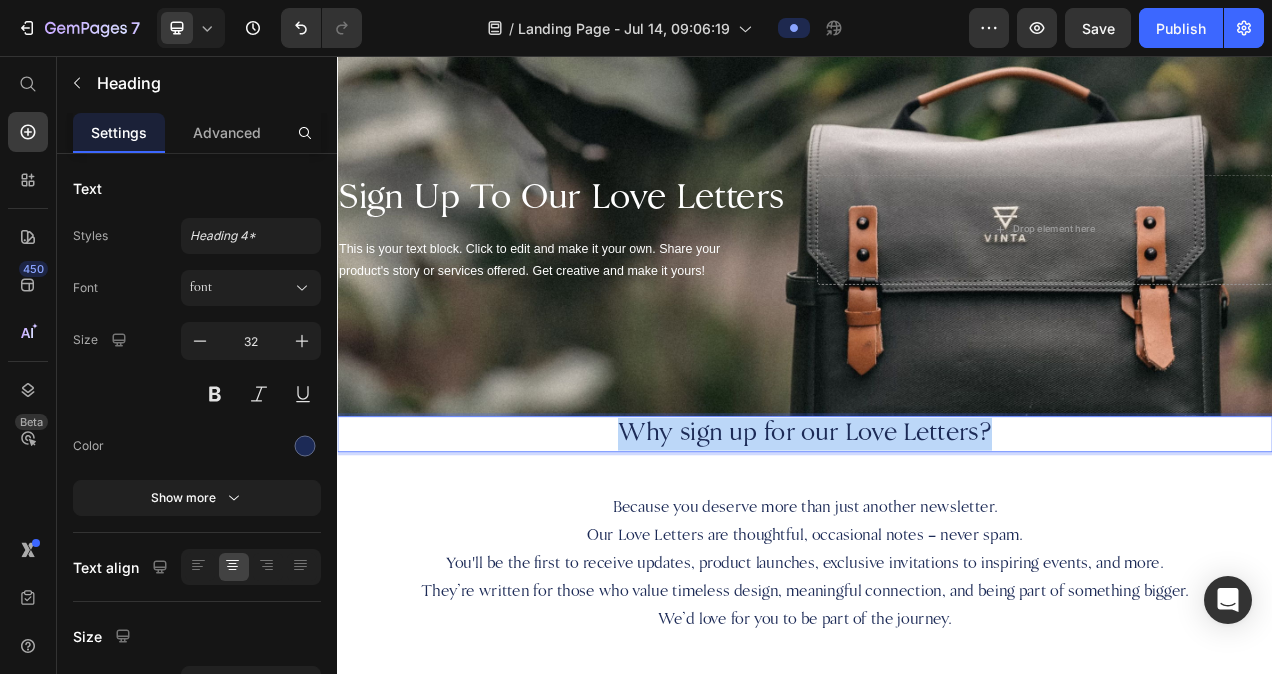 click on "Why sign up for our Love Letters?" at bounding box center (937, 542) 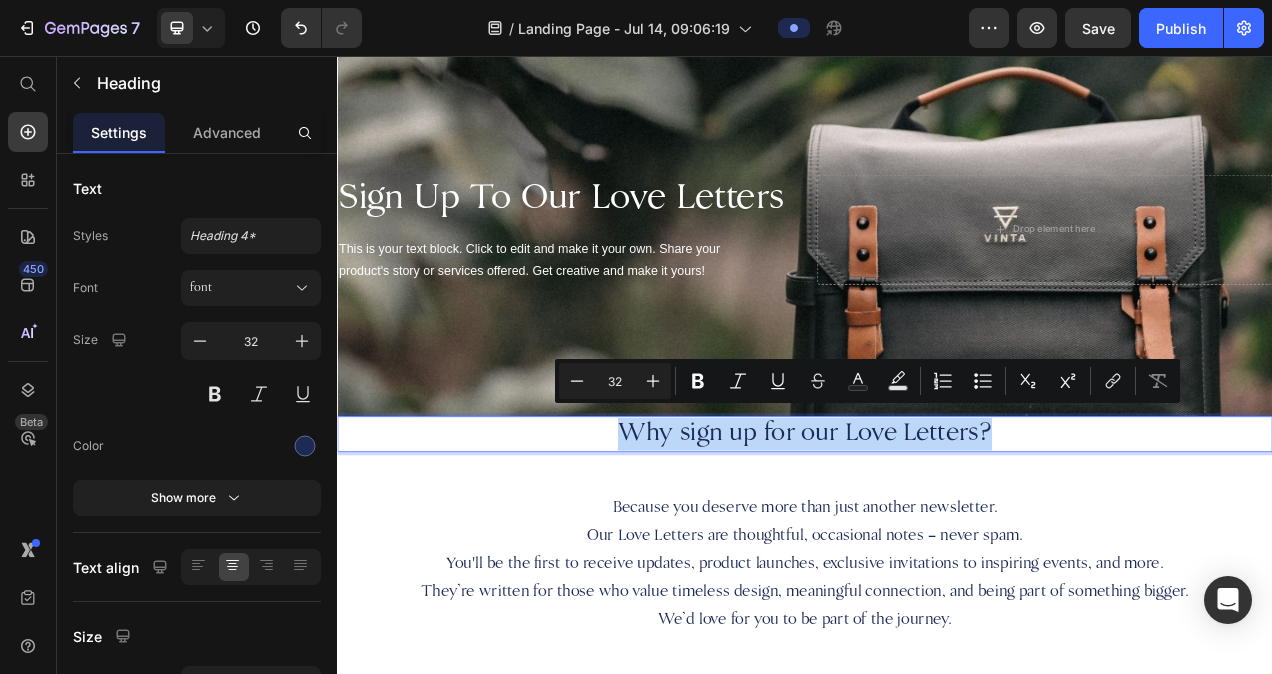 copy on "Why sign up for our Love Letters?" 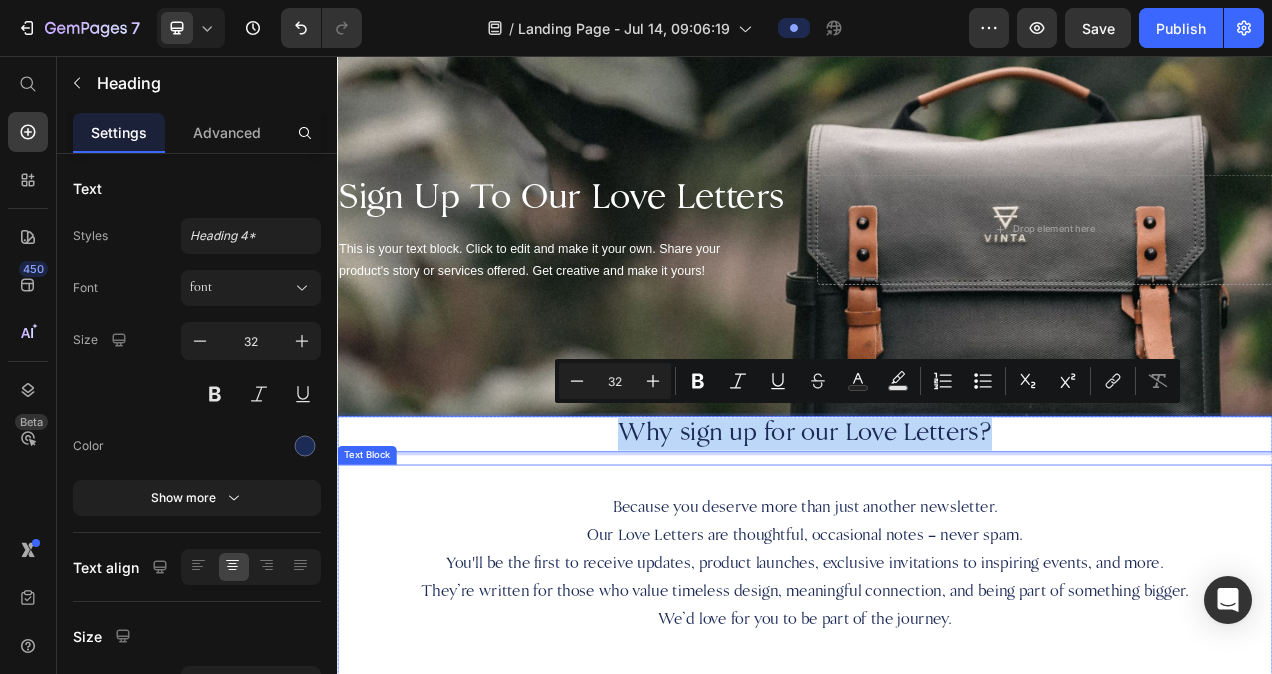 click at bounding box center [937, 601] 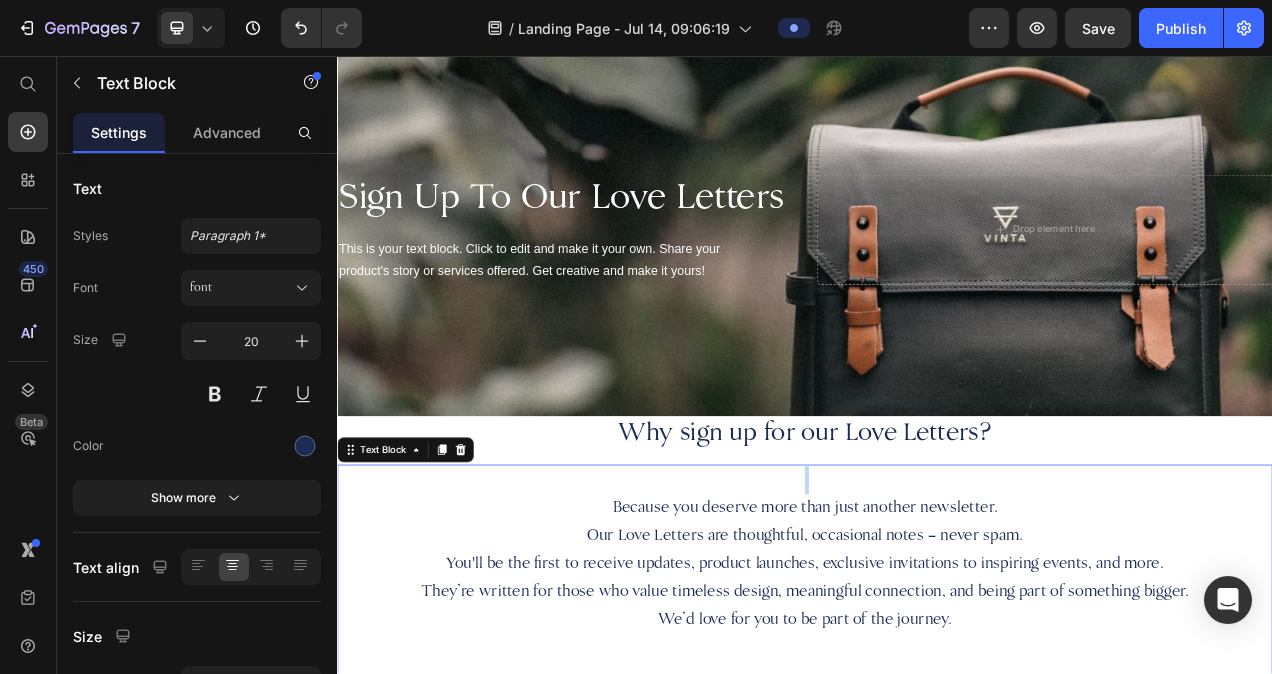 click at bounding box center (937, 601) 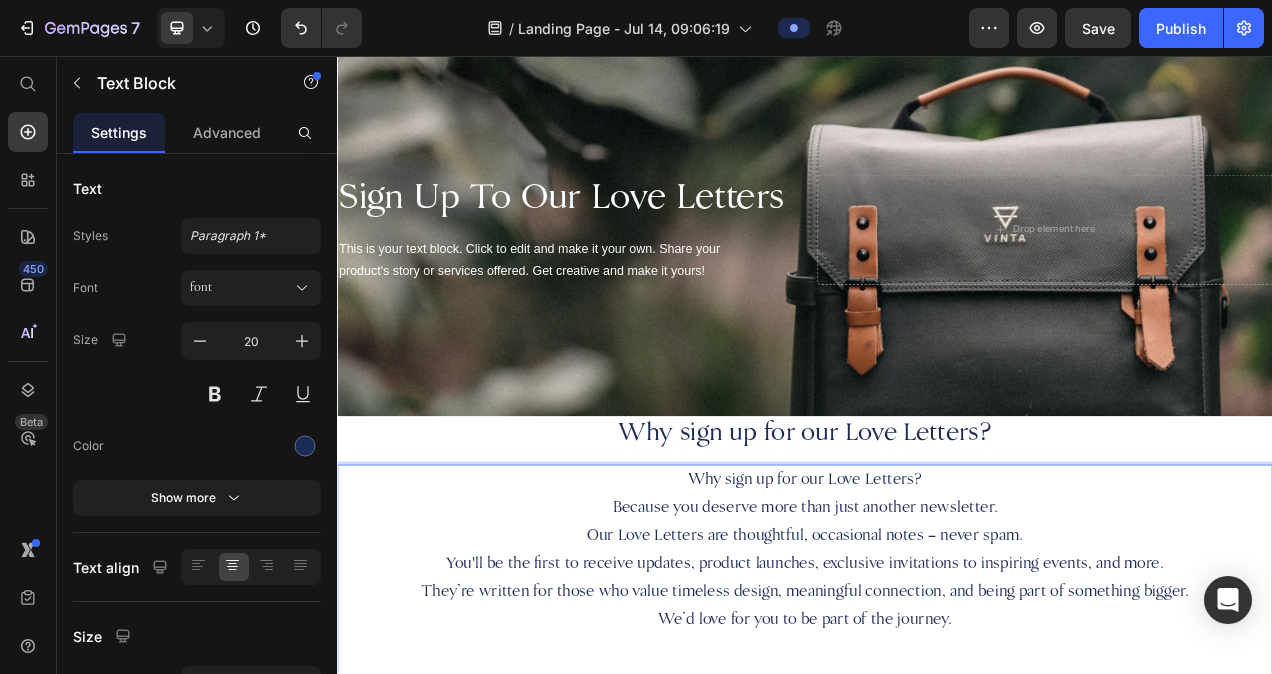 click on "Why sign up for our Love Letters?" at bounding box center [937, 601] 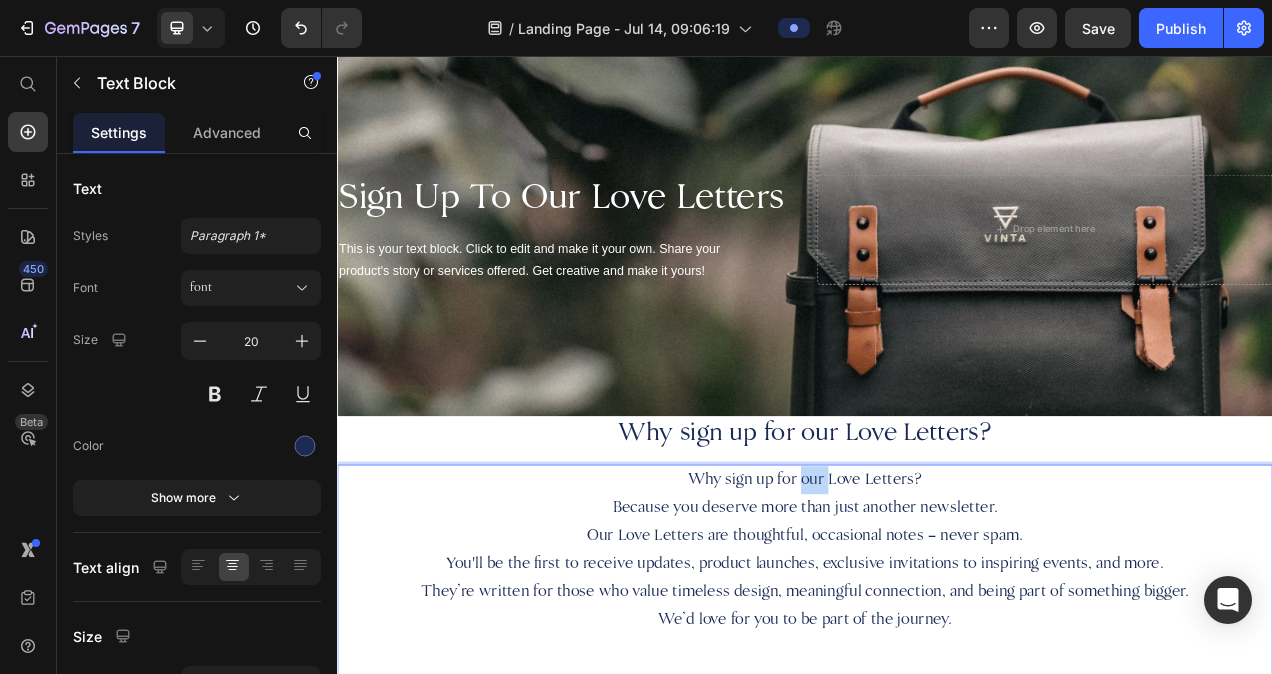 click on "Why sign up for our Love Letters?" at bounding box center (937, 601) 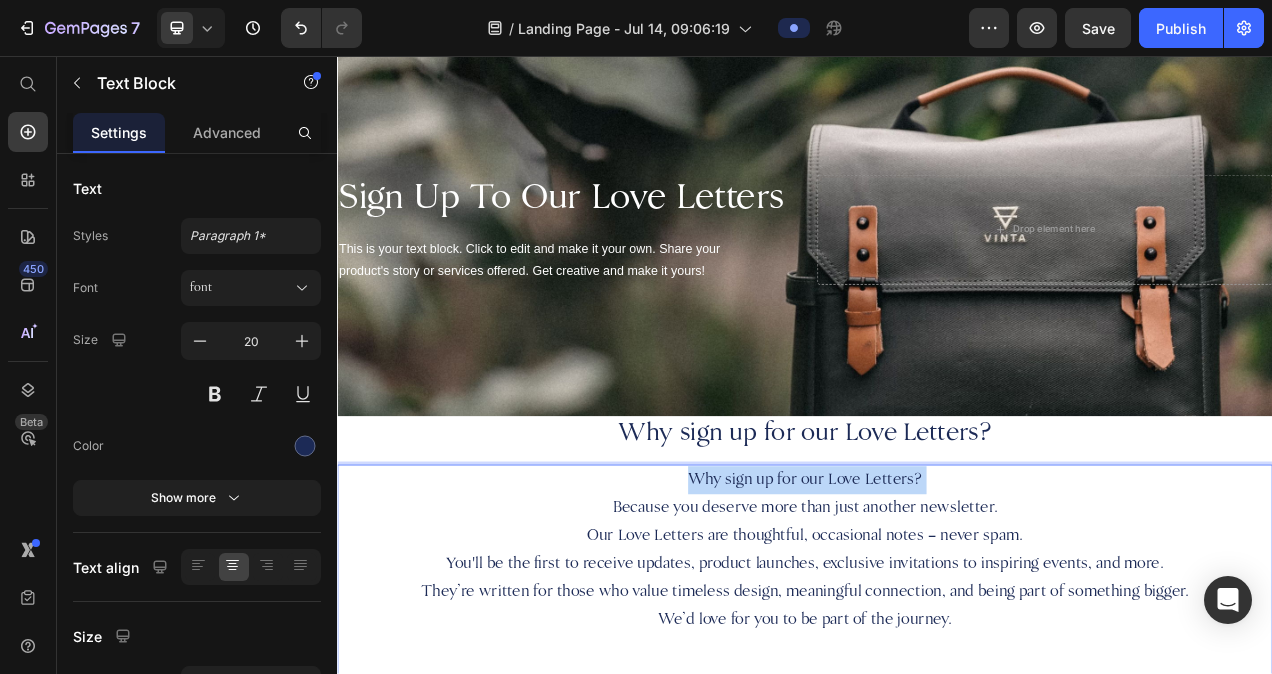 click on "Why sign up for our Love Letters?" at bounding box center [937, 601] 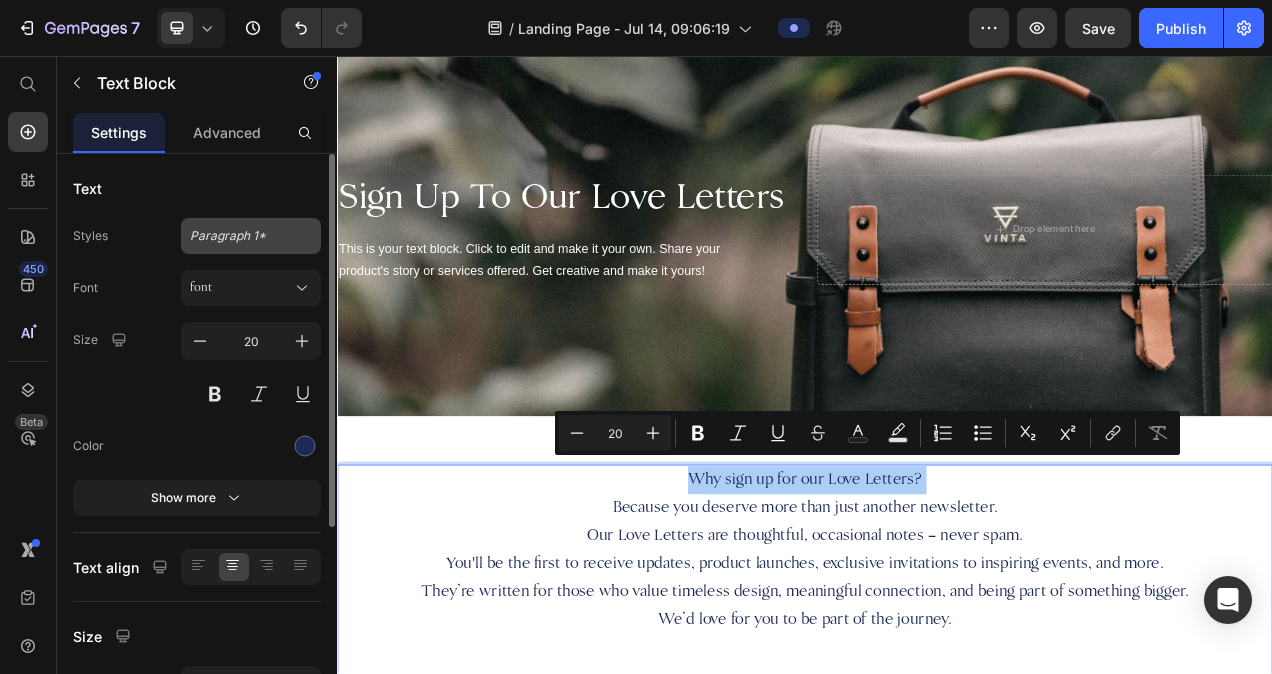 click on "Paragraph 1*" at bounding box center [239, 236] 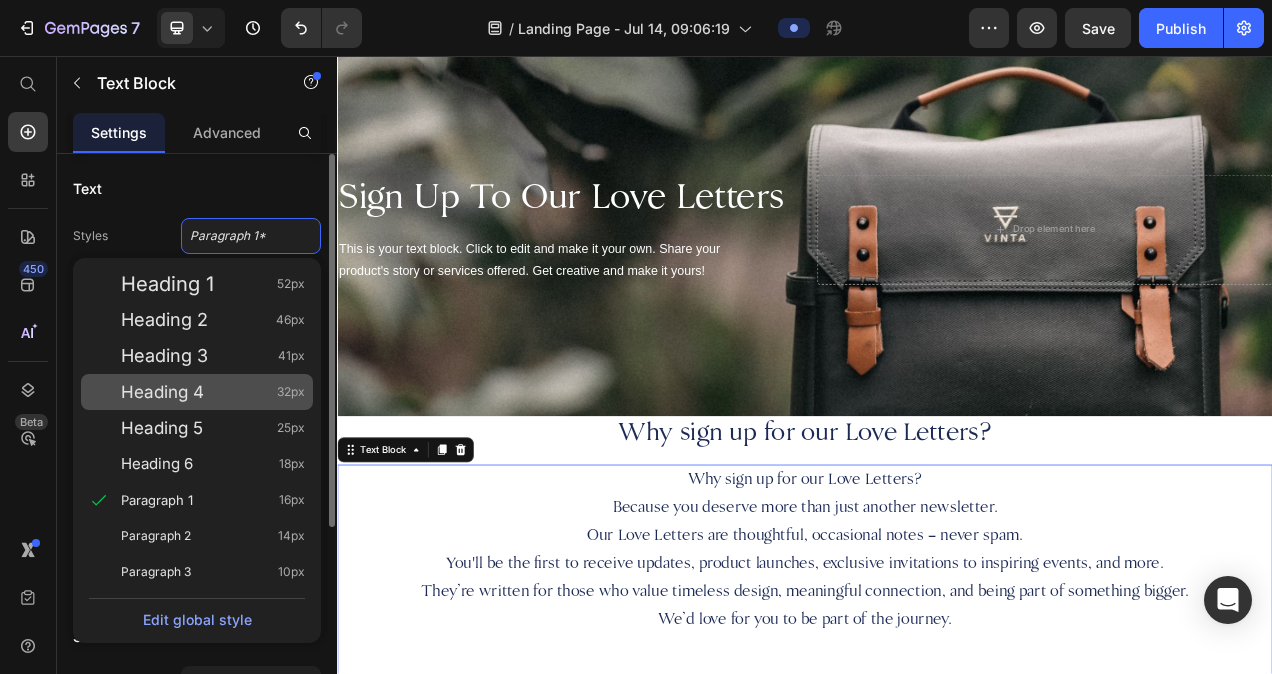 click on "Heading 4 32px" at bounding box center (213, 392) 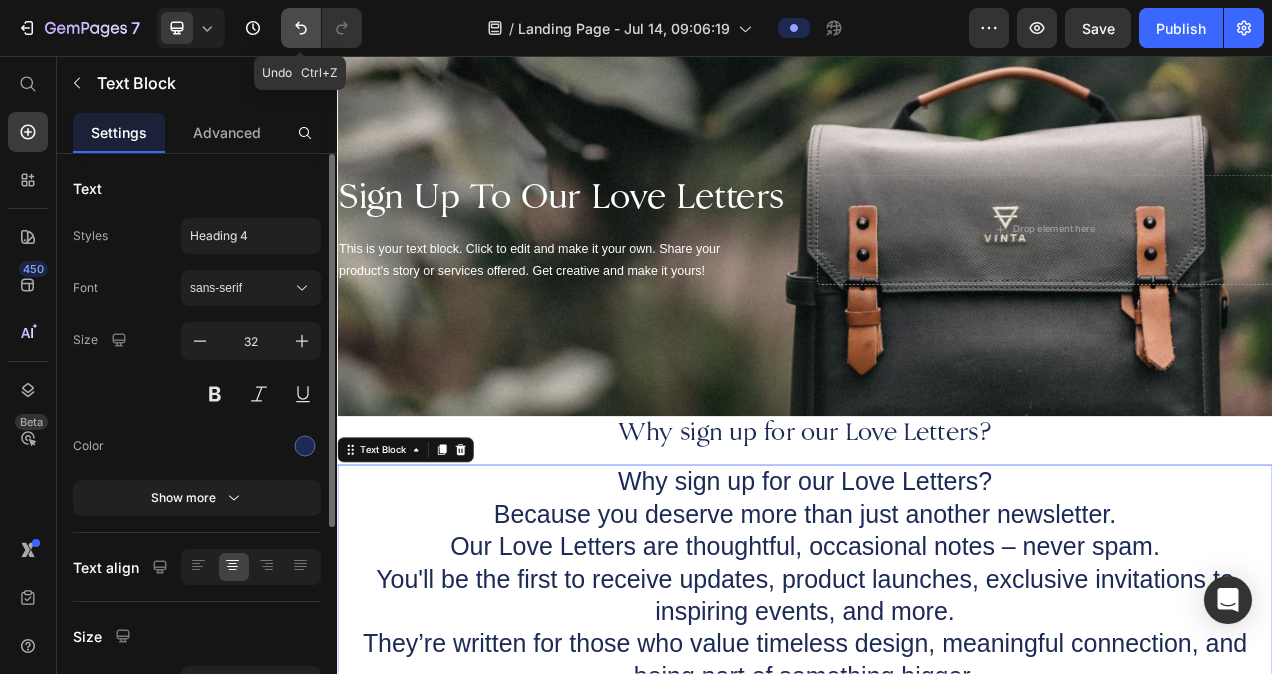 click 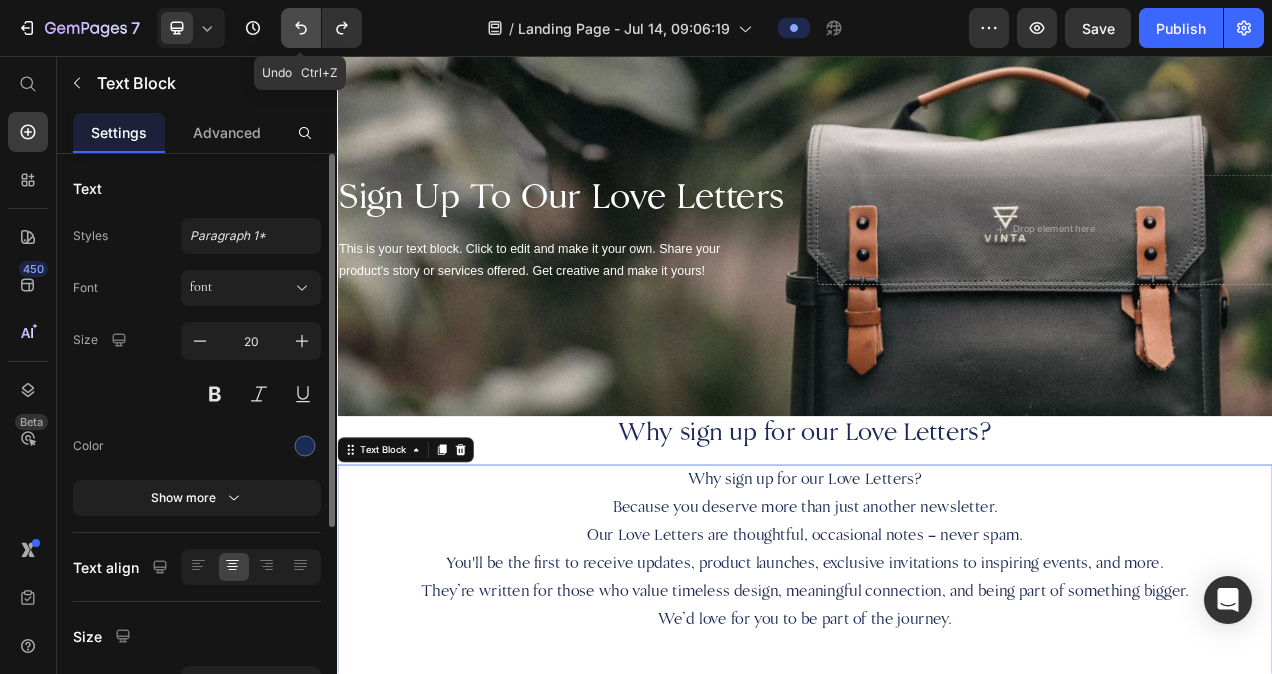 click 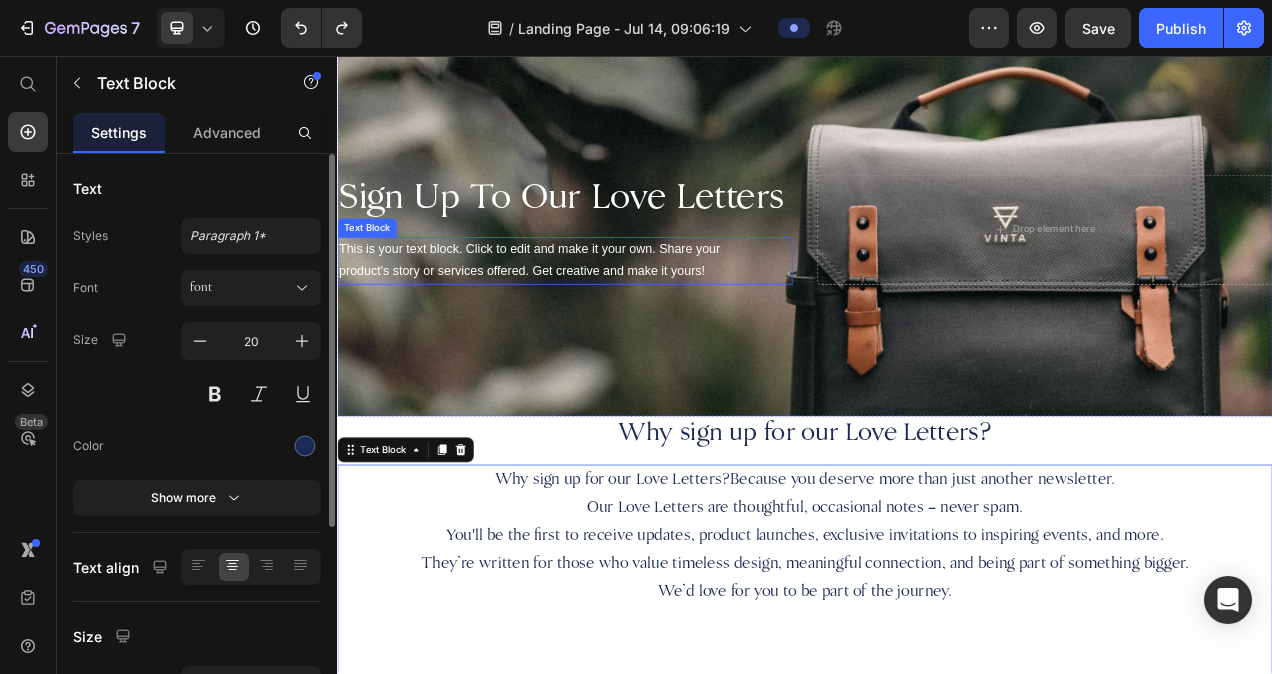 click on "This is your text block. Click to edit and make it your own. Share your                       product's story or services offered. Get creative and make it yours!" at bounding box center [629, 320] 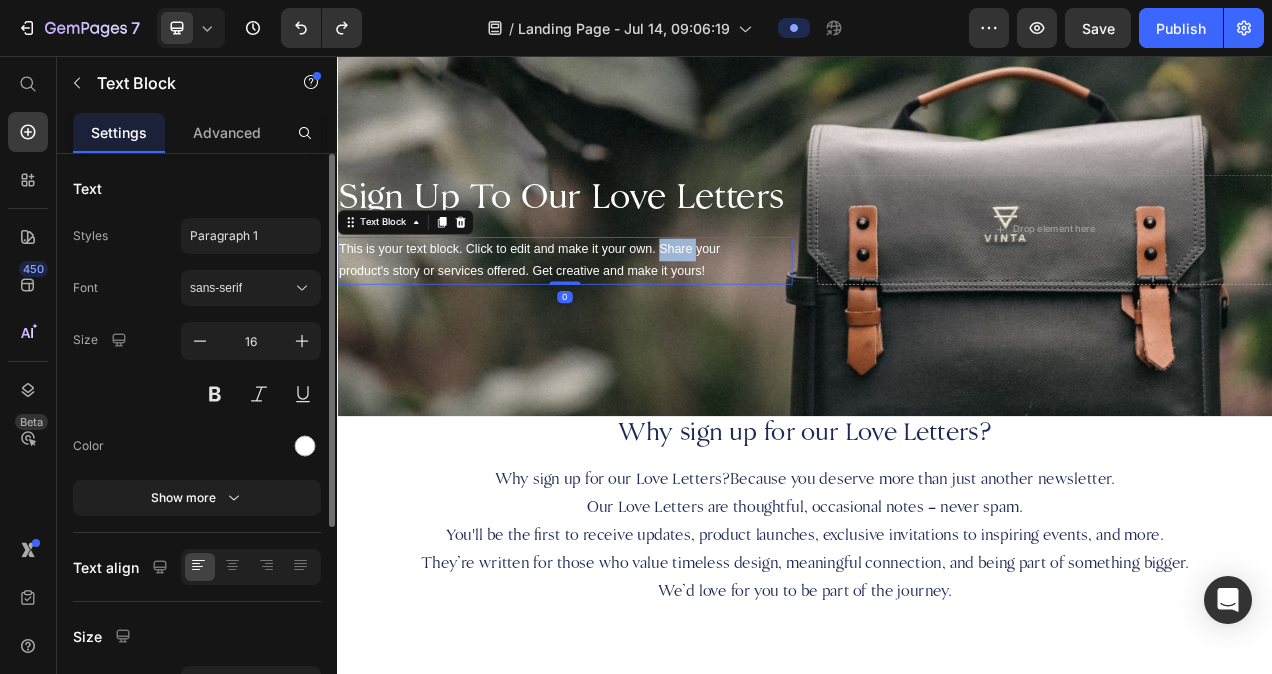 click on "This is your text block. Click to edit and make it your own. Share your product's story or services offered. Get creative and make it yours!" at bounding box center [629, 320] 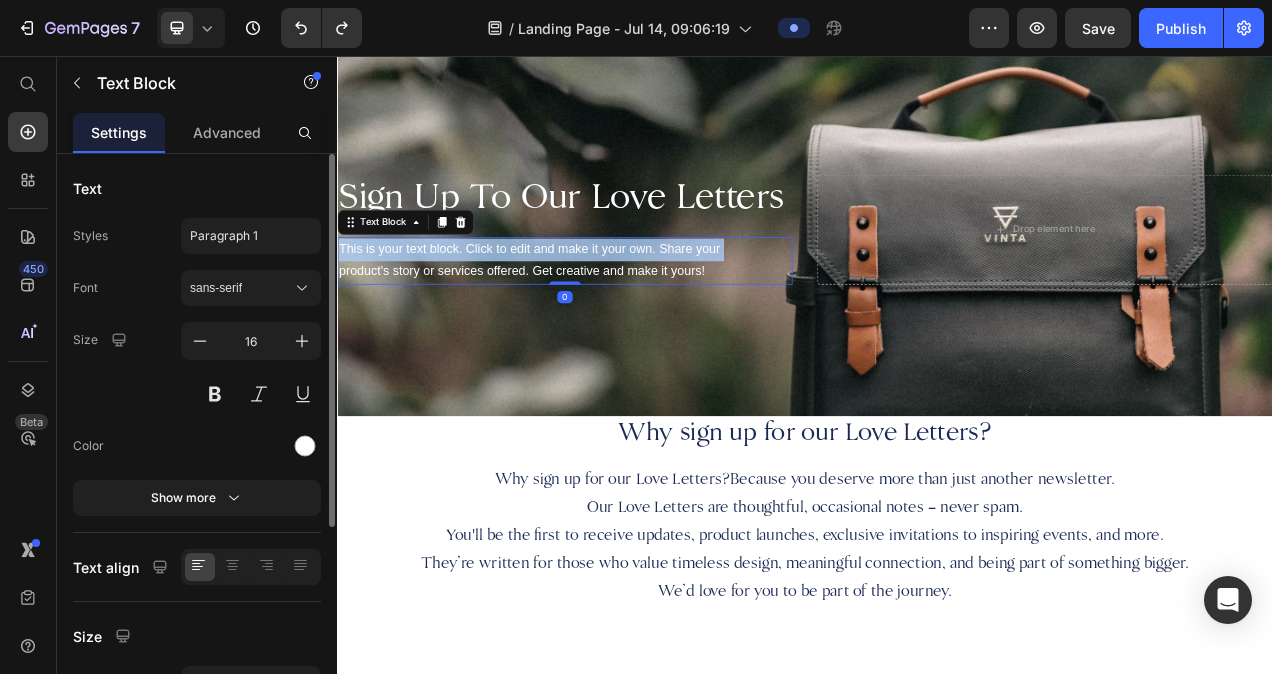 click on "This is your text block. Click to edit and make it your own. Share your product's story or services offered. Get creative and make it yours!" at bounding box center (629, 320) 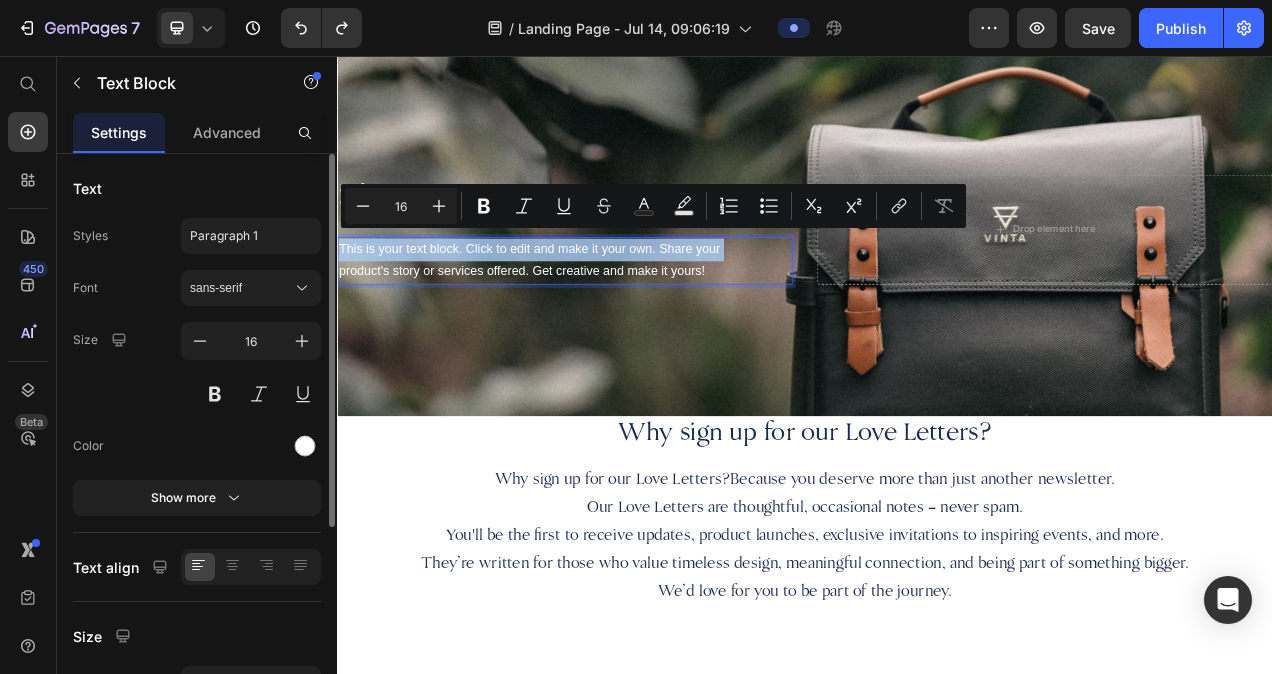 click on "This is your text block. Click to edit and make it your own. Share your product's story or services offered. Get creative and make it yours!" at bounding box center (629, 320) 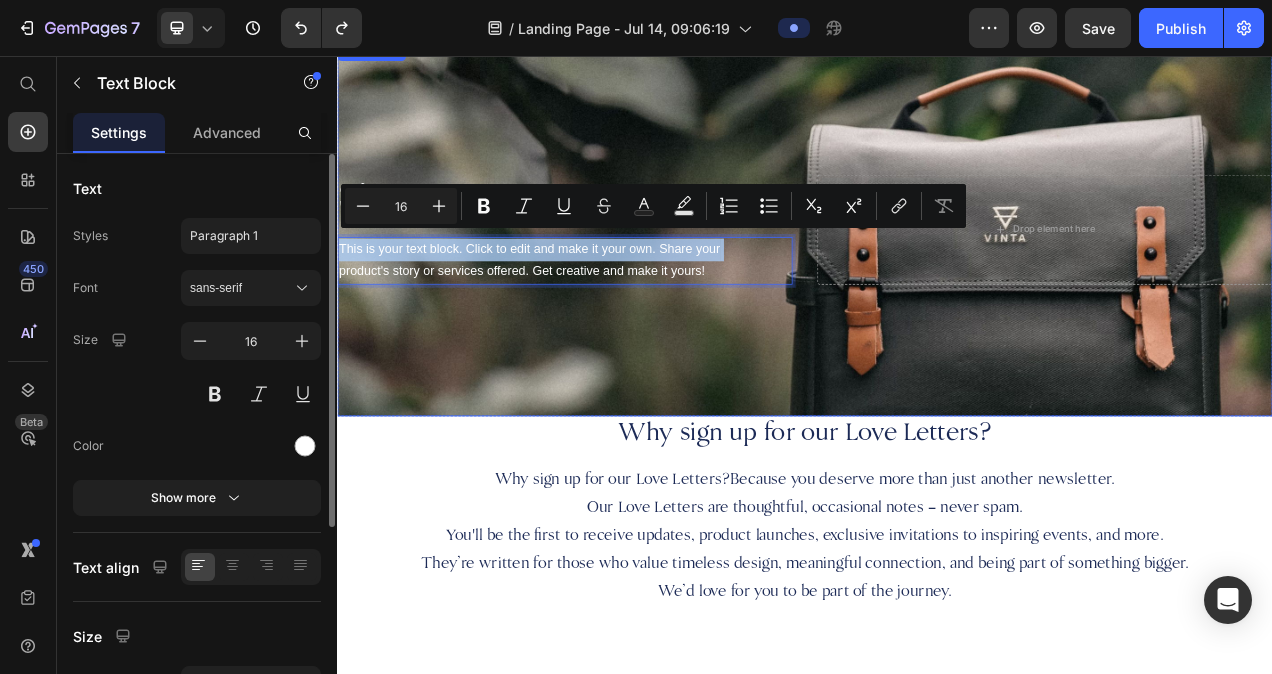click at bounding box center [937, 279] 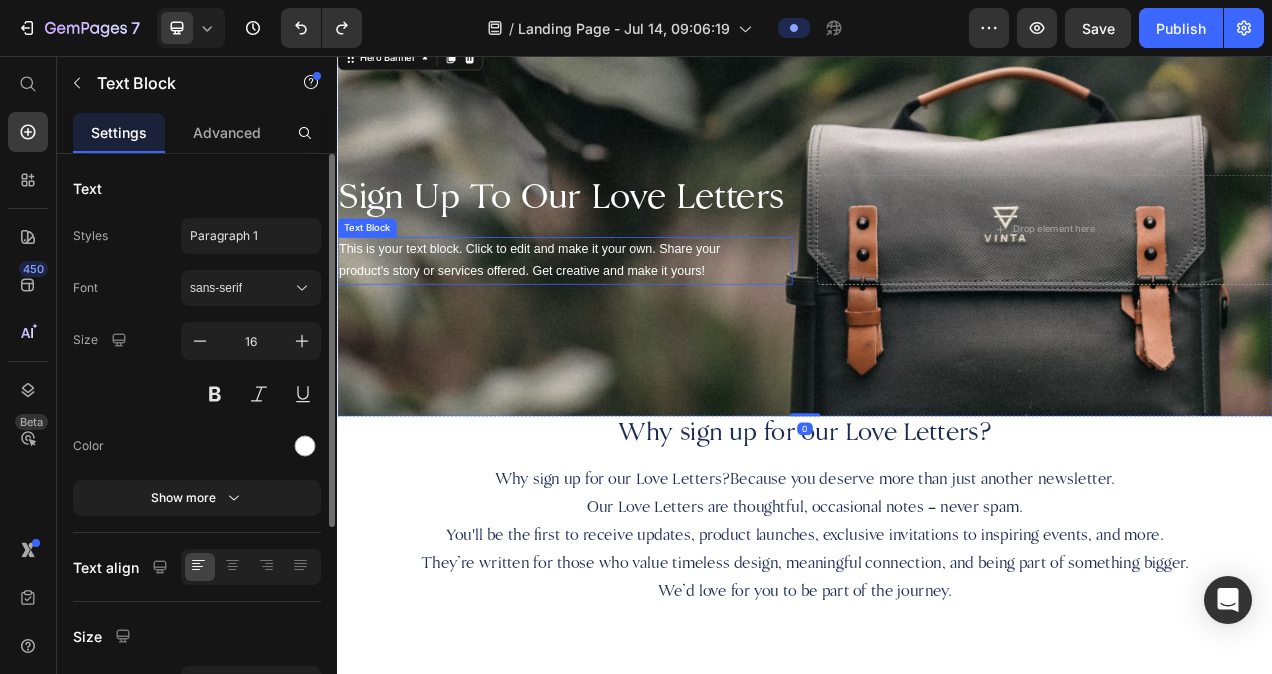 click on "This is your text block. Click to edit and make it your own. Share your product's story or services offered. Get creative and make it yours!" at bounding box center (629, 320) 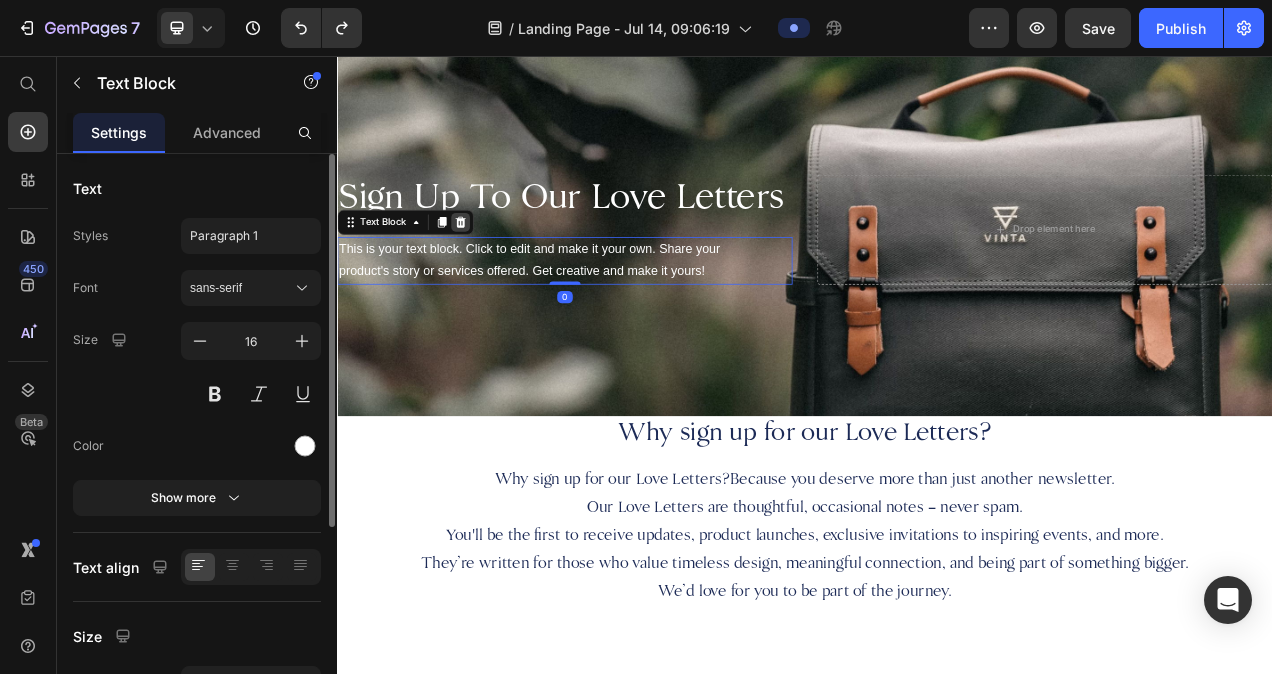 click 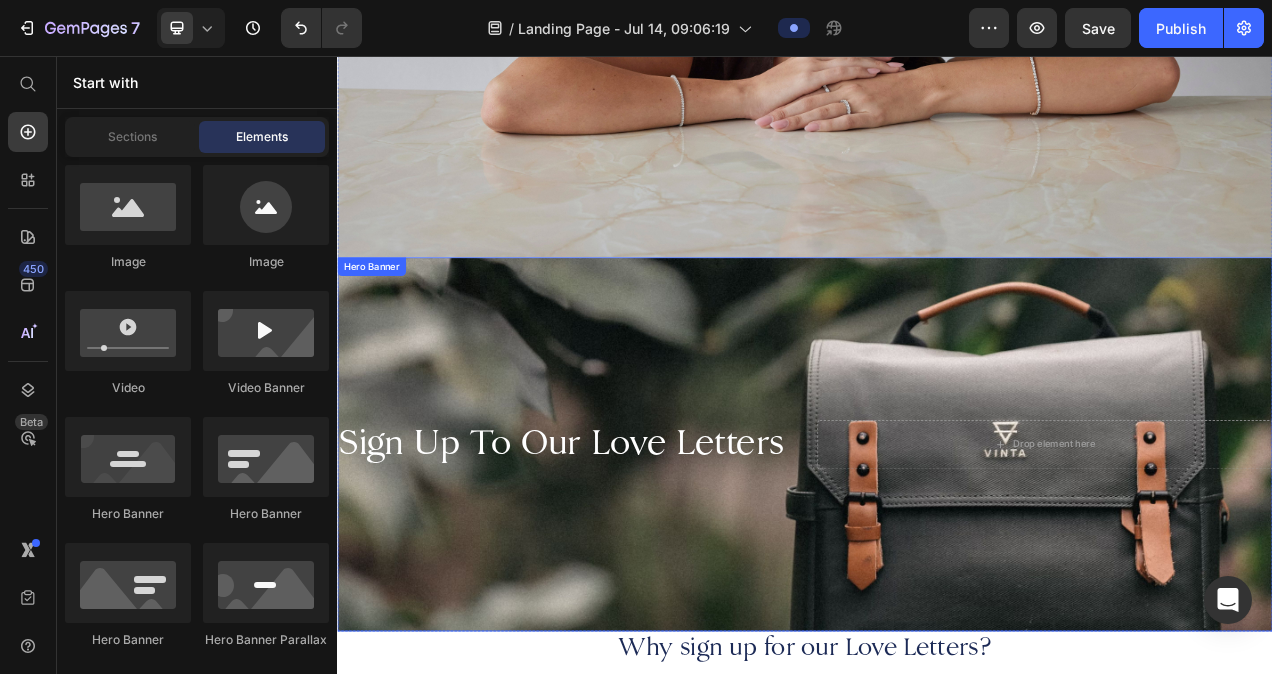 scroll, scrollTop: 578, scrollLeft: 0, axis: vertical 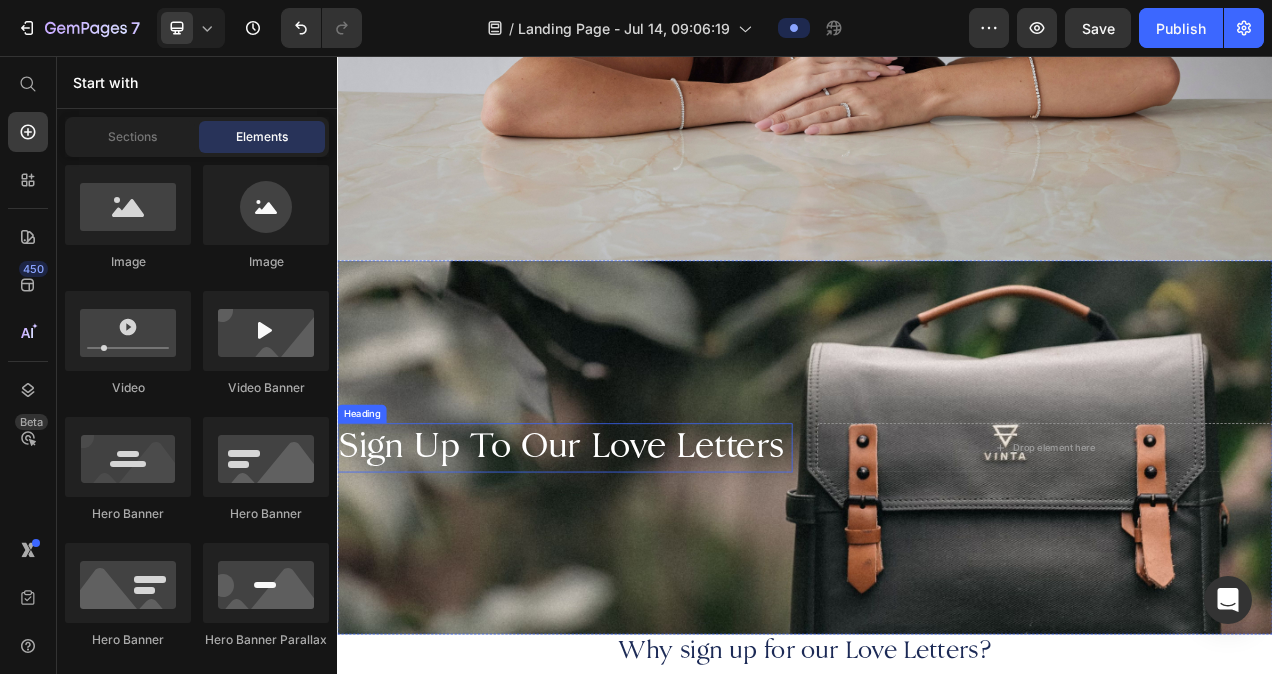 click on "Sign Up To Our Love Letters" at bounding box center [629, 560] 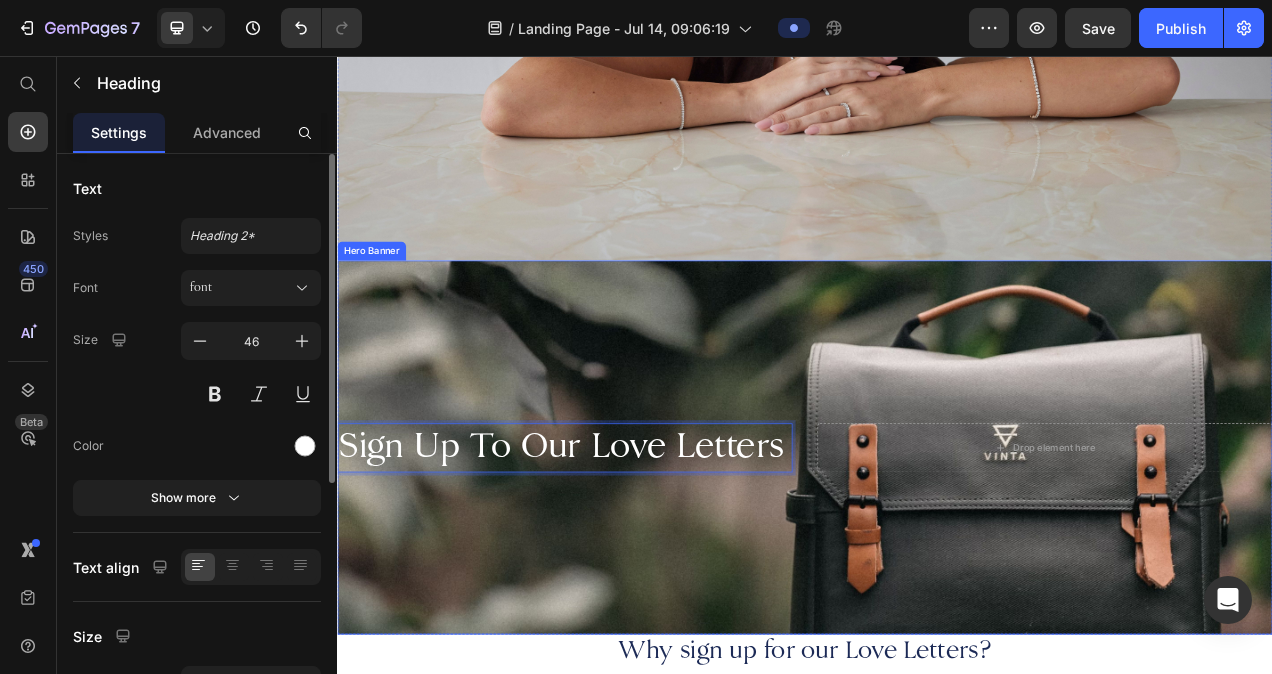 drag, startPoint x: 625, startPoint y: 537, endPoint x: 628, endPoint y: 466, distance: 71.063354 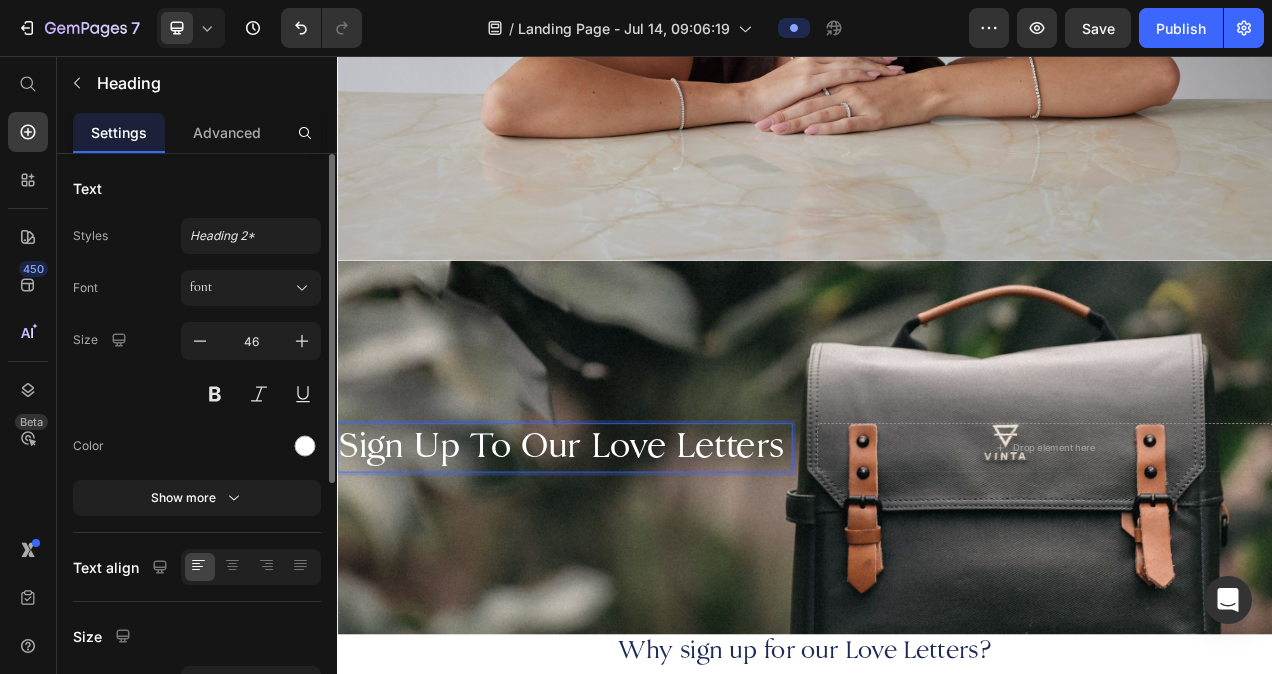 click on "Sign Up To Our Love Letters Heading   0
Drop element here" at bounding box center (937, 560) 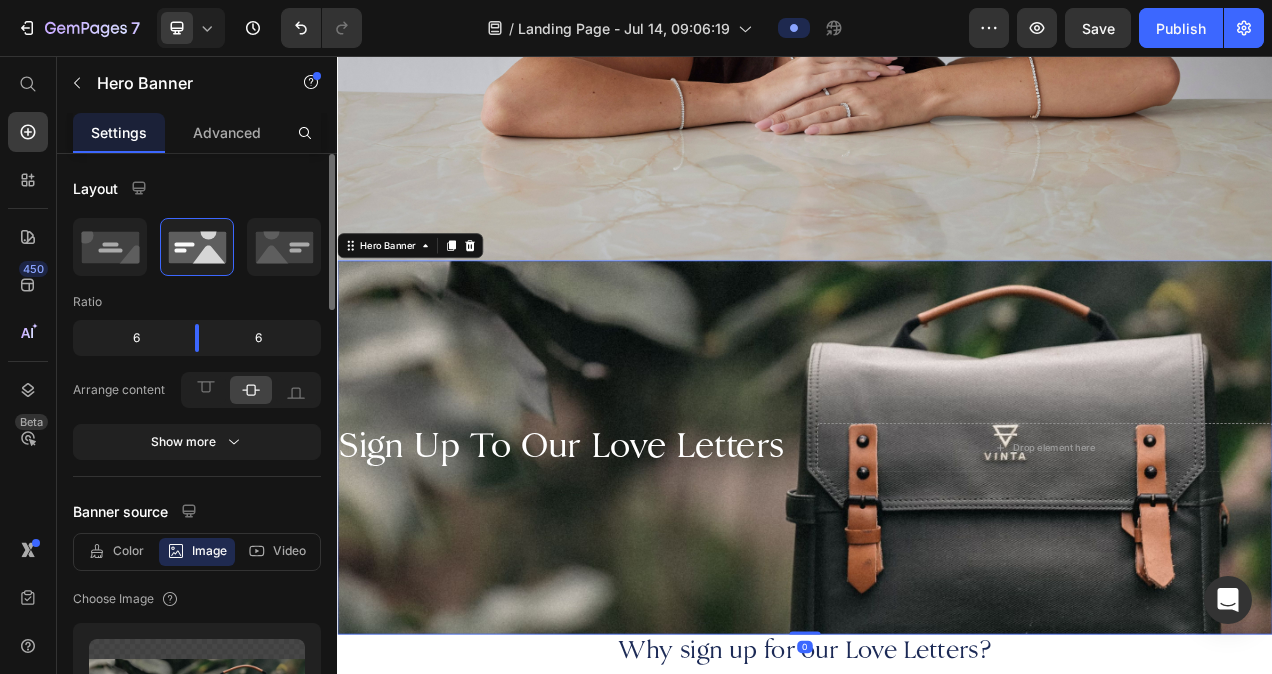 click at bounding box center [937, 559] 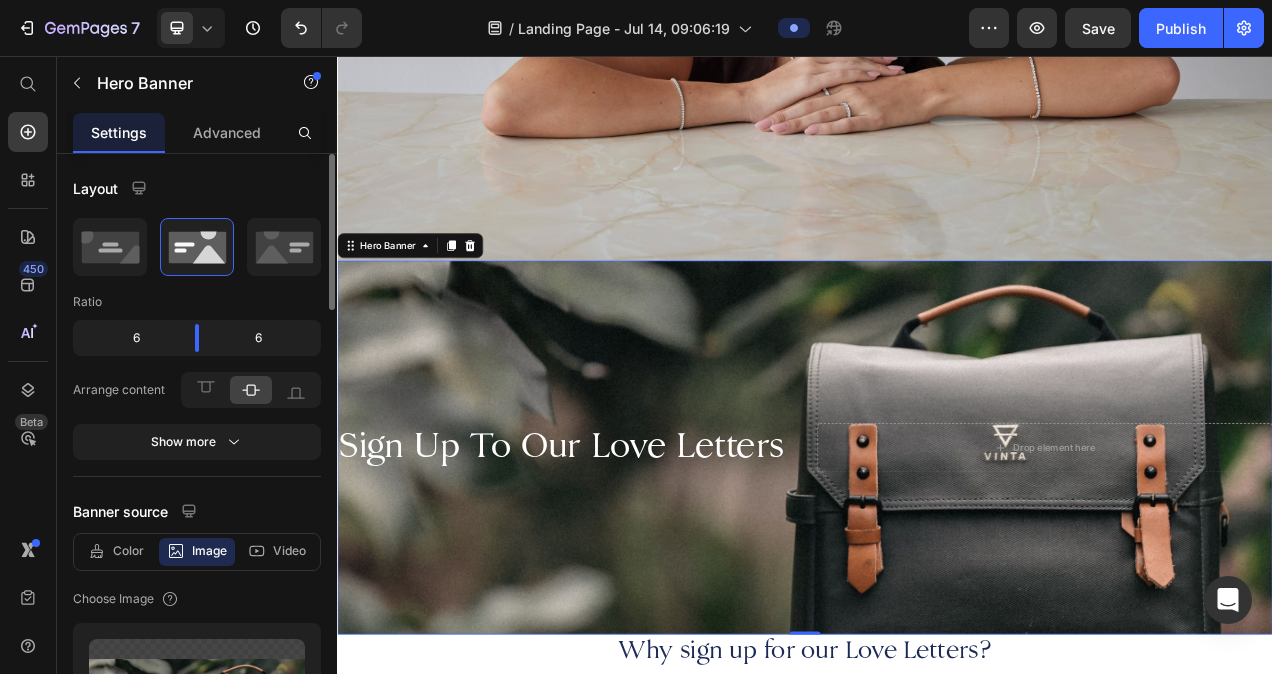 click at bounding box center [937, 559] 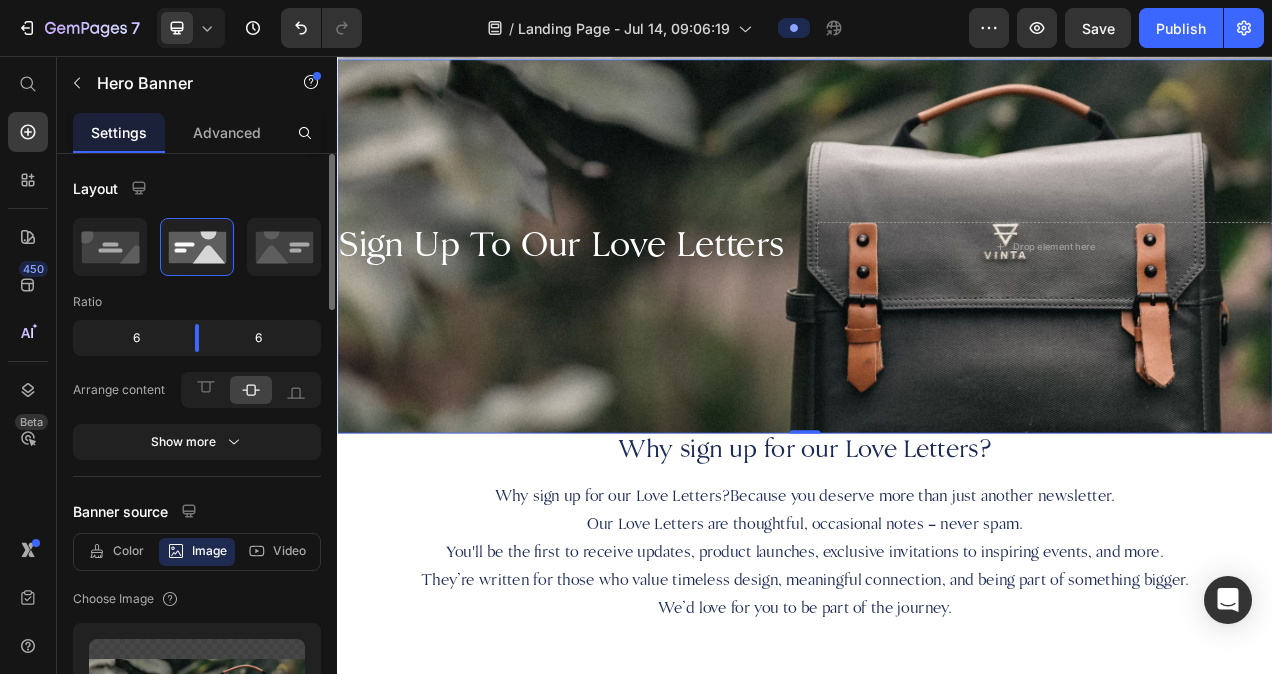 scroll, scrollTop: 838, scrollLeft: 0, axis: vertical 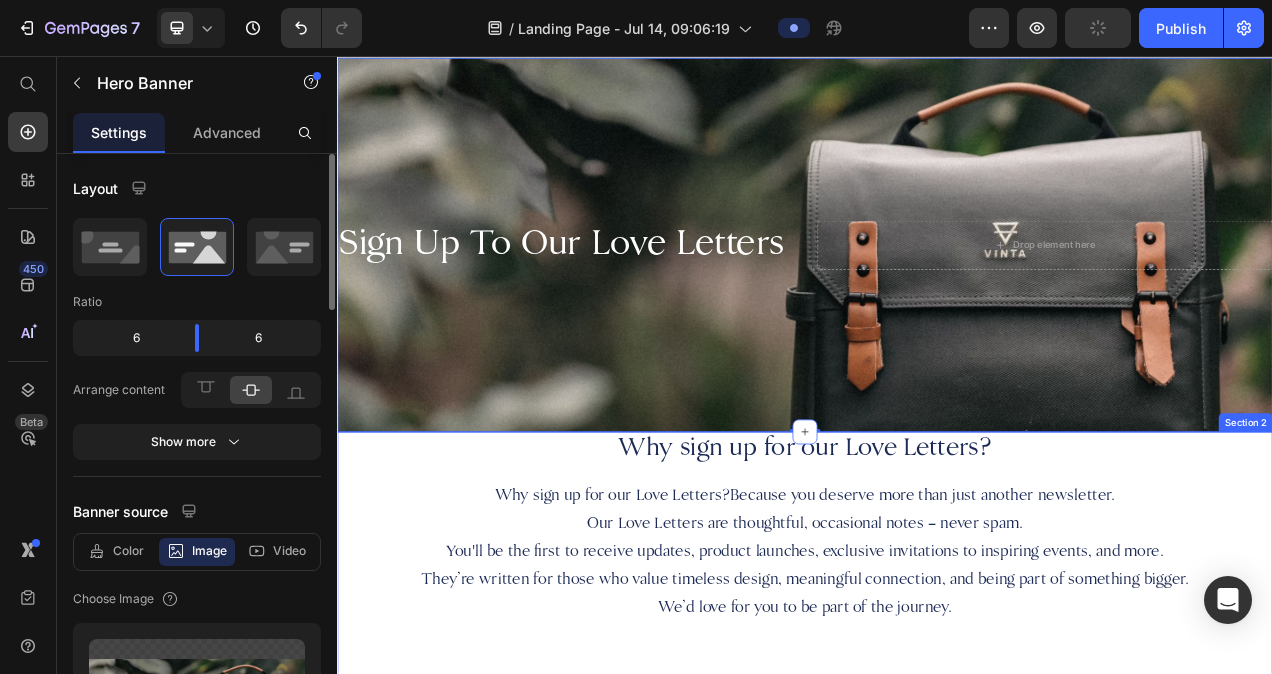 click on "Why sign up for our Love Letters?" at bounding box center [937, 562] 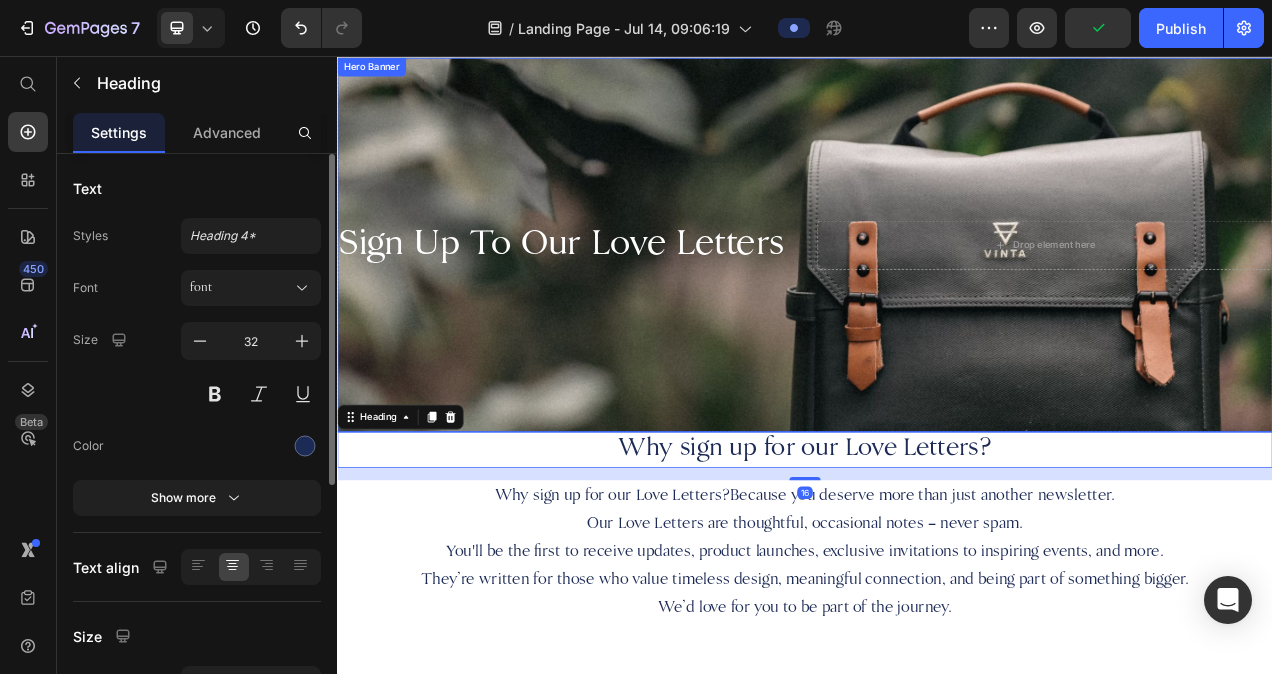click at bounding box center (937, 299) 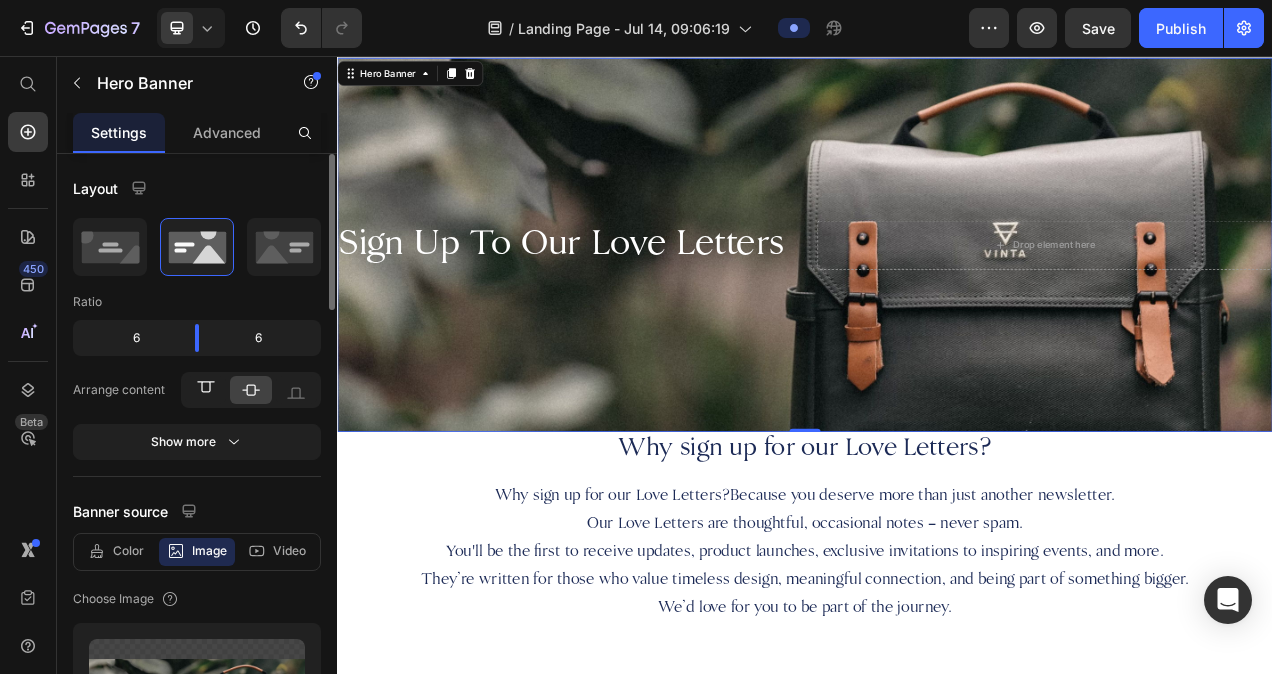 click 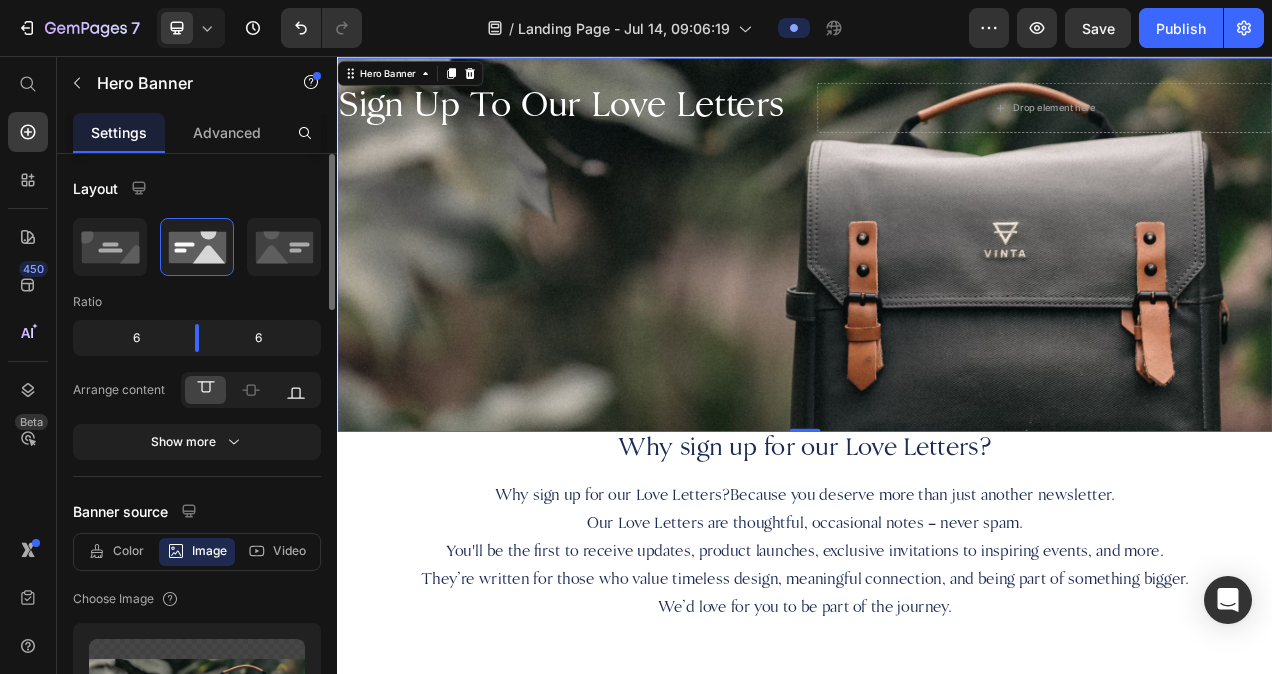 scroll, scrollTop: 20, scrollLeft: 0, axis: vertical 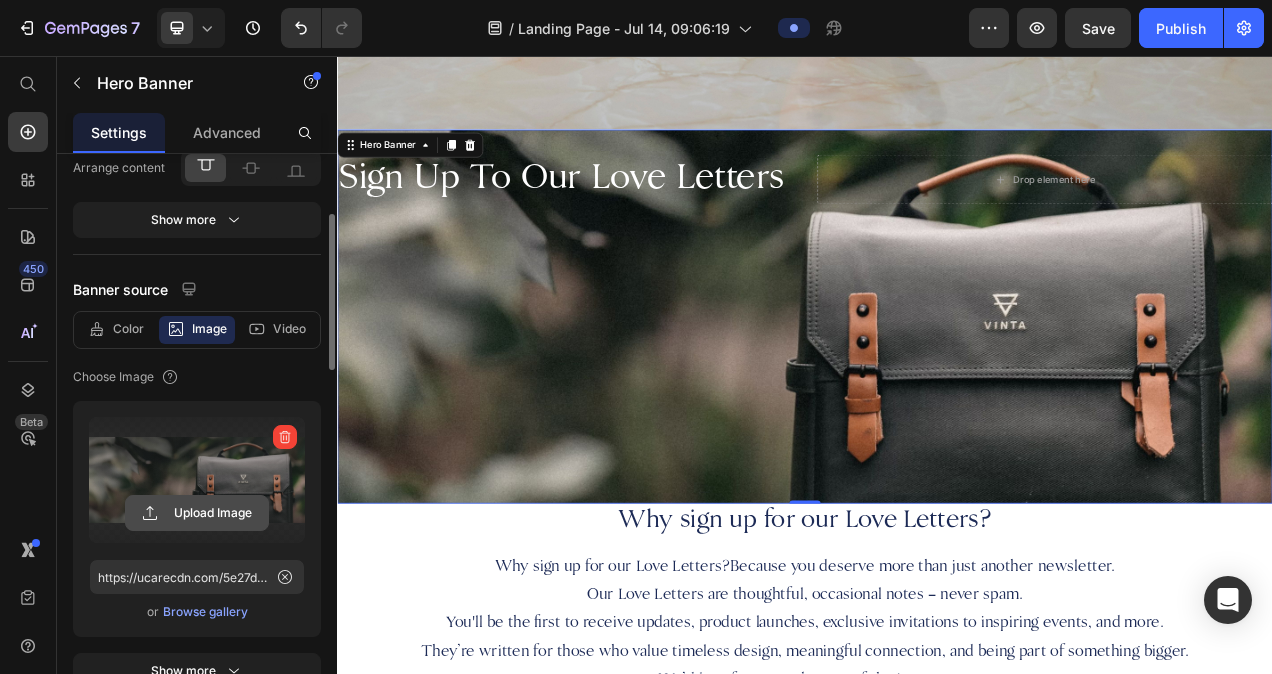 click 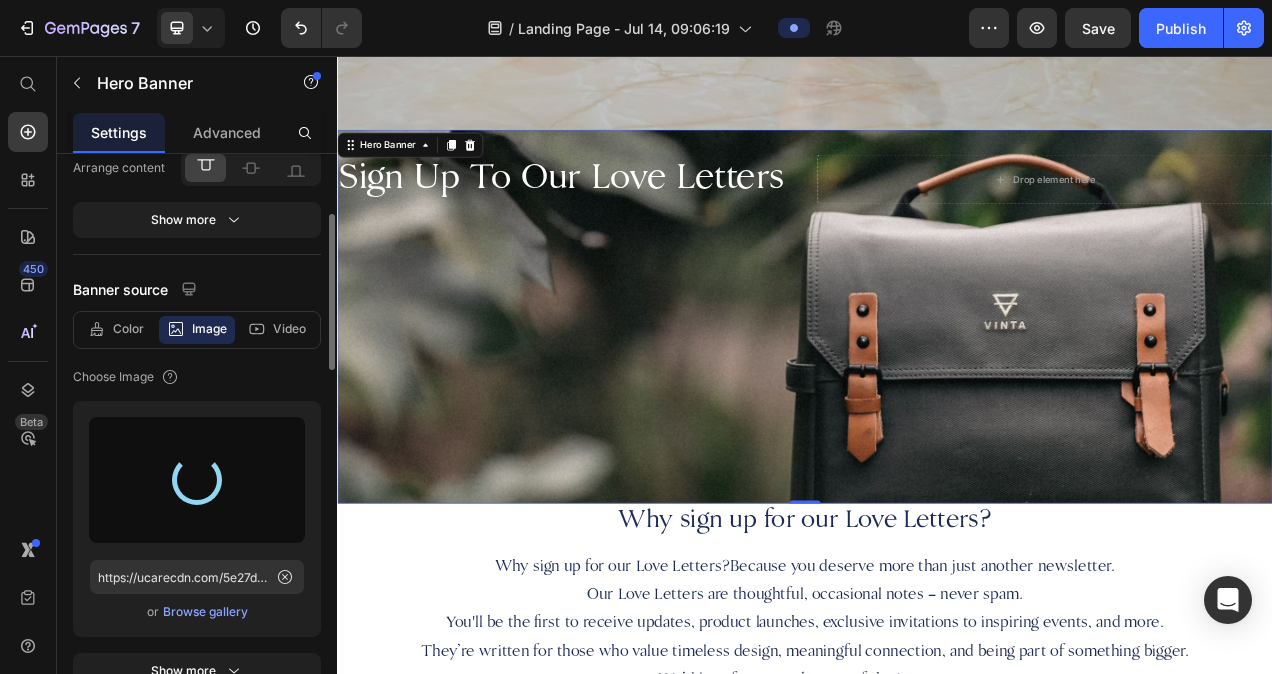 type on "https://cdn.shopify.com/s/files/1/0829/0929/9023/files/gempages_561459601749312293-c0d230ab-f6f2-47b9-9a2d-a473e44e8941.jpg" 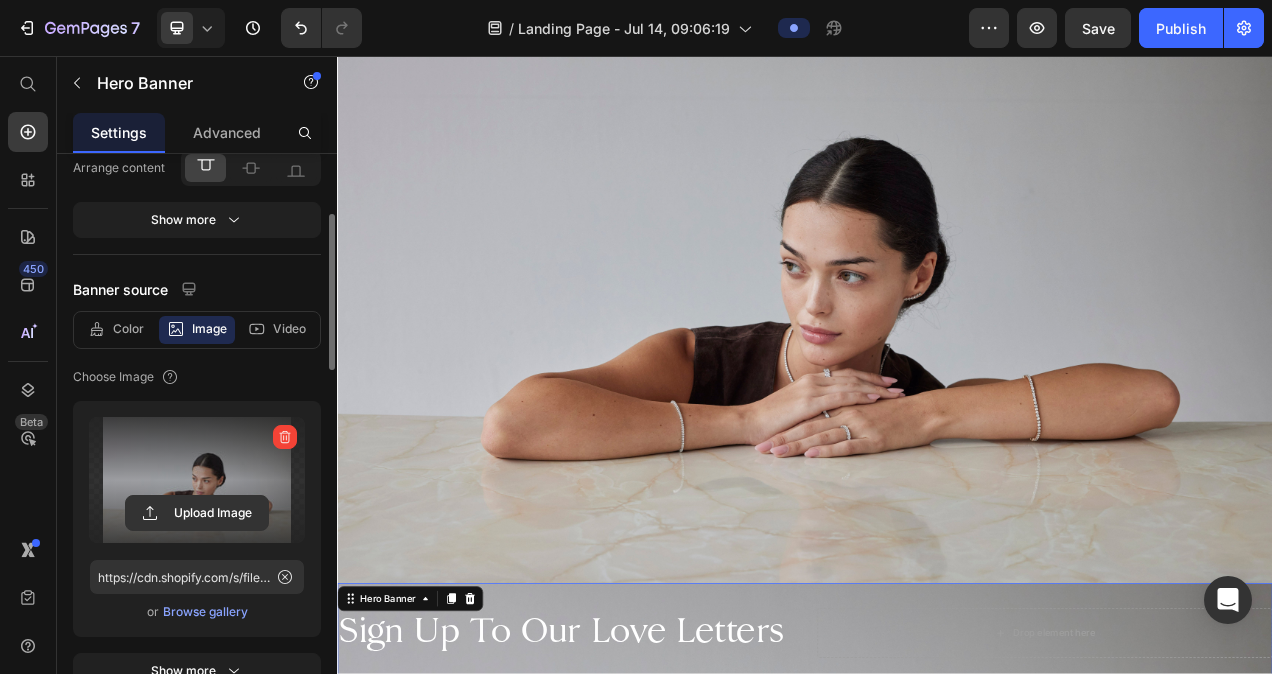 scroll, scrollTop: 164, scrollLeft: 0, axis: vertical 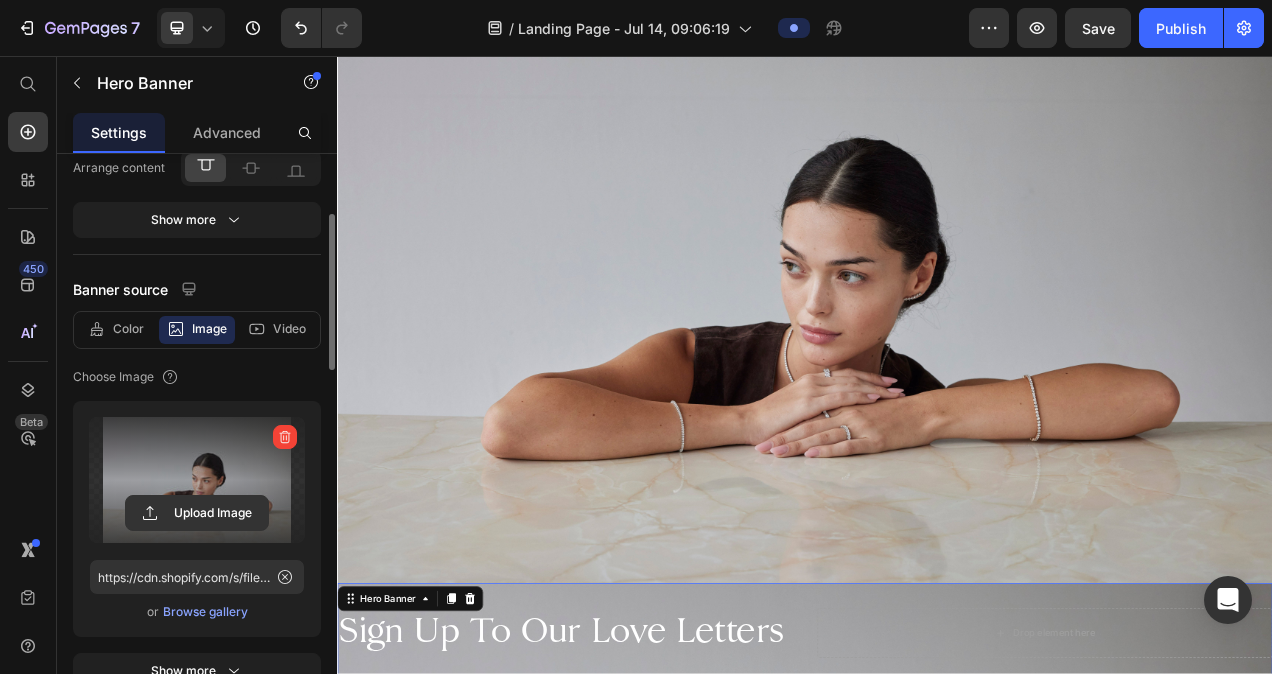 click at bounding box center (937, 333) 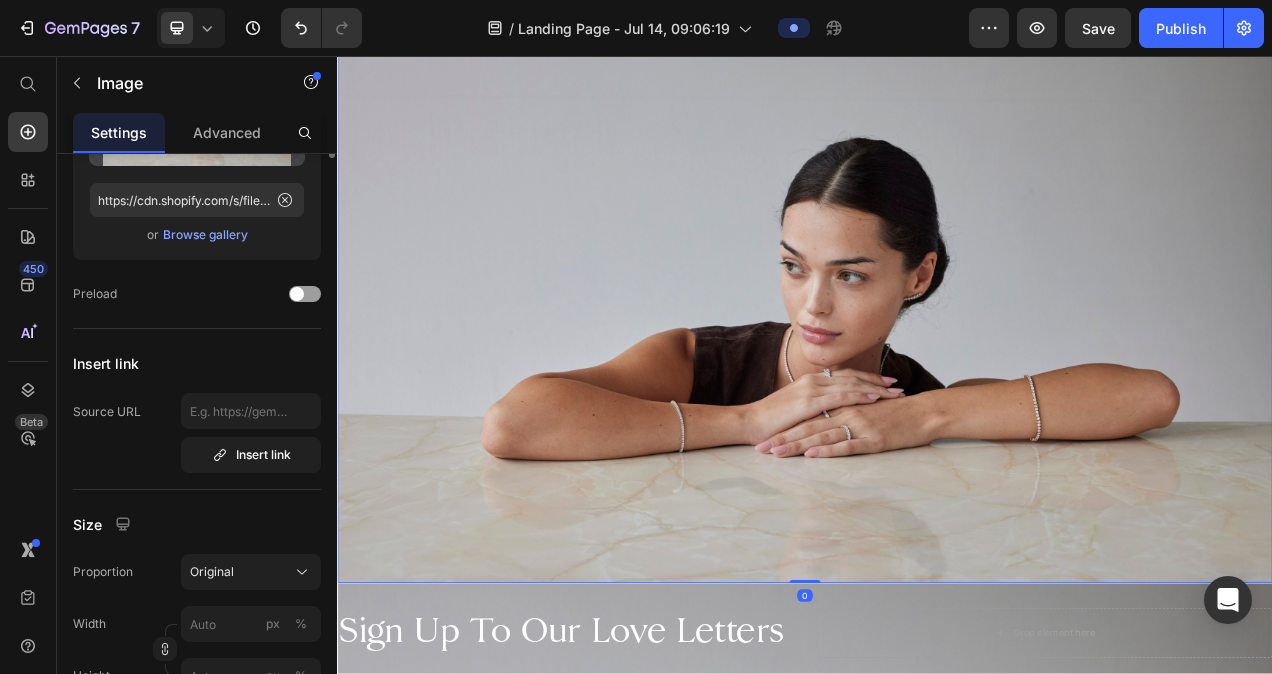 scroll, scrollTop: 0, scrollLeft: 0, axis: both 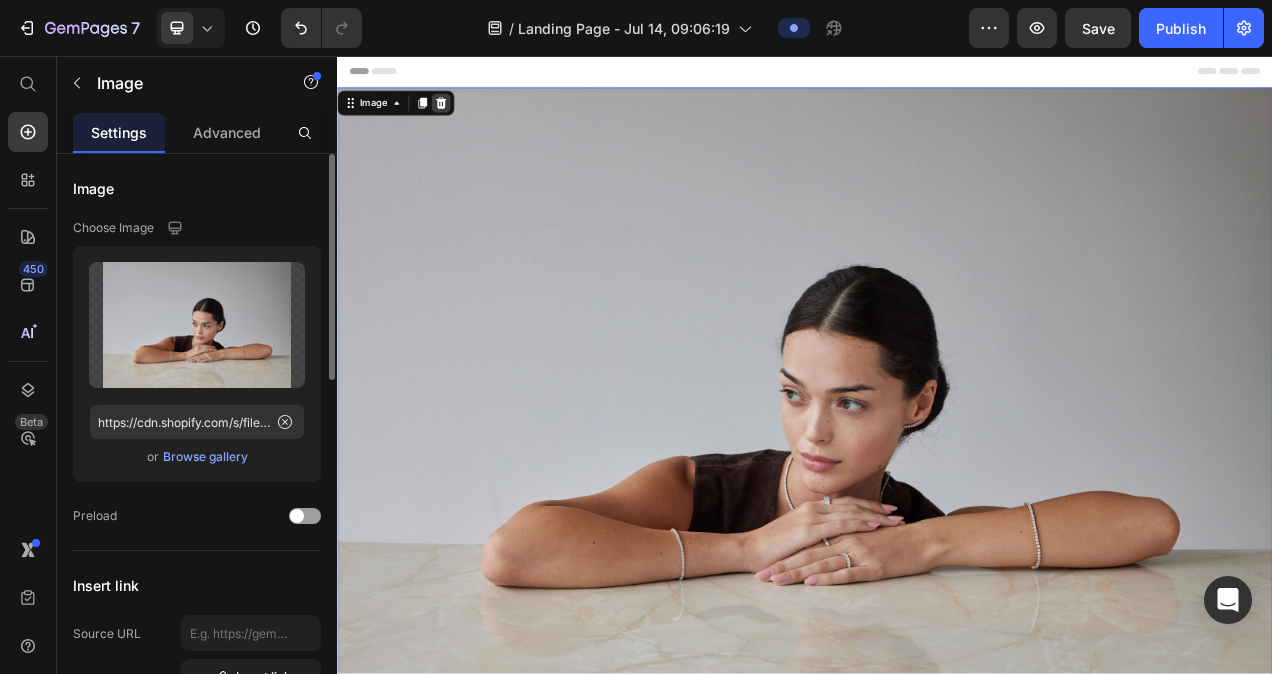 click at bounding box center (470, 117) 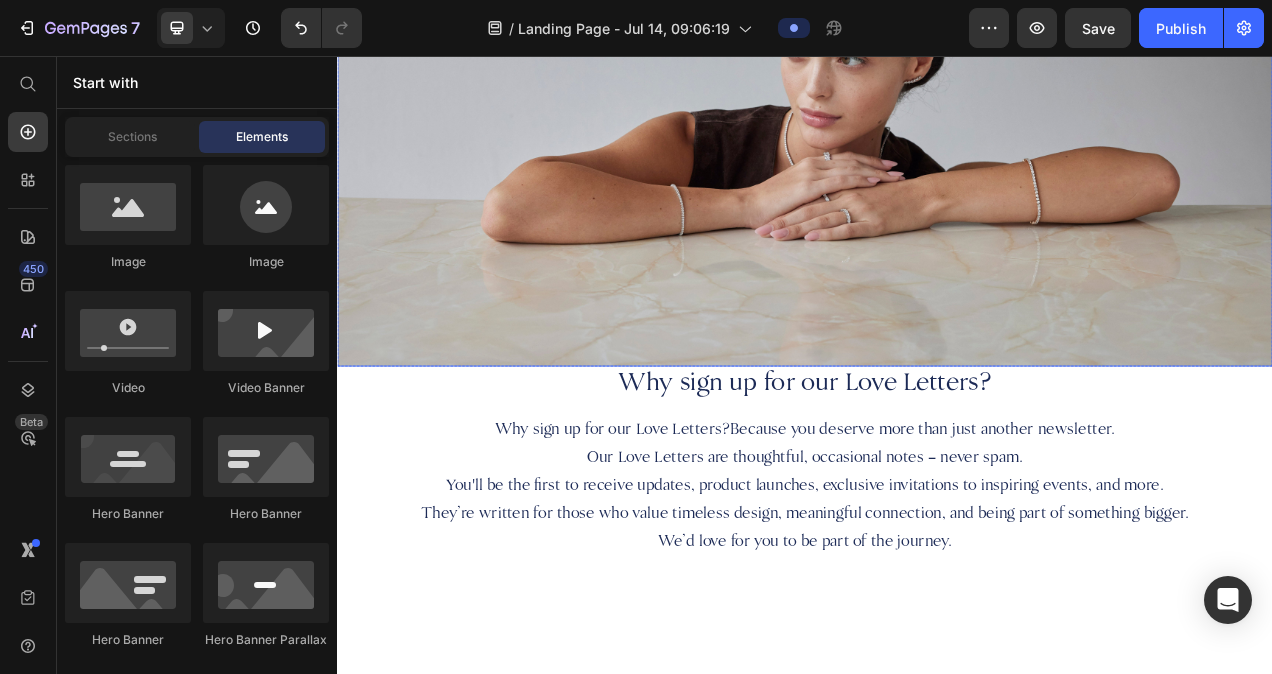 scroll, scrollTop: 443, scrollLeft: 0, axis: vertical 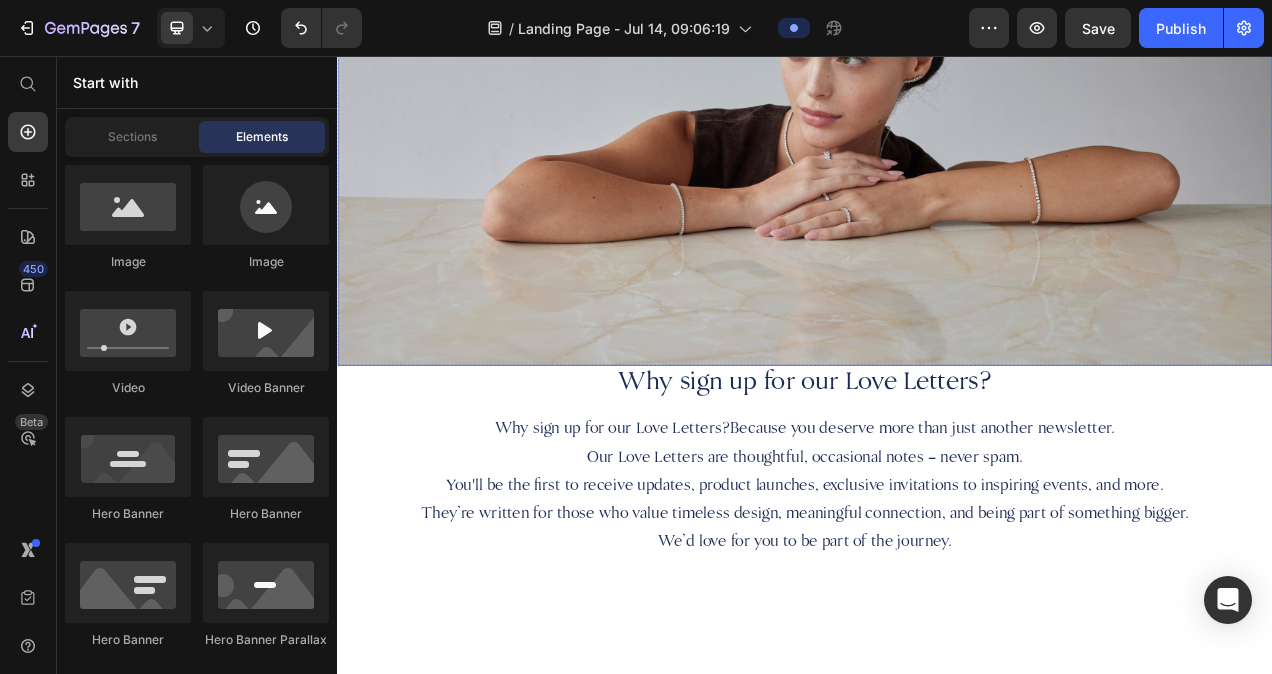 click at bounding box center (937, 54) 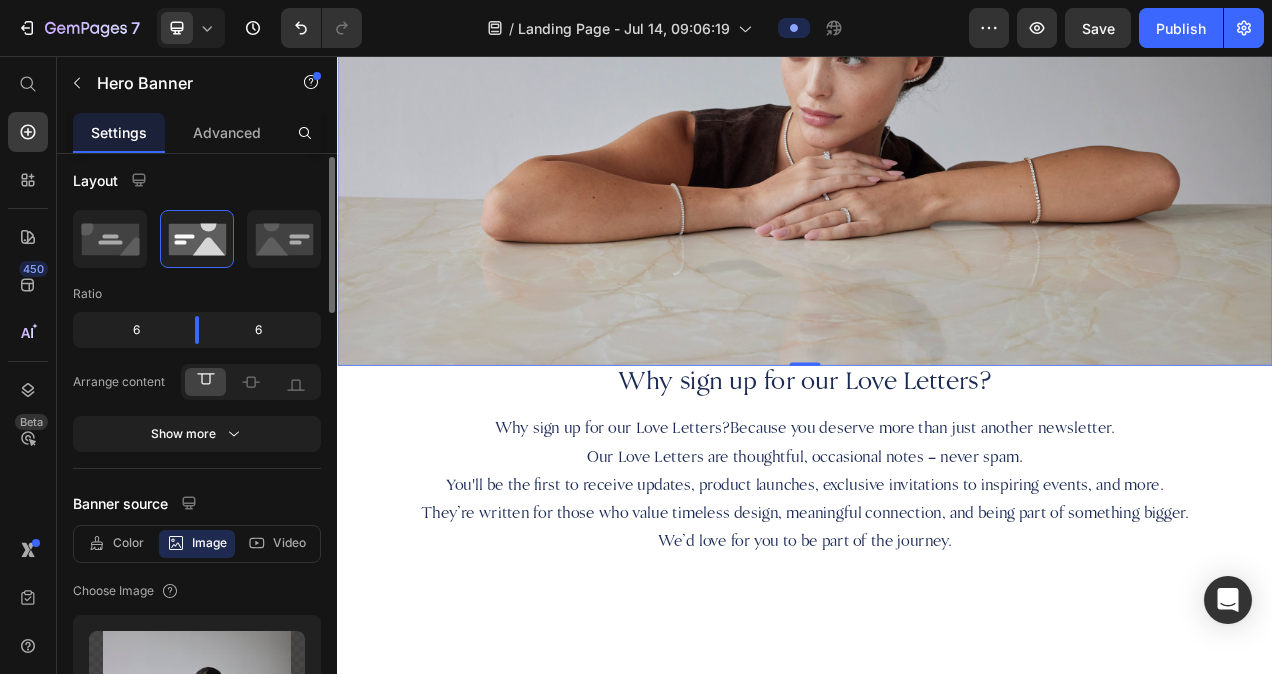 scroll, scrollTop: 9, scrollLeft: 0, axis: vertical 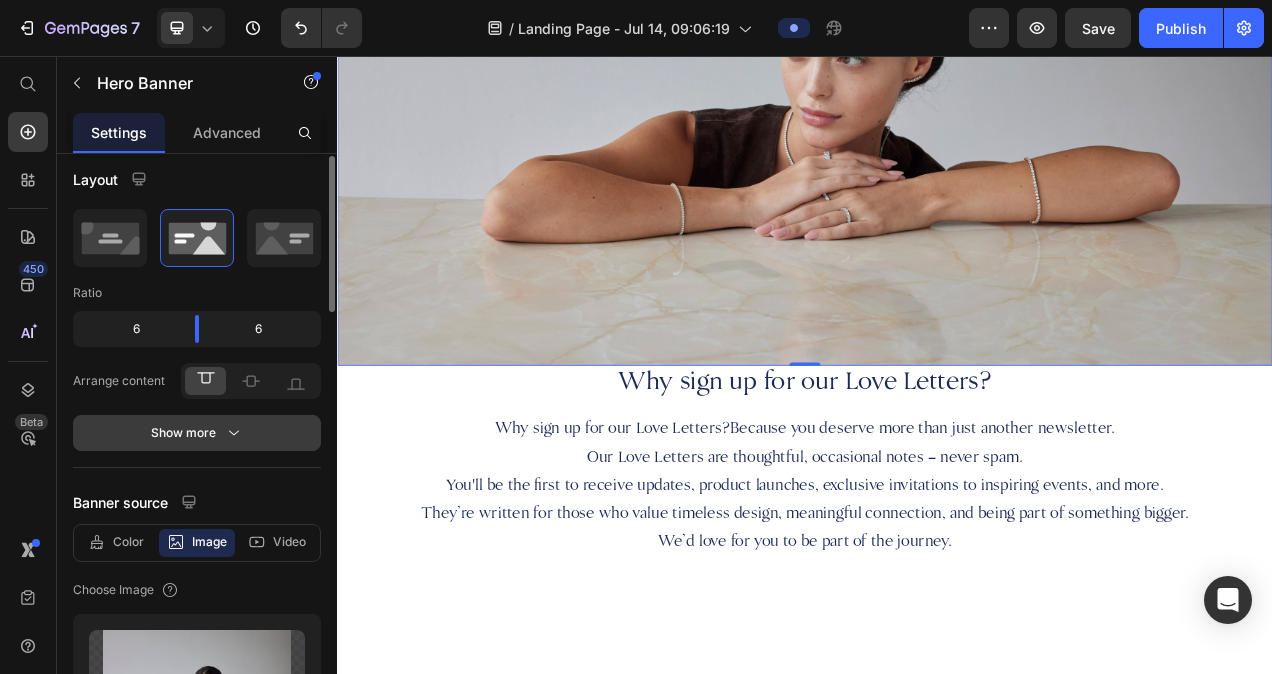 click on "Show more" at bounding box center [197, 433] 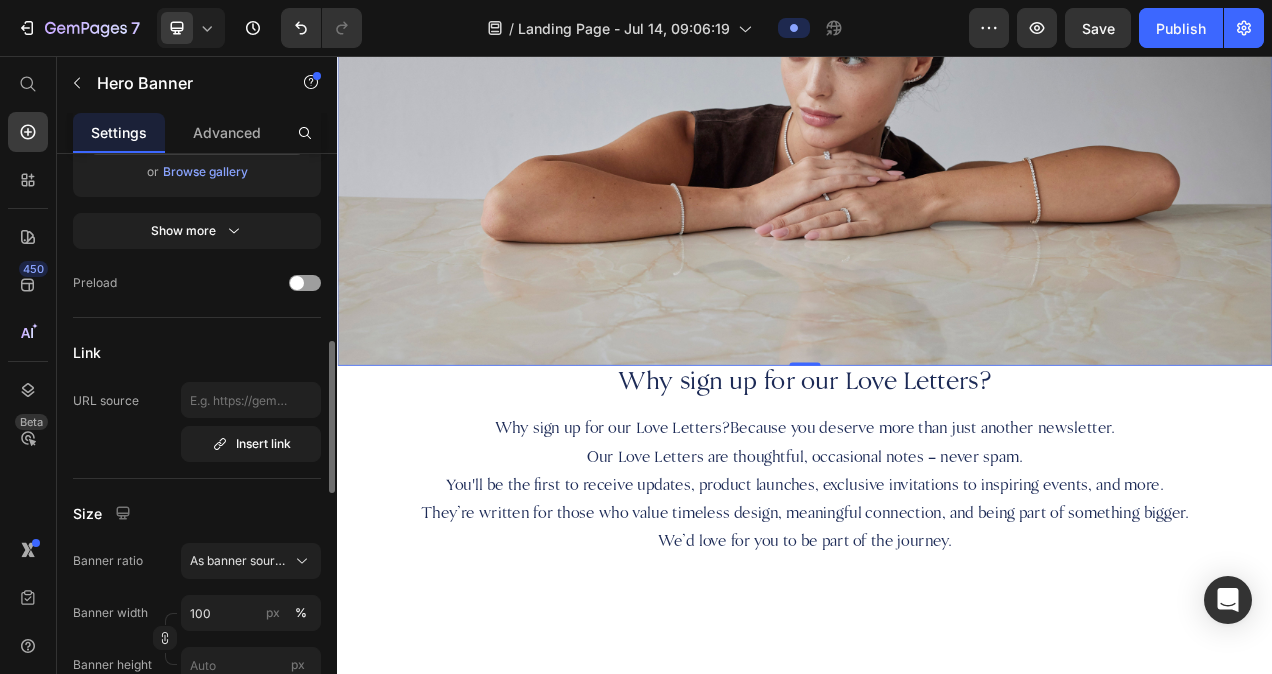 scroll, scrollTop: 713, scrollLeft: 0, axis: vertical 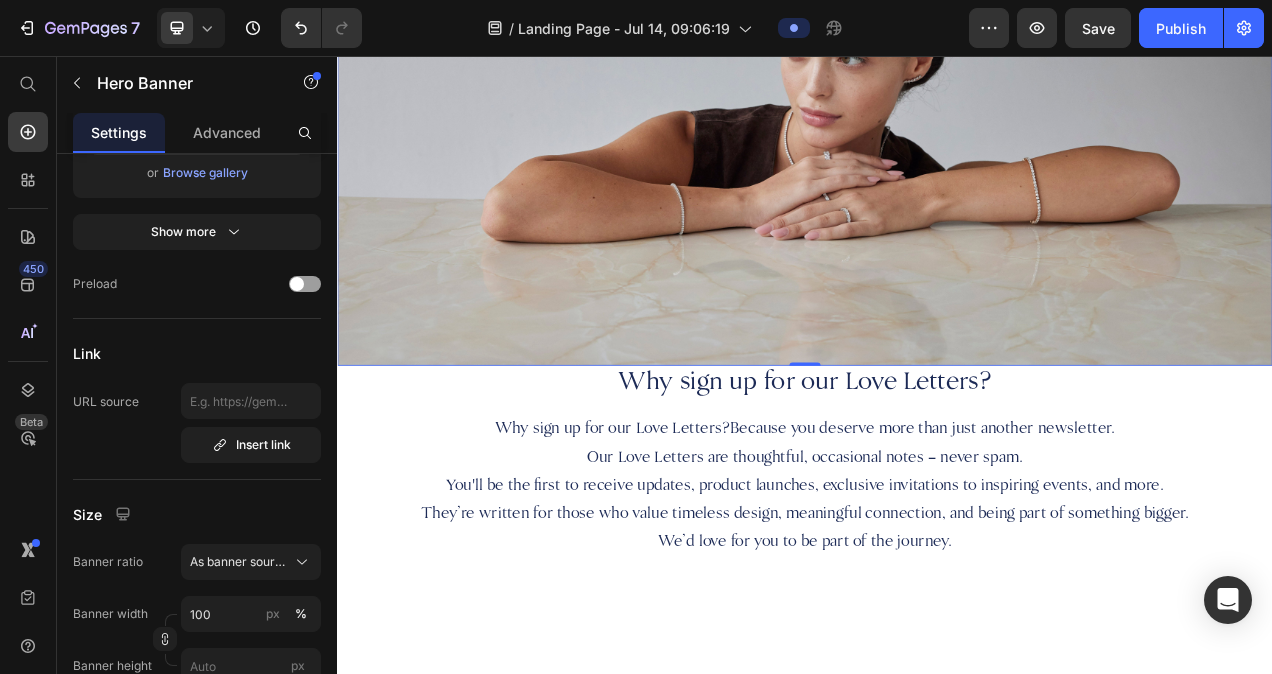 click on "Why sign up for our Love Letters?" at bounding box center [937, 477] 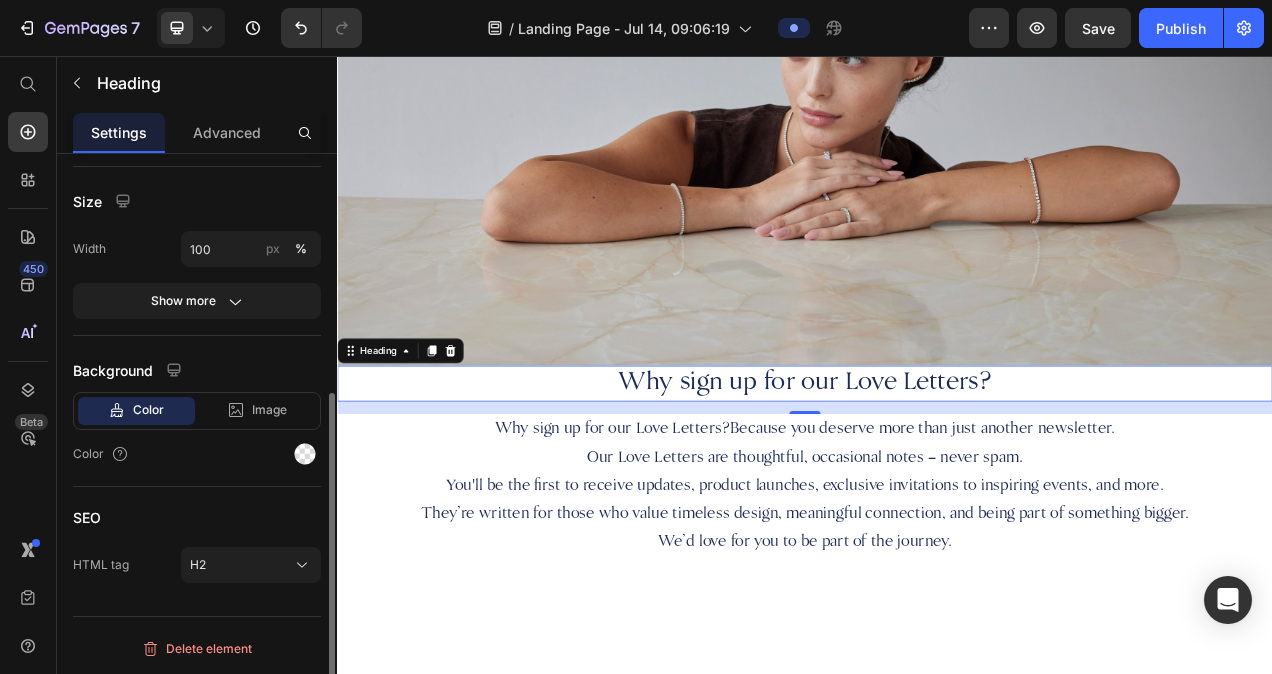 scroll, scrollTop: 0, scrollLeft: 0, axis: both 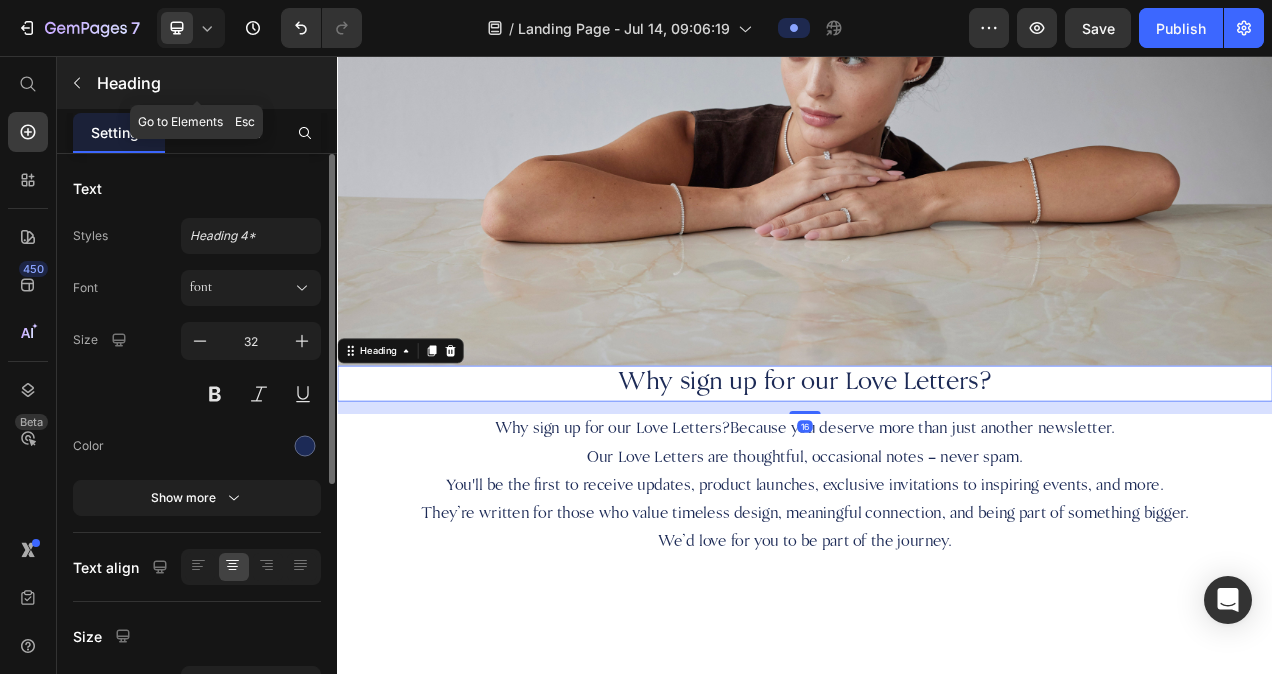 click 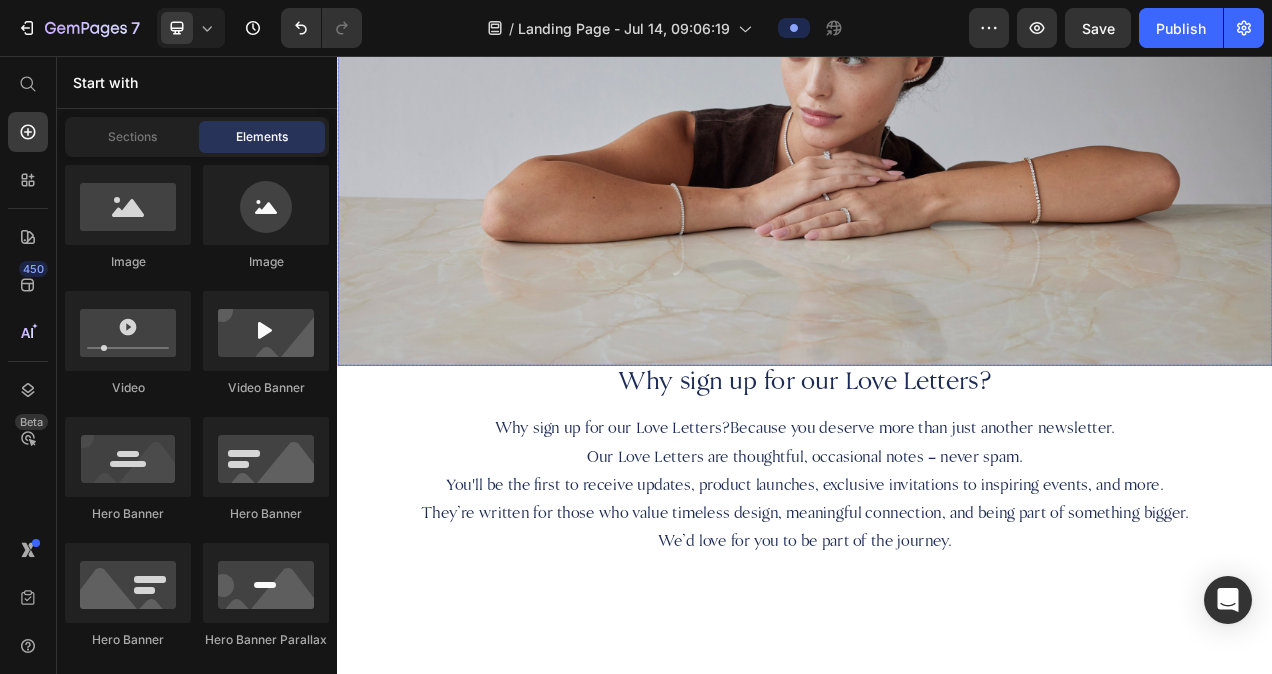 click at bounding box center (937, 54) 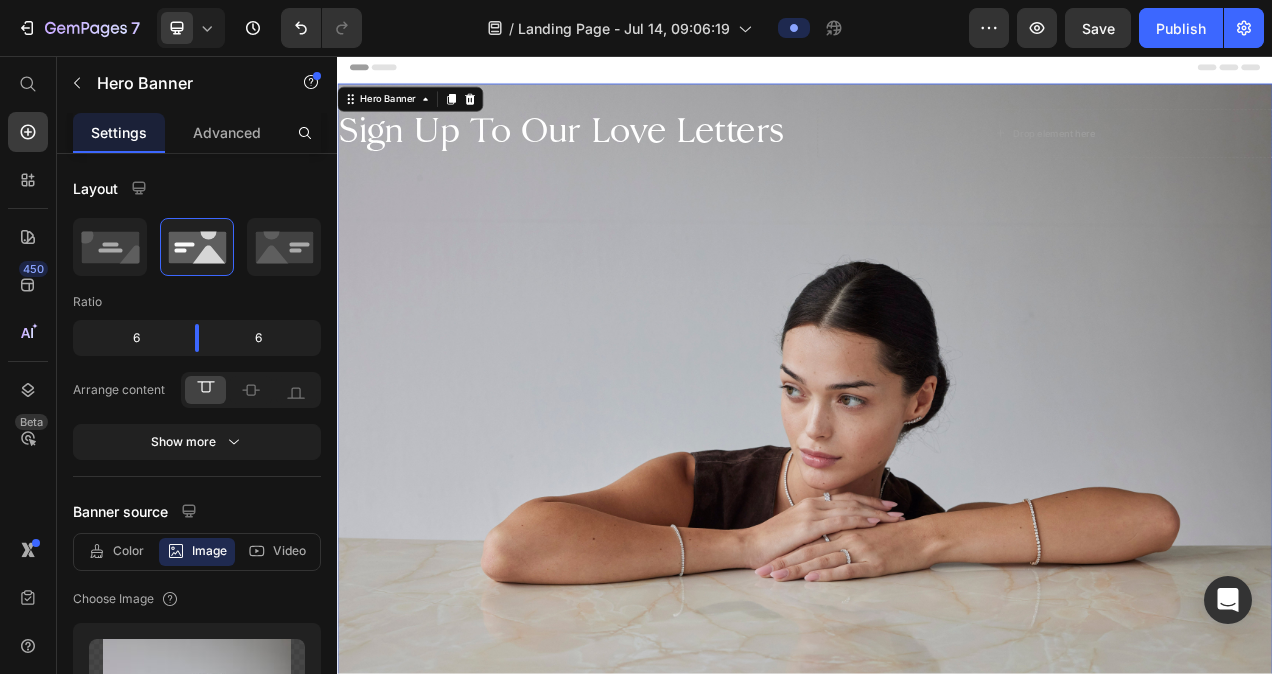 scroll, scrollTop: 310, scrollLeft: 0, axis: vertical 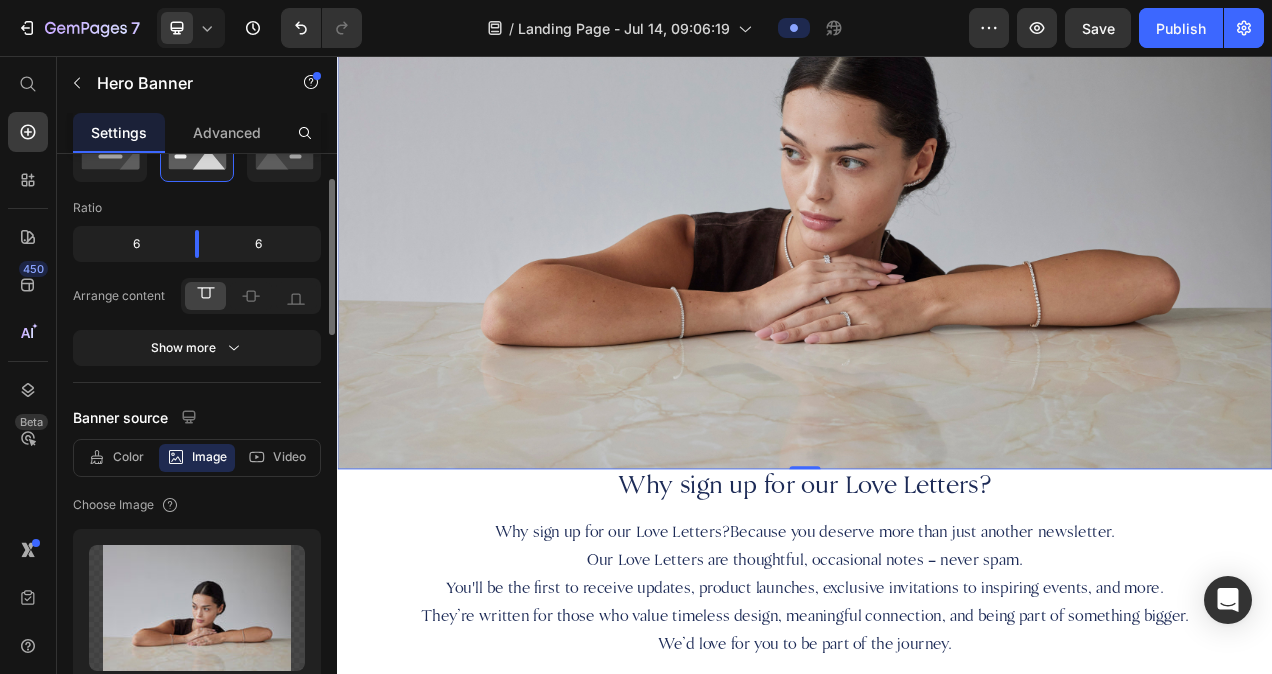 click on "6" 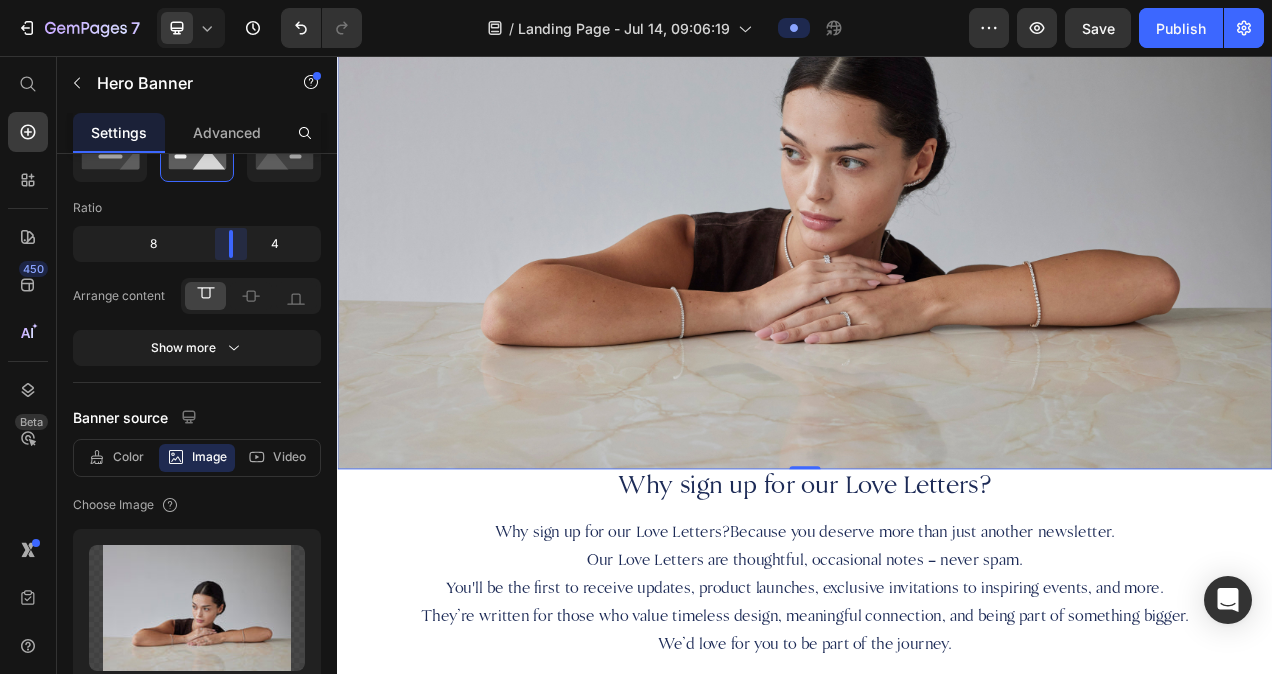 drag, startPoint x: 199, startPoint y: 247, endPoint x: 232, endPoint y: 250, distance: 33.13608 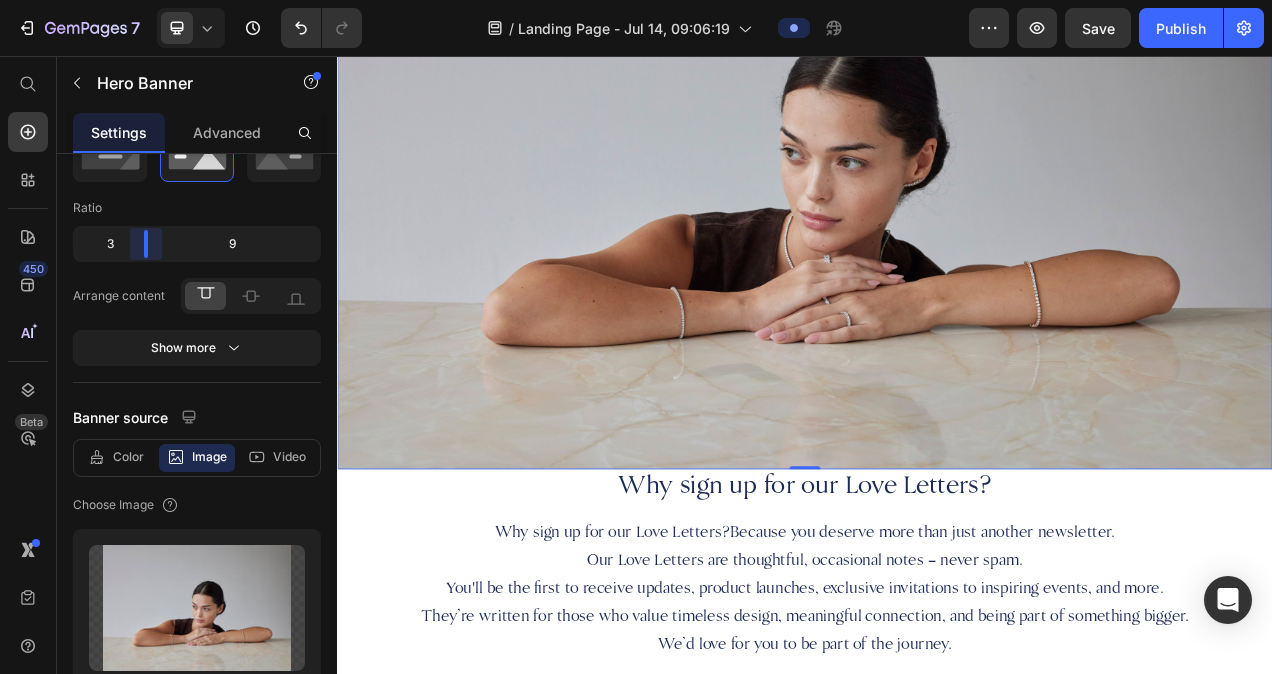 drag, startPoint x: 231, startPoint y: 250, endPoint x: 139, endPoint y: 246, distance: 92.086914 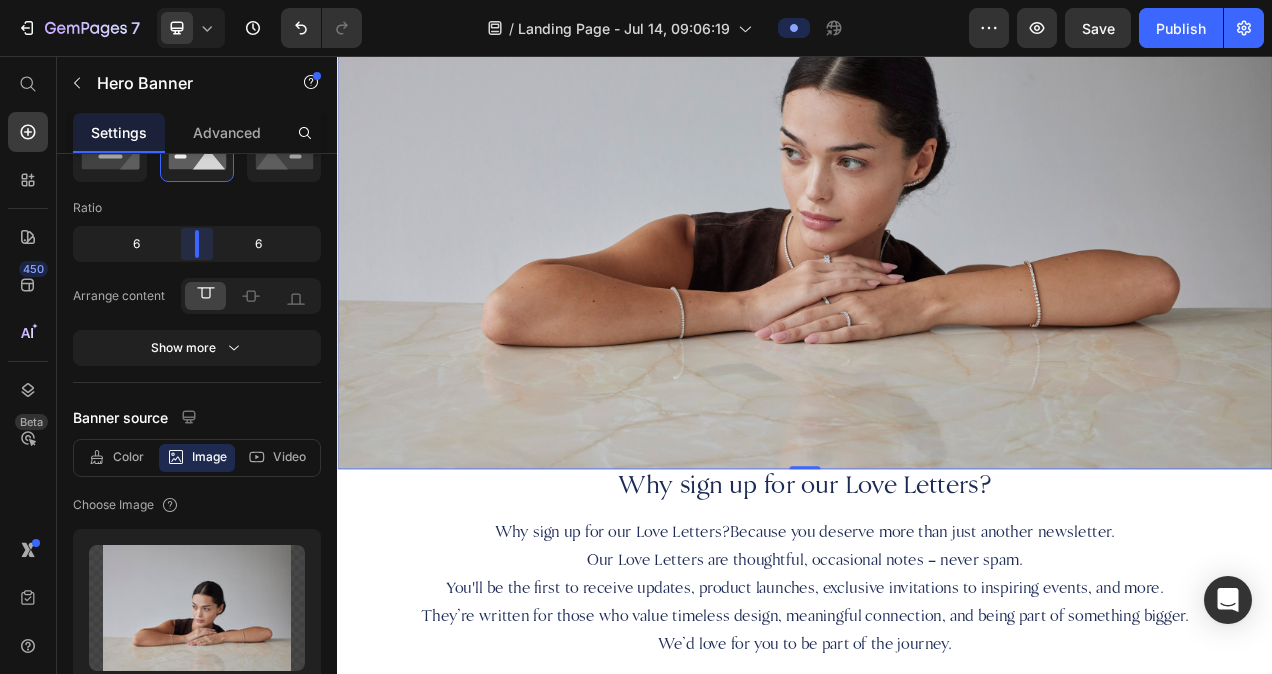 drag, startPoint x: 146, startPoint y: 246, endPoint x: 206, endPoint y: 250, distance: 60.133186 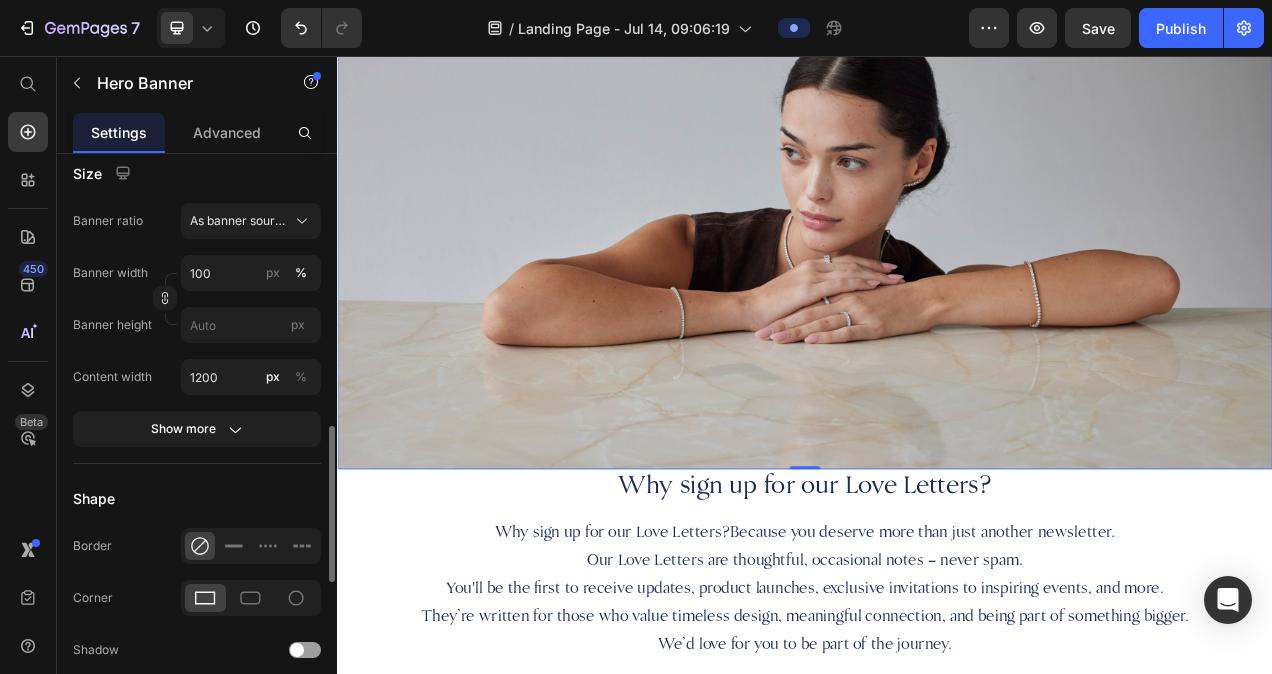 scroll, scrollTop: 1003, scrollLeft: 0, axis: vertical 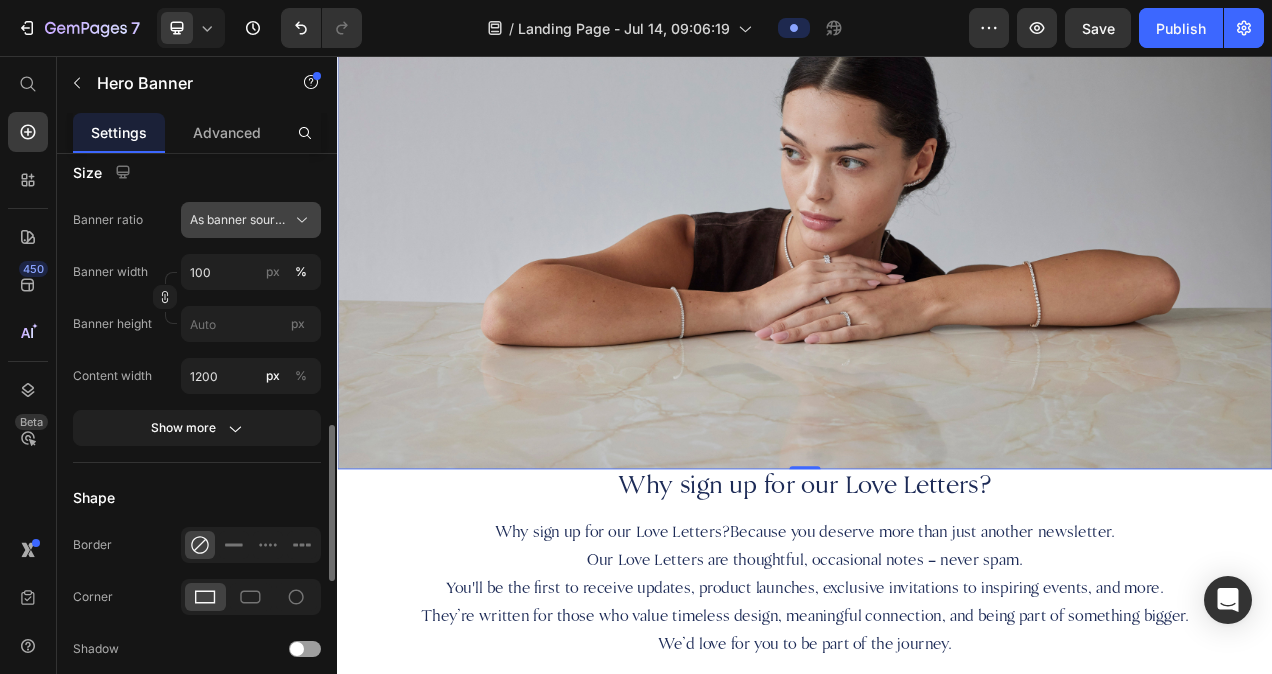 click on "As banner source" at bounding box center [251, 220] 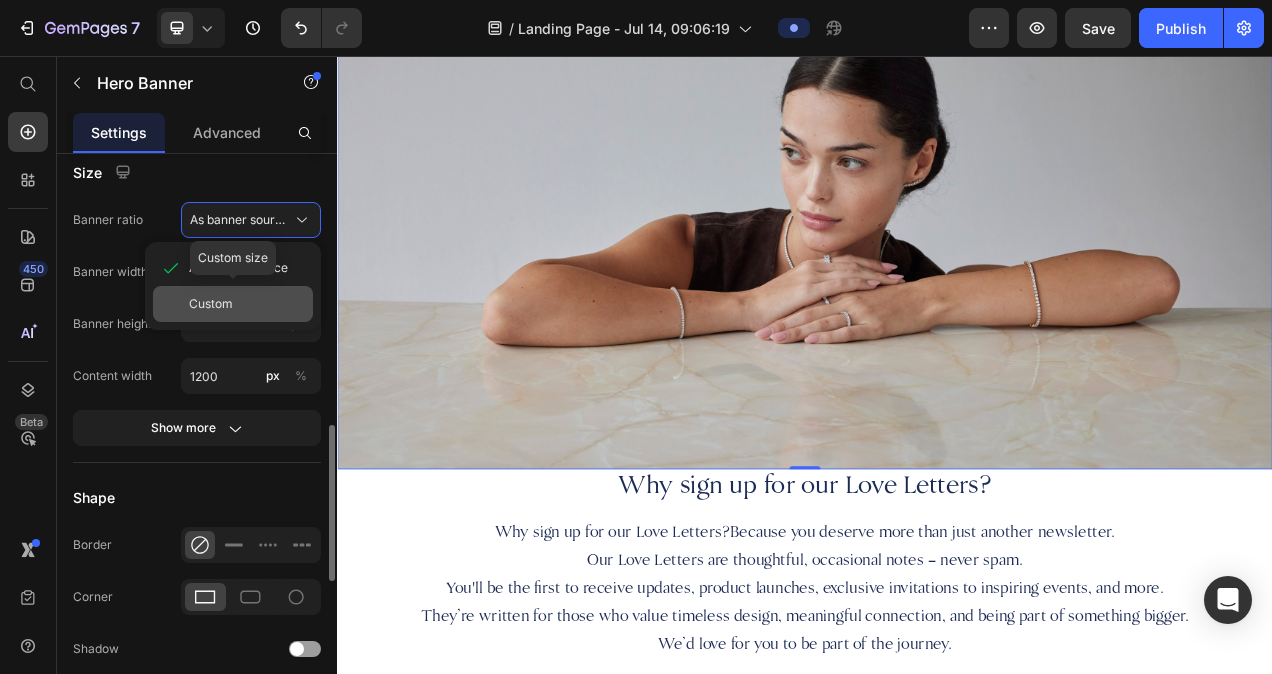 click on "Custom" at bounding box center [211, 304] 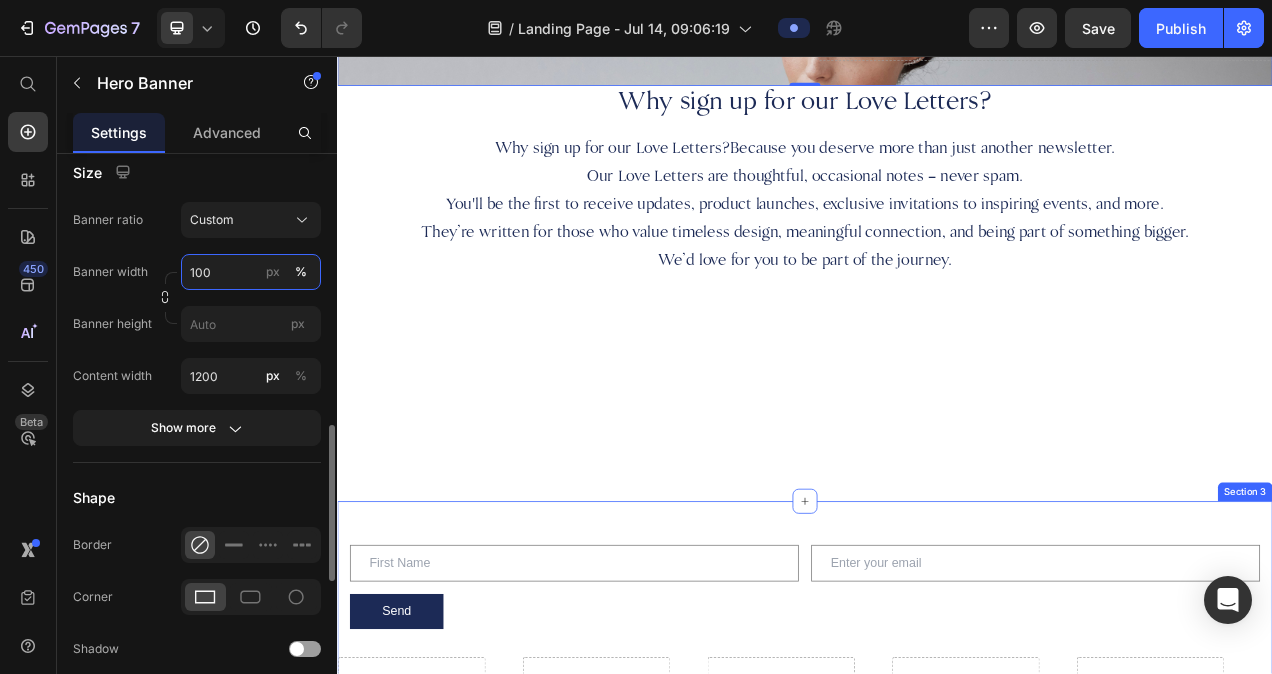 scroll, scrollTop: 0, scrollLeft: 0, axis: both 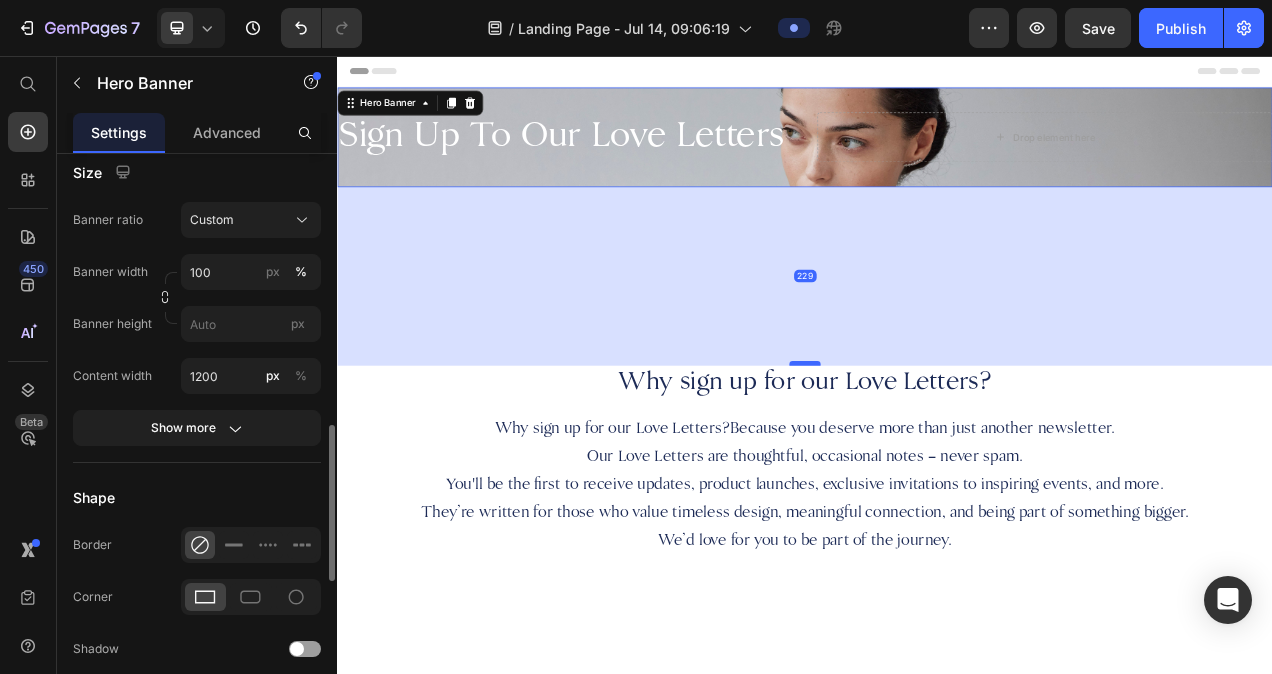 drag, startPoint x: 930, startPoint y: 221, endPoint x: 920, endPoint y: 450, distance: 229.21823 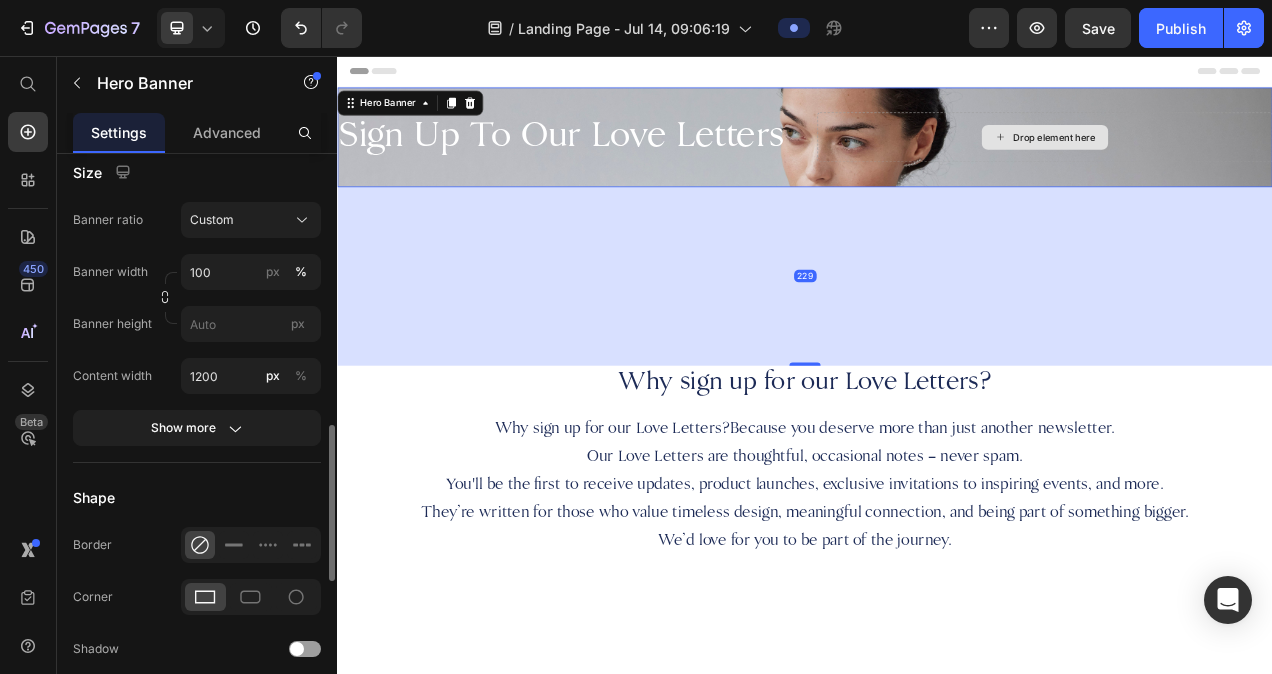 click on "Drop element here" at bounding box center [1245, 161] 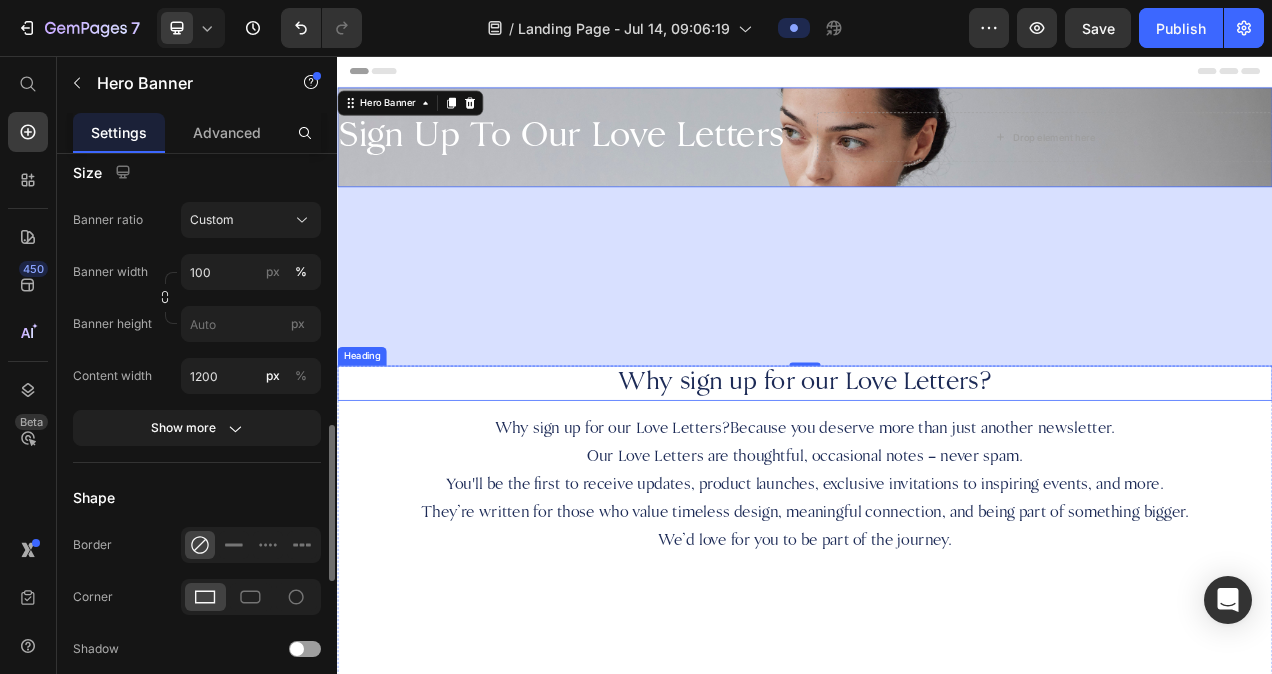 click on "Why sign up for our Love Letters?" at bounding box center [937, 477] 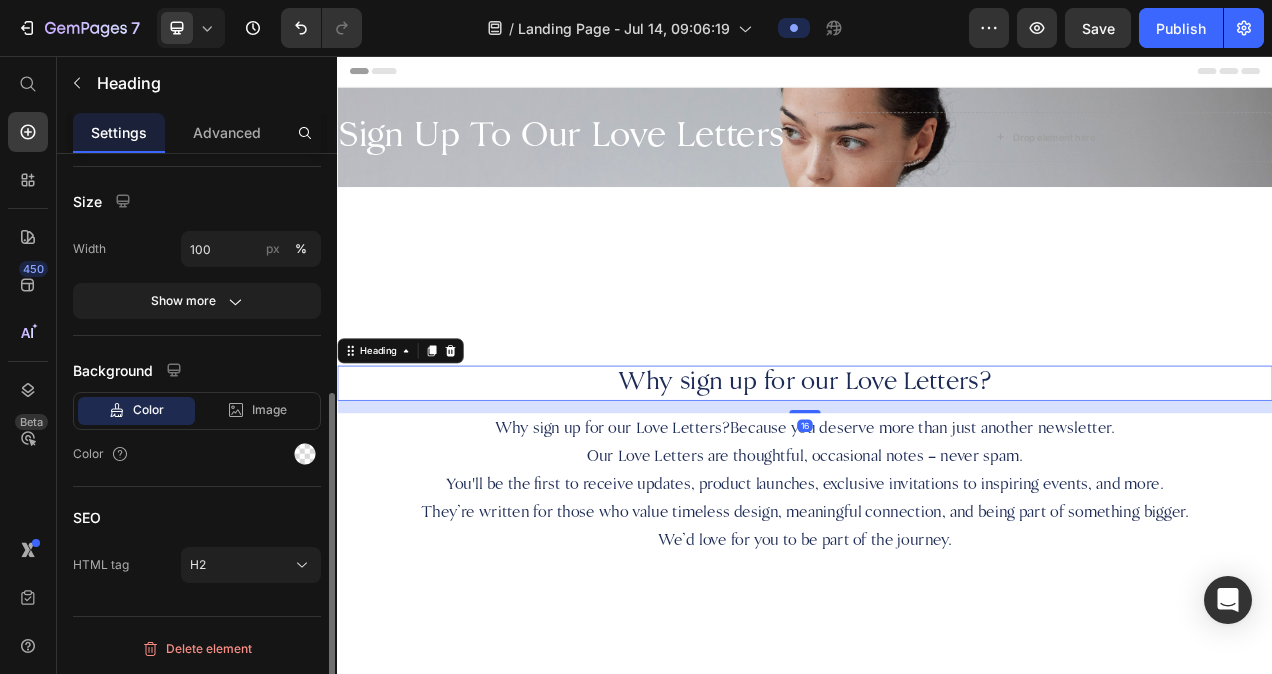 scroll, scrollTop: 0, scrollLeft: 0, axis: both 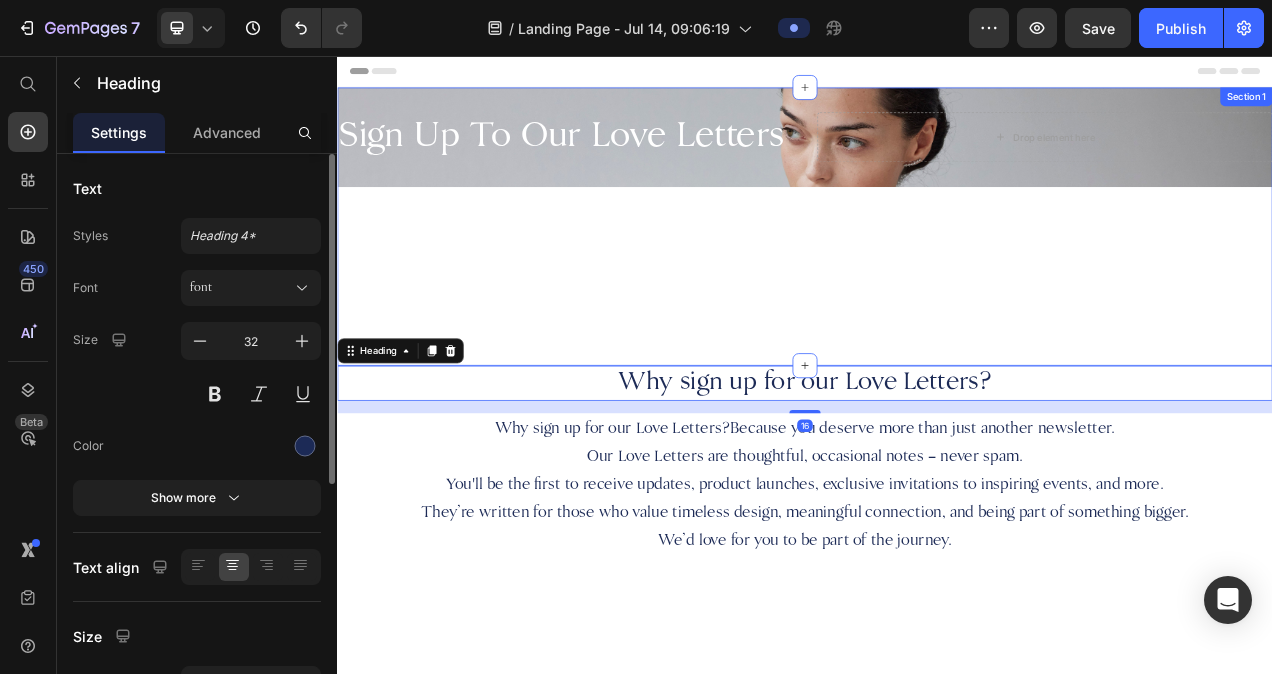 click on "Sign Up To Our Love Letters Heading
Drop element here Hero Banner" at bounding box center [937, 275] 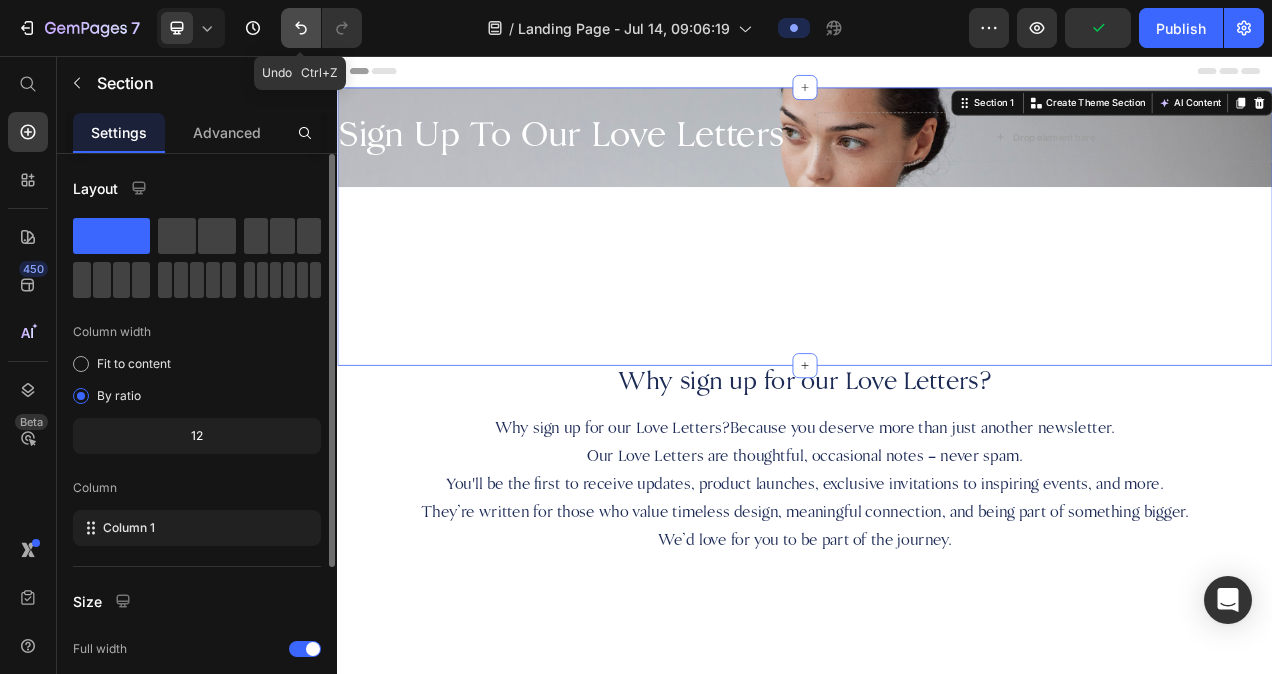 click 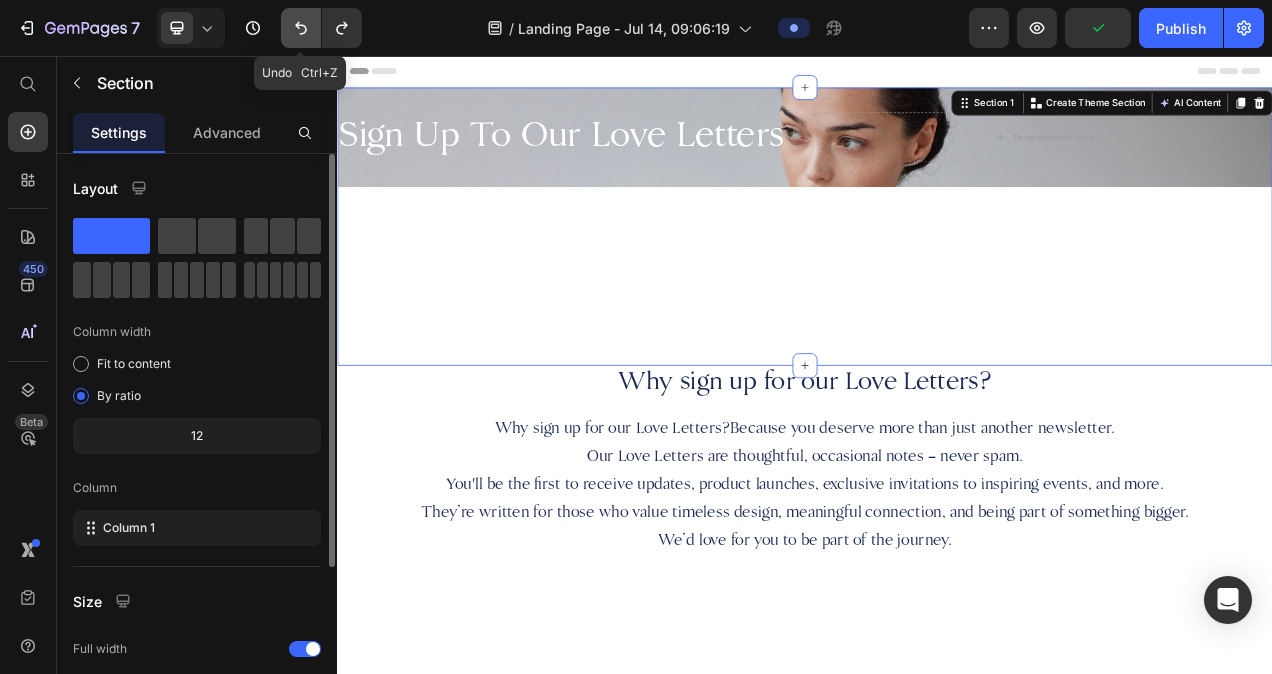 click 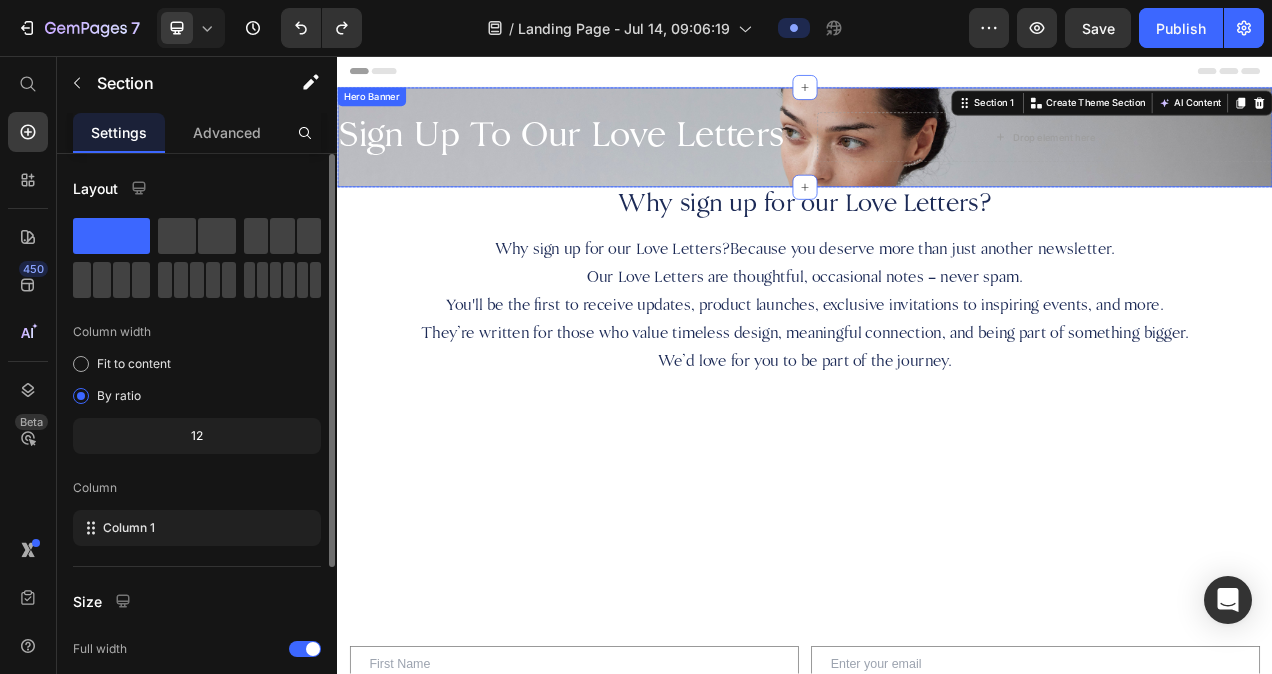click on "Sign Up To Our Love Letters Heading
Drop element here" at bounding box center (937, 161) 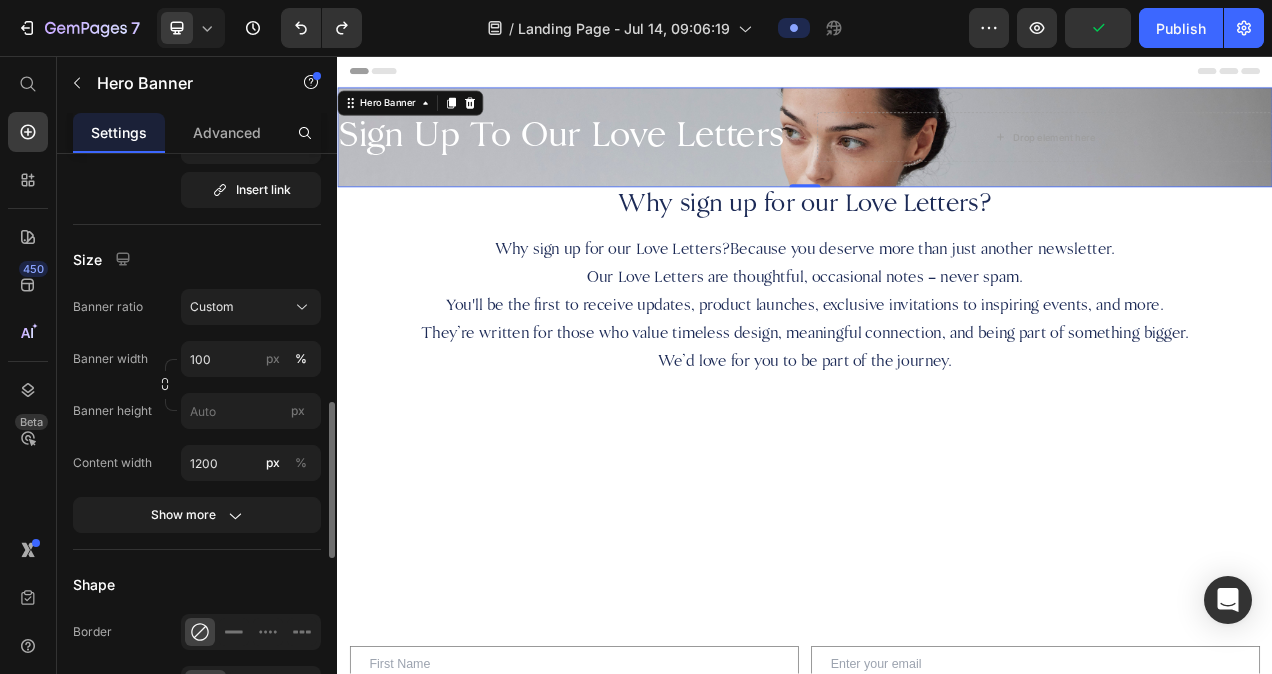 scroll, scrollTop: 918, scrollLeft: 0, axis: vertical 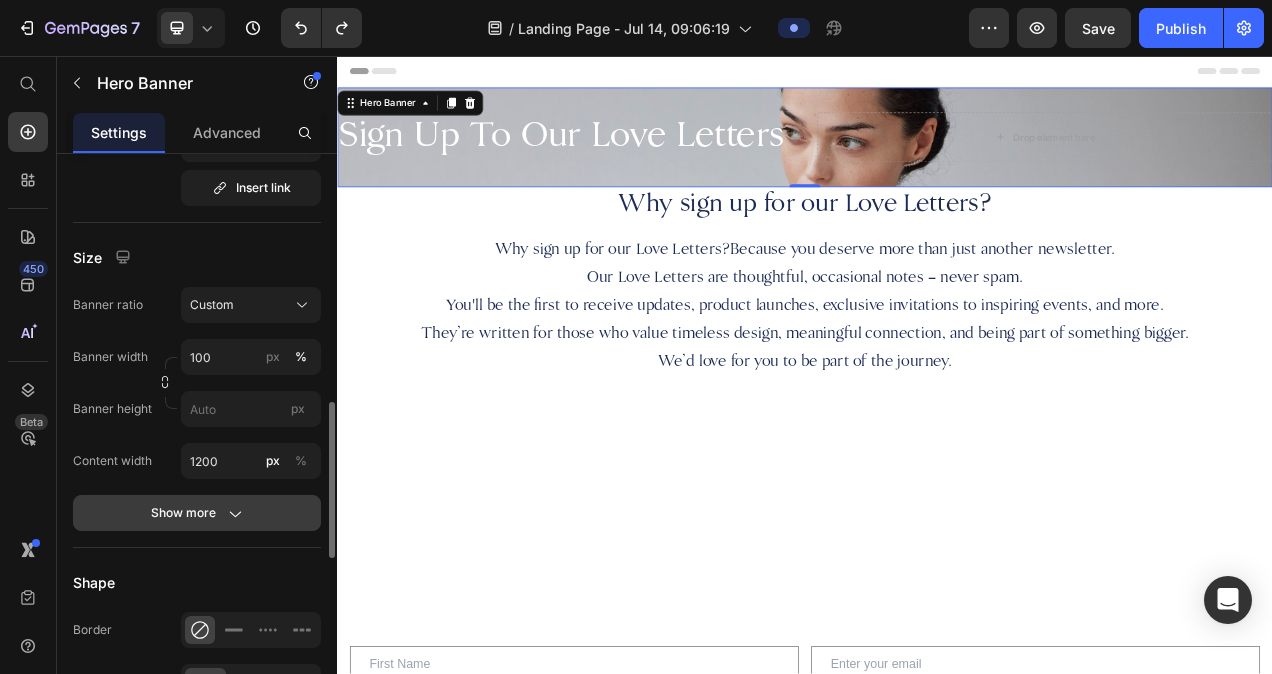 click on "Show more" 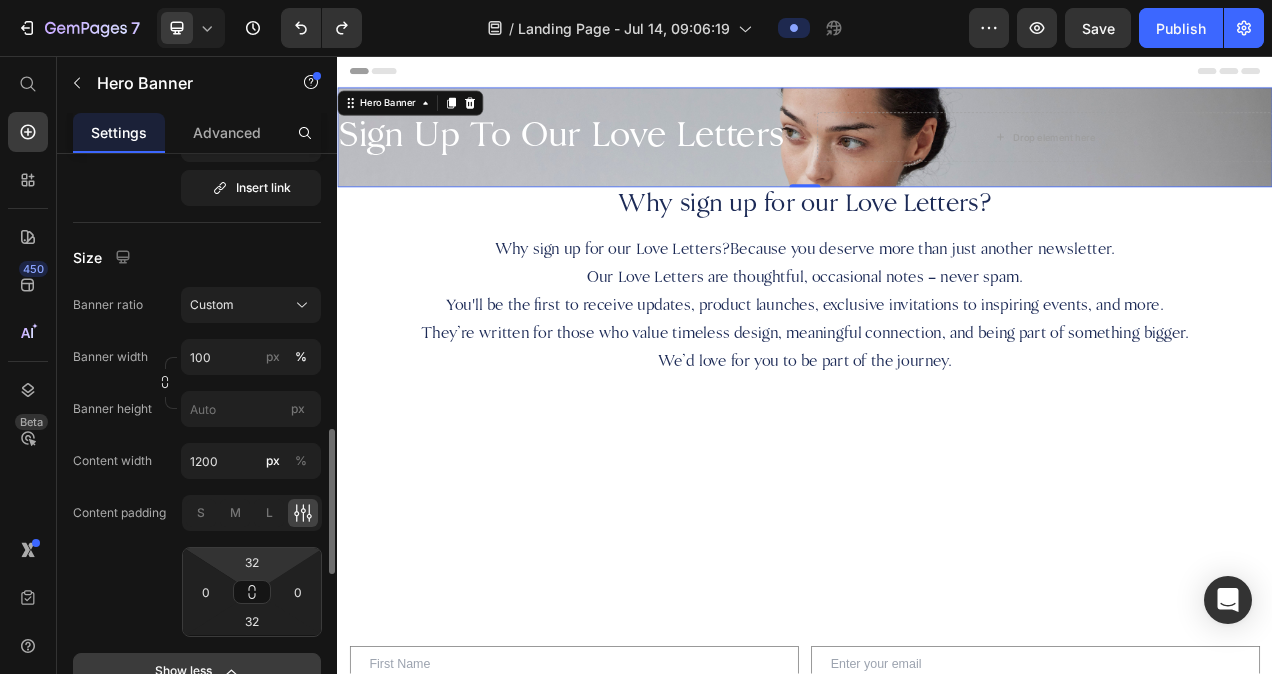 scroll, scrollTop: 990, scrollLeft: 0, axis: vertical 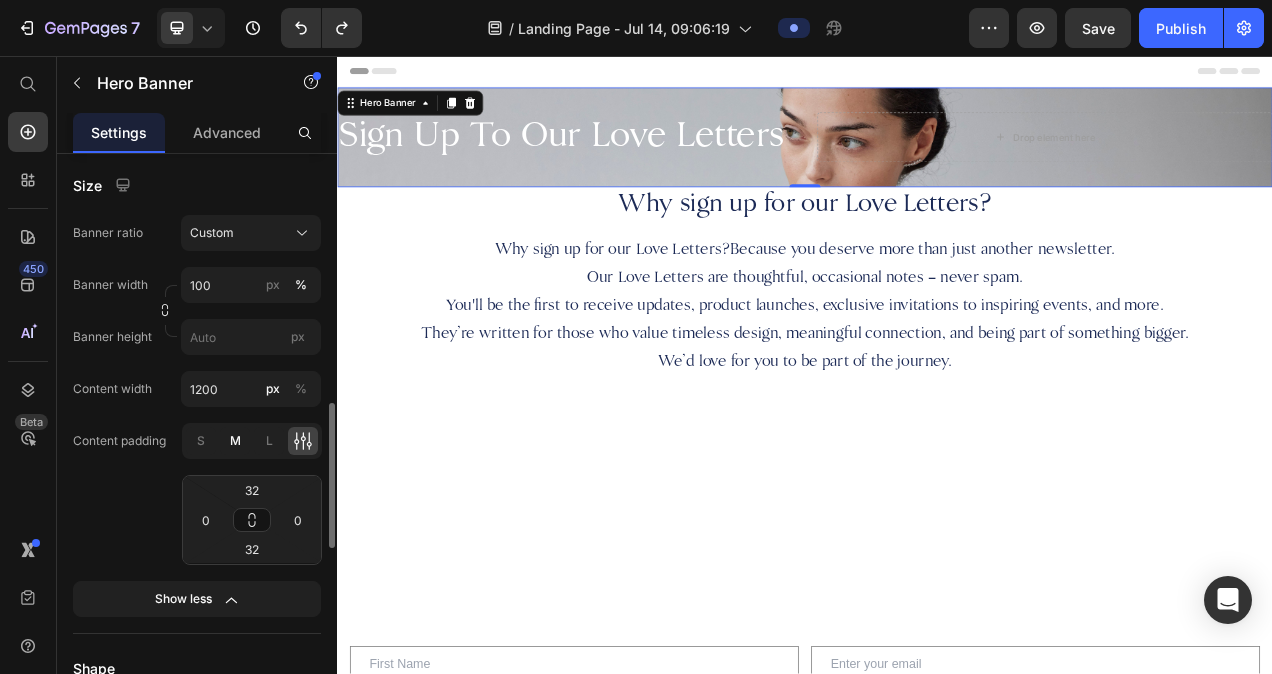 click on "M" 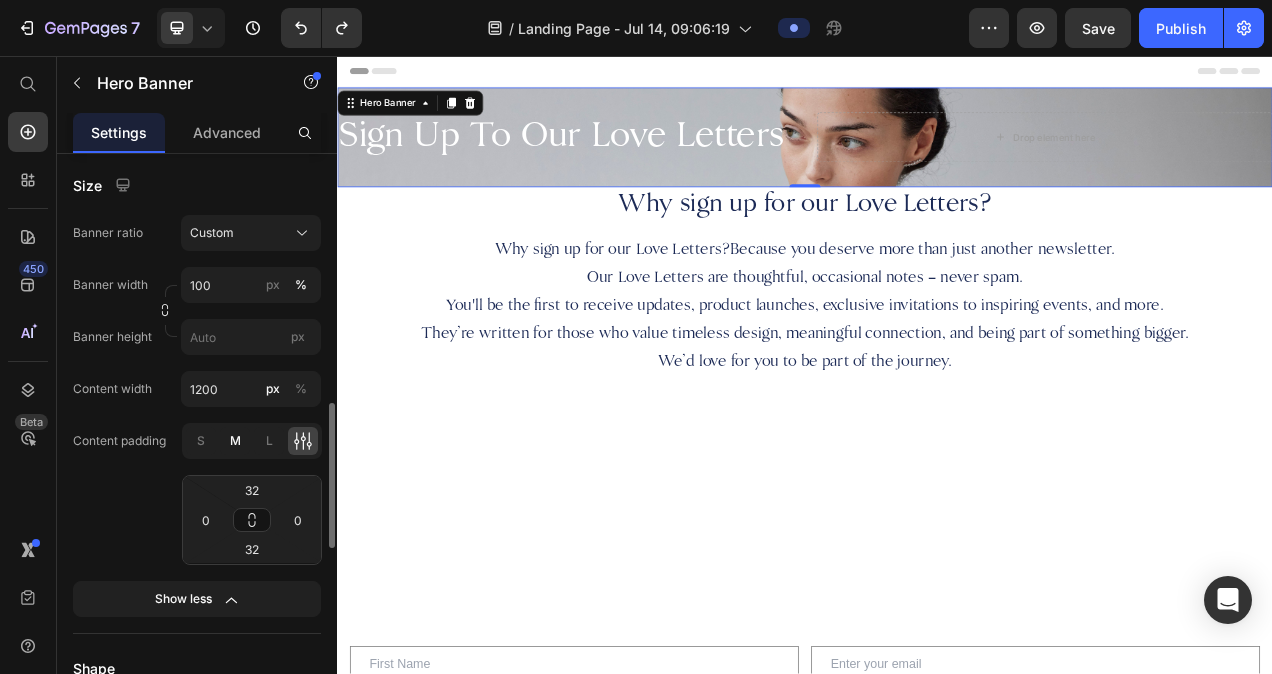 type on "32" 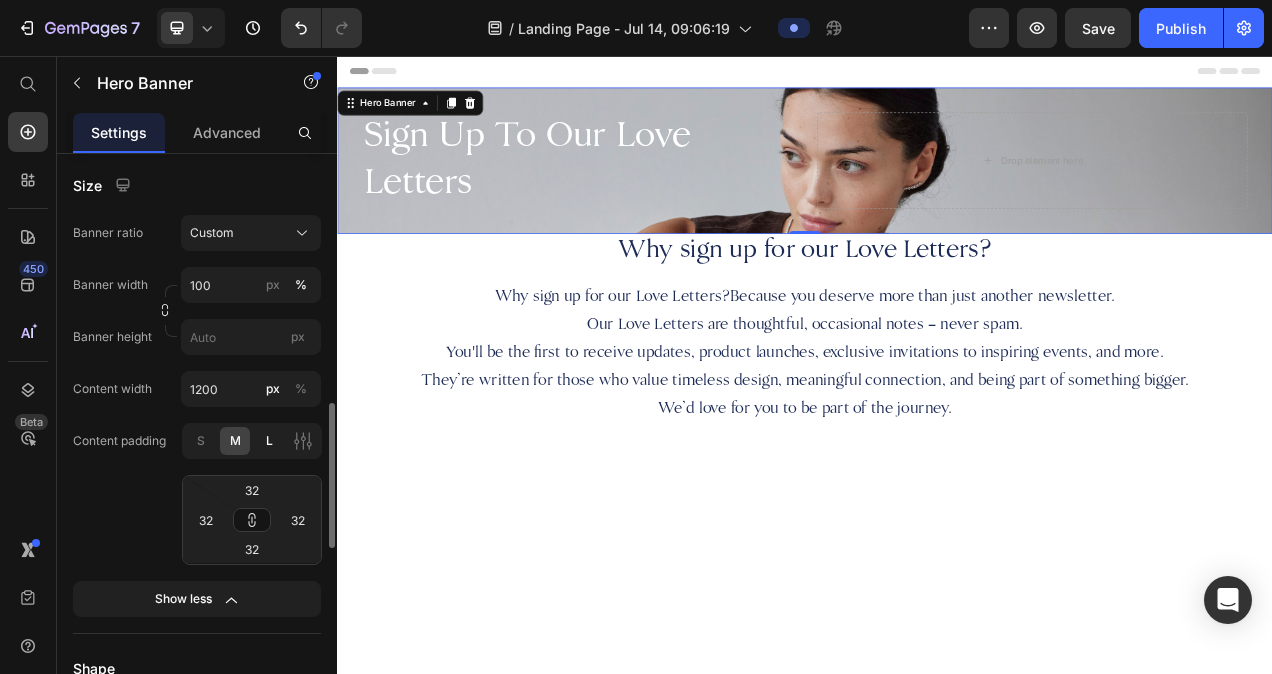 click on "L" 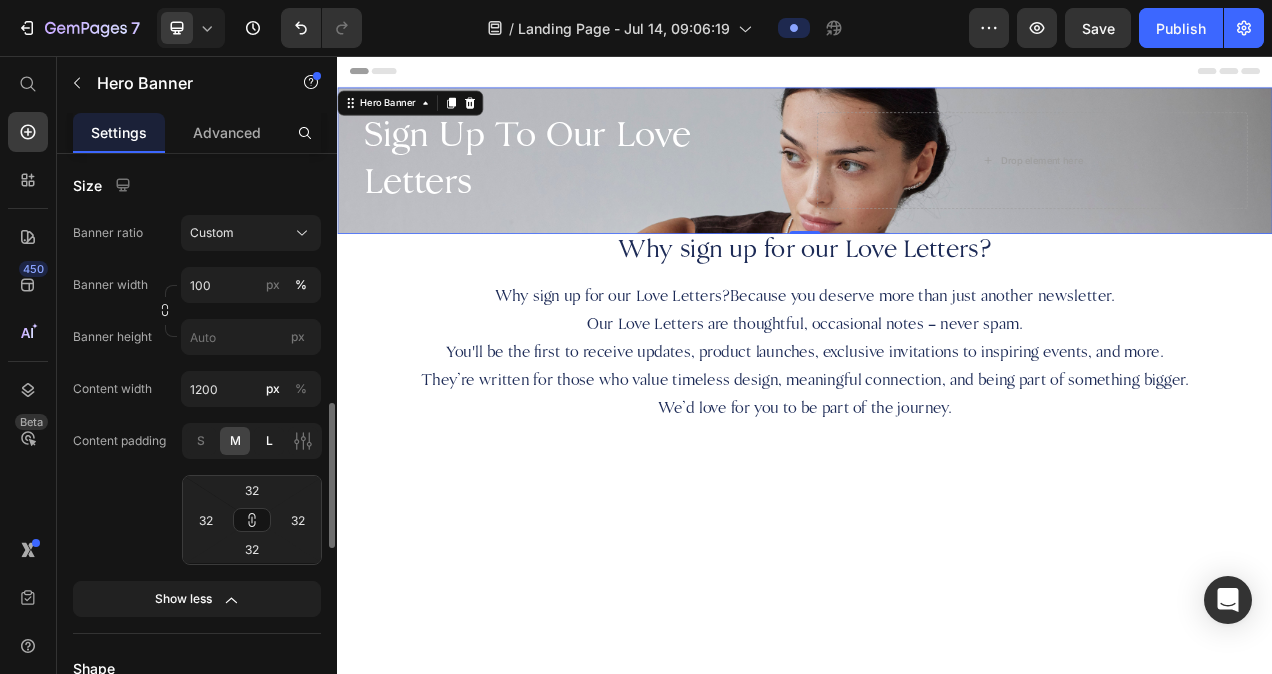 type on "64" 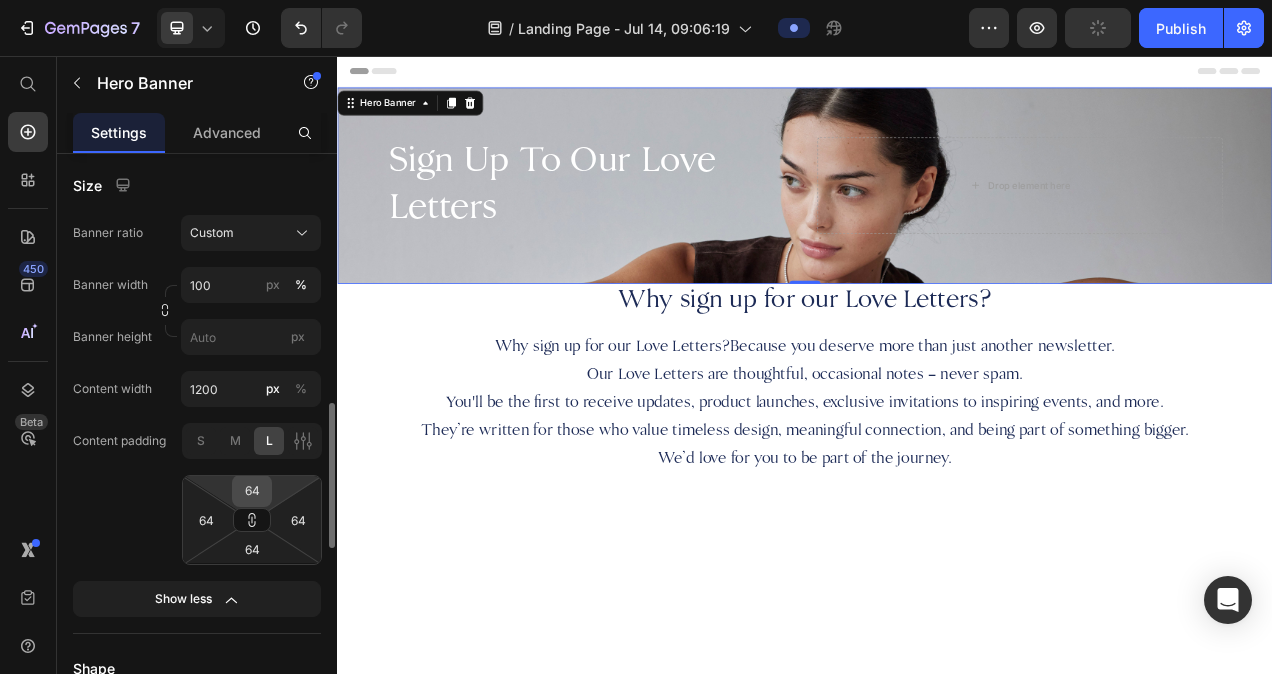 click on "64" at bounding box center (252, 491) 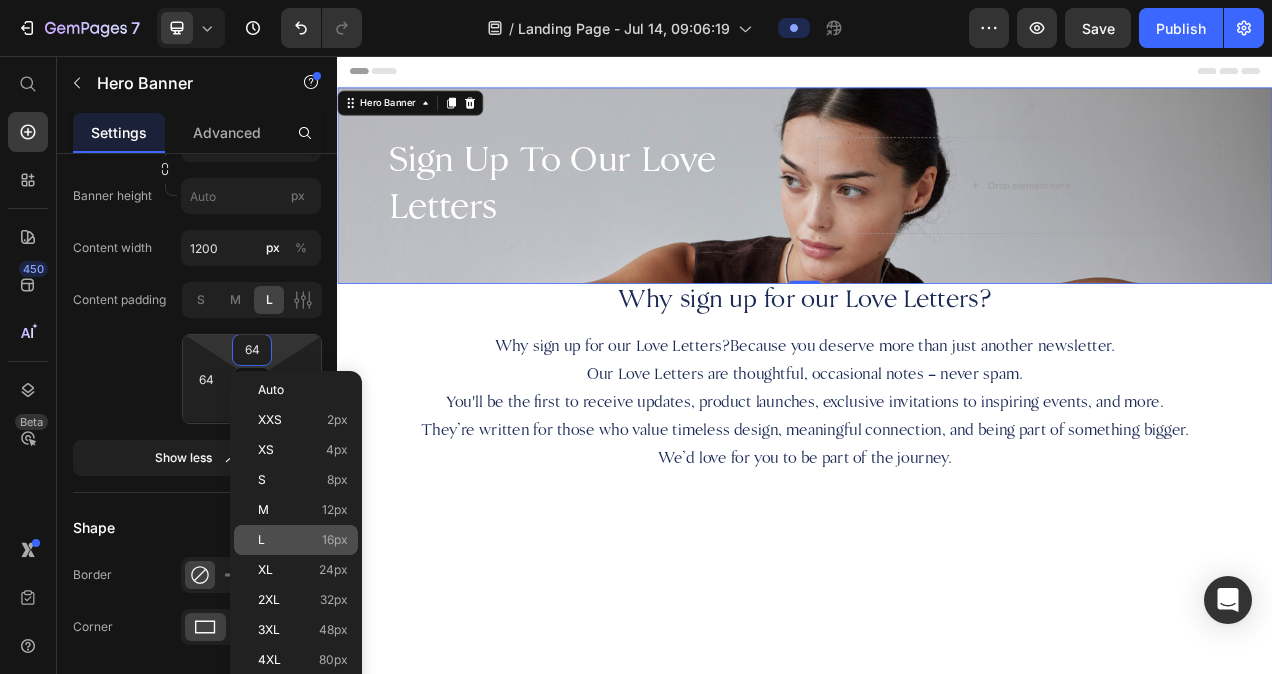 scroll, scrollTop: 1130, scrollLeft: 0, axis: vertical 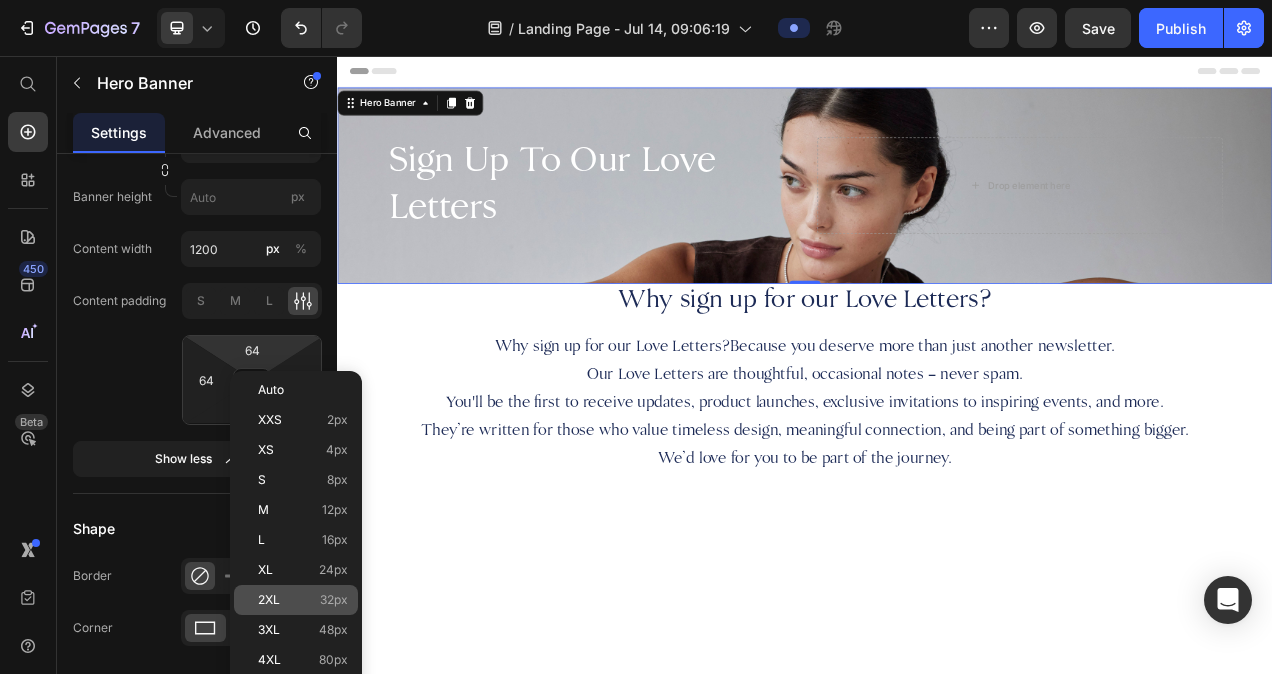 click on "2XL 32px" at bounding box center (303, 600) 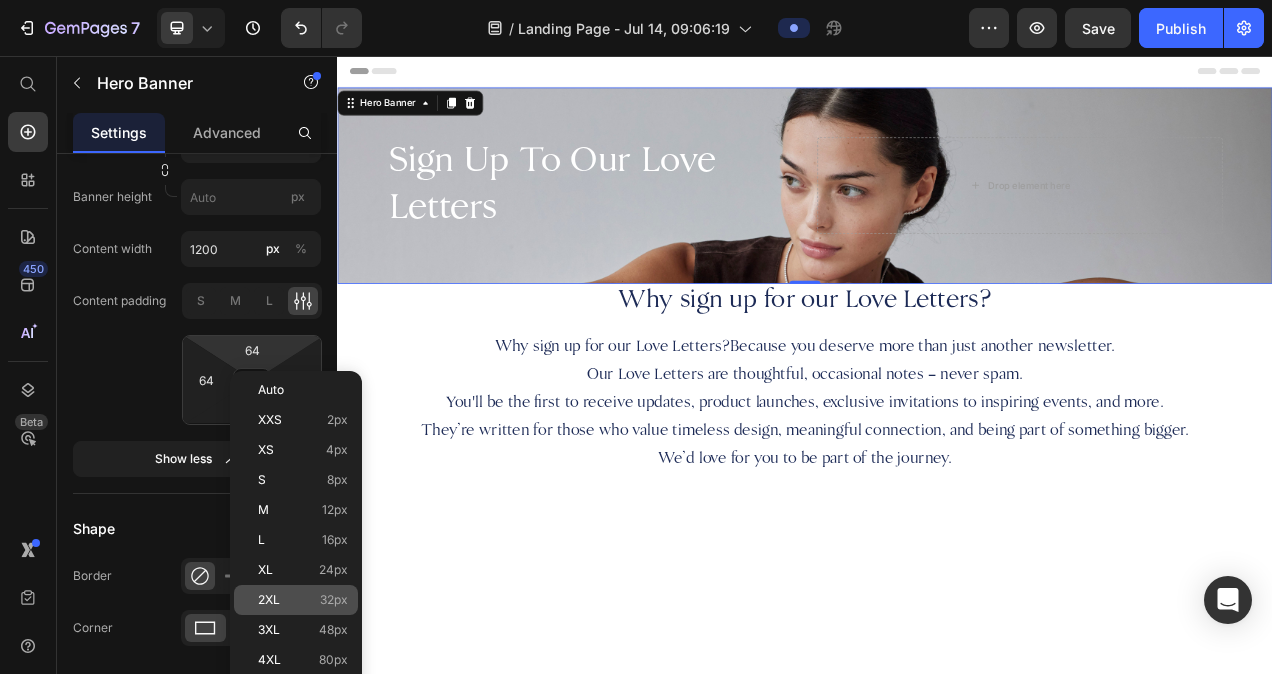 type on "32" 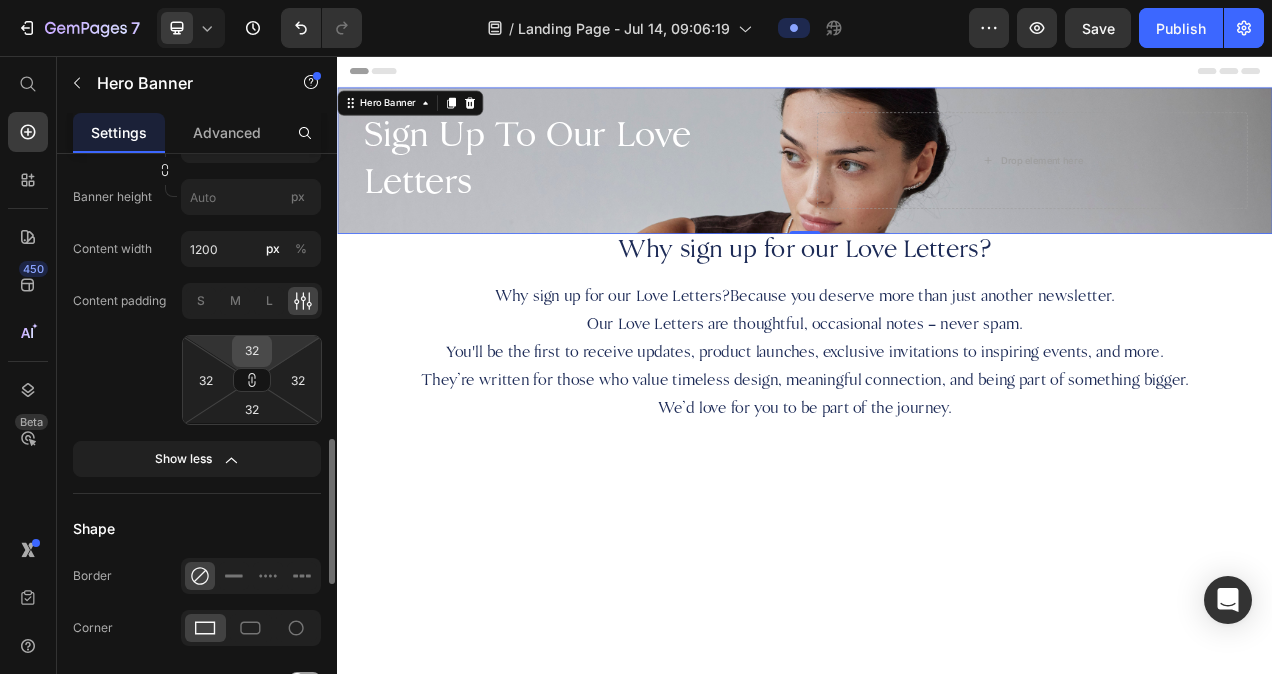 click on "32" at bounding box center (252, 351) 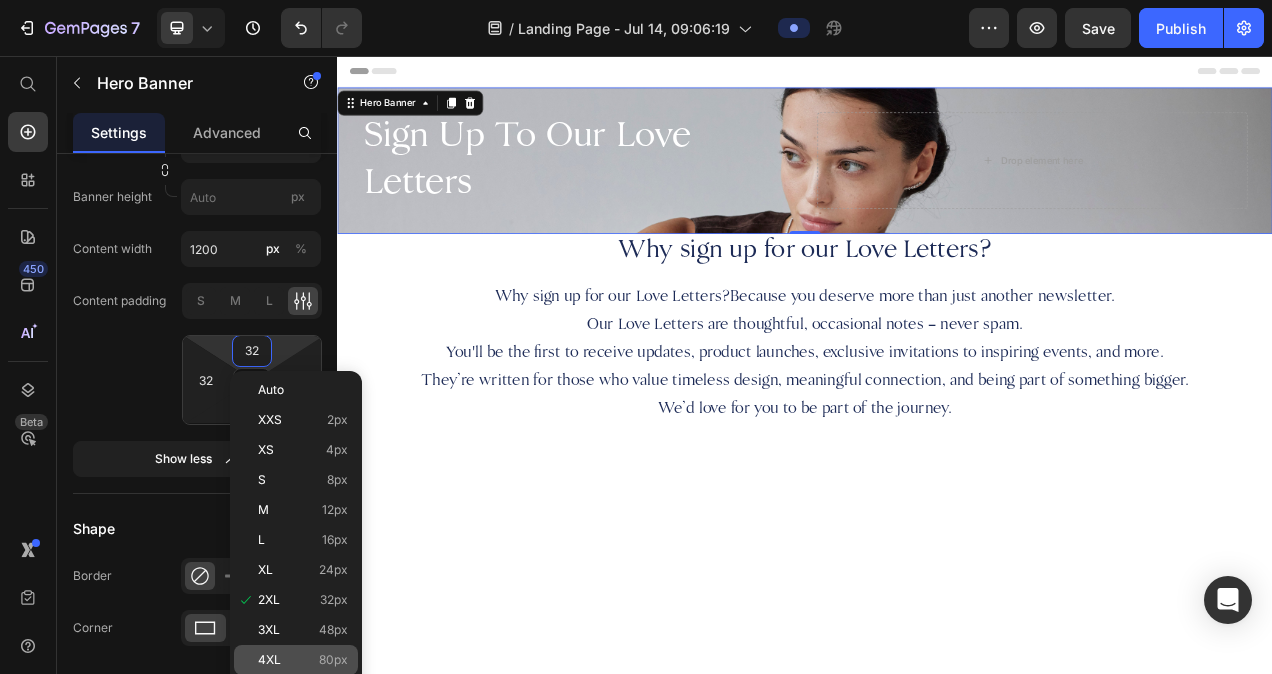 click on "4XL 80px" at bounding box center [303, 660] 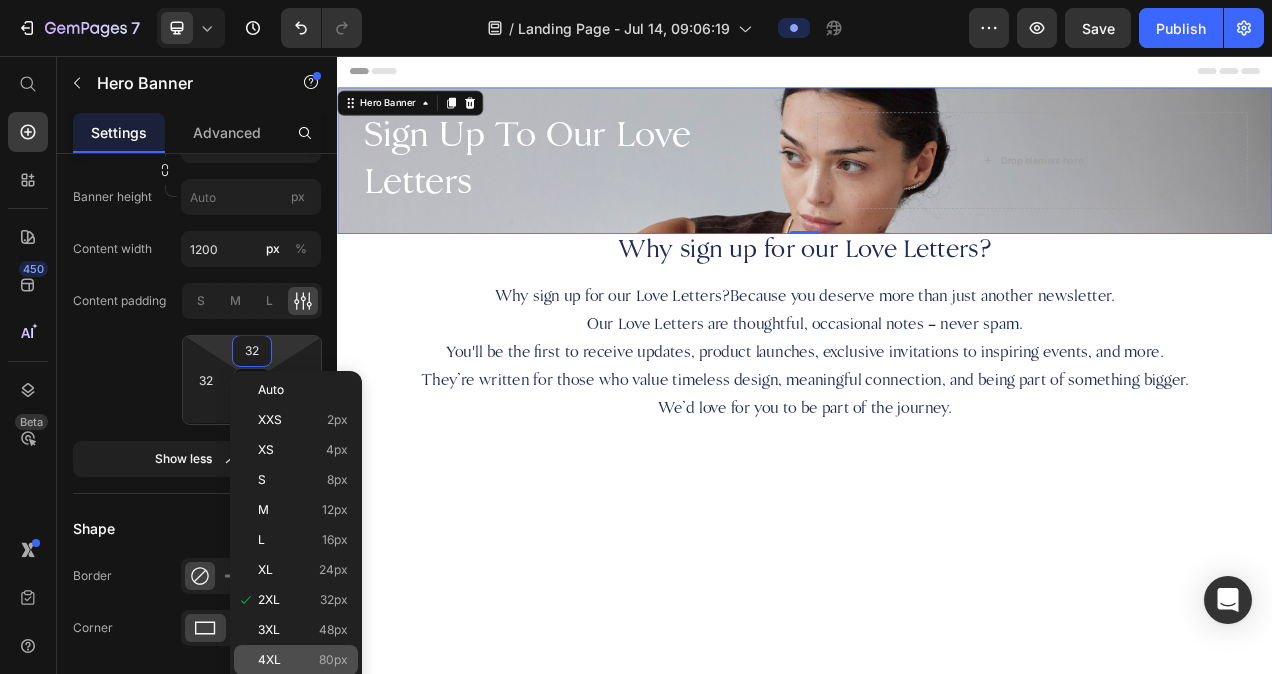type on "80" 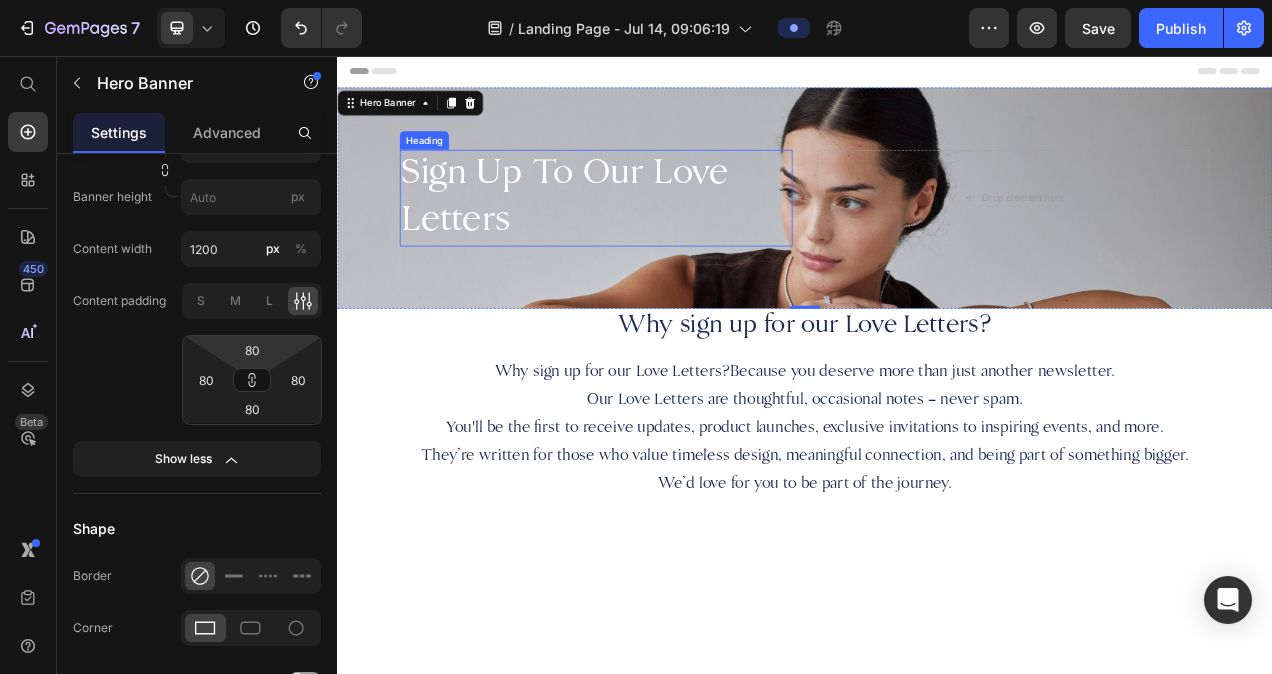 click on "Sign Up To Our Love Letters" at bounding box center (669, 239) 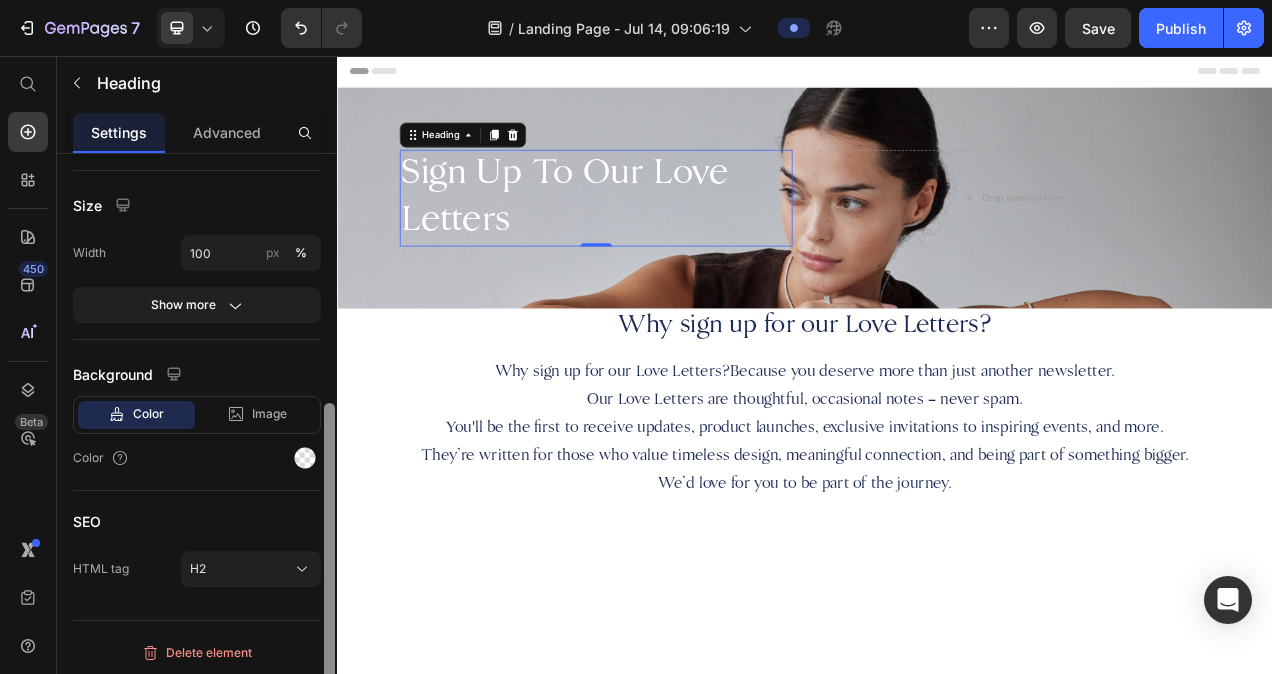 scroll, scrollTop: 432, scrollLeft: 0, axis: vertical 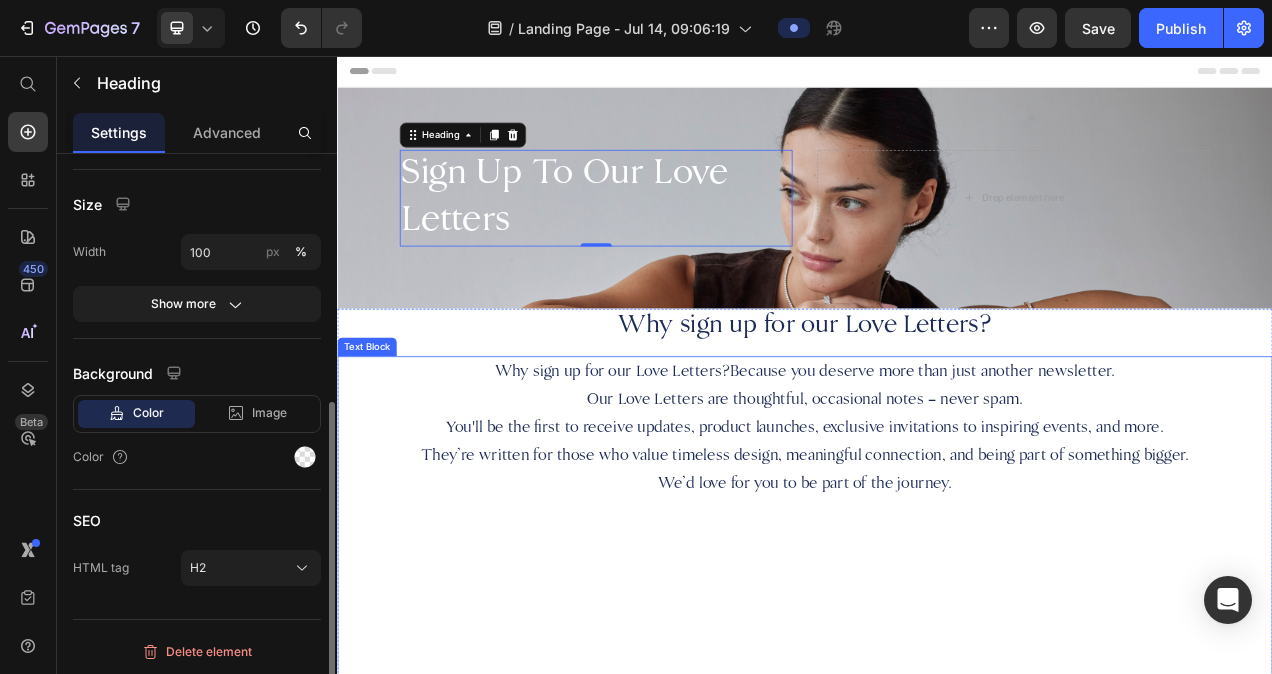 click on "Why sign up for our Love Letters?Because you deserve more than just another newsletter." at bounding box center [937, 462] 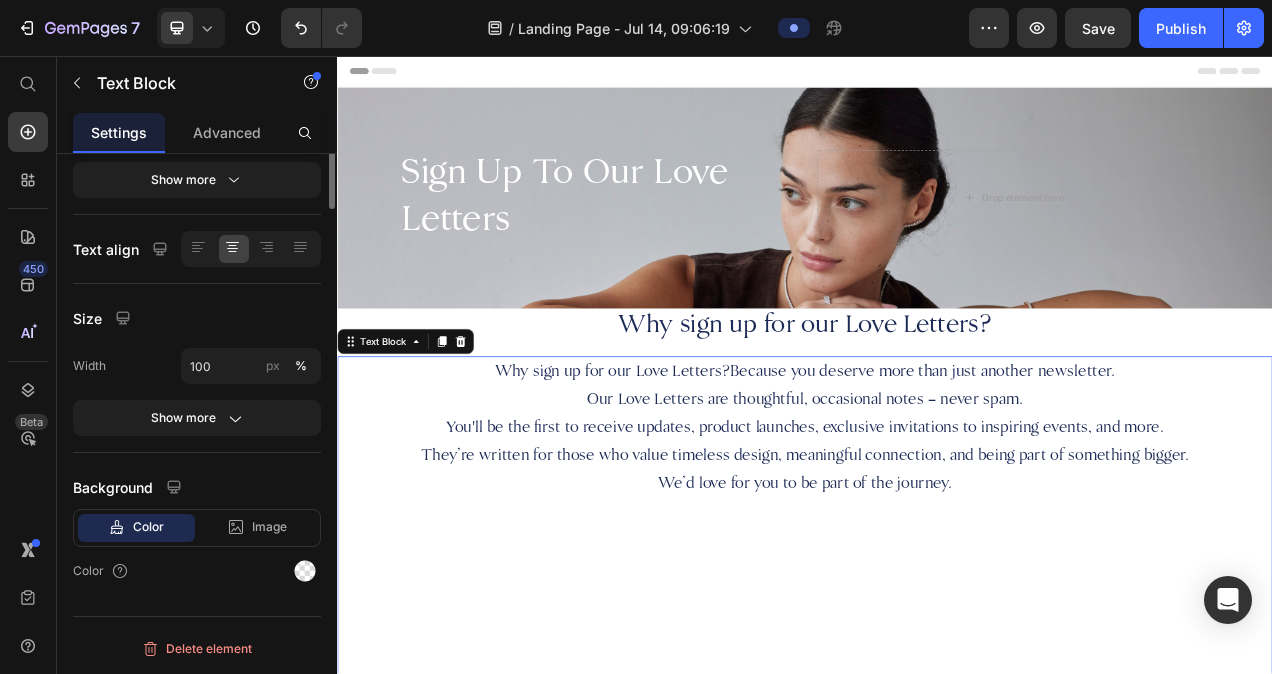 scroll, scrollTop: 0, scrollLeft: 0, axis: both 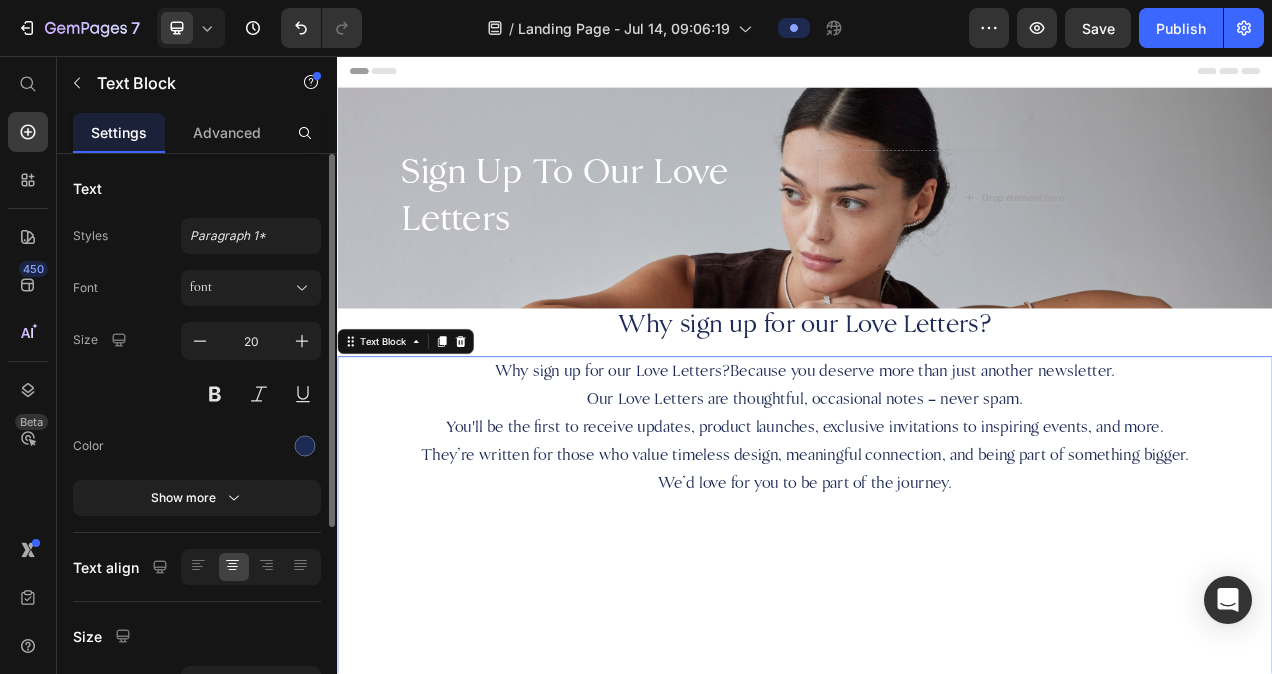 click on "Why sign up for our Love Letters?Because you deserve more than just another newsletter." at bounding box center (937, 462) 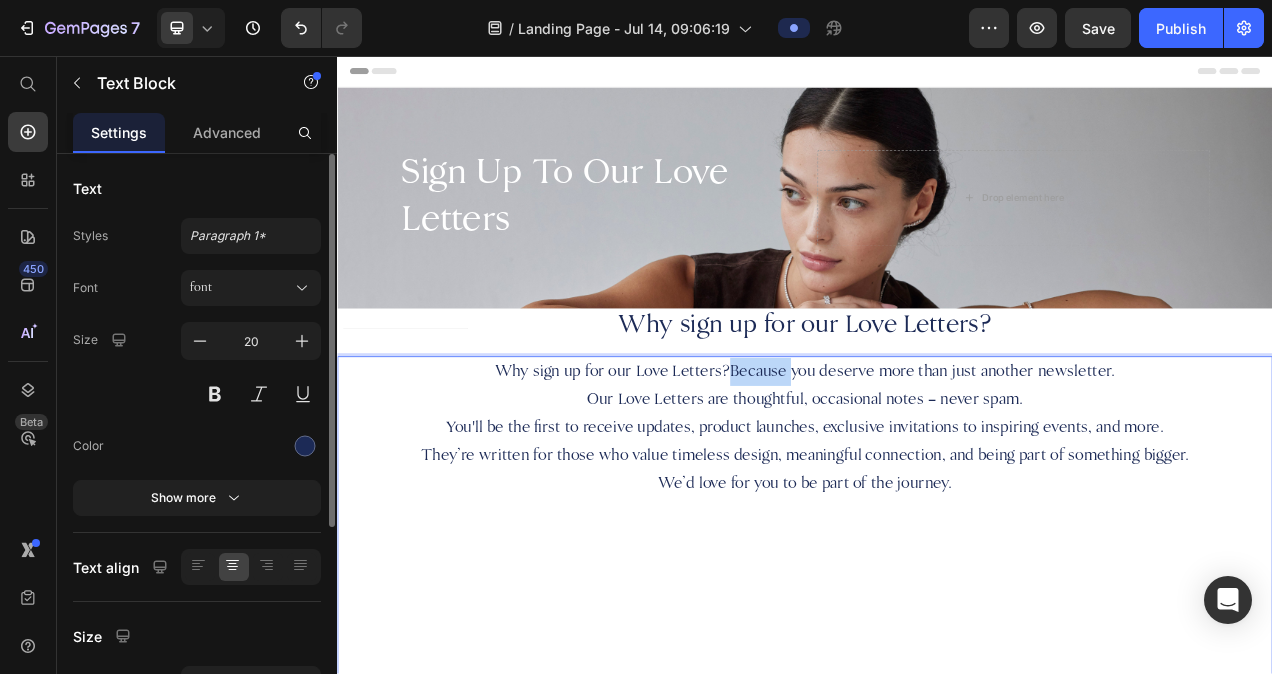 click on "Why sign up for our Love Letters?Because you deserve more than just another newsletter." at bounding box center [937, 462] 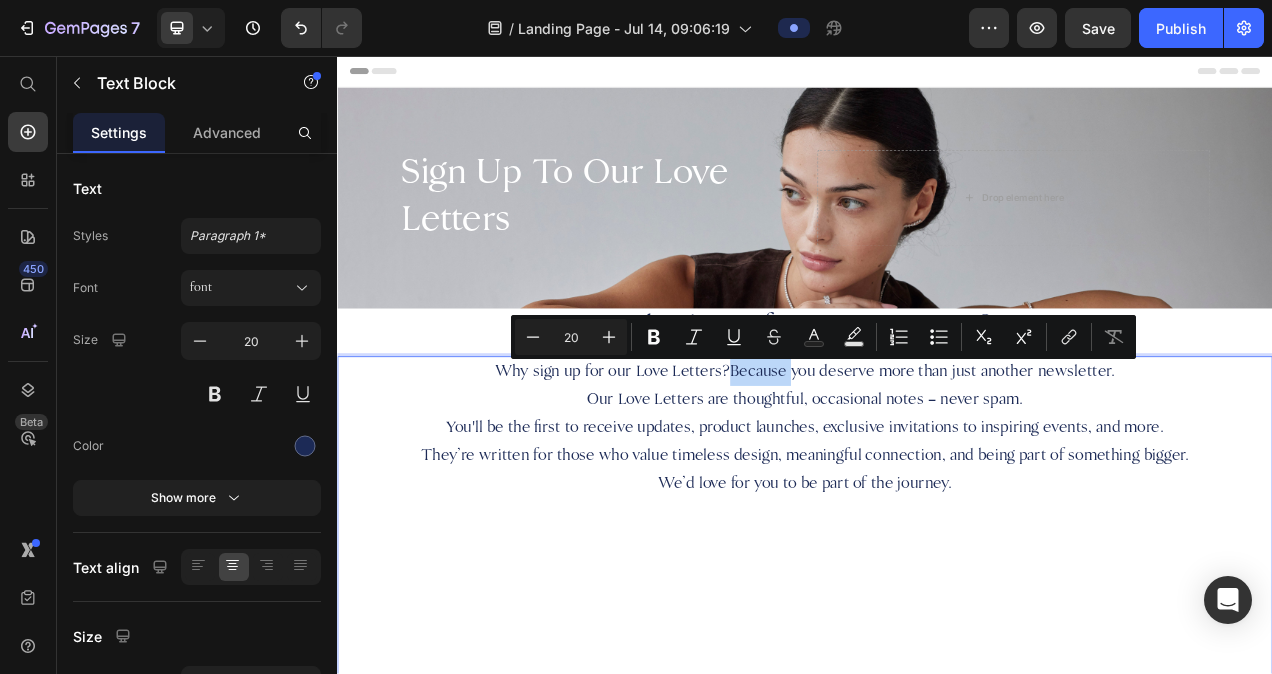click on "Why sign up for our Love Letters?Because you deserve more than just another newsletter." at bounding box center [937, 462] 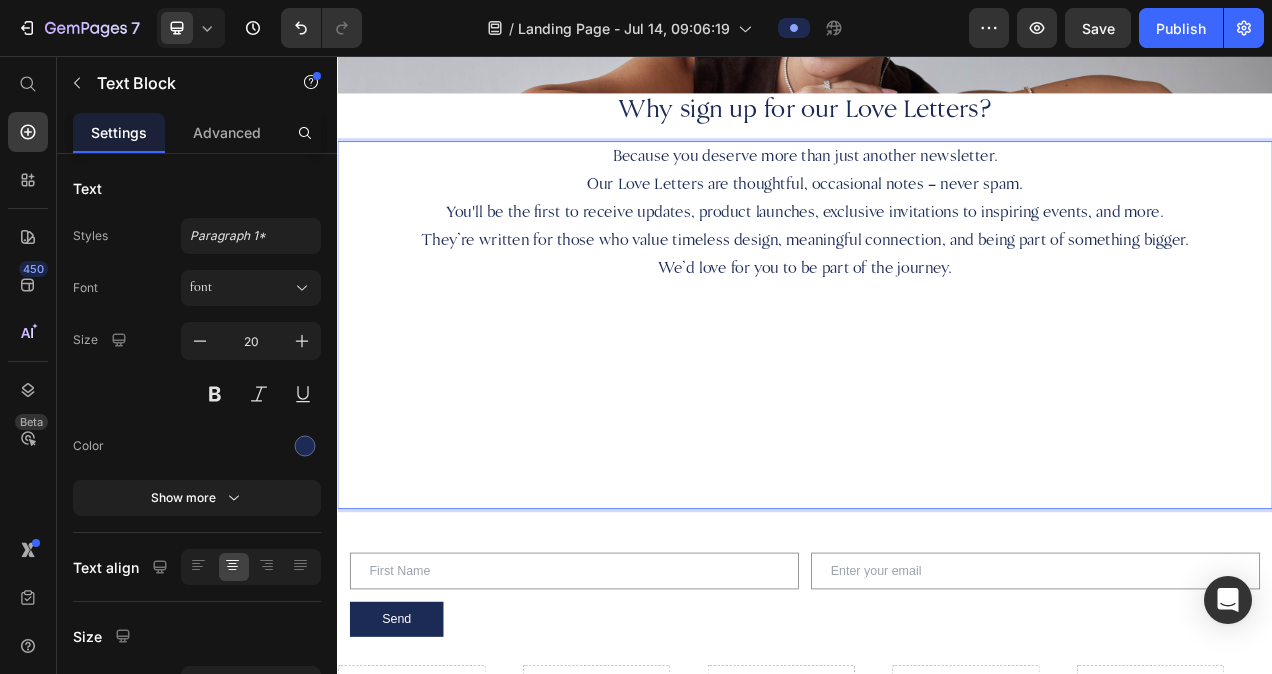 scroll, scrollTop: 252, scrollLeft: 0, axis: vertical 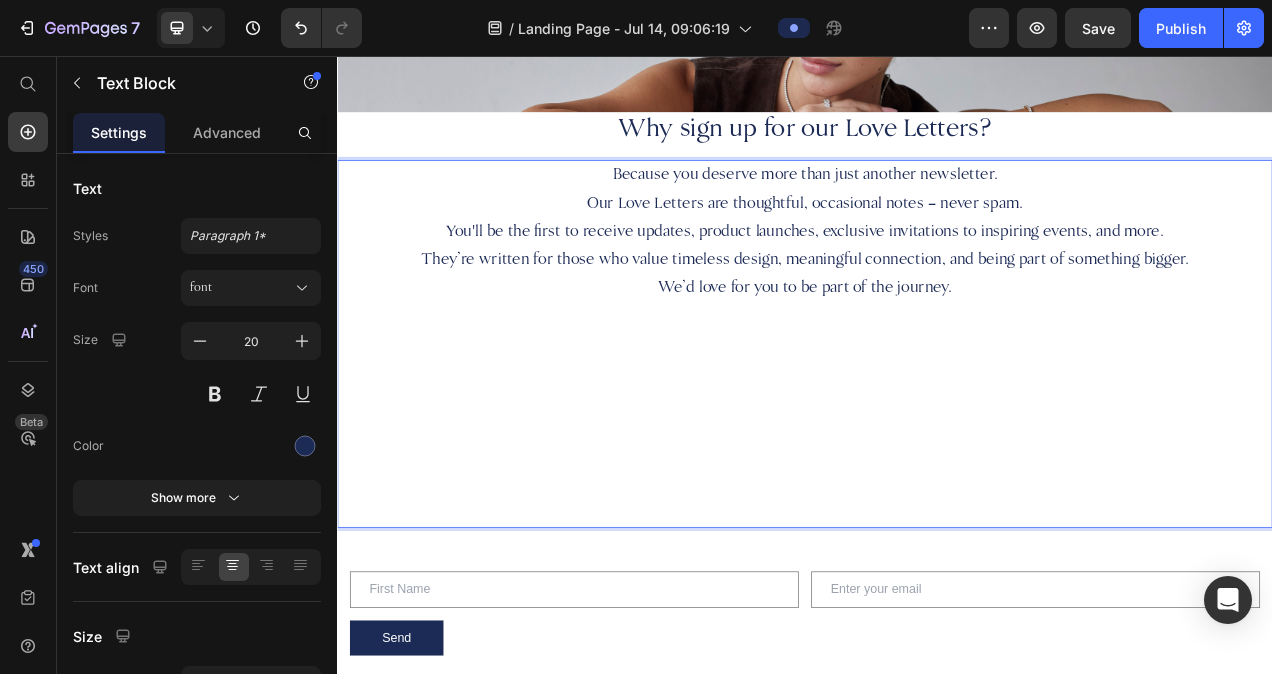 click at bounding box center (937, 516) 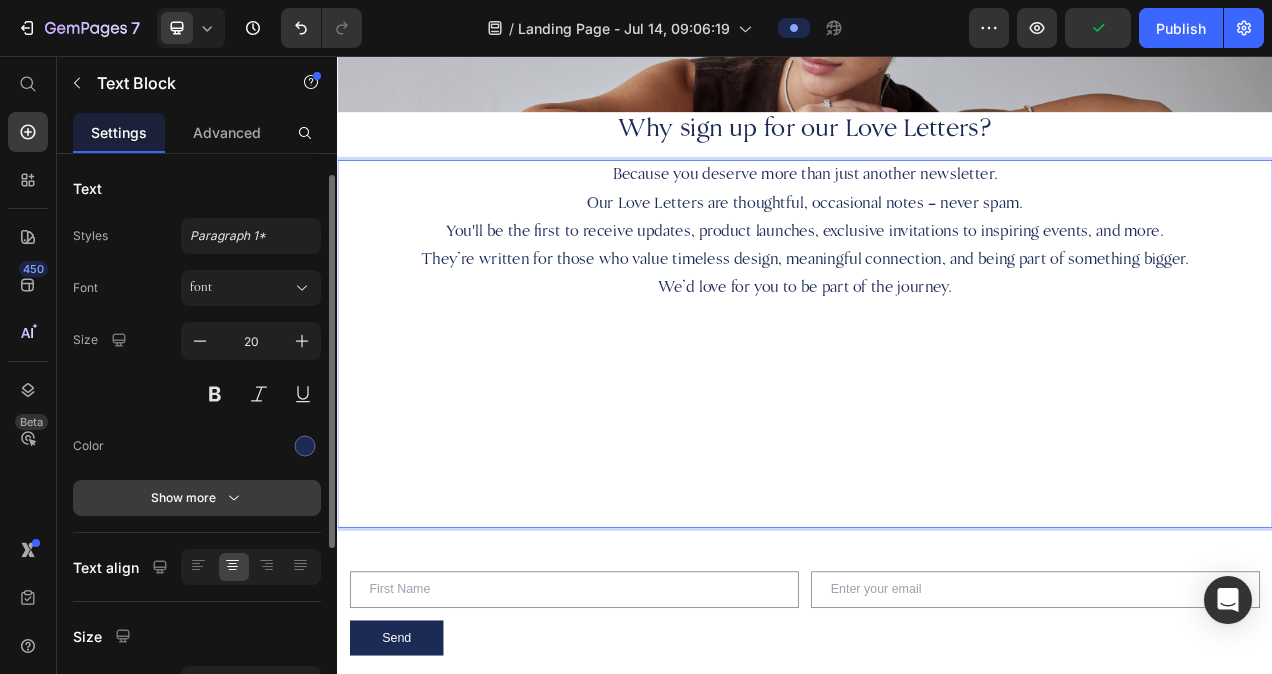 scroll, scrollTop: 315, scrollLeft: 0, axis: vertical 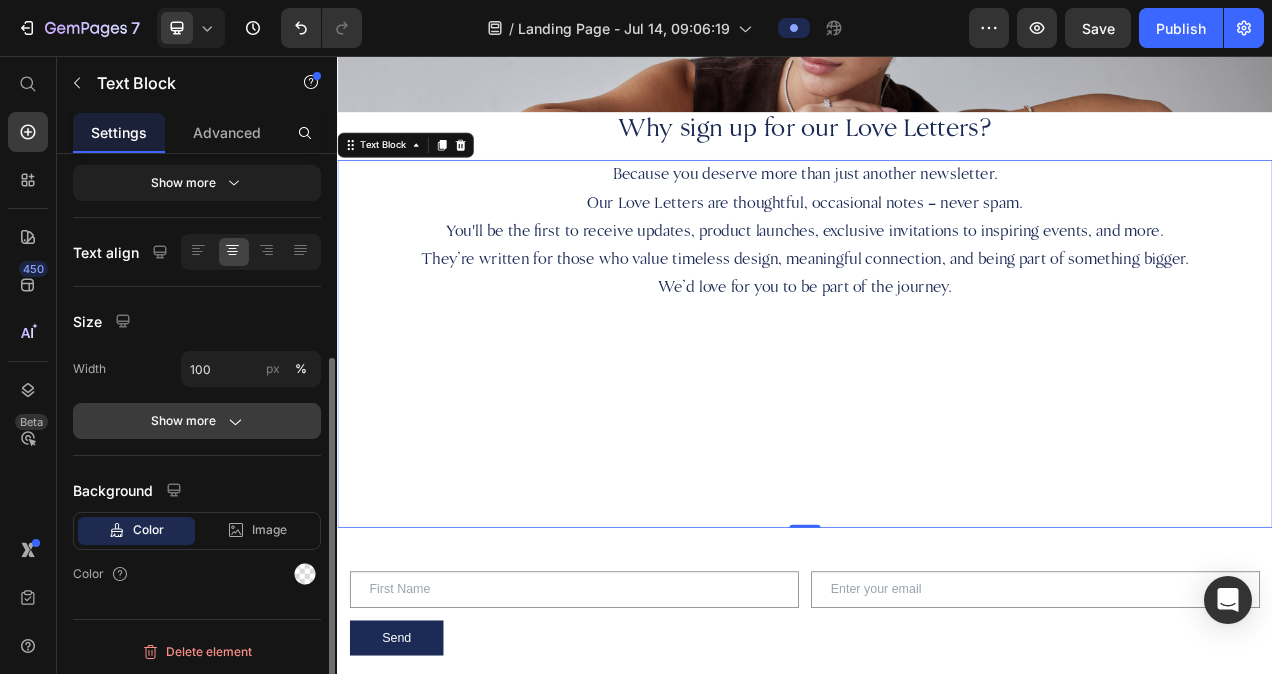 click 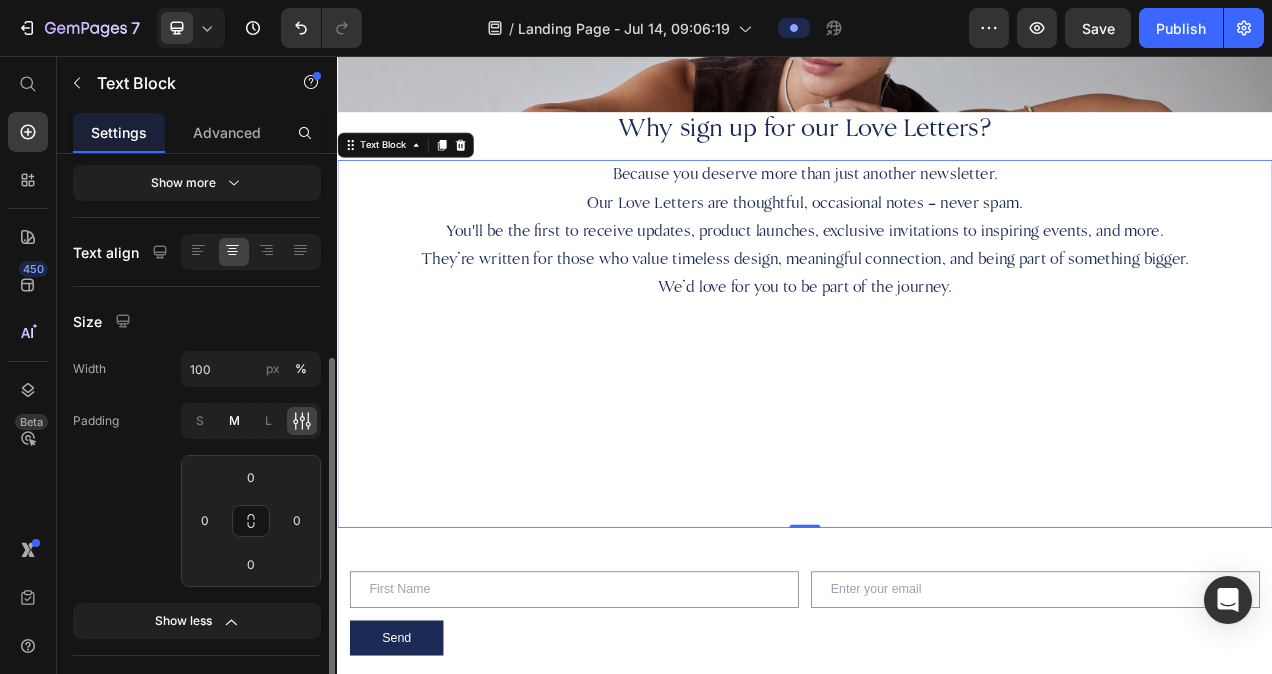 click on "M" 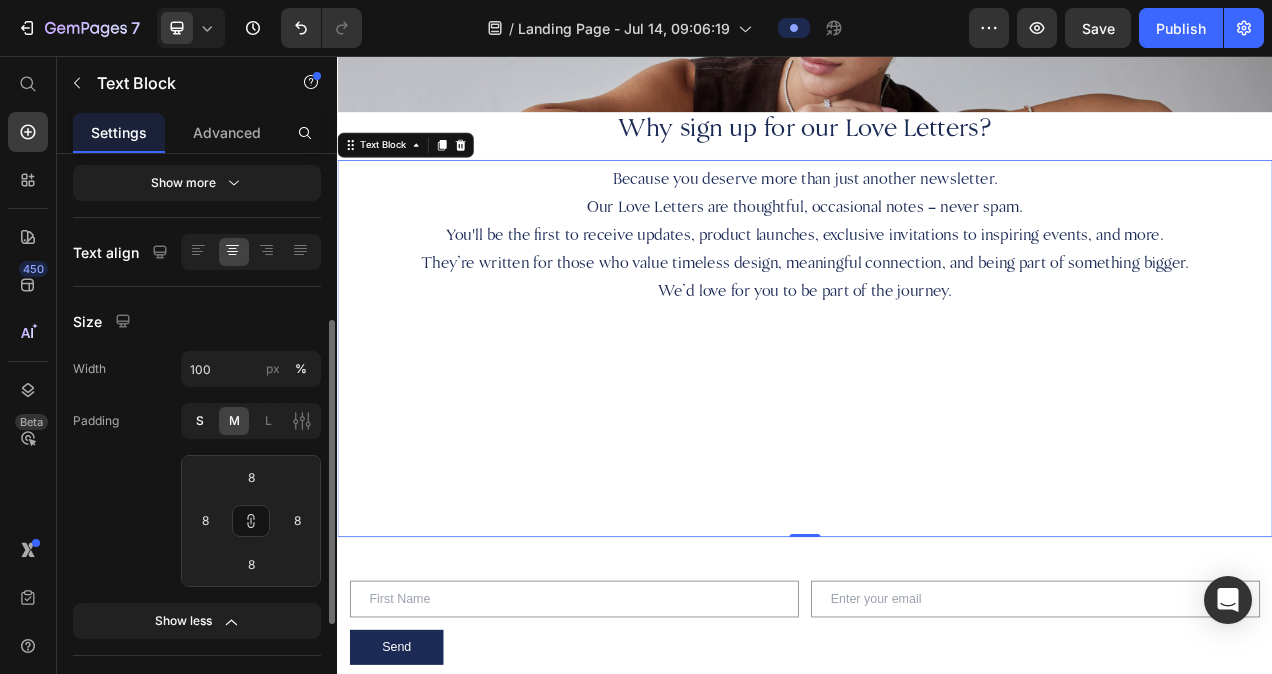 click on "S" 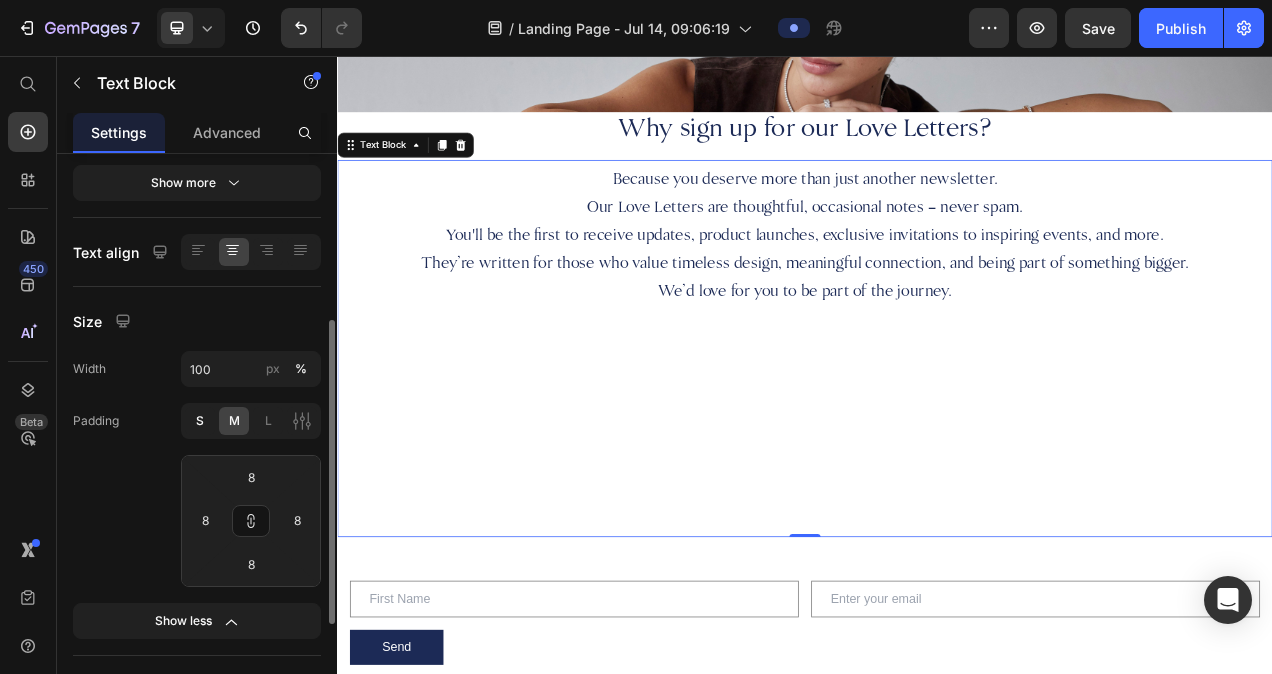 type on "4" 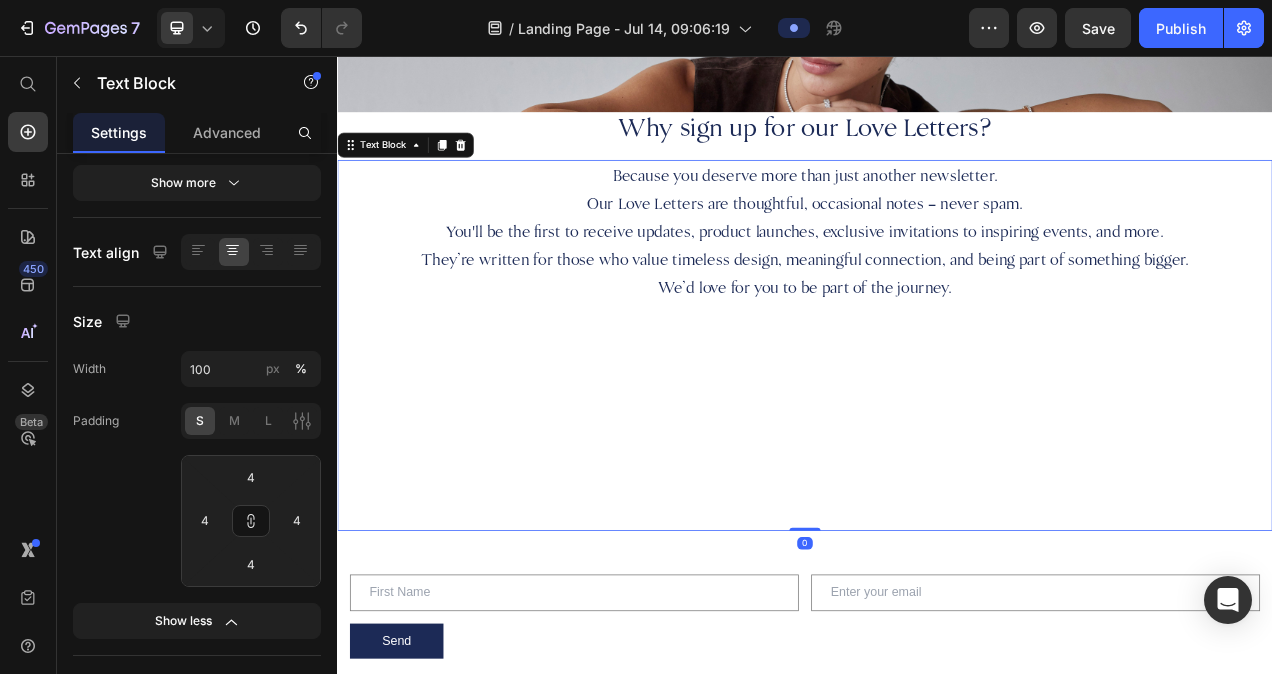 drag, startPoint x: 933, startPoint y: 661, endPoint x: 952, endPoint y: 455, distance: 206.87436 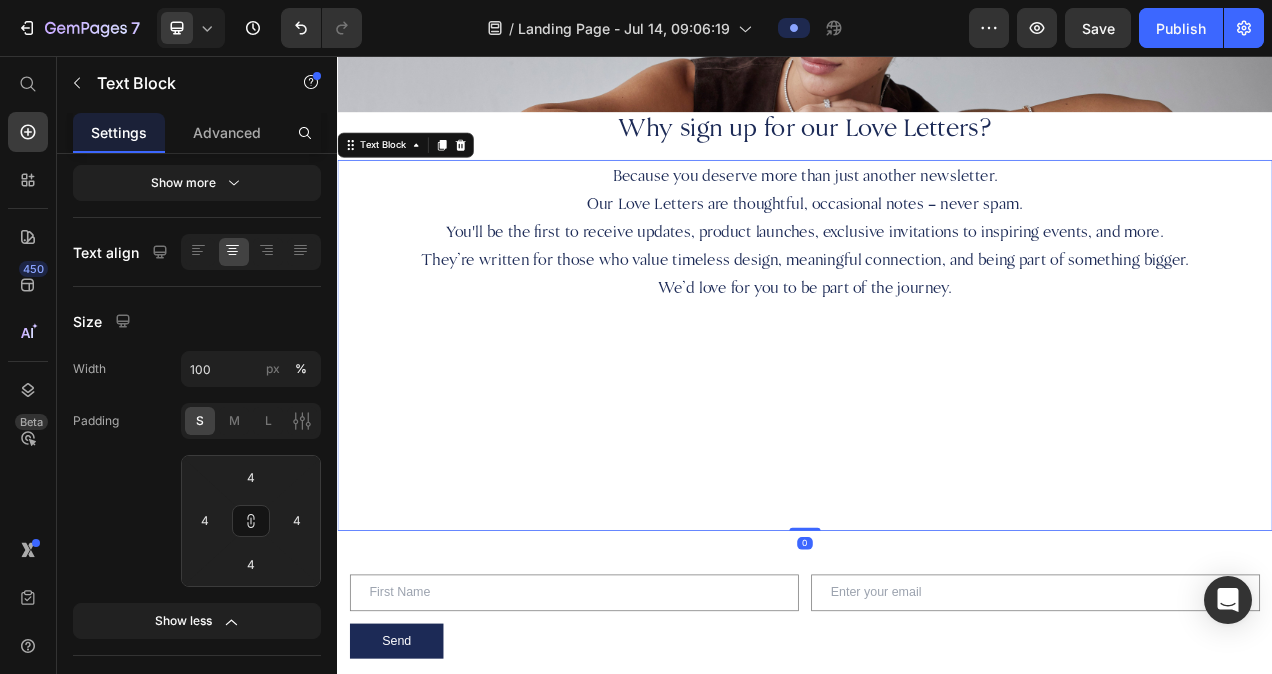 click on "Because you deserve more than just another newsletter. Our Love Letters are thoughtful, occasional notes – never spam. You'll be the first to receive updates, product launches, exclusive invitations to inspiring events, and more. They’re written for those who value timeless design, meaningful connection, and being part of something bigger. We’d love for you to be part of the journey. ⁠⁠⁠⁠⁠⁠⁠   Text Block   0" at bounding box center (937, 428) 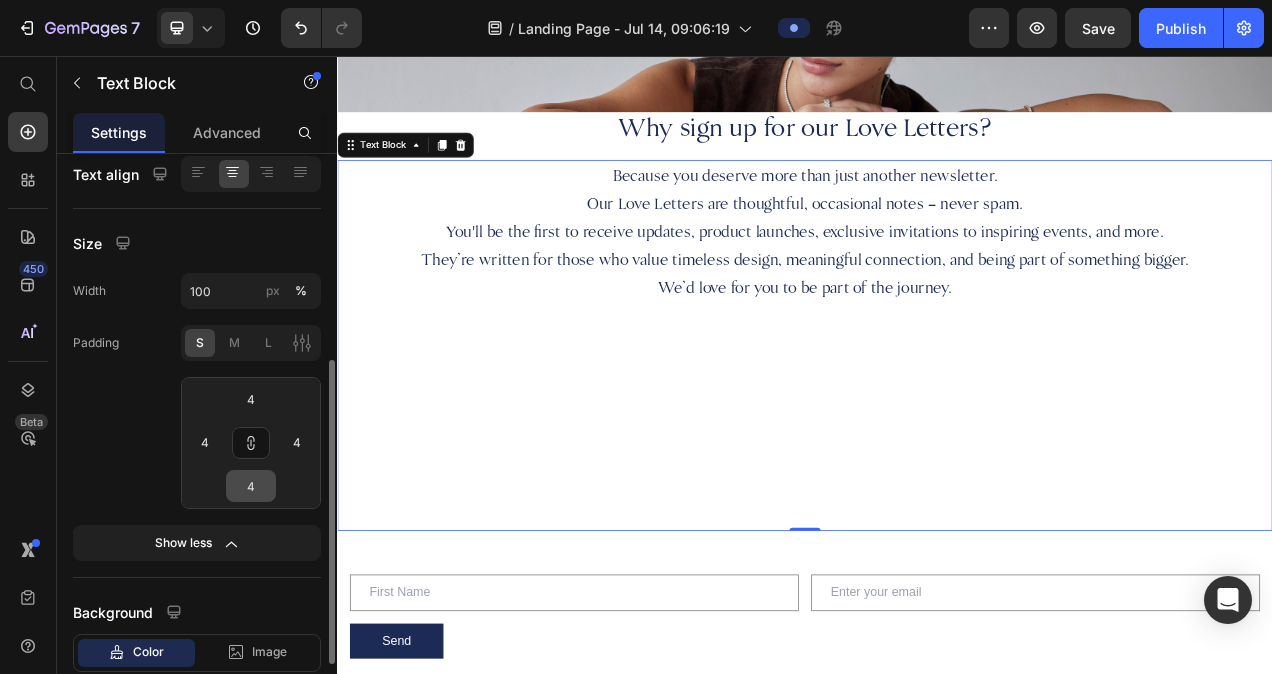 scroll, scrollTop: 392, scrollLeft: 0, axis: vertical 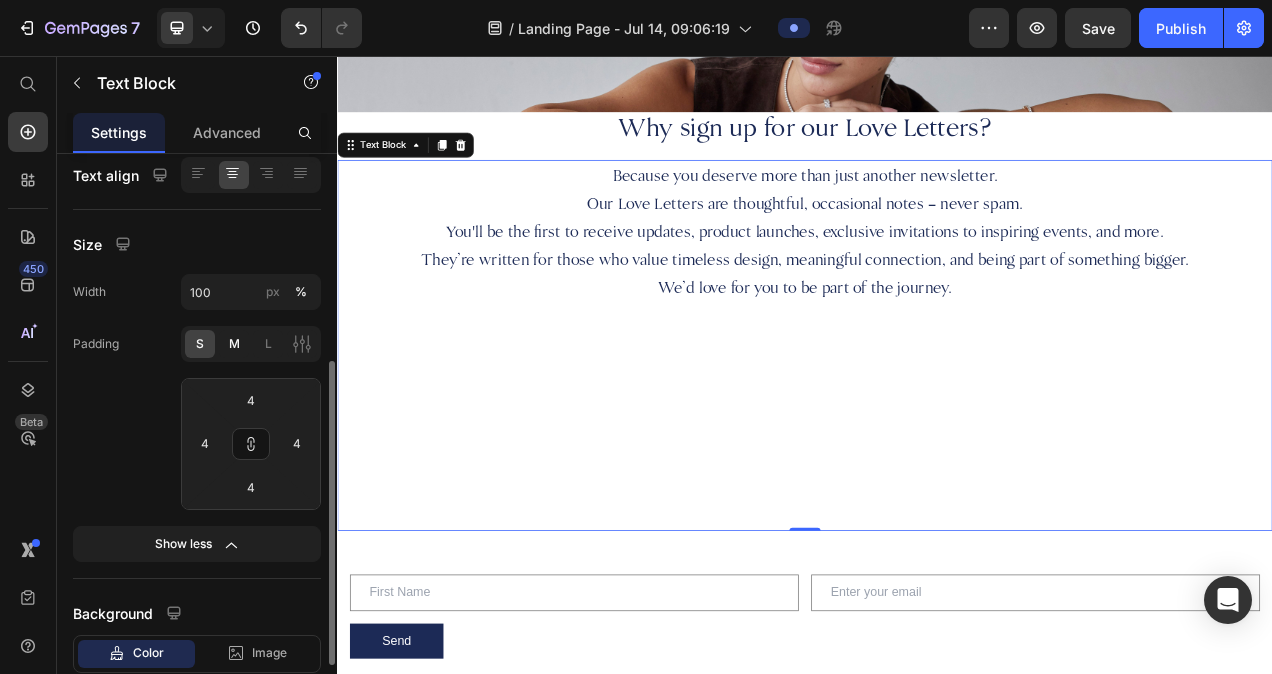 click on "M" 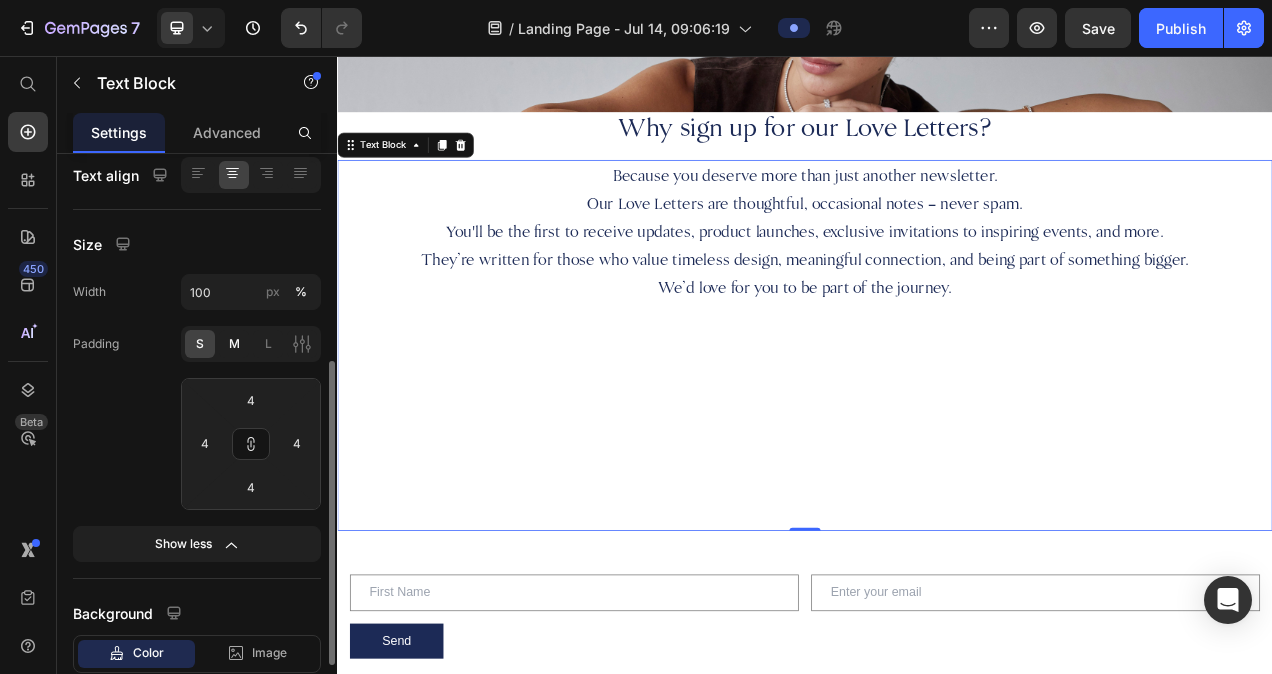 type on "8" 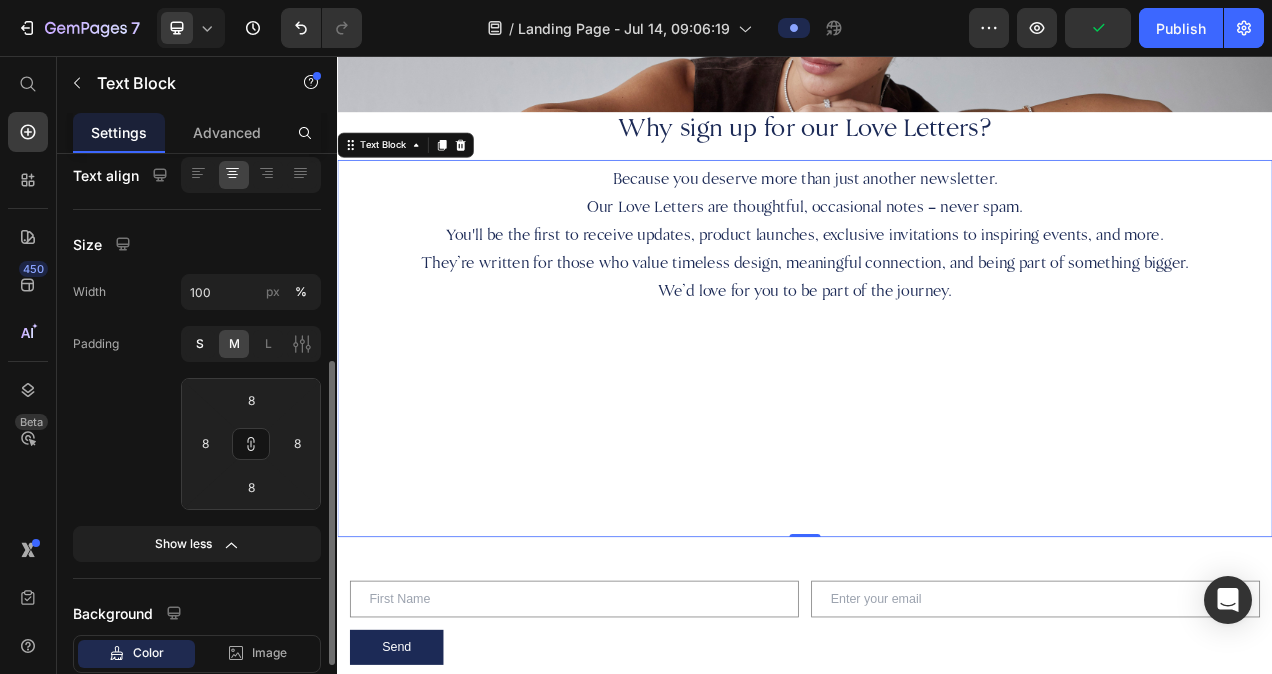click on "S" 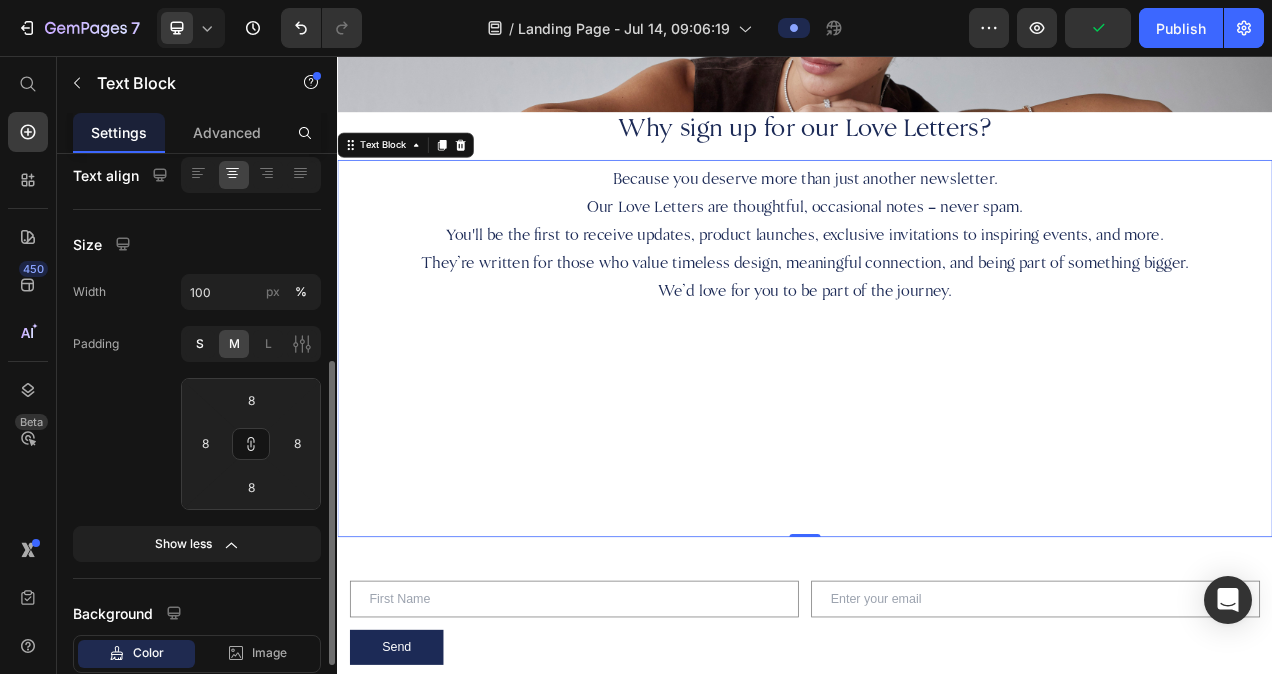 type on "4" 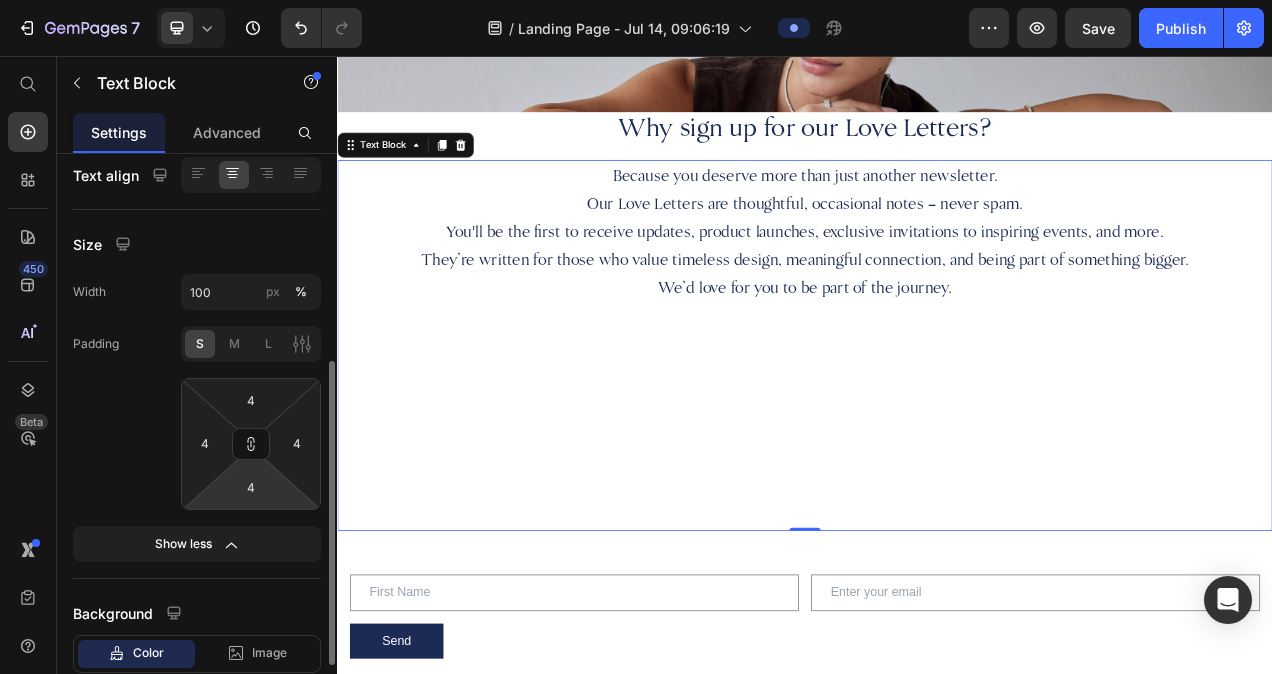 scroll, scrollTop: 515, scrollLeft: 0, axis: vertical 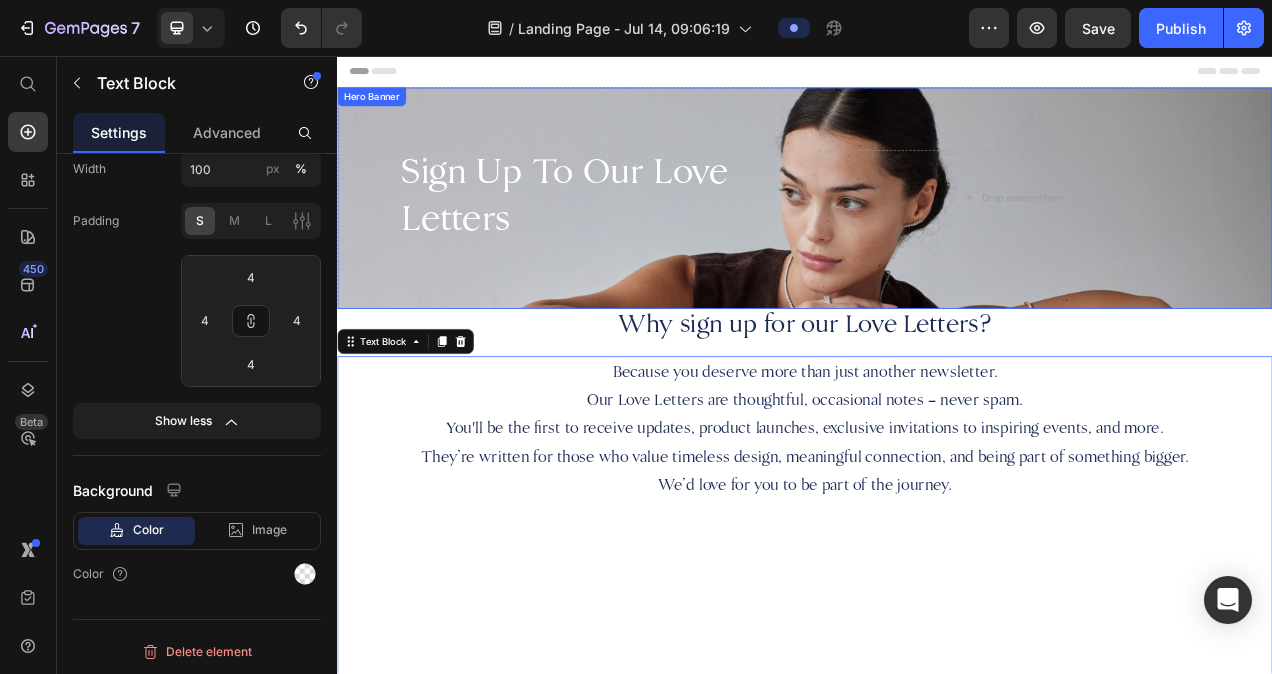 click on "Drop element here" at bounding box center (1205, 239) 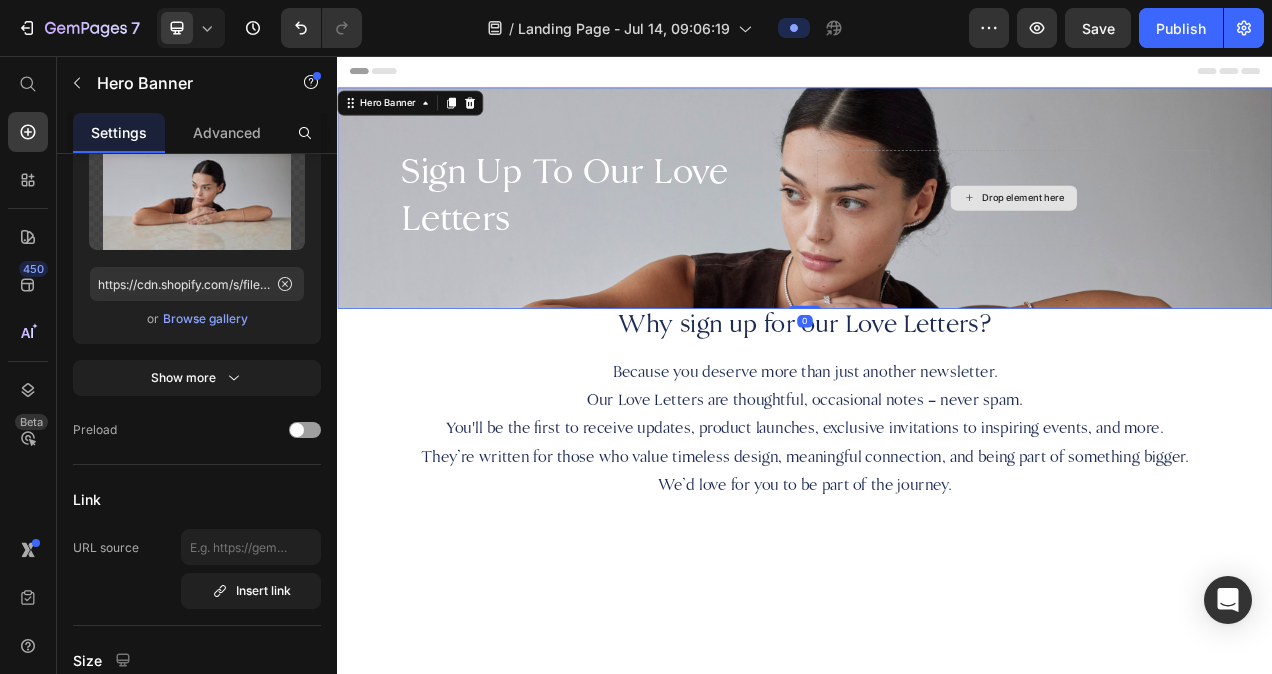 scroll, scrollTop: 0, scrollLeft: 0, axis: both 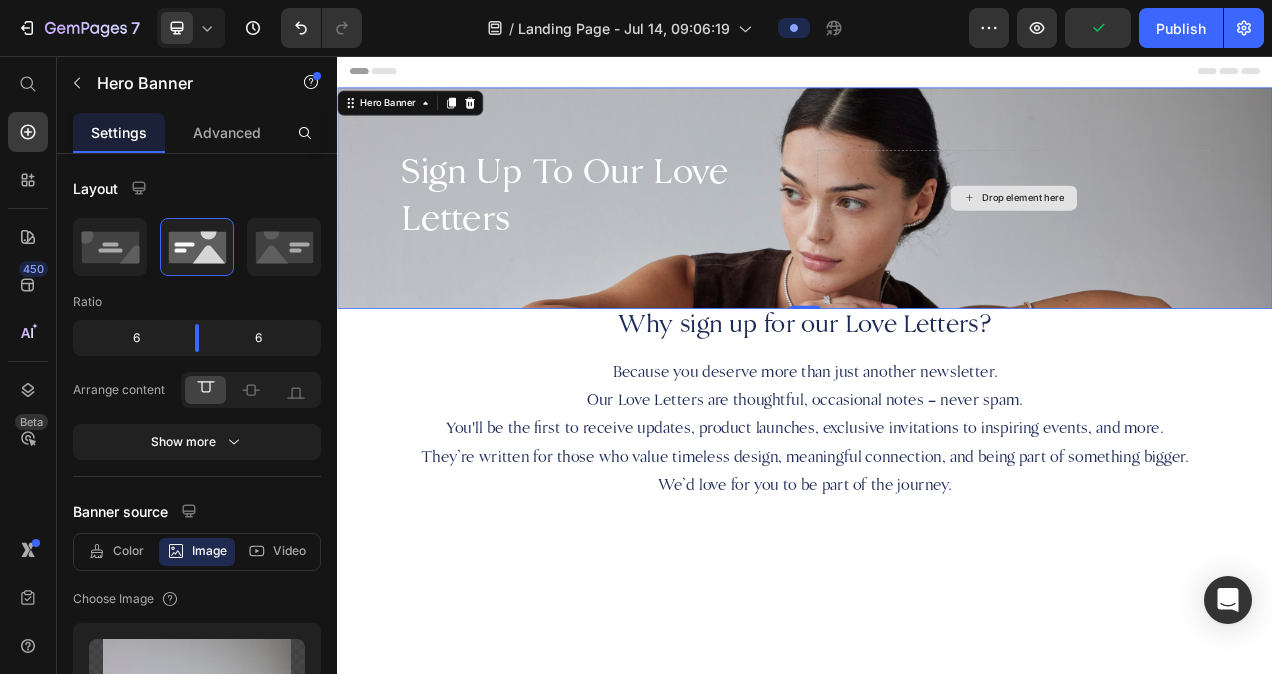 click on "Drop element here" at bounding box center [1205, 239] 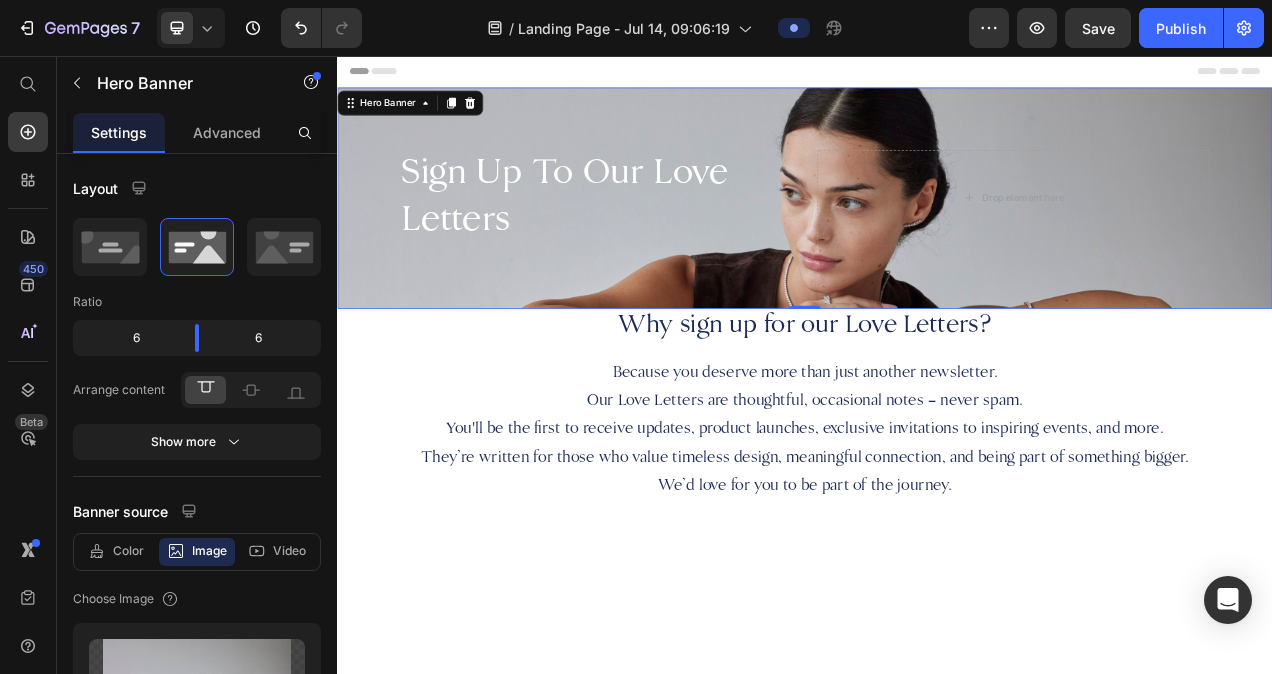 click on "Sign Up To Our Love Letters Heading
Drop element here" at bounding box center (937, 239) 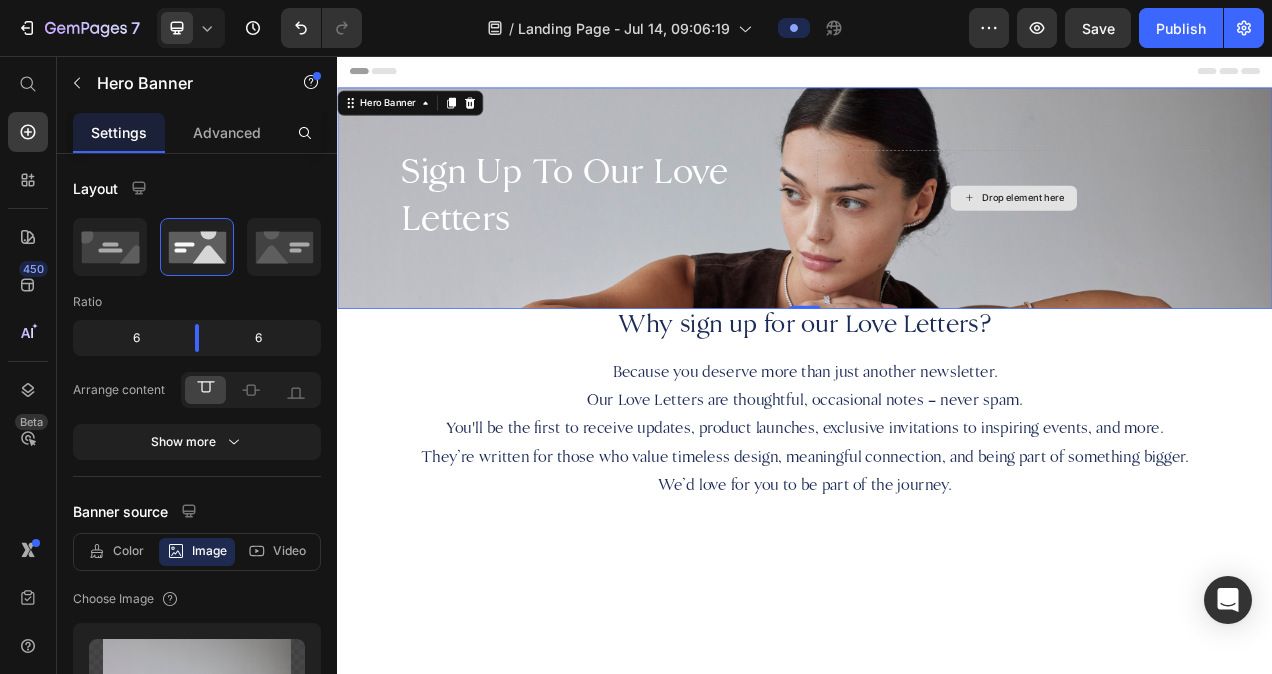 click on "Drop element here" at bounding box center (1205, 239) 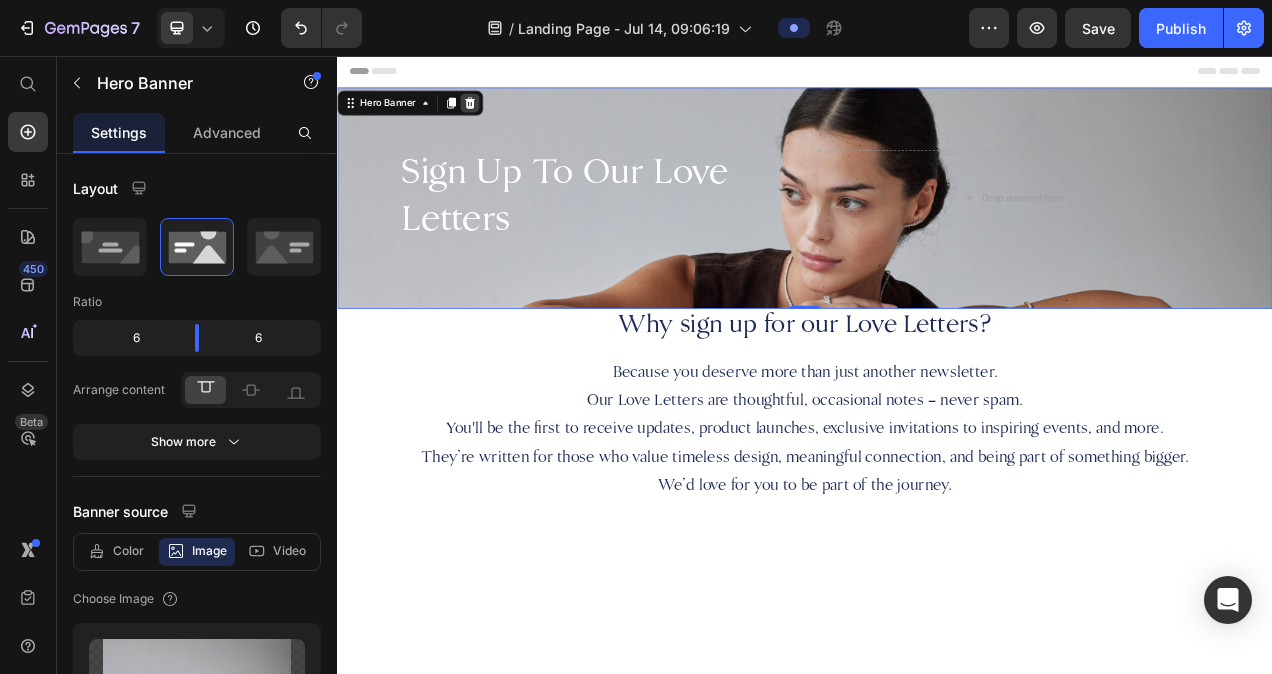 click 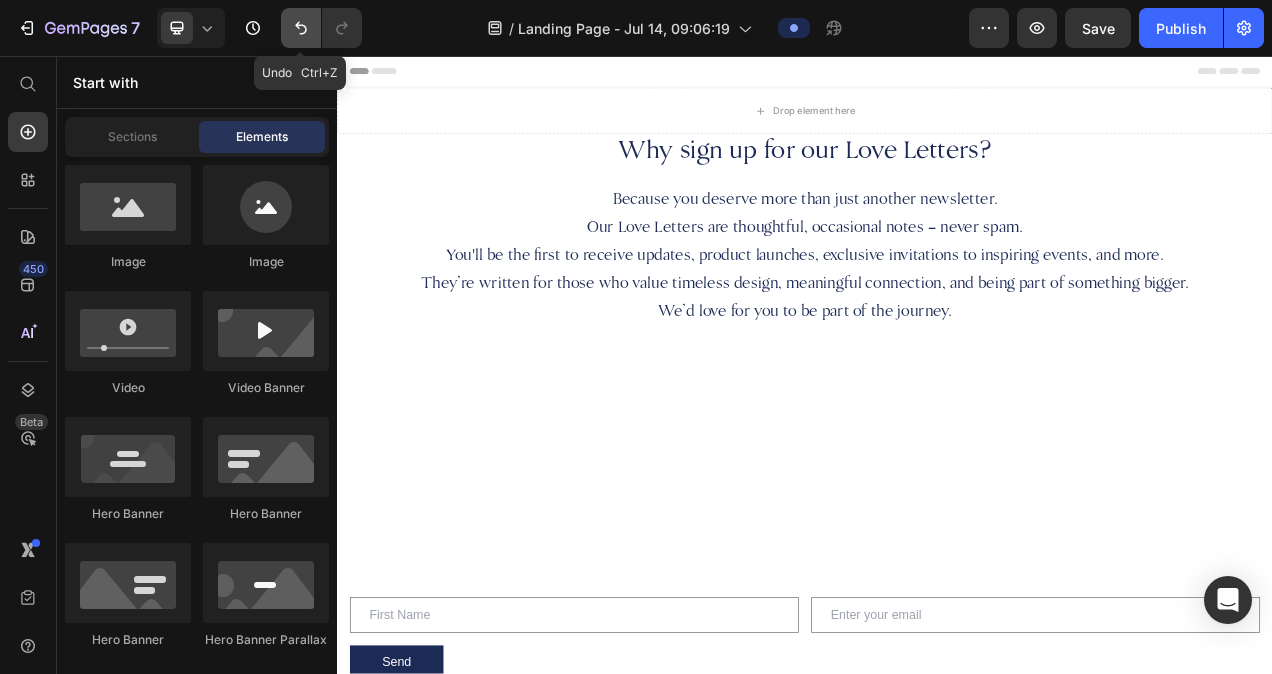 click 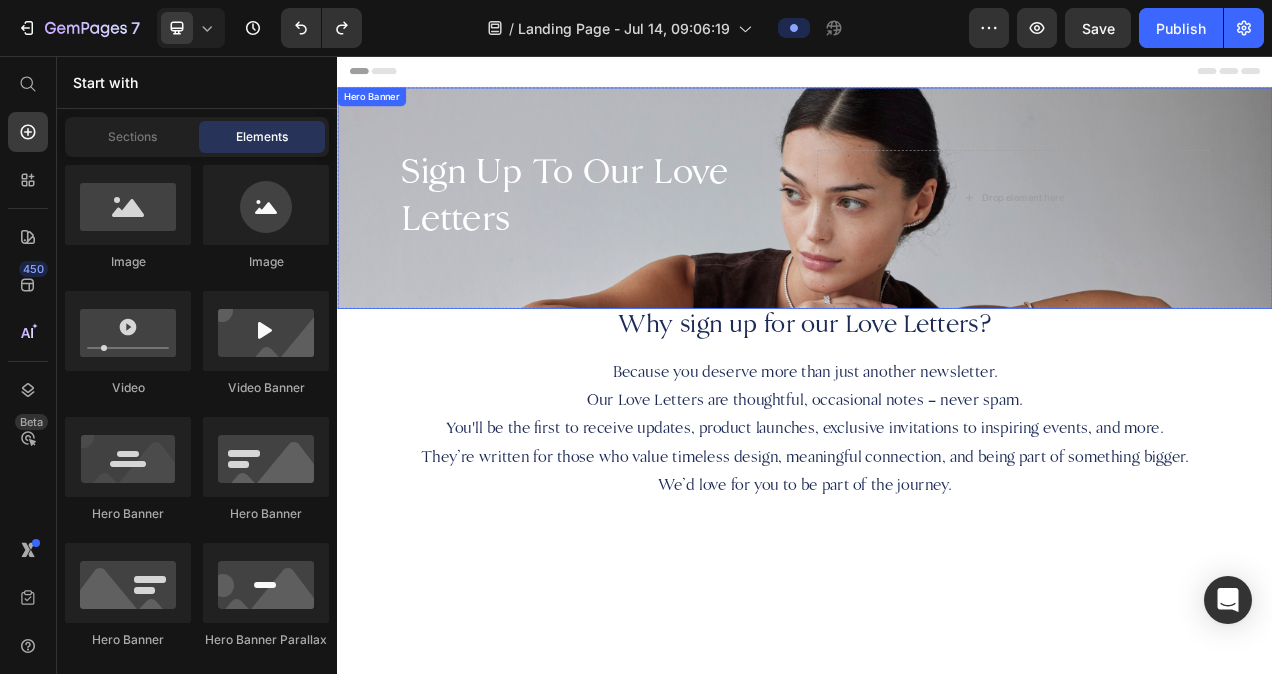 click on "Sign Up To Our Love Letters Heading
Drop element here" at bounding box center (937, 239) 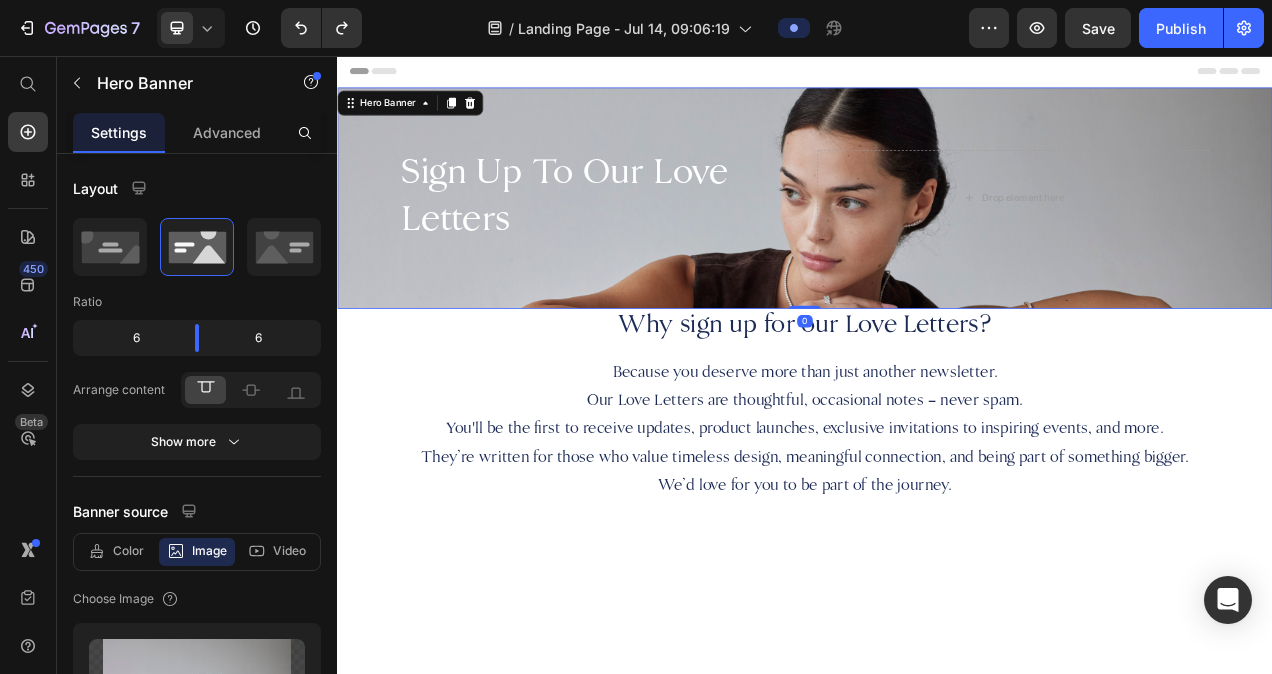 click on "Sign Up To Our Love Letters Heading
Drop element here" at bounding box center (937, 239) 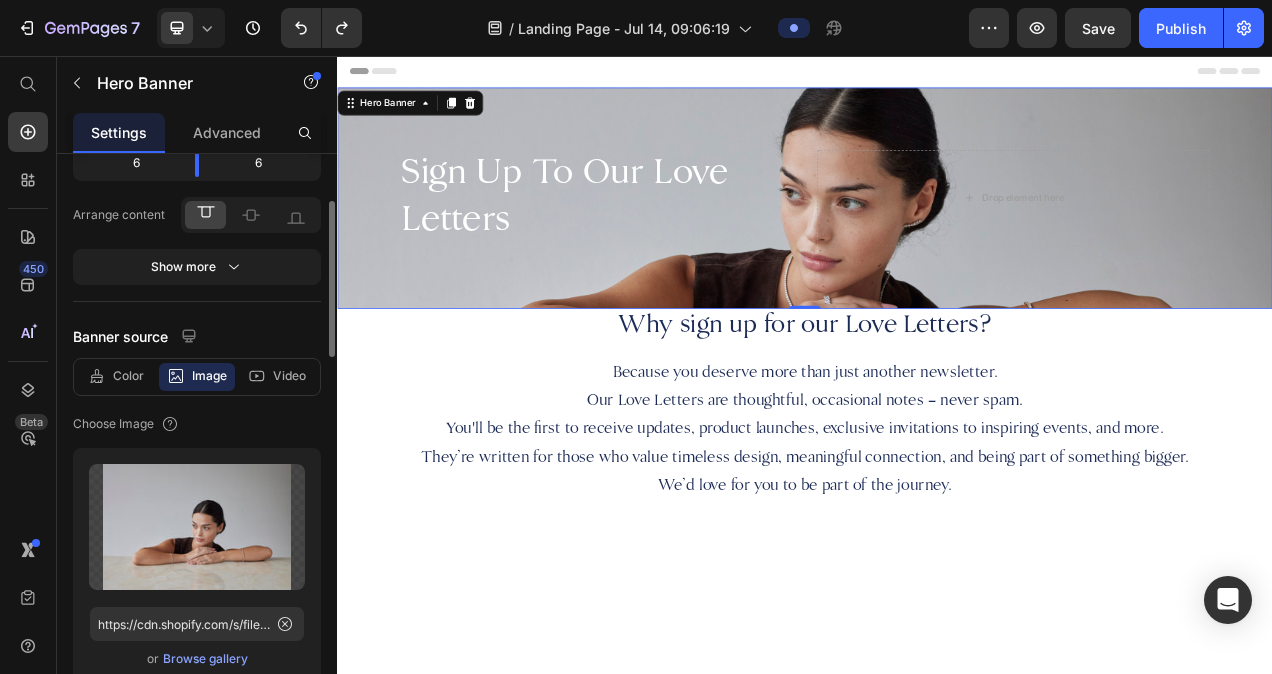 scroll, scrollTop: 184, scrollLeft: 0, axis: vertical 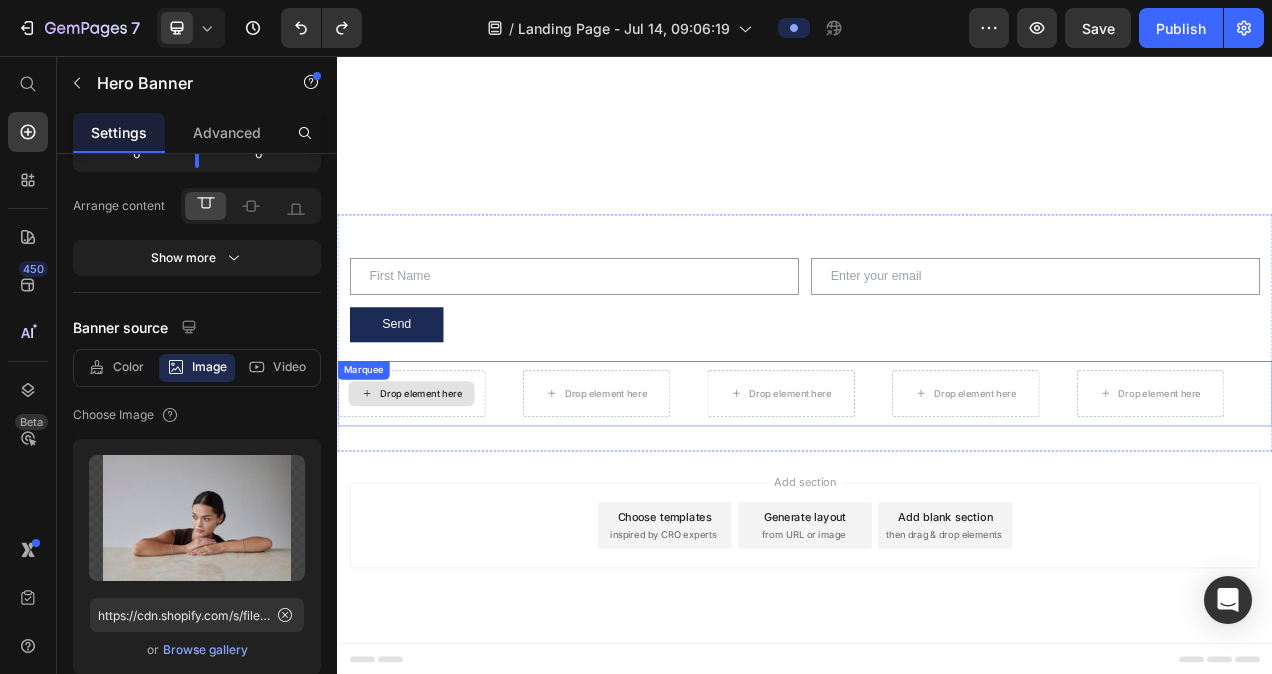 click on "Drop element here" at bounding box center (444, 490) 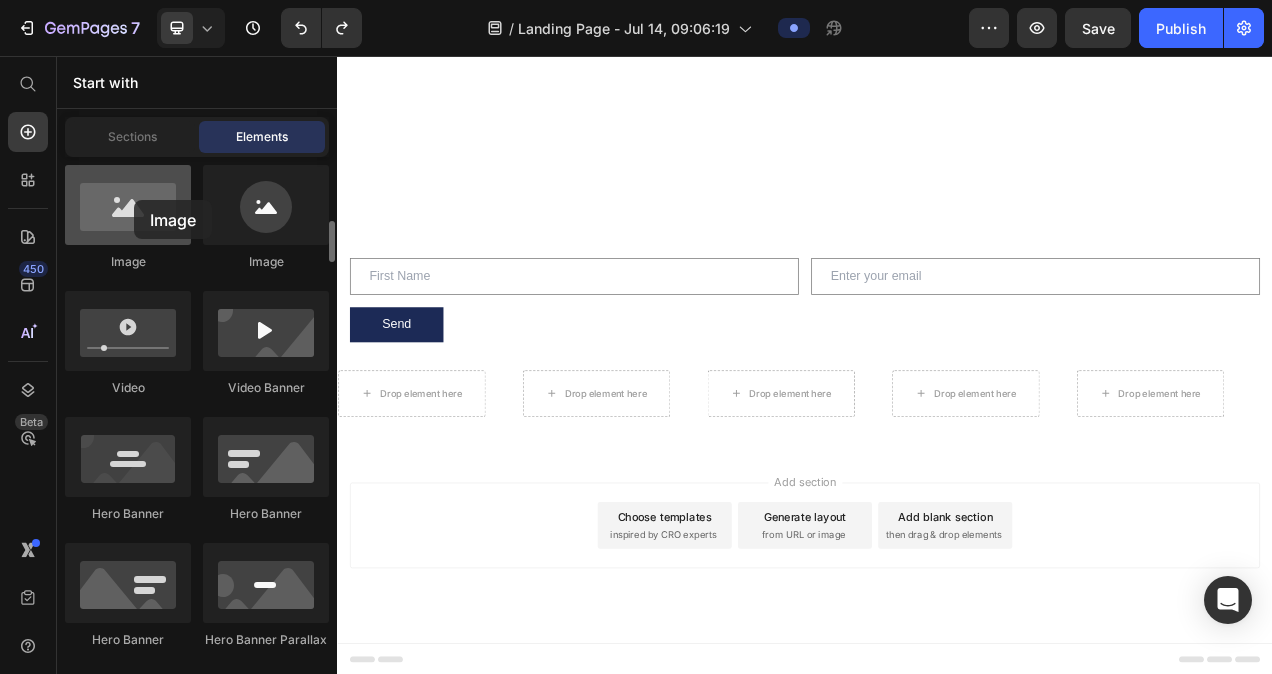 click at bounding box center [128, 205] 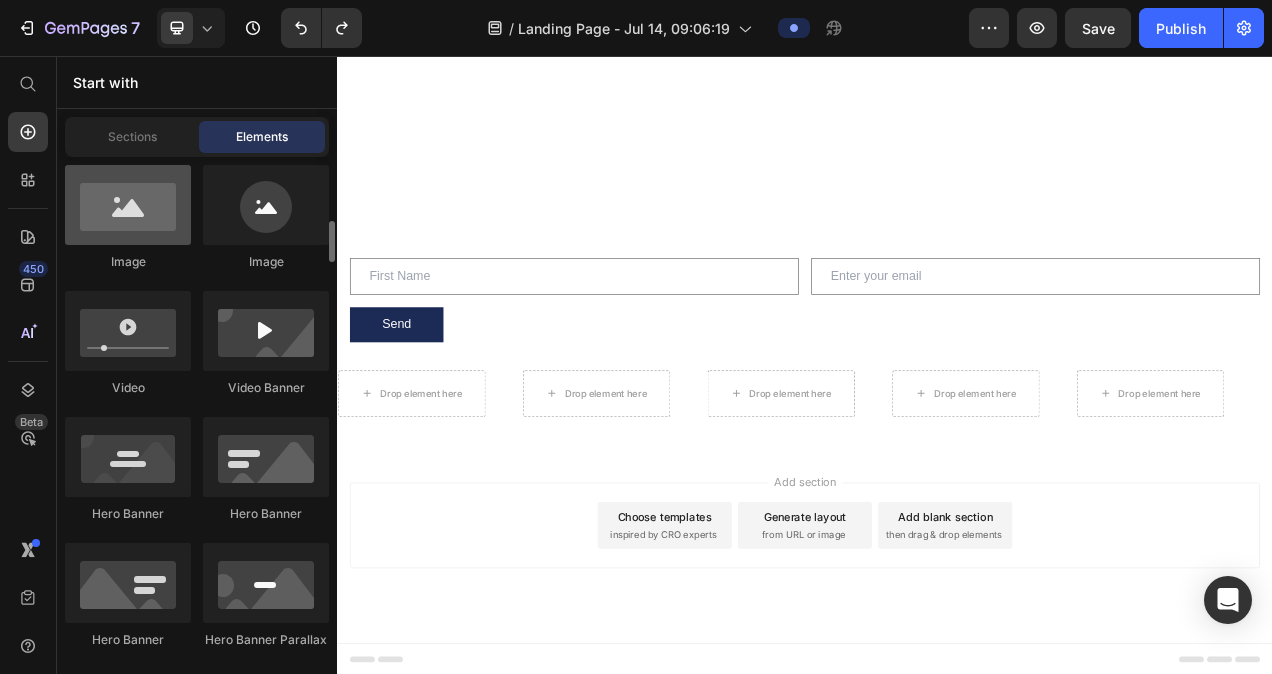 click at bounding box center (128, 205) 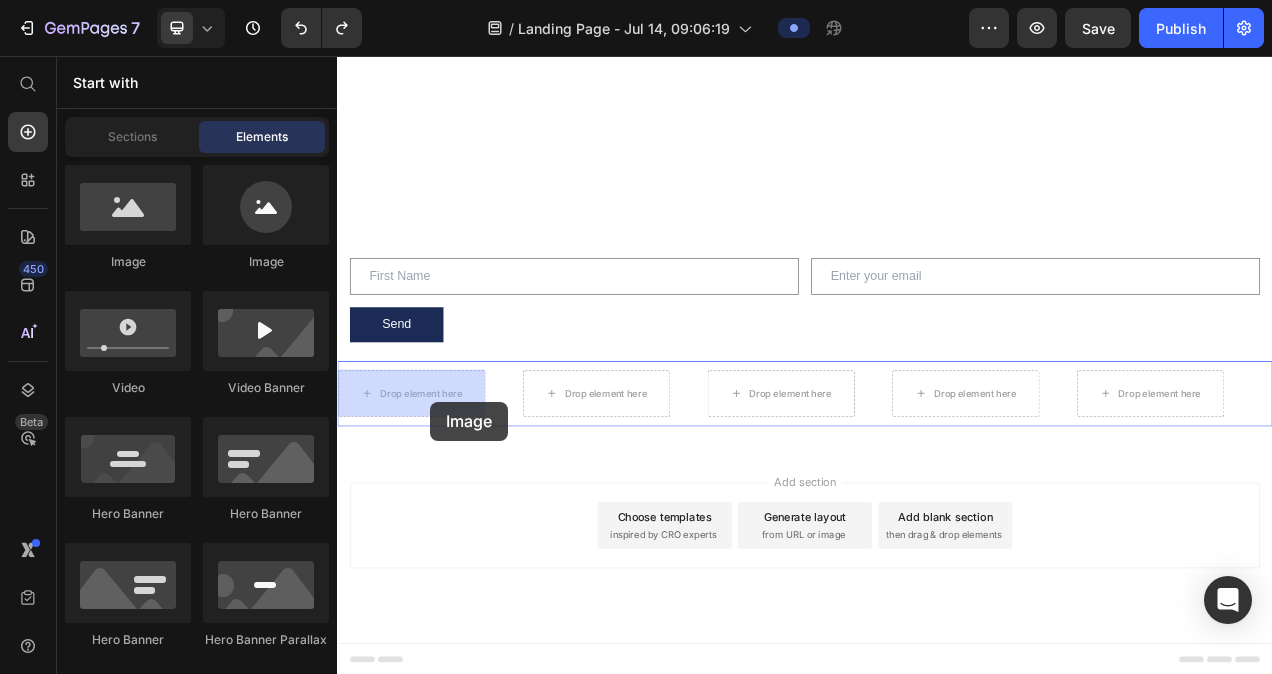 drag, startPoint x: 503, startPoint y: 271, endPoint x: 456, endPoint y: 500, distance: 233.77339 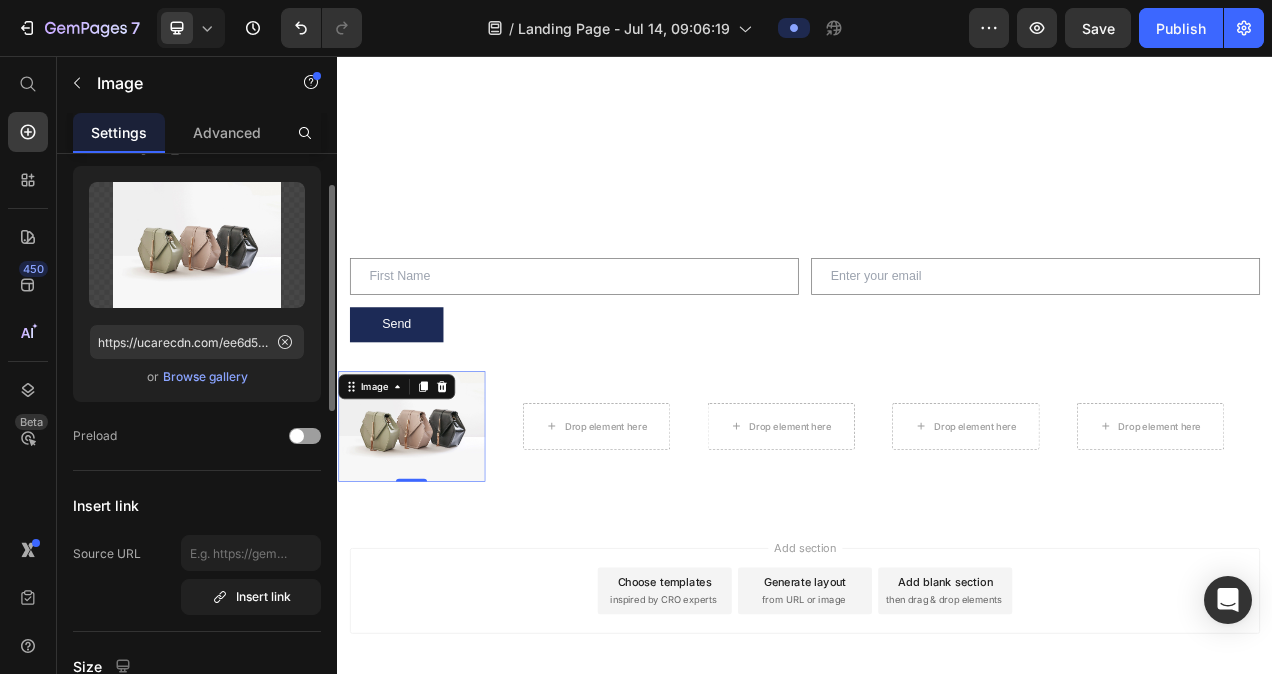 scroll, scrollTop: 79, scrollLeft: 0, axis: vertical 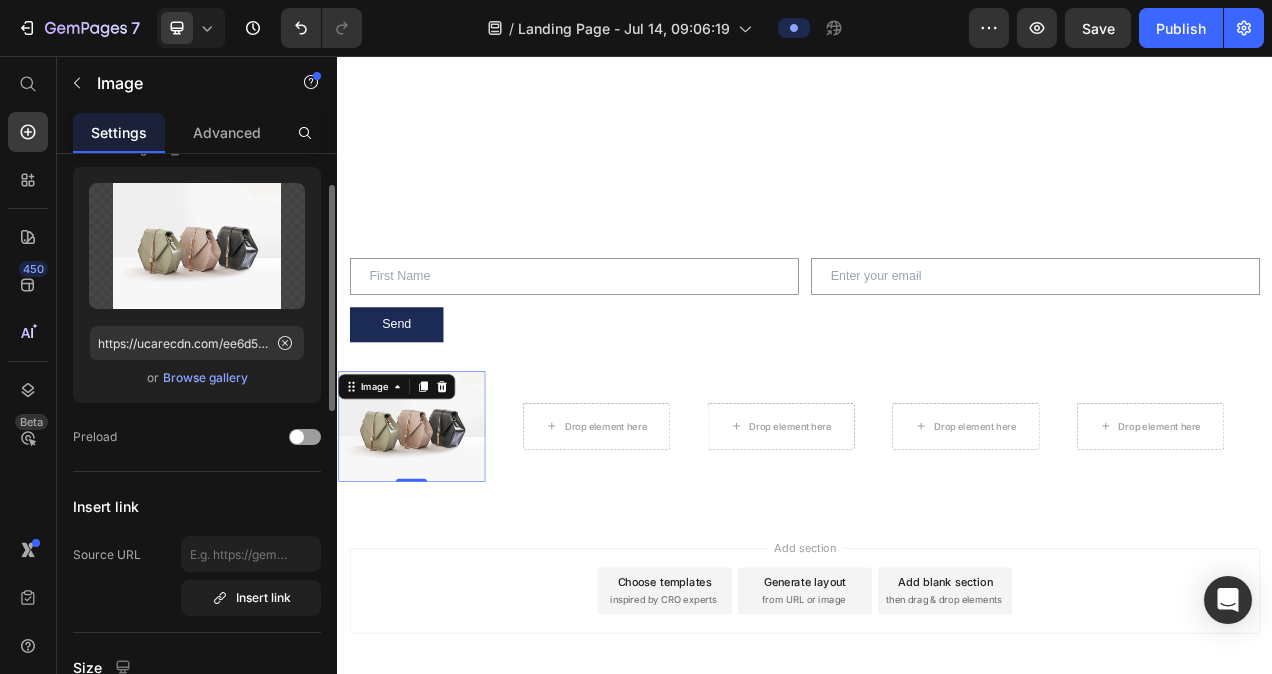 click on "Browse gallery" at bounding box center (205, 378) 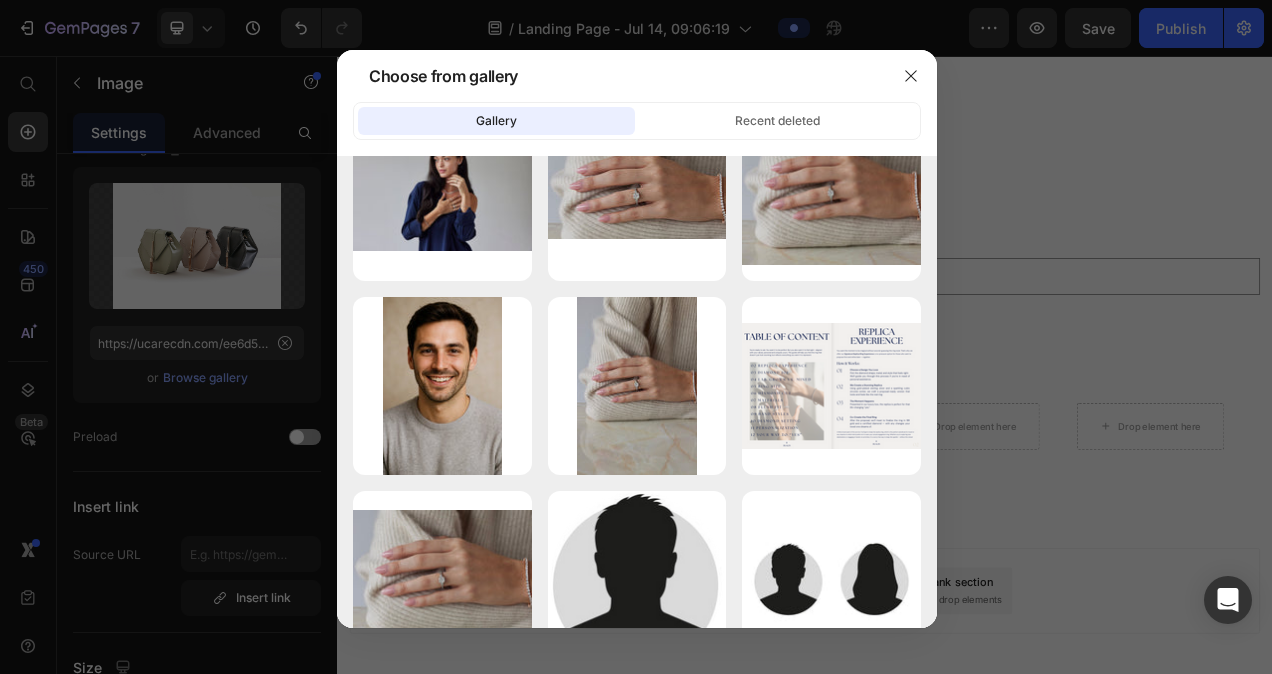 scroll, scrollTop: 1880, scrollLeft: 0, axis: vertical 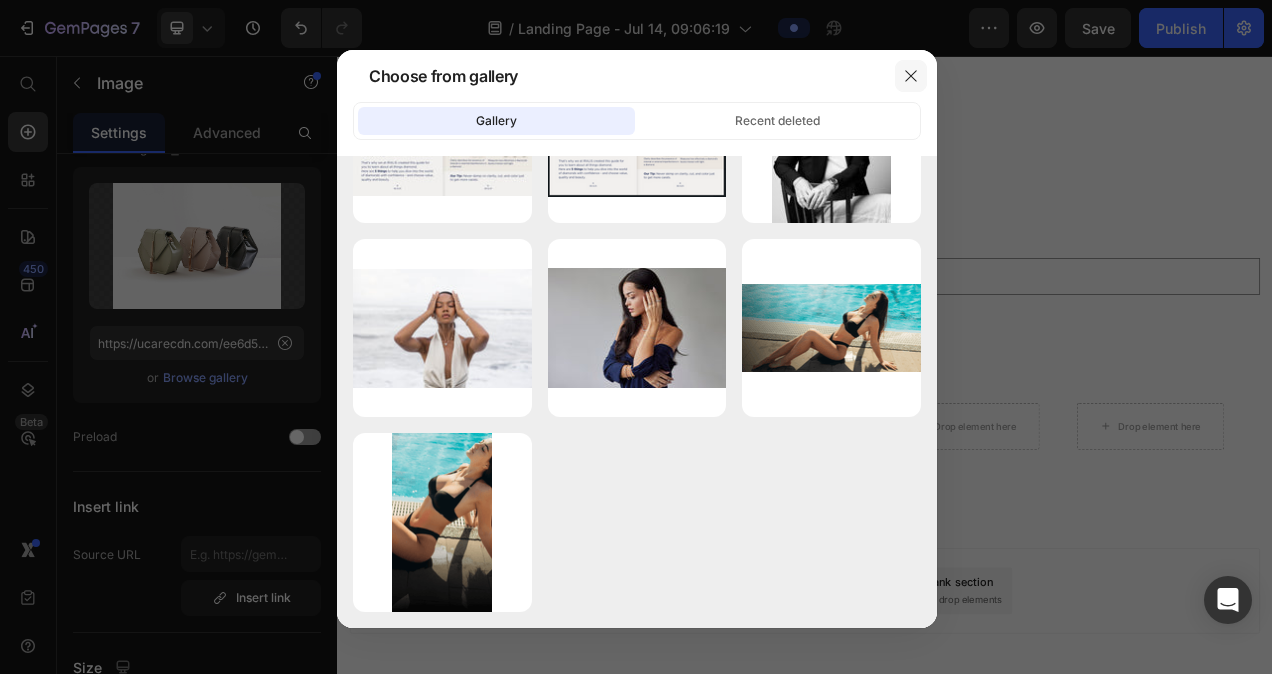 click 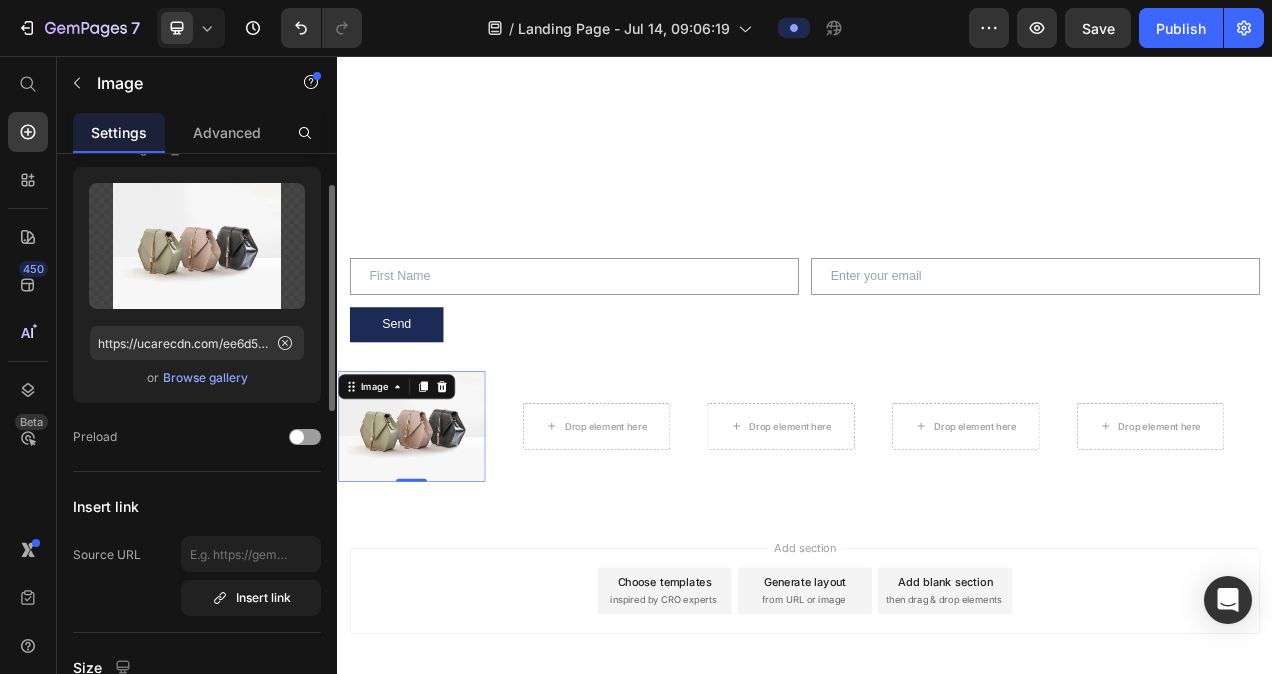 click on "Browse gallery" at bounding box center (205, 378) 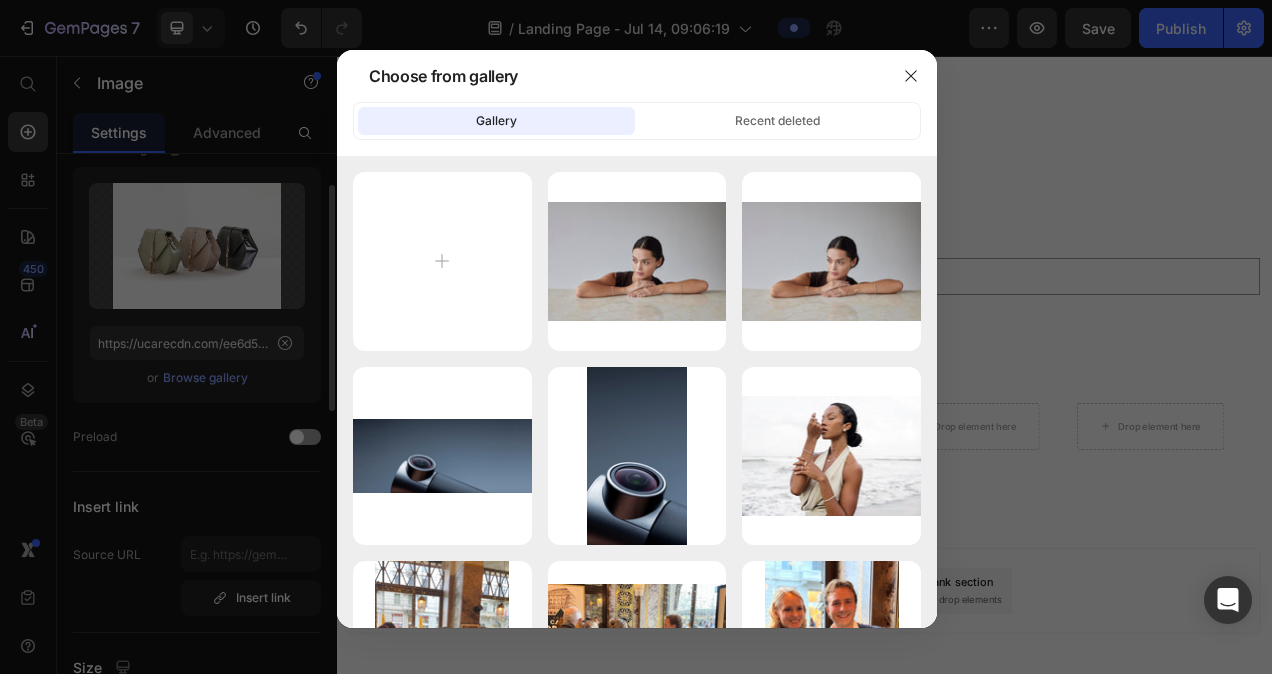 click at bounding box center [636, 337] 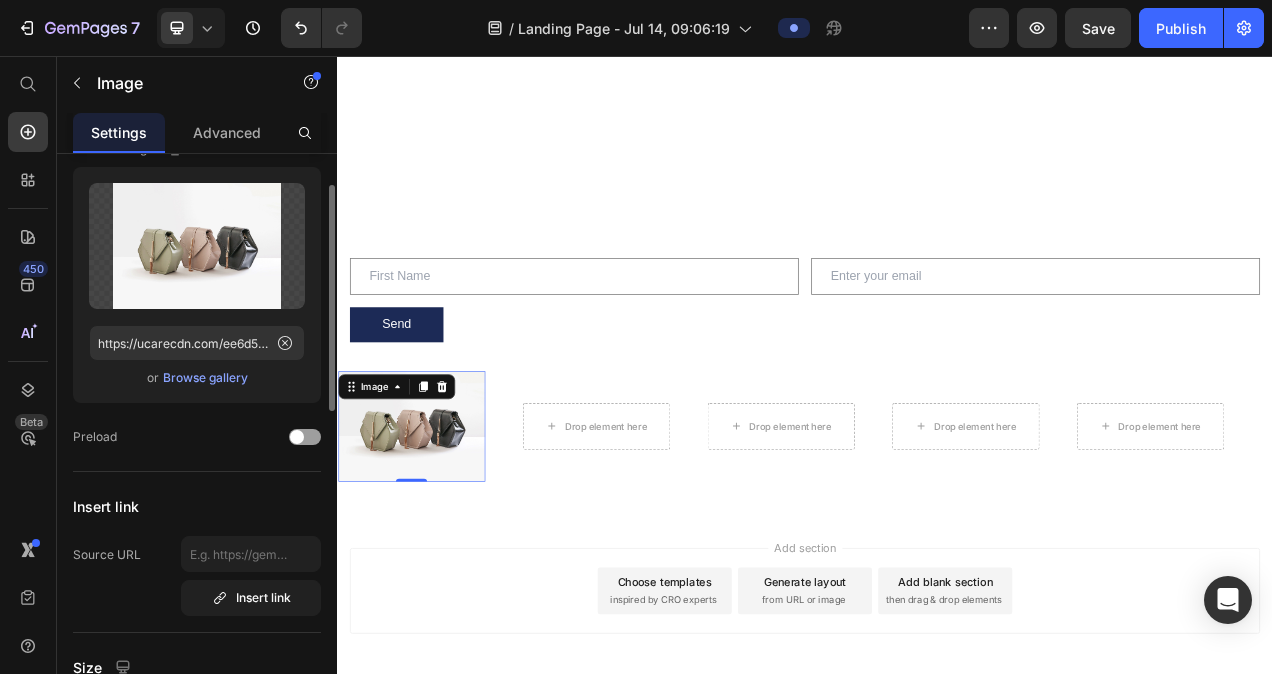 click on "Browse gallery" at bounding box center (205, 378) 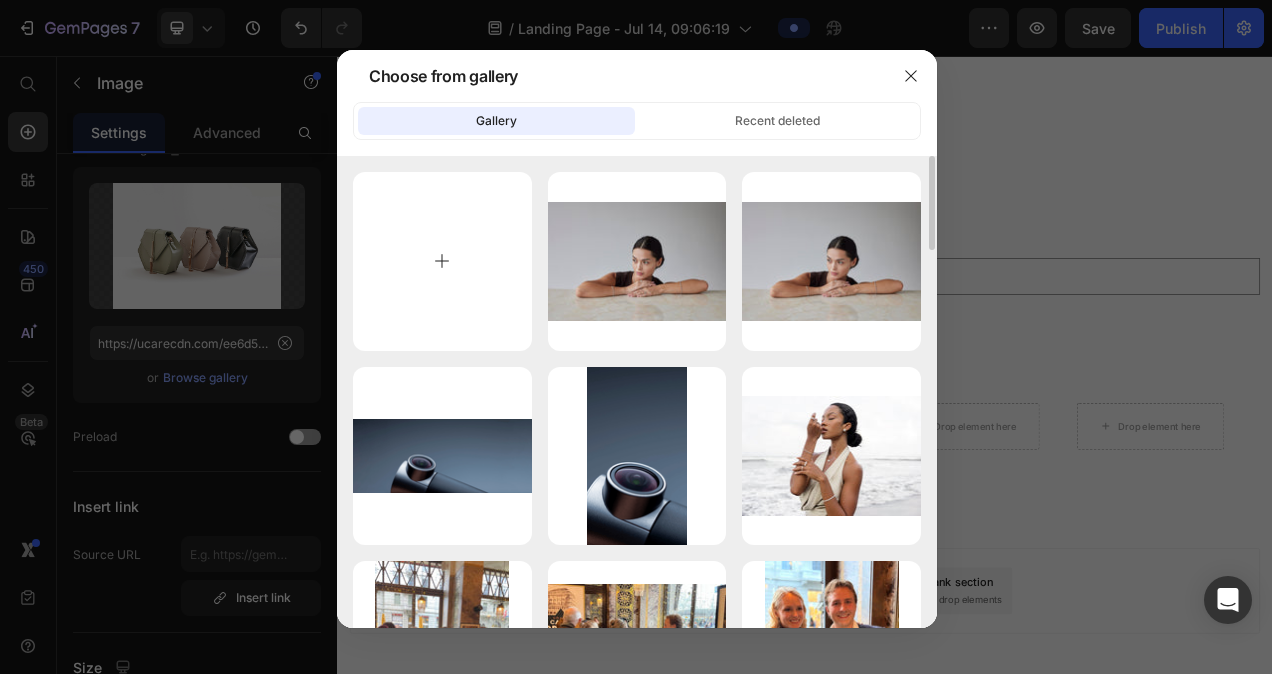 click at bounding box center [442, 261] 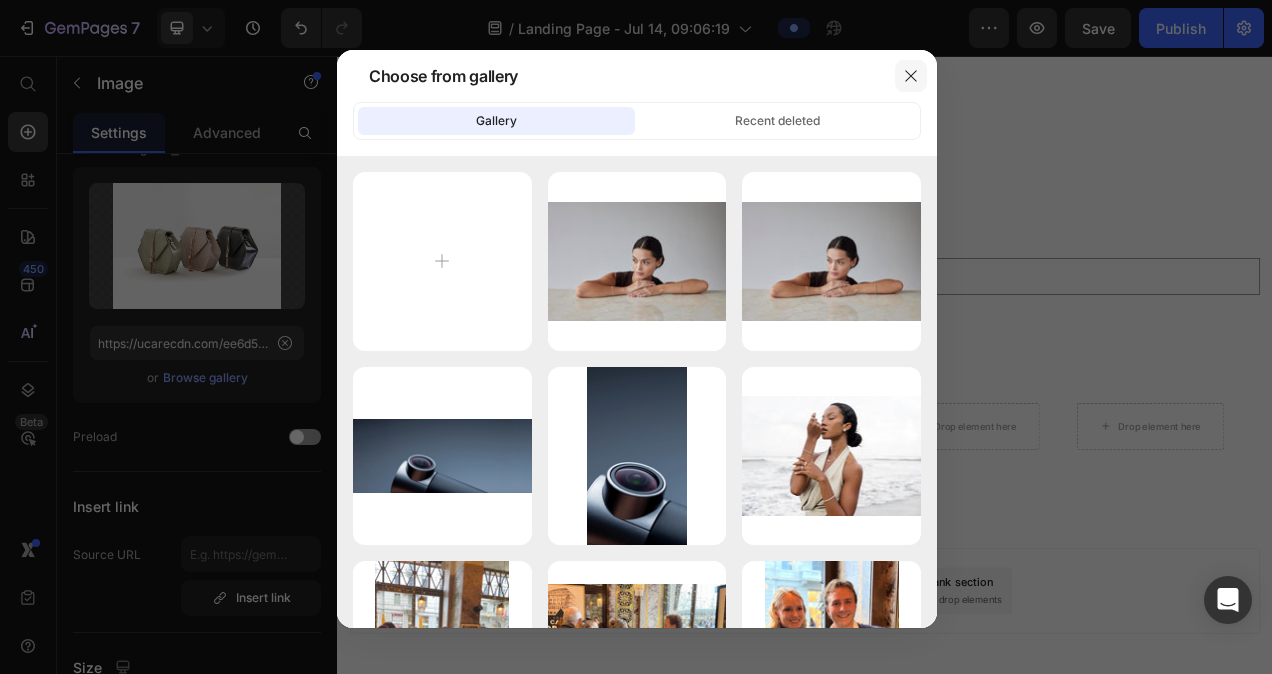 click 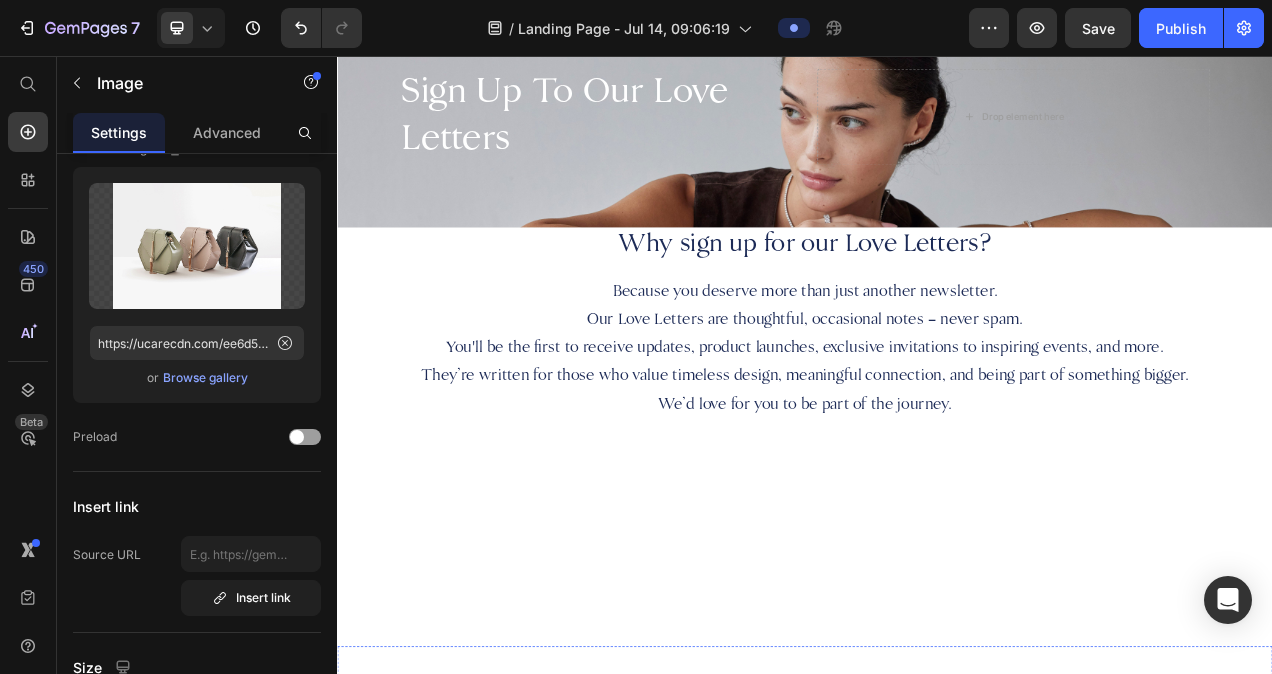 scroll, scrollTop: 0, scrollLeft: 0, axis: both 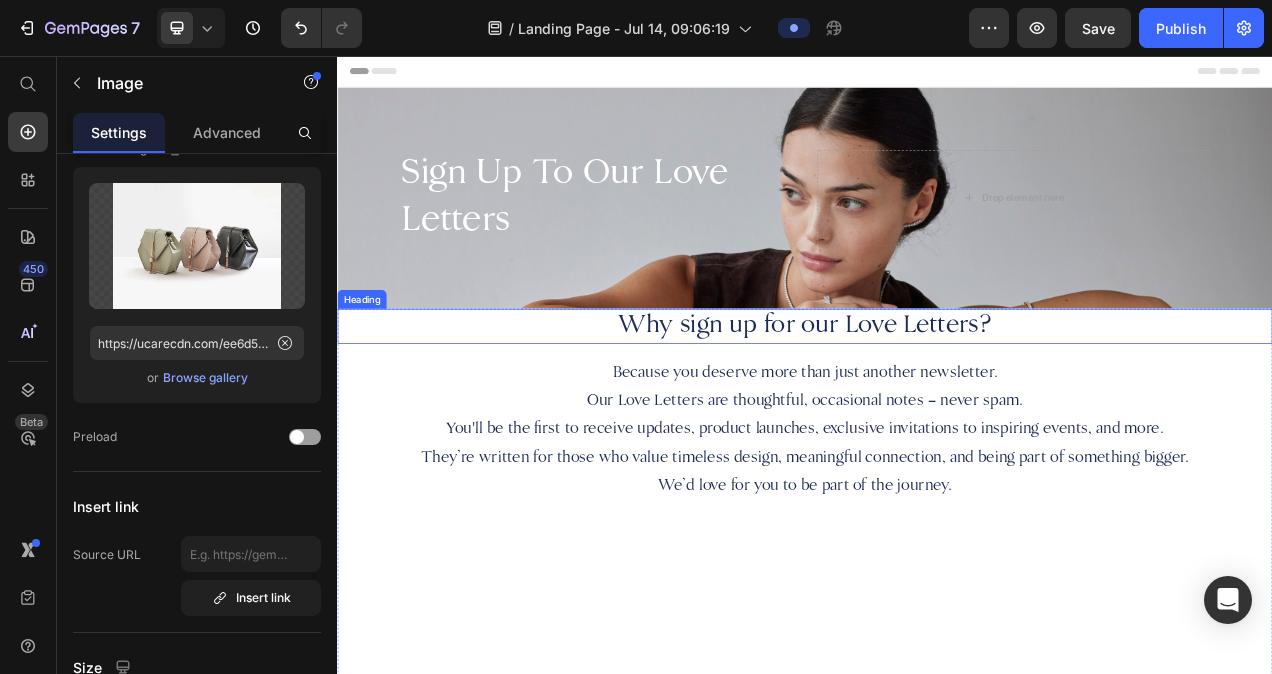 click on "Why sign up for our Love Letters?" at bounding box center [937, 404] 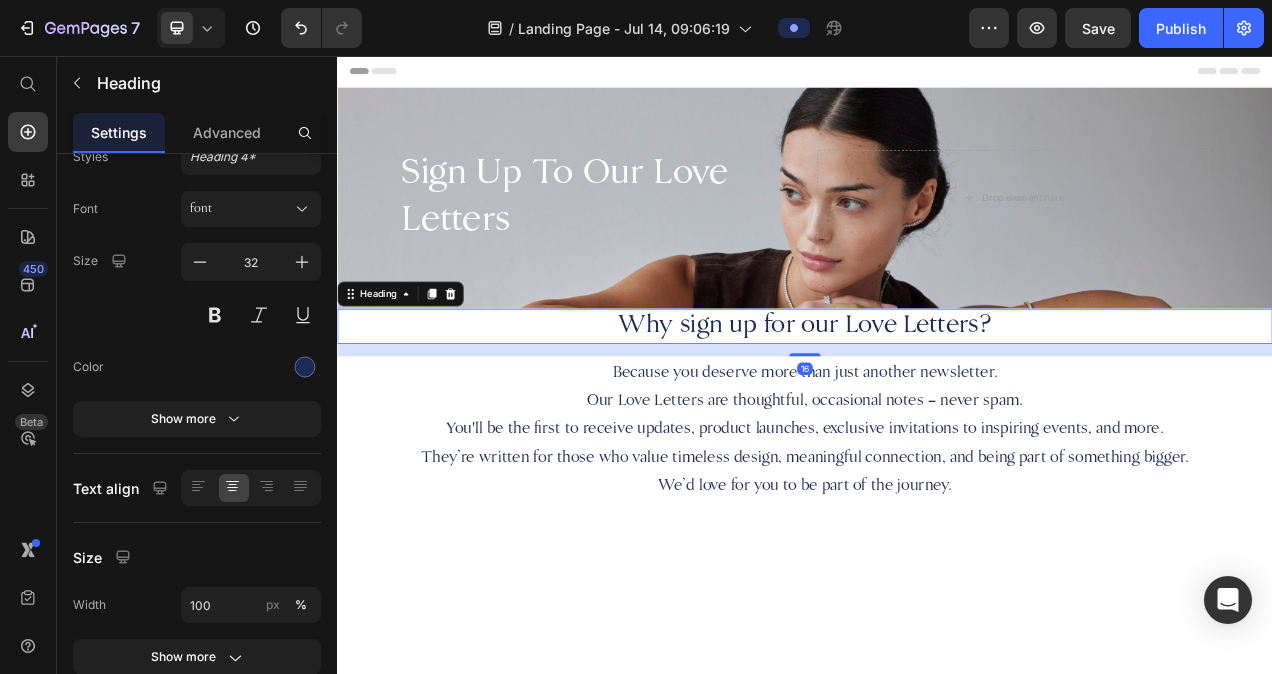 scroll, scrollTop: 0, scrollLeft: 0, axis: both 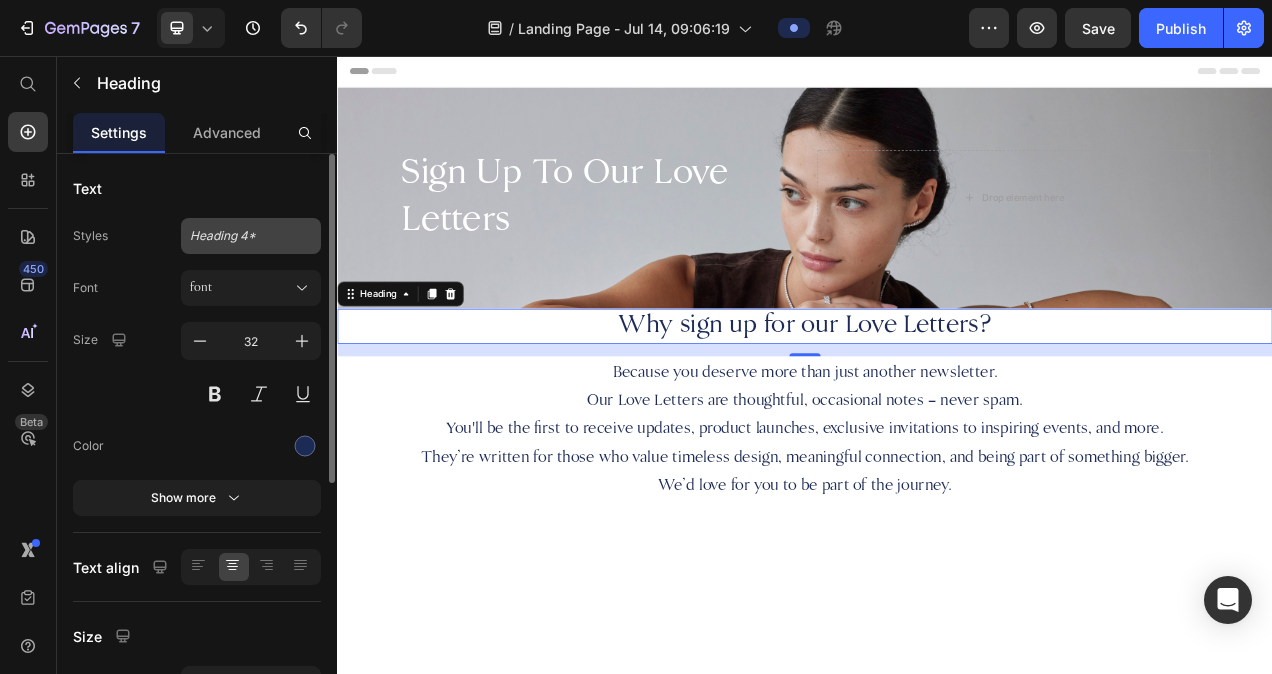 click on "Heading 4*" at bounding box center (251, 236) 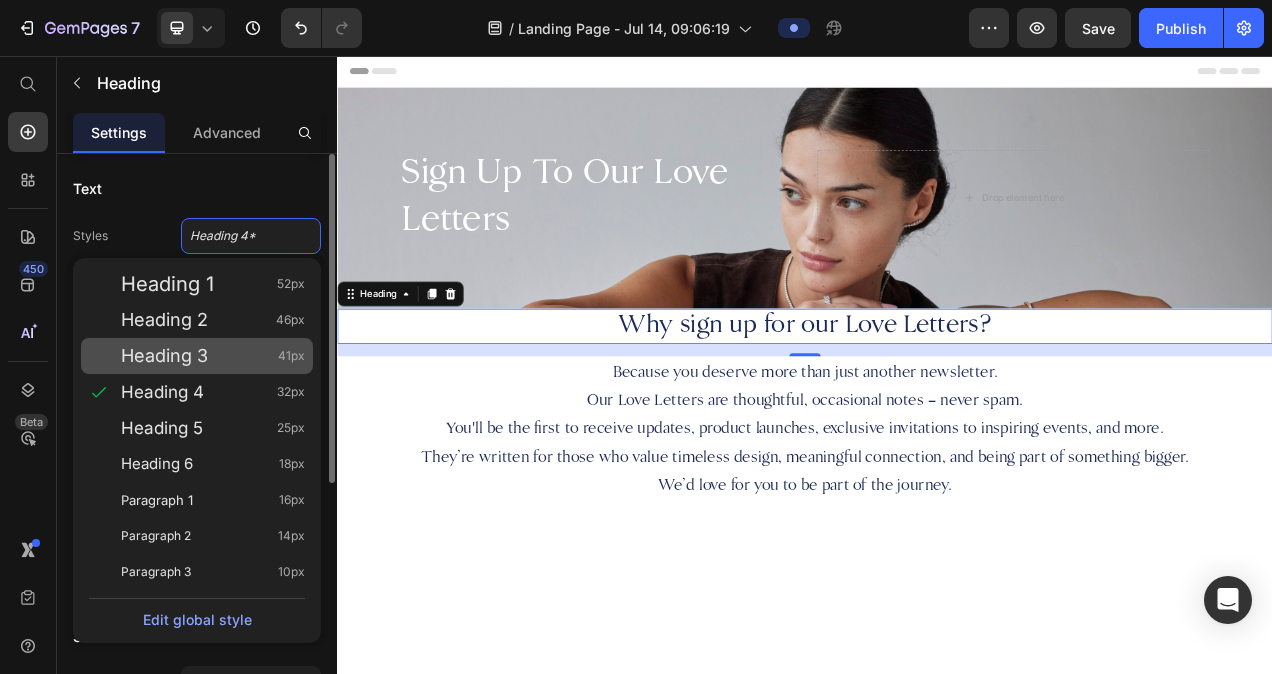 click on "Heading 3 41px" at bounding box center [213, 356] 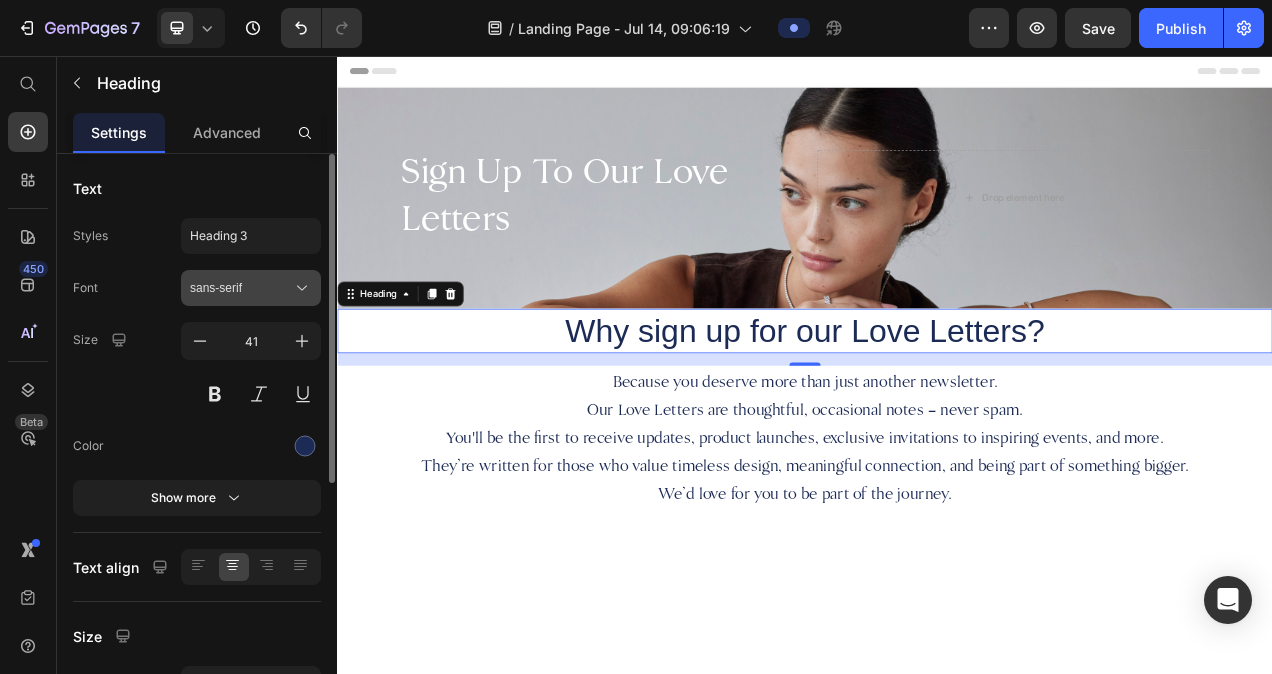 click on "sans-serif" at bounding box center [241, 288] 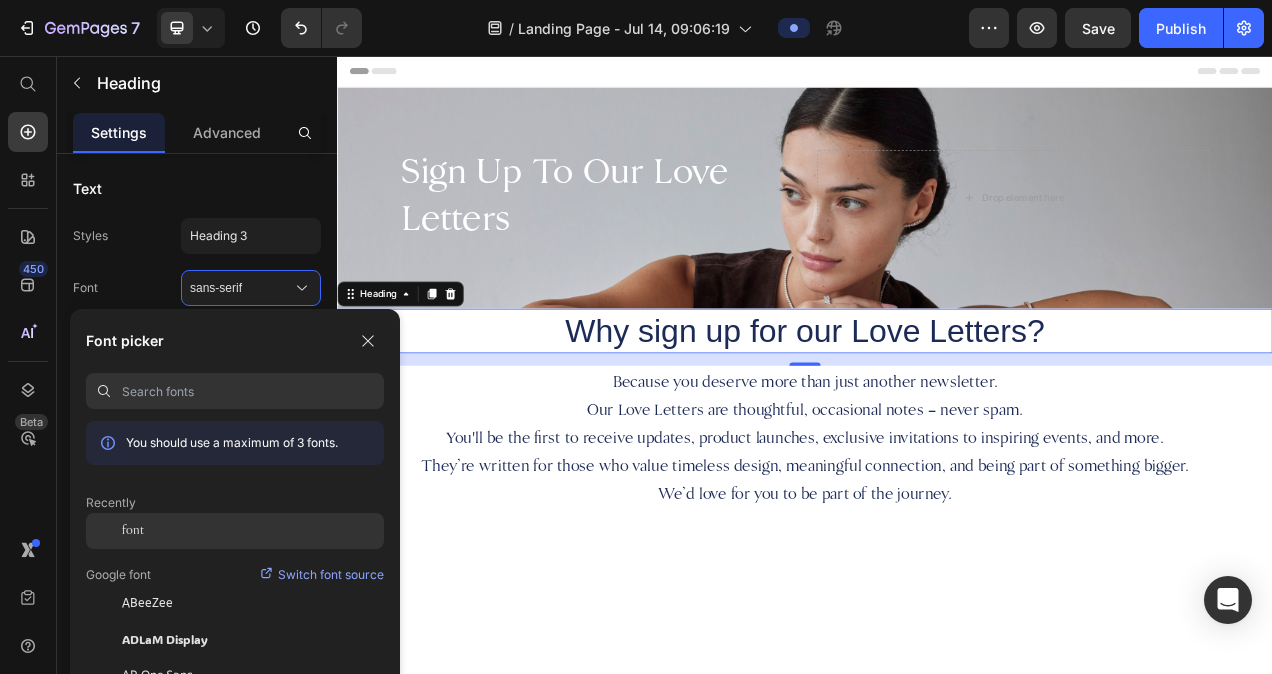 click on "font" 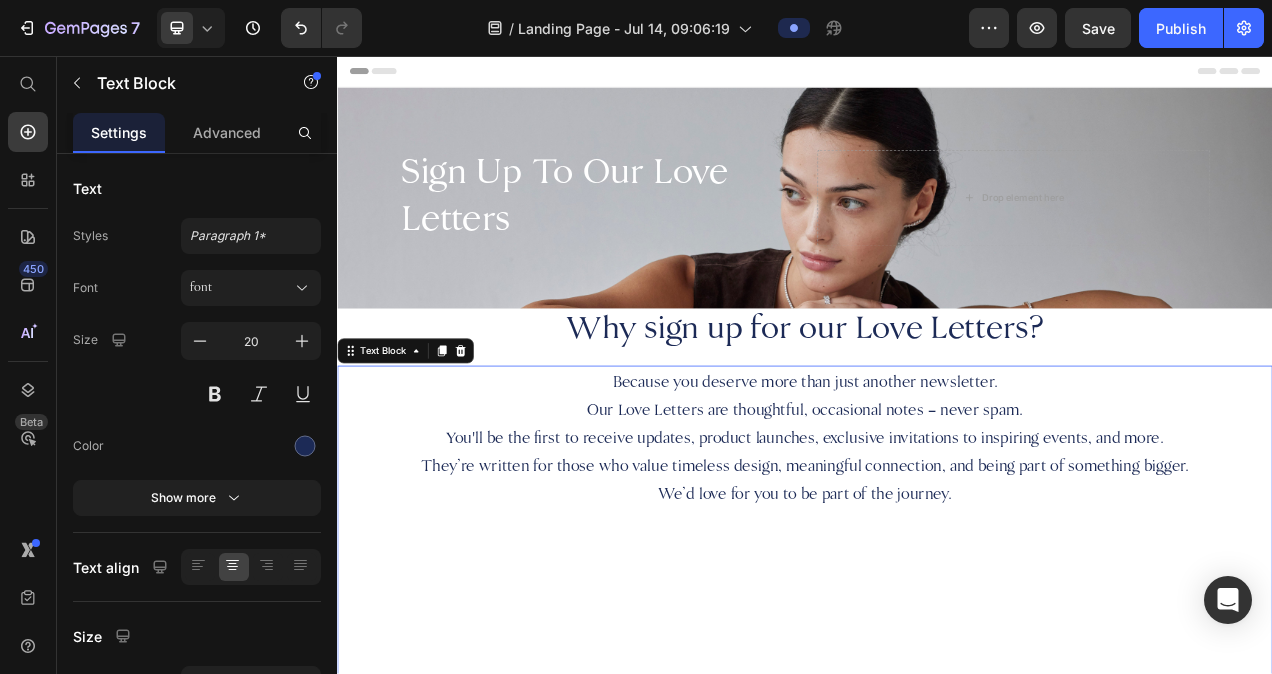 click on "They’re written for those who value timeless design, meaningful connection, and being part of something bigger." at bounding box center (937, 584) 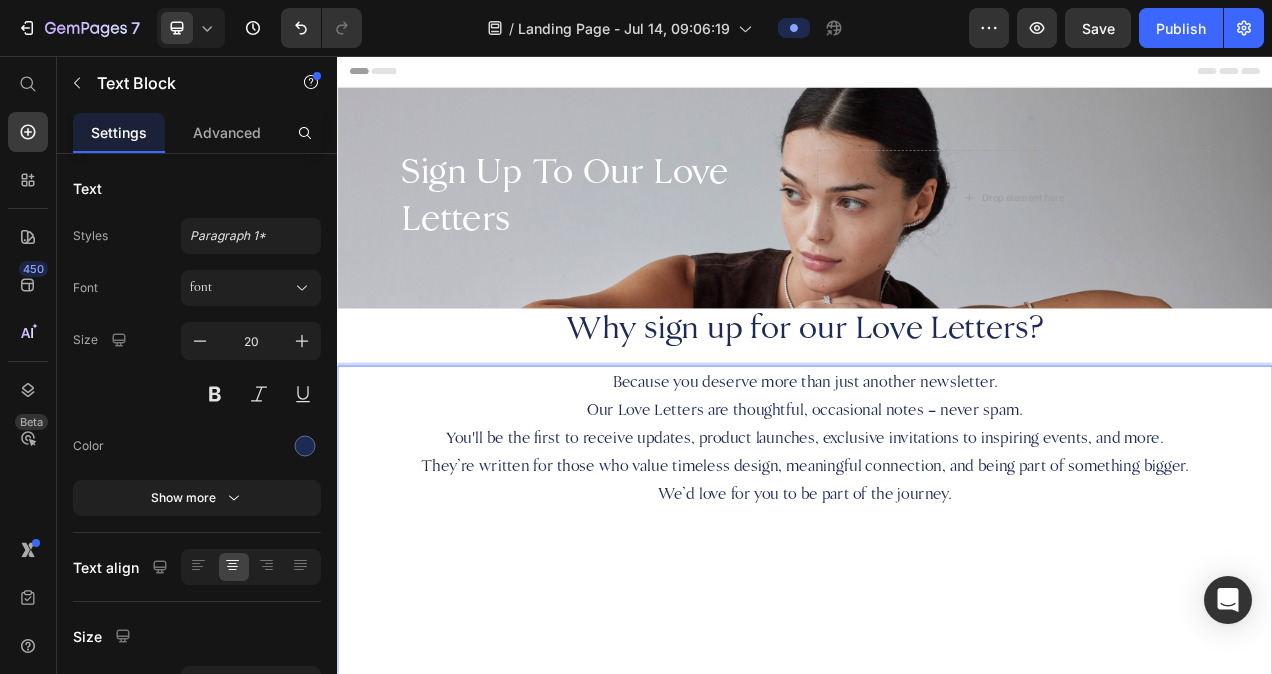 click on "They’re written for those who value timeless design, meaningful connection, and being part of something bigger." at bounding box center [937, 584] 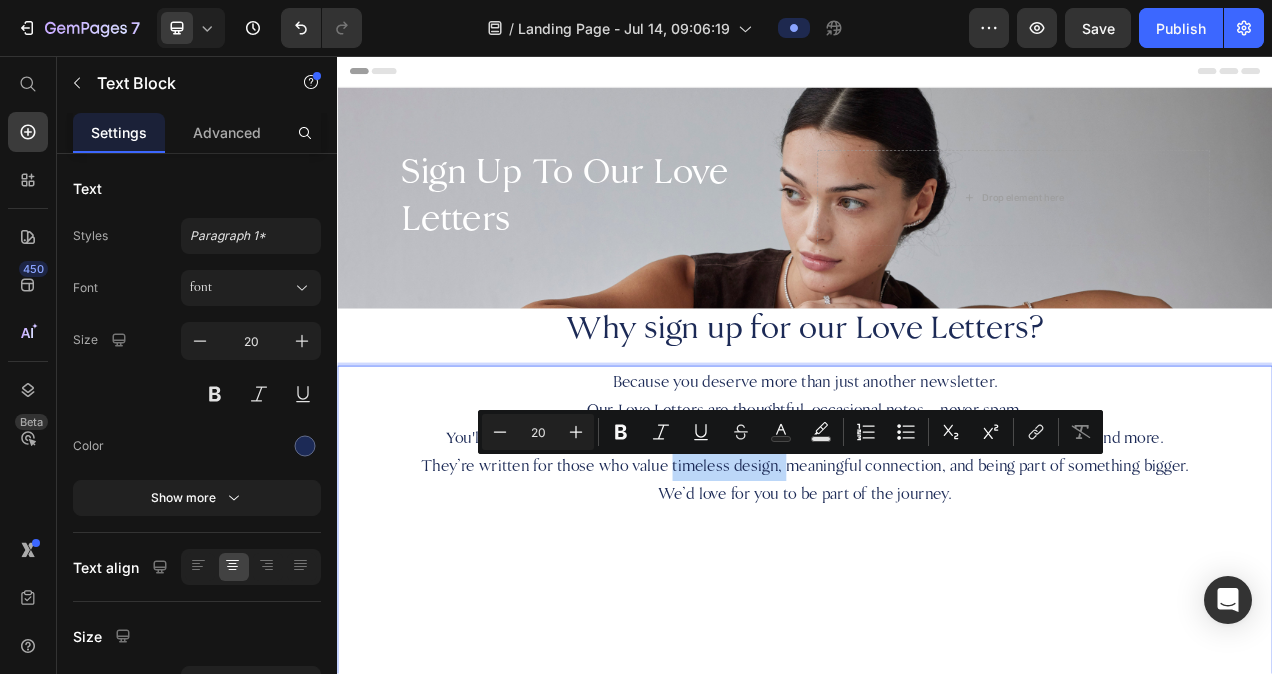 drag, startPoint x: 762, startPoint y: 577, endPoint x: 909, endPoint y: 592, distance: 147.76332 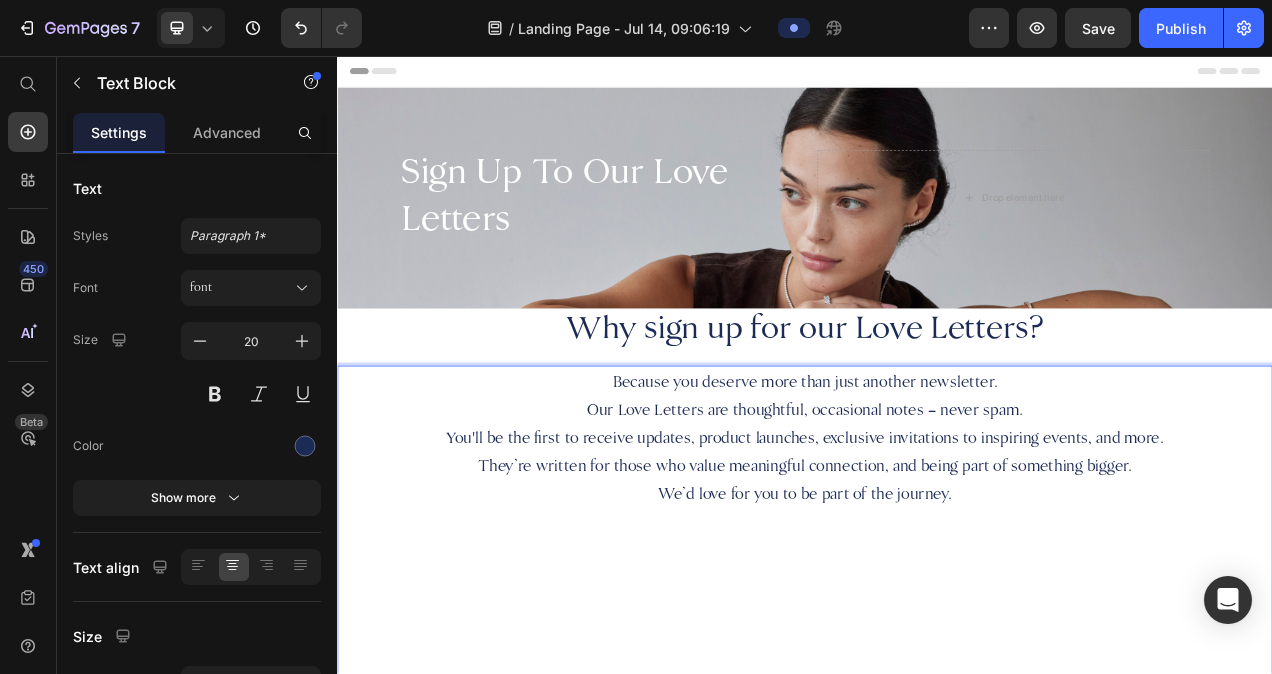 click on "They’re written for those who value meaningful connection, and being part of something bigger." at bounding box center (937, 584) 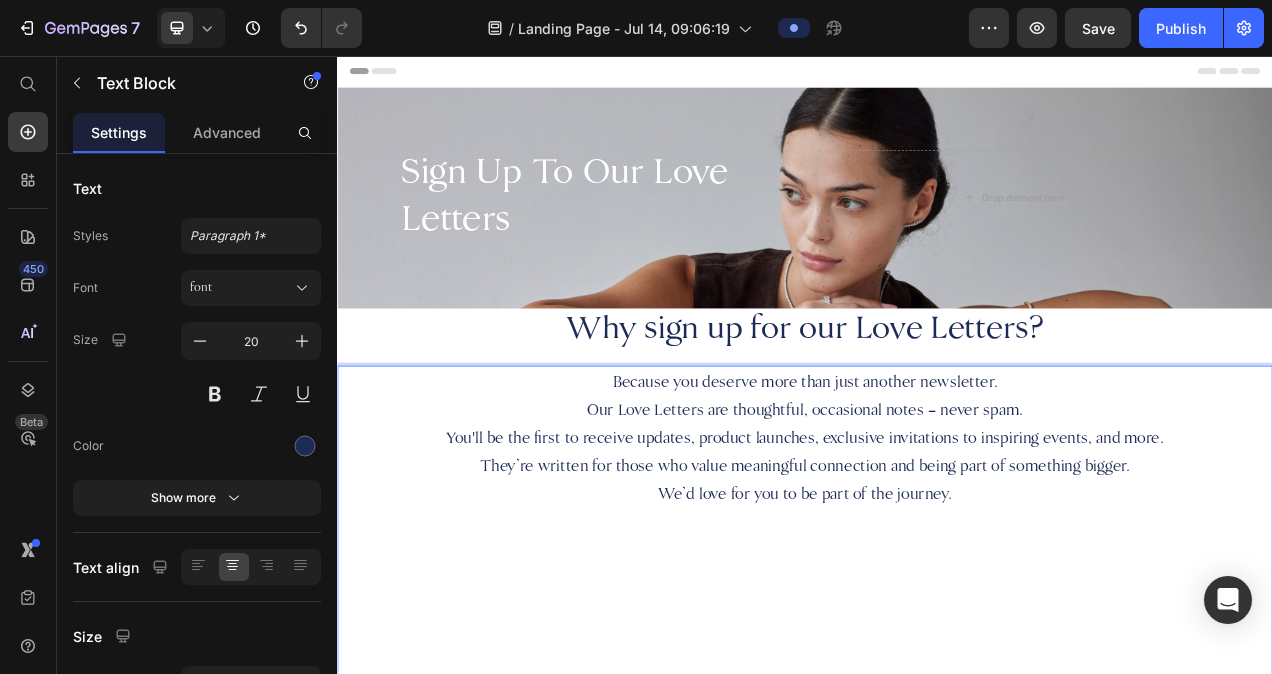 click on "Because you deserve more than just another newsletter." at bounding box center (937, 476) 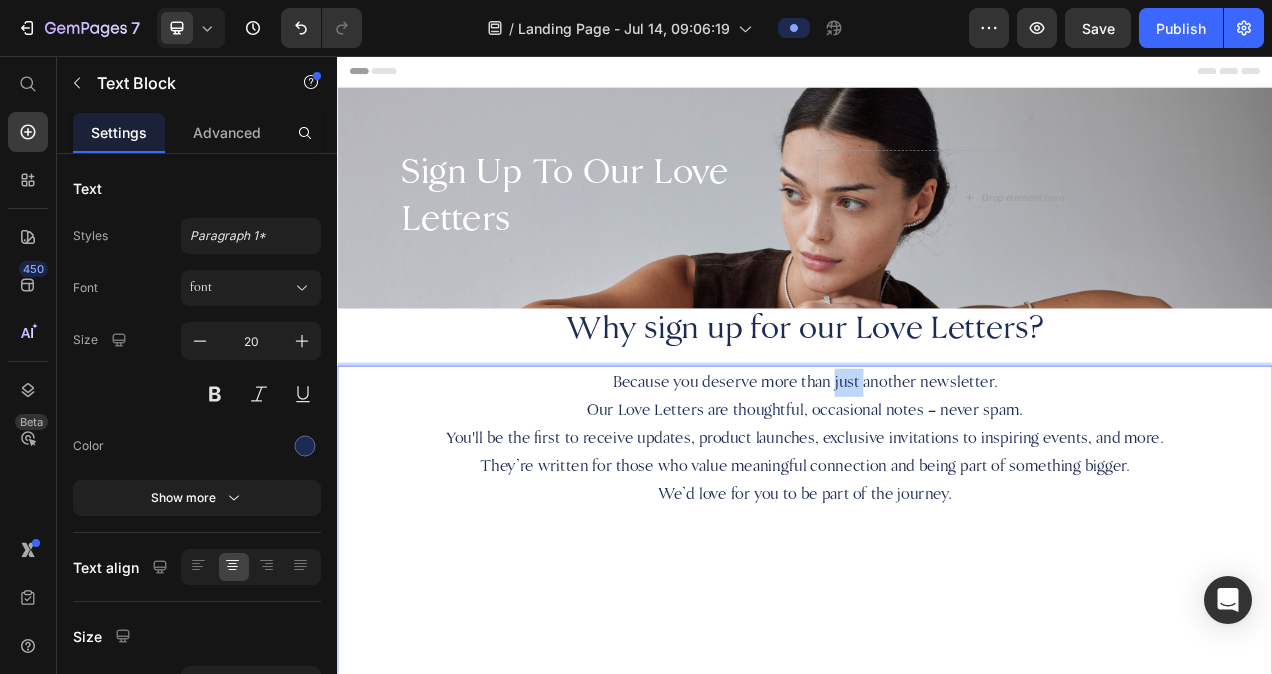 click on "Because you deserve more than just another newsletter." at bounding box center (937, 476) 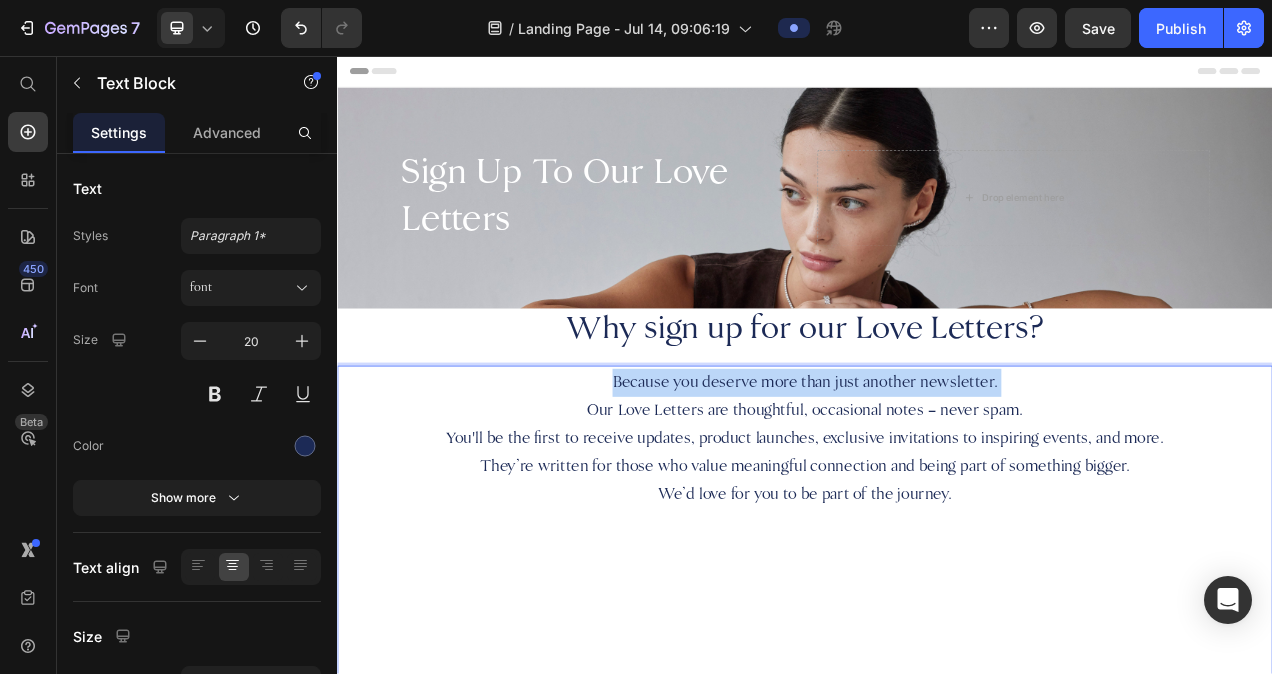 click on "Because you deserve more than just another newsletter." at bounding box center [937, 476] 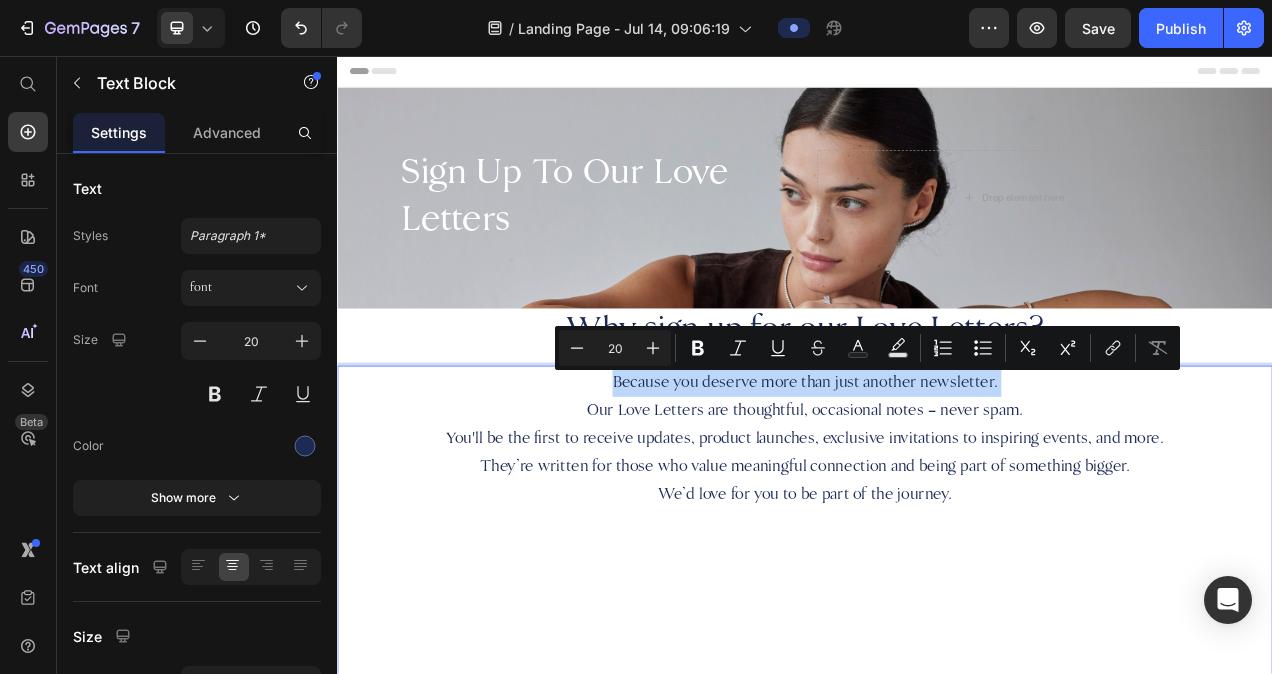 copy on "Because you deserve more than just another newsletter." 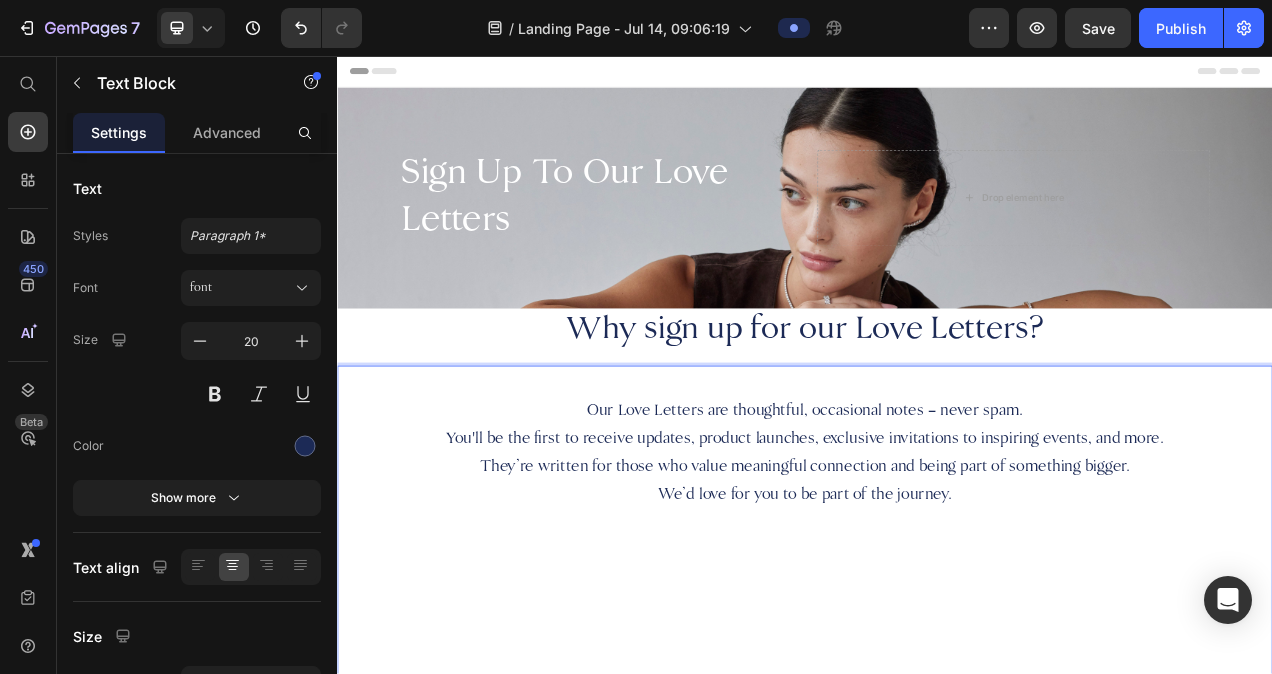 click on "Our Love Letters are thoughtful, occasional notes – never spam." at bounding box center (937, 512) 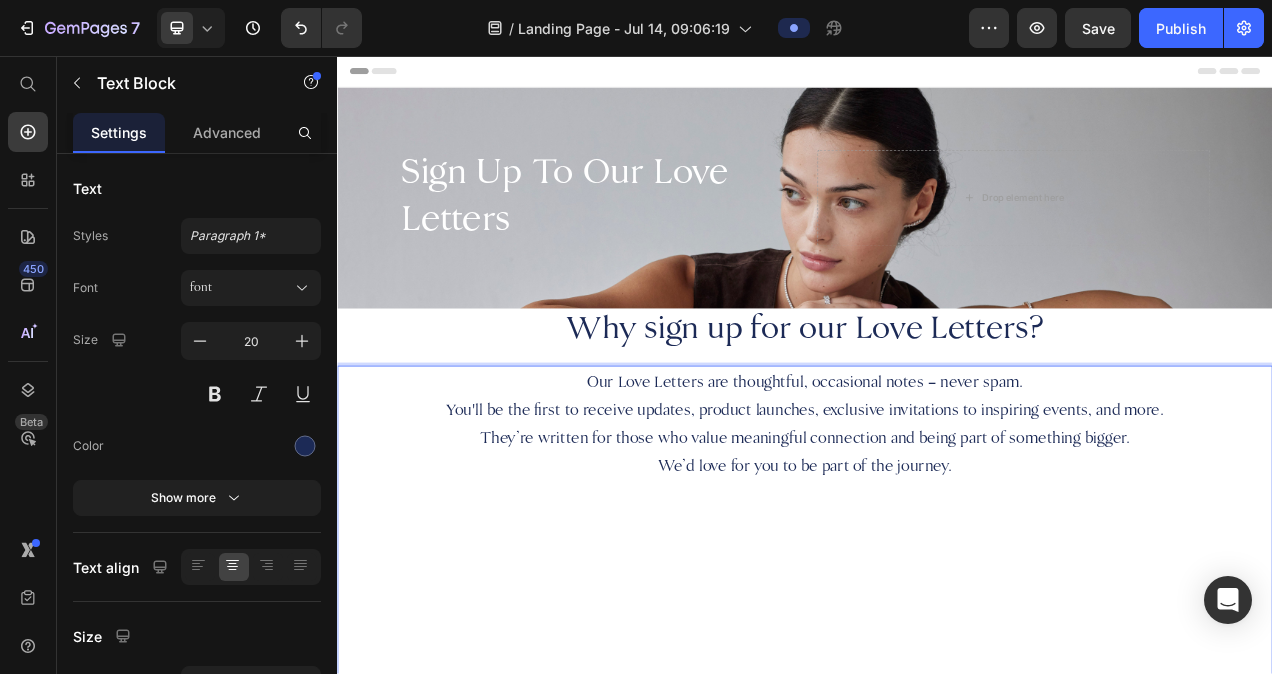 click at bounding box center [937, 746] 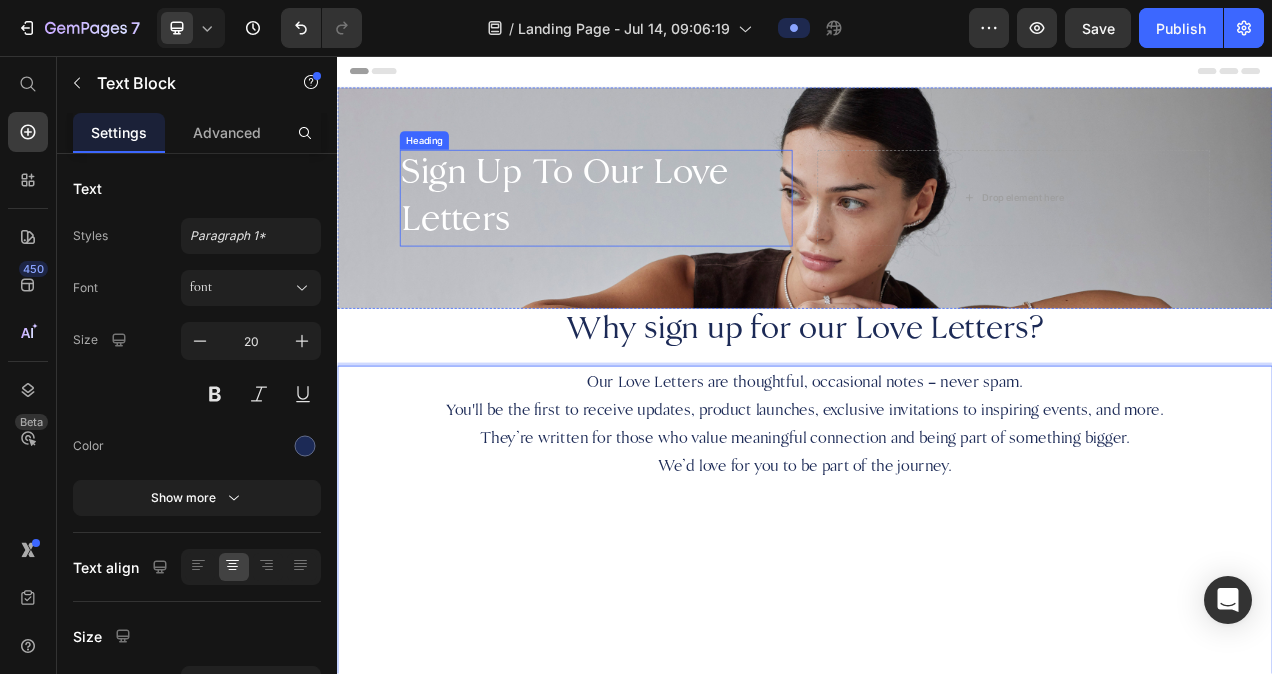 click on "Sign Up To Our Love Letters" at bounding box center [669, 239] 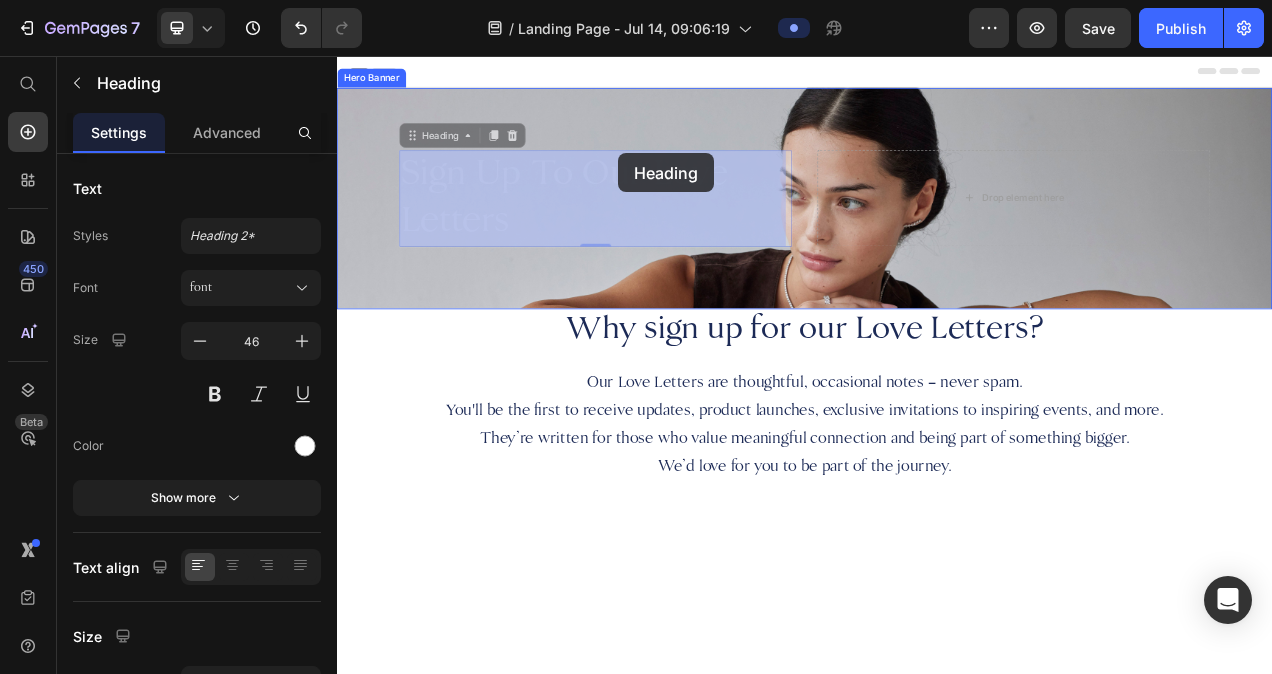 drag, startPoint x: 701, startPoint y: 215, endPoint x: 698, endPoint y: 181, distance: 34.132095 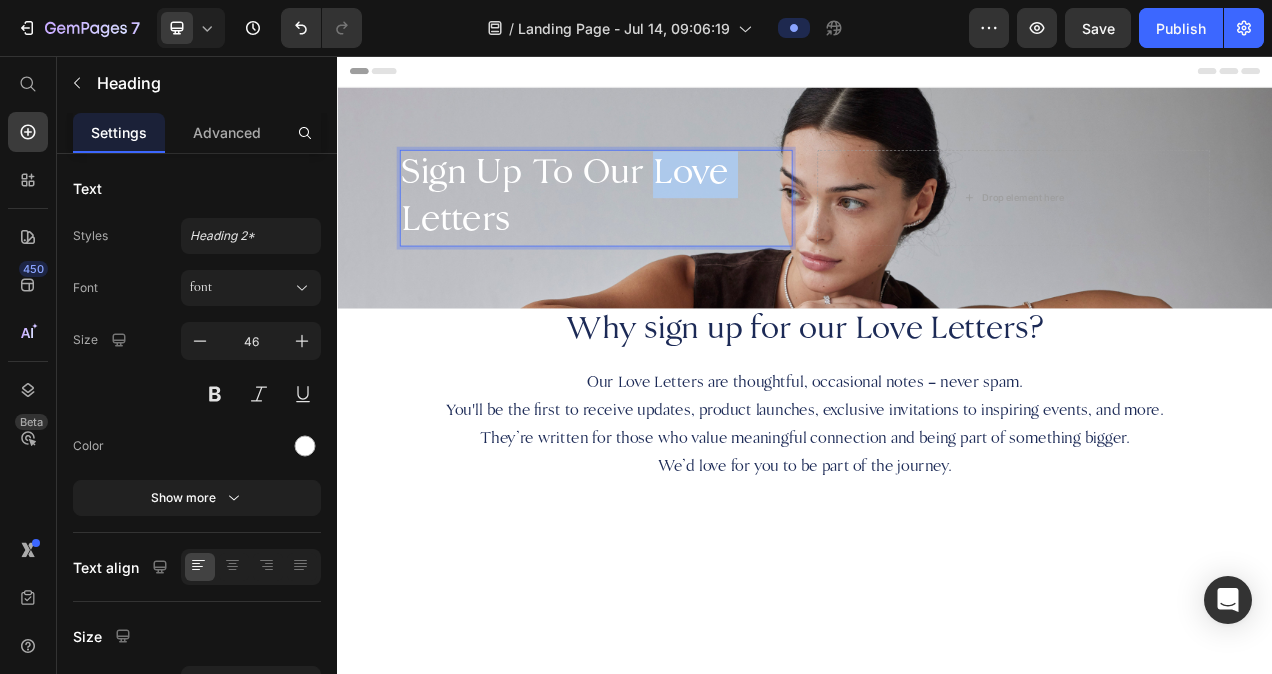 click on "Sign Up To Our Love Letters" at bounding box center (669, 239) 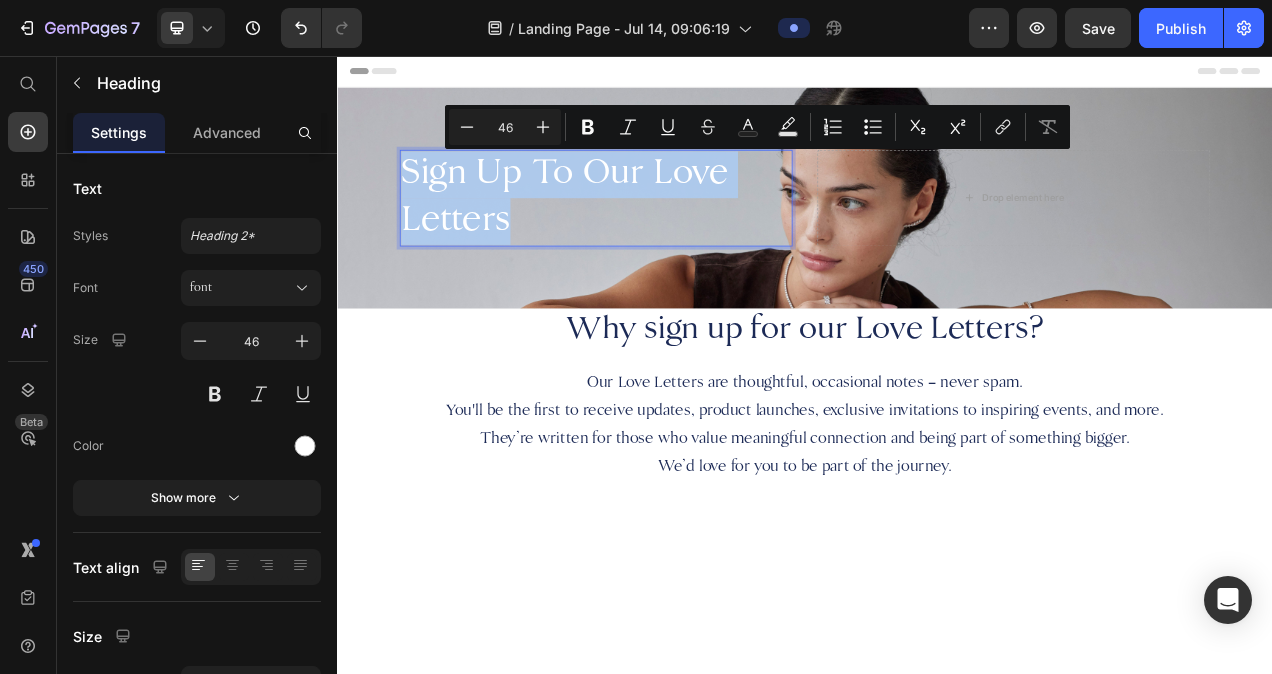 click on "Sign Up To Our Love Letters" at bounding box center [669, 239] 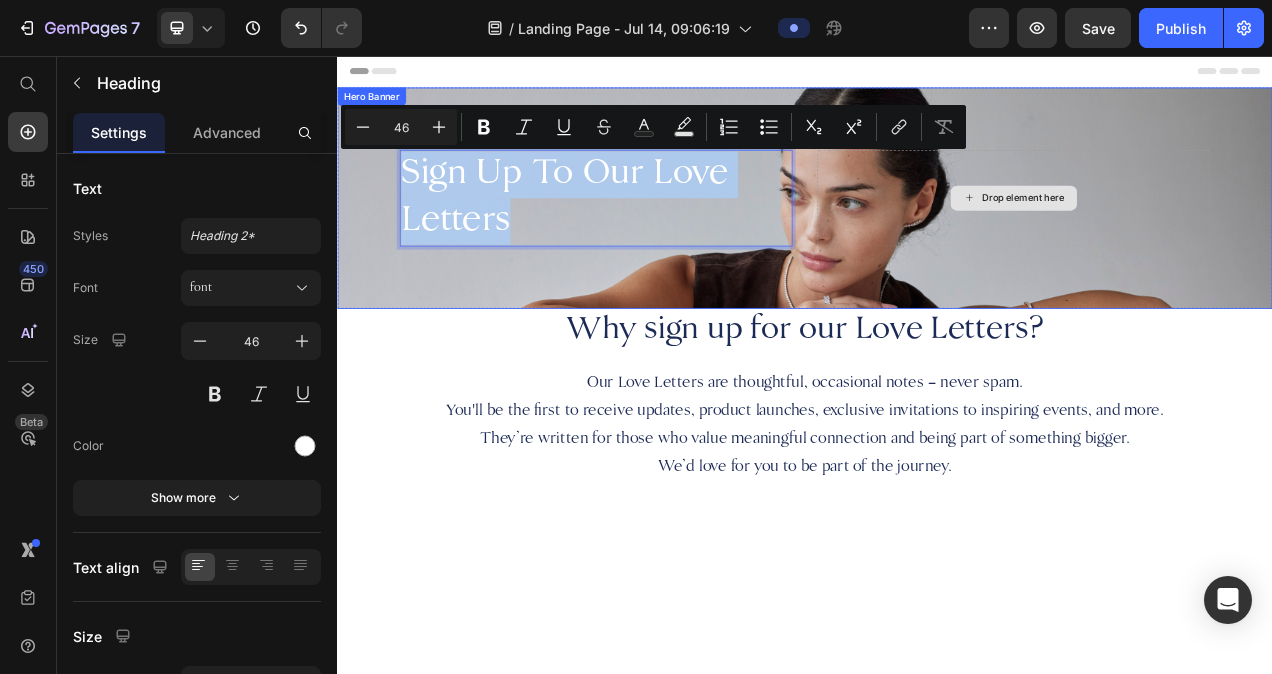 click on "Drop element here" at bounding box center (1205, 239) 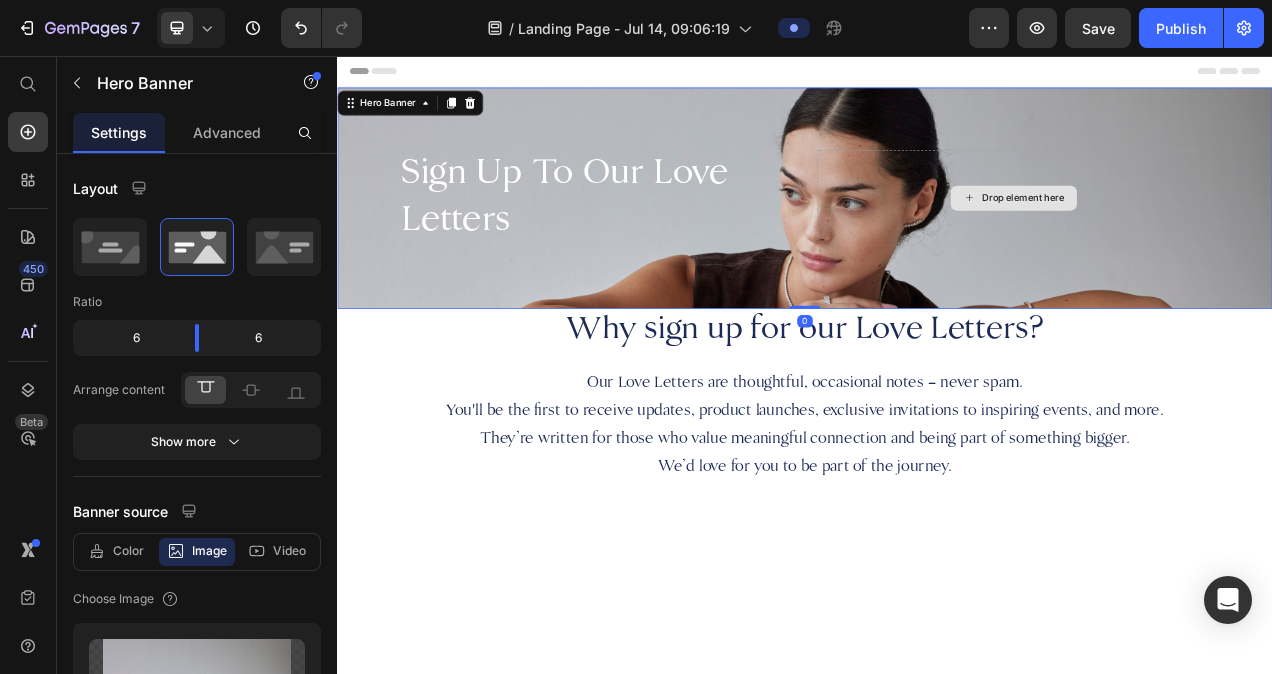 click on "Drop element here" at bounding box center [1205, 239] 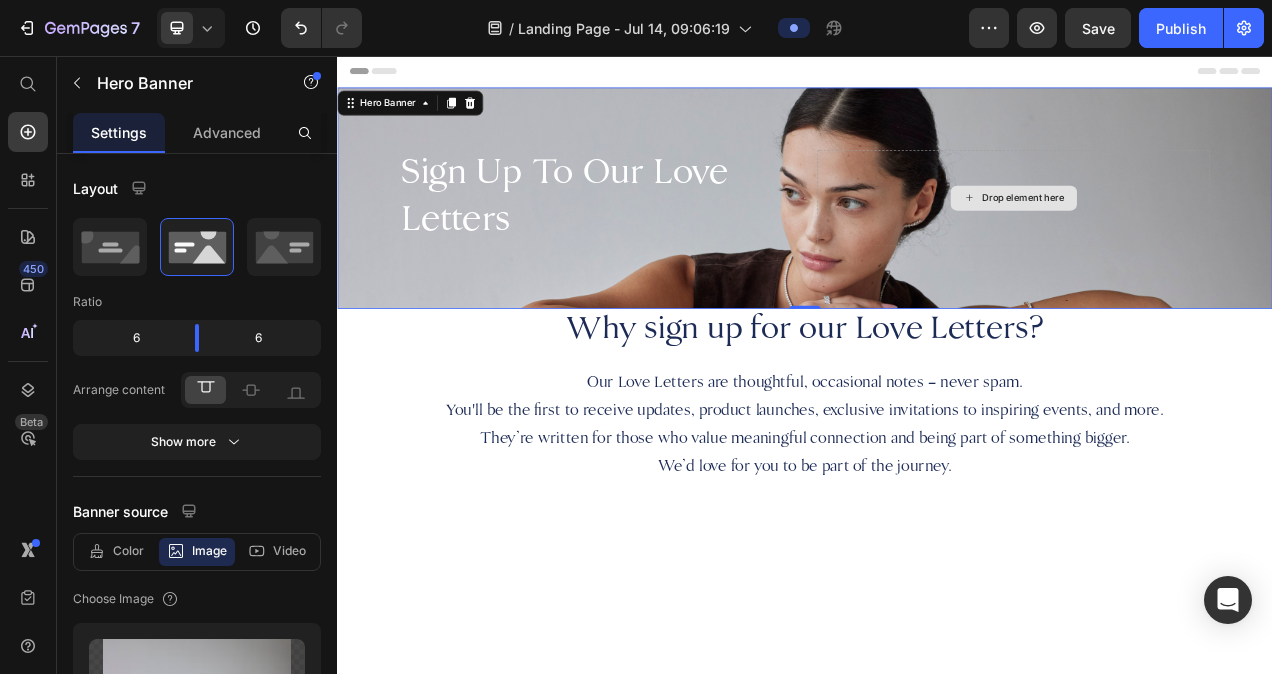 click on "Drop element here" at bounding box center [1205, 239] 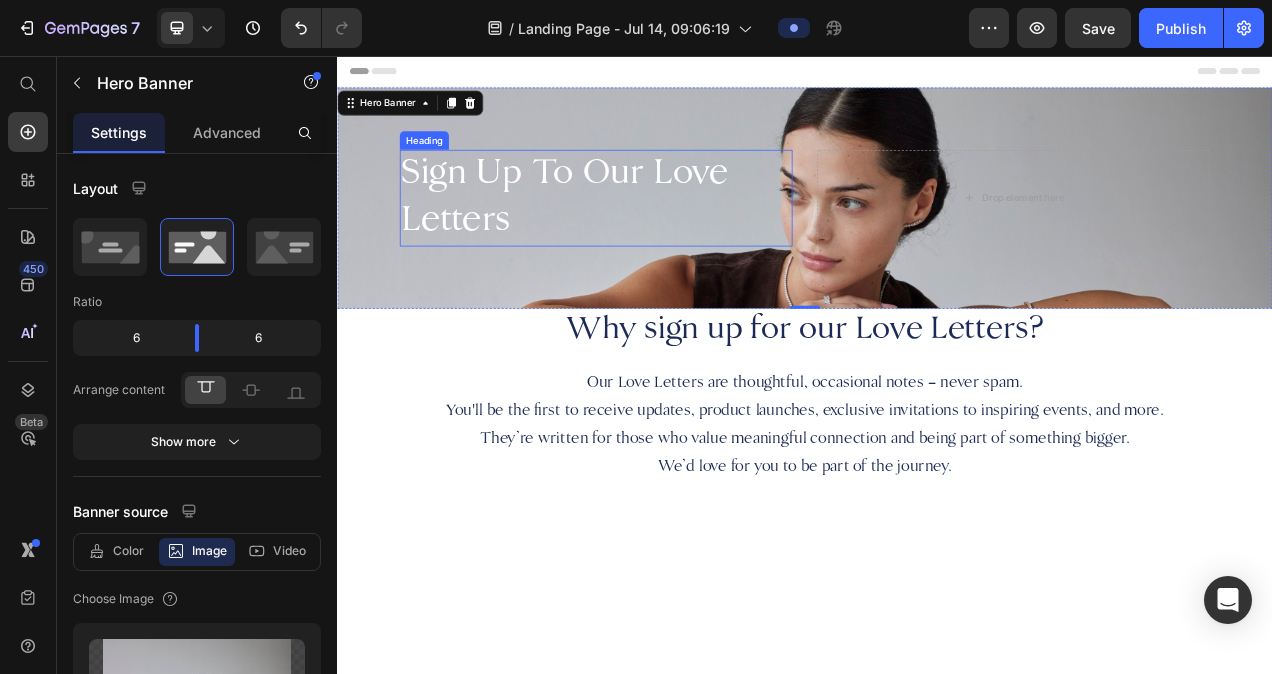click on "Sign Up To Our Love Letters" at bounding box center (669, 239) 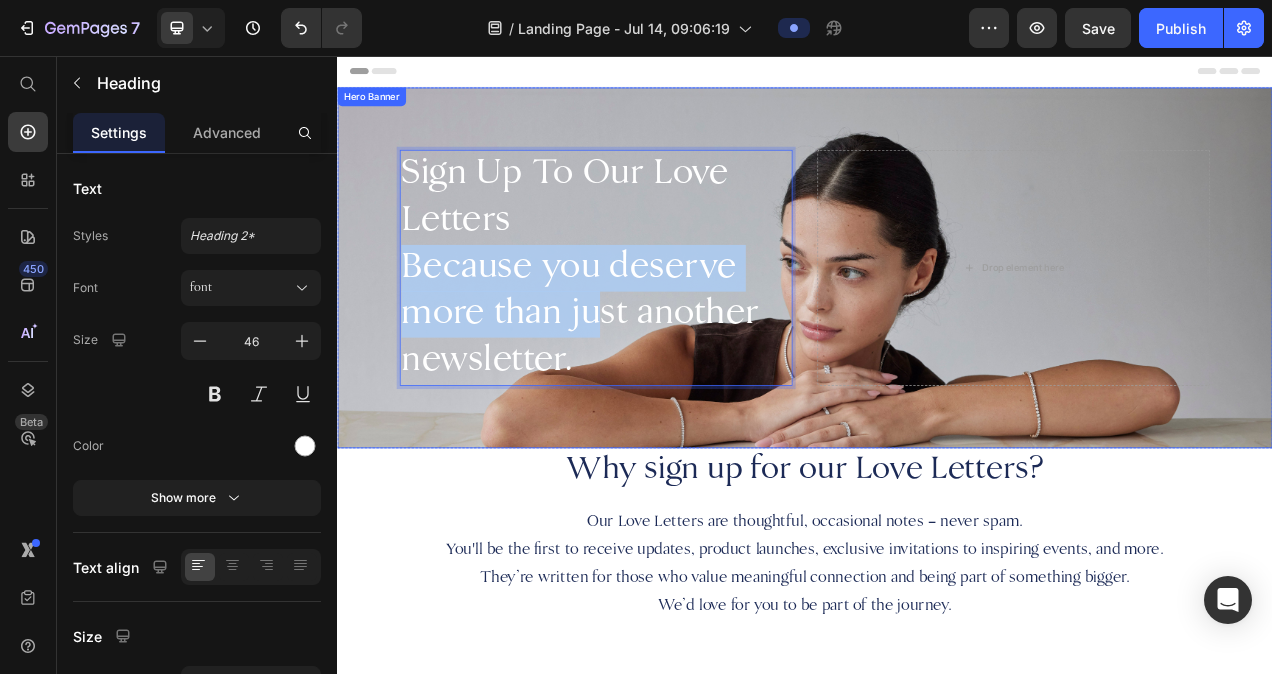 drag, startPoint x: 680, startPoint y: 412, endPoint x: 407, endPoint y: 356, distance: 278.68442 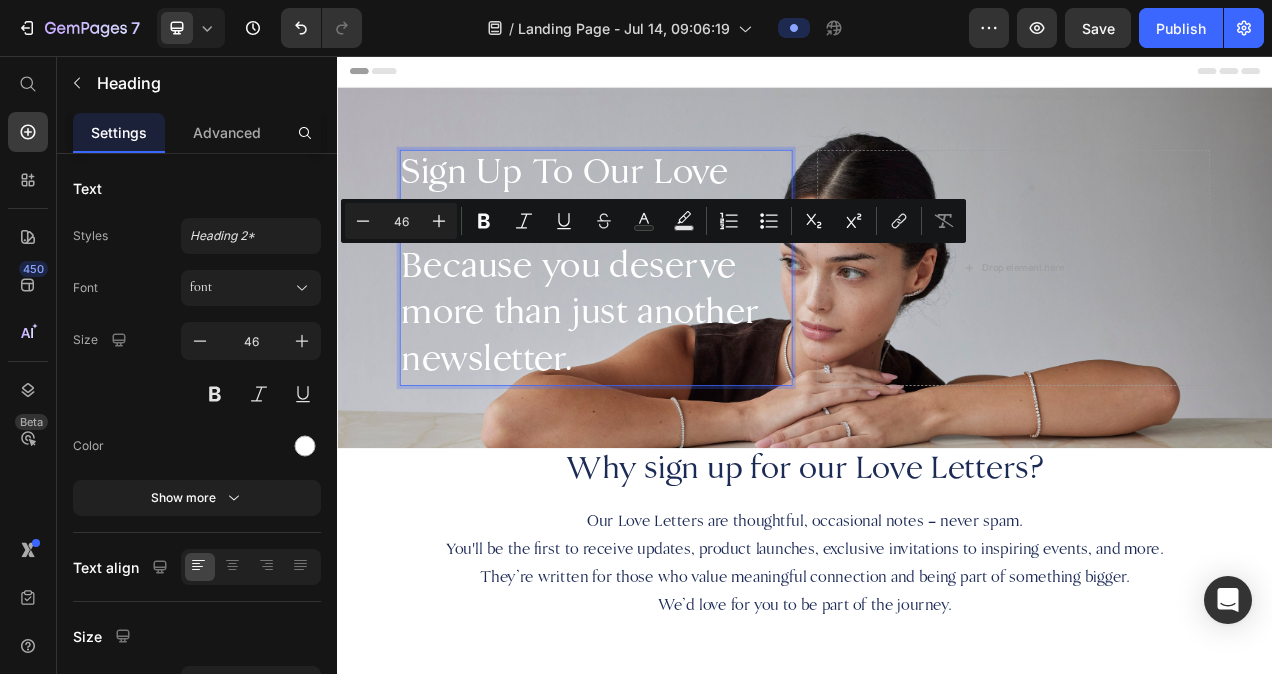 click on "Sign Up To Our Love Letters Because you deserve more than just another newsletter." at bounding box center [669, 328] 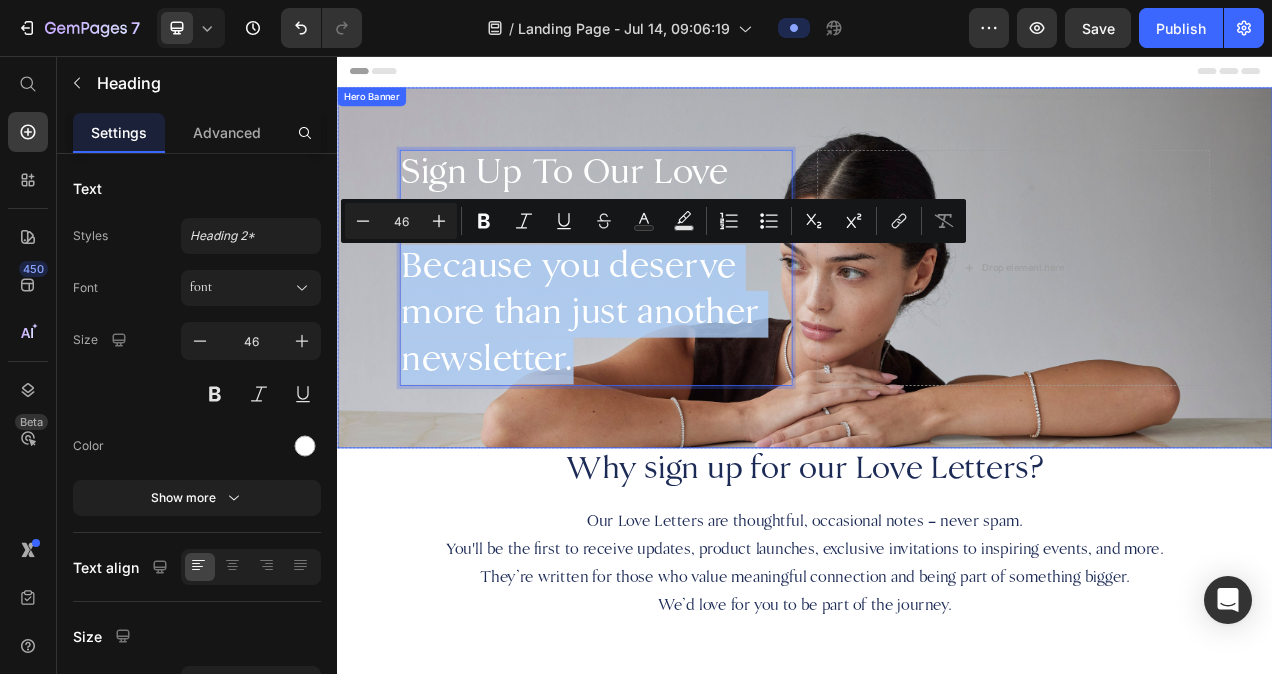 drag, startPoint x: 665, startPoint y: 441, endPoint x: 392, endPoint y: 318, distance: 299.42944 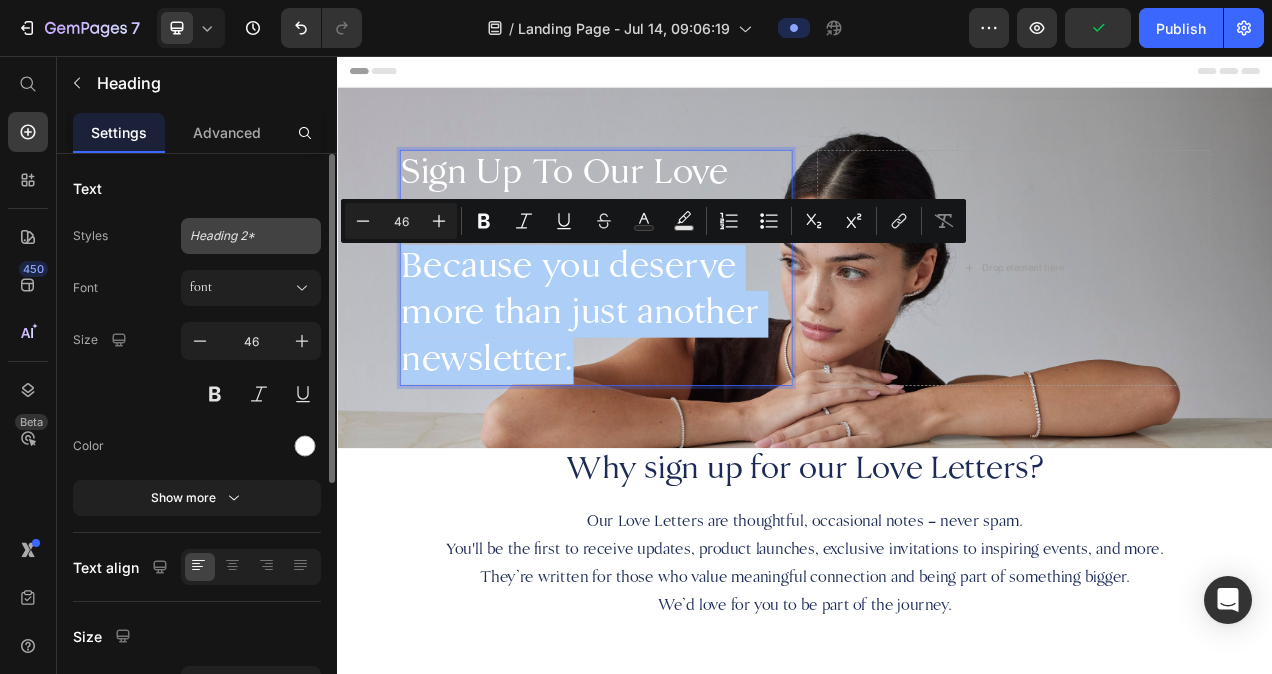 click on "Heading 2*" 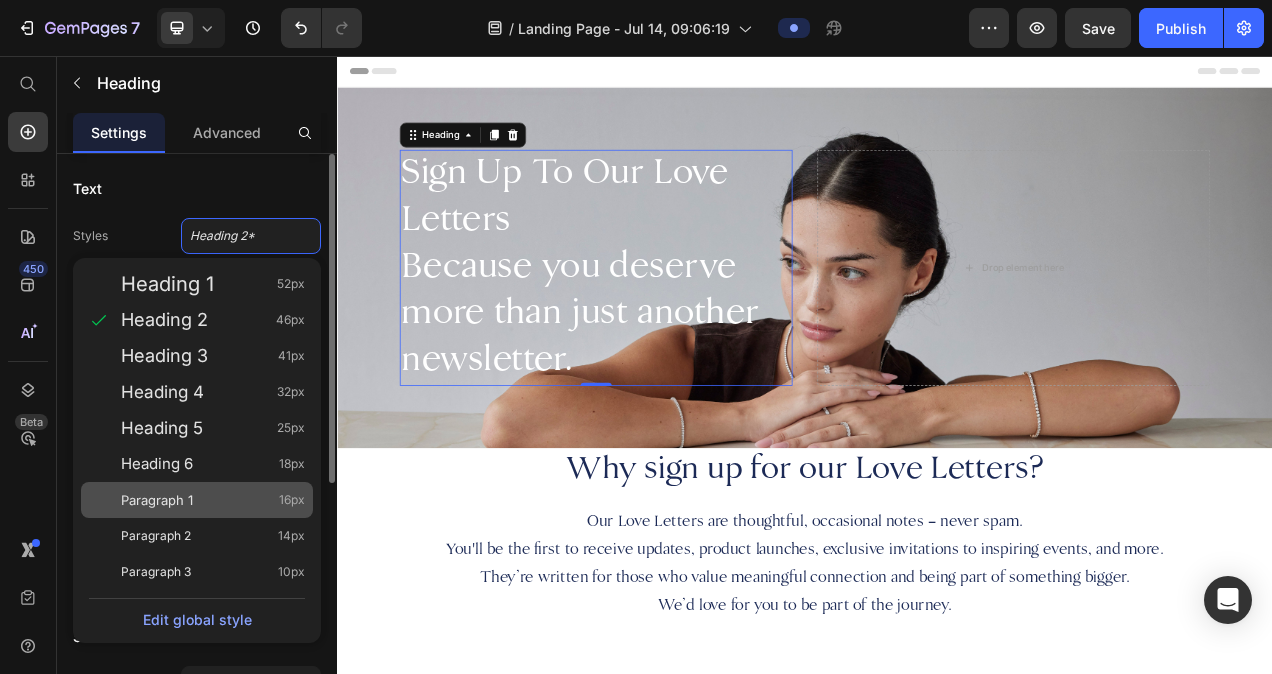 click on "Paragraph 1" at bounding box center (157, 500) 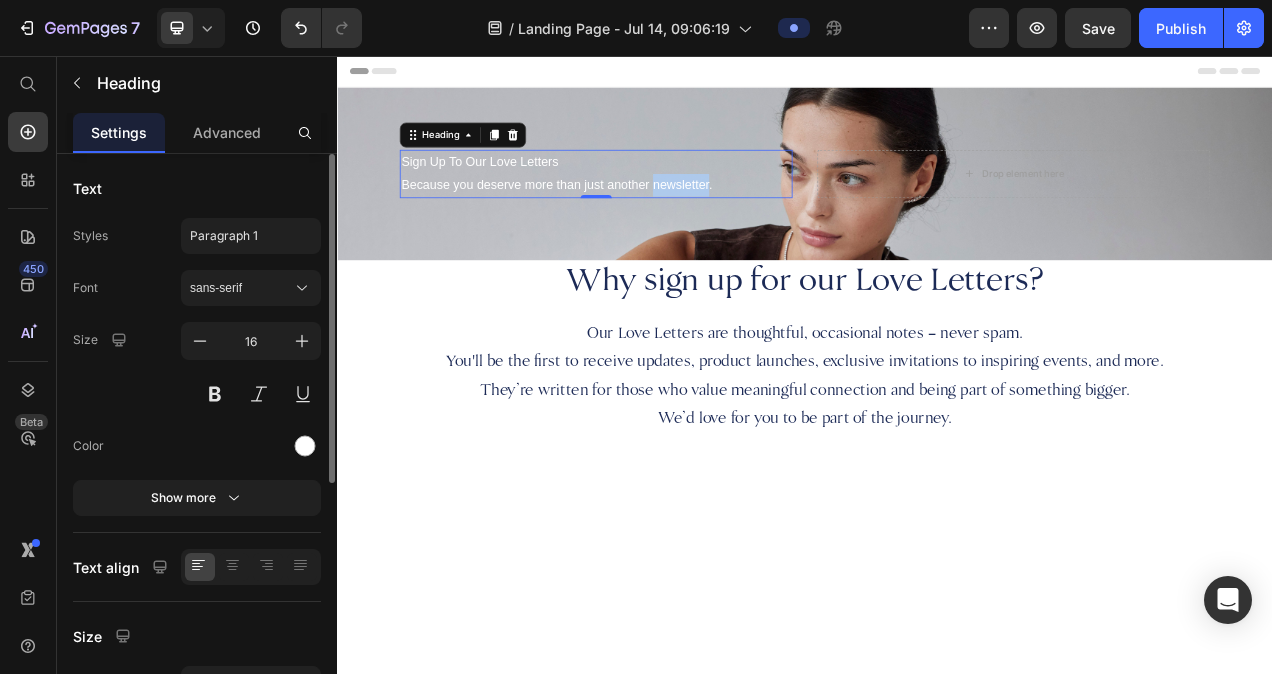 click on "Sign Up To Our Love Letters Because you deserve more than just another newsletter." at bounding box center (669, 208) 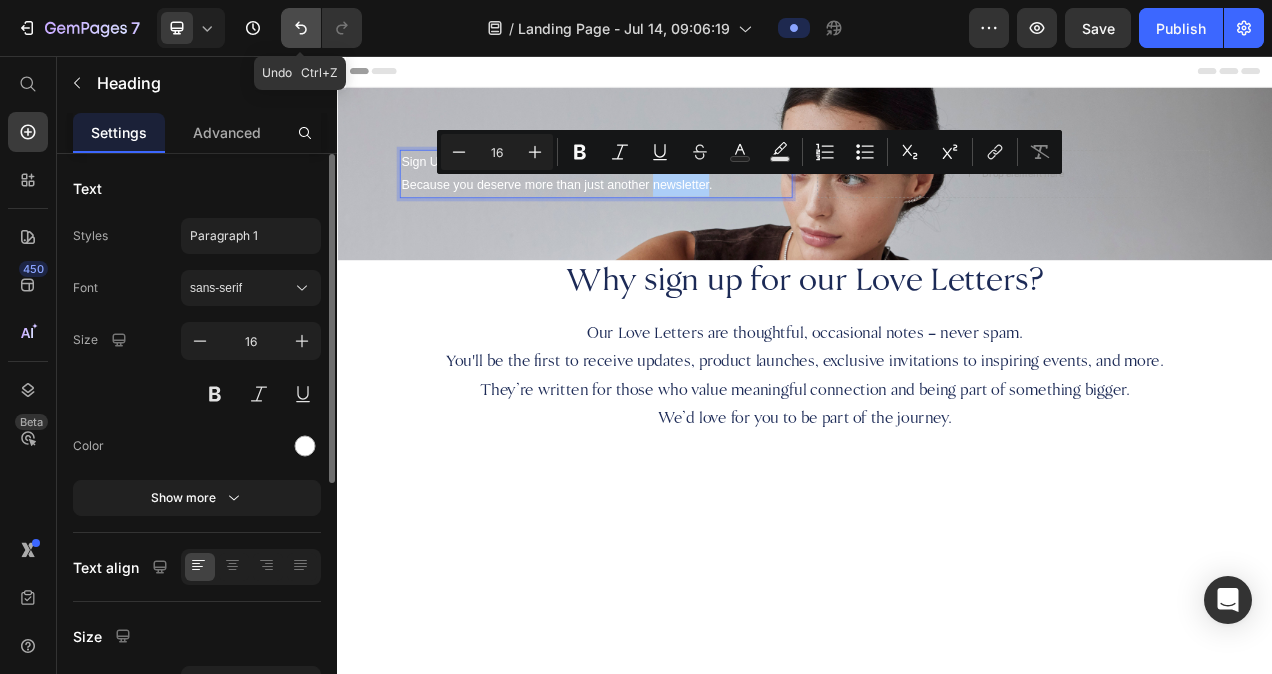 click 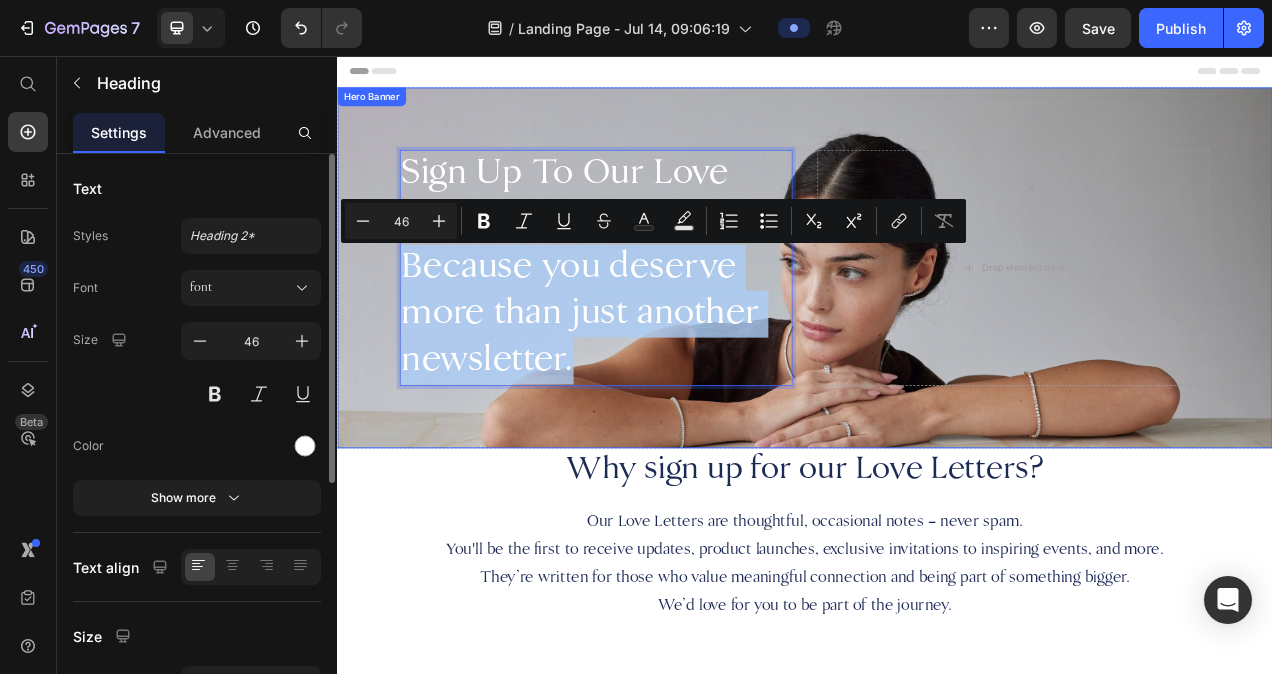 drag, startPoint x: 671, startPoint y: 453, endPoint x: 389, endPoint y: 322, distance: 310.9421 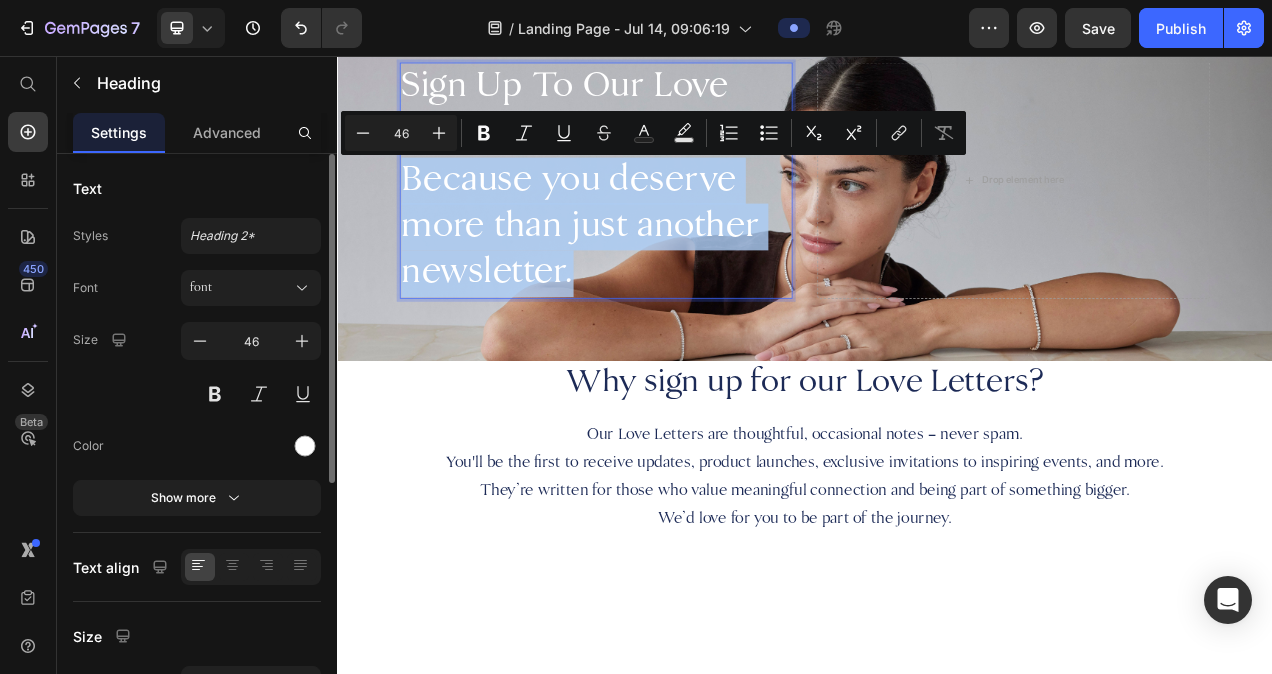 scroll, scrollTop: 102, scrollLeft: 0, axis: vertical 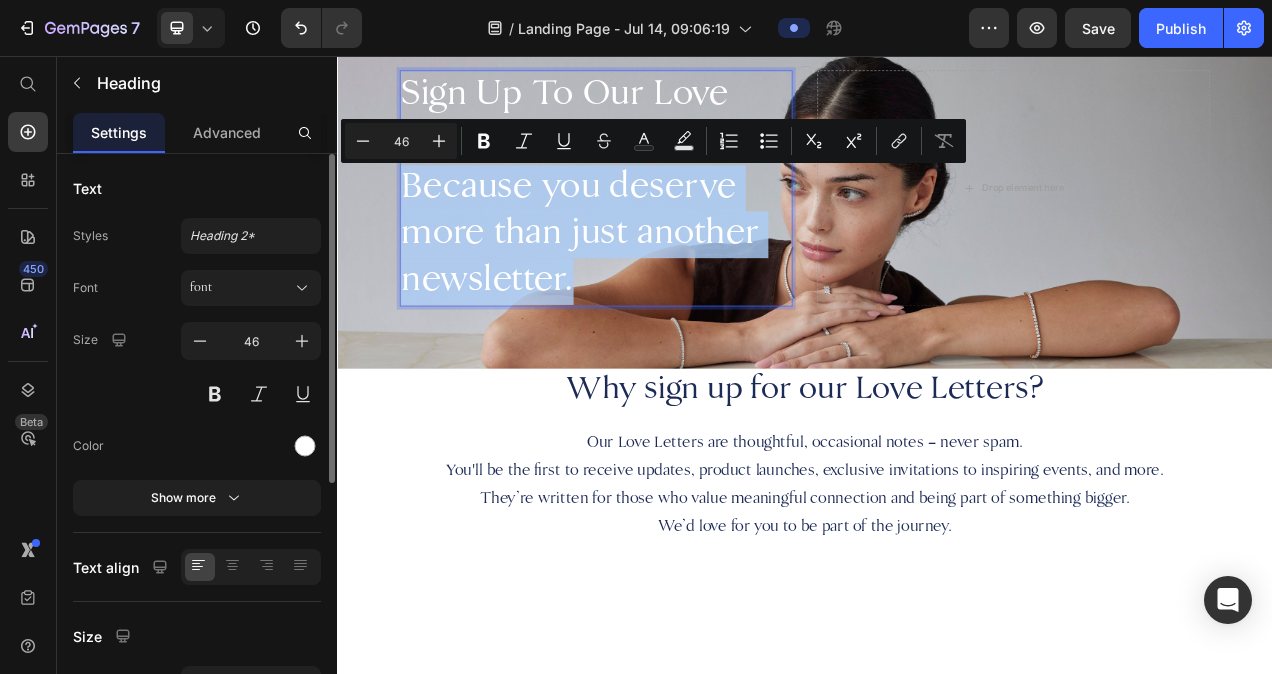 click on "Sign Up To Our Love Letters Because you deserve more than just another newsletter." at bounding box center [669, 226] 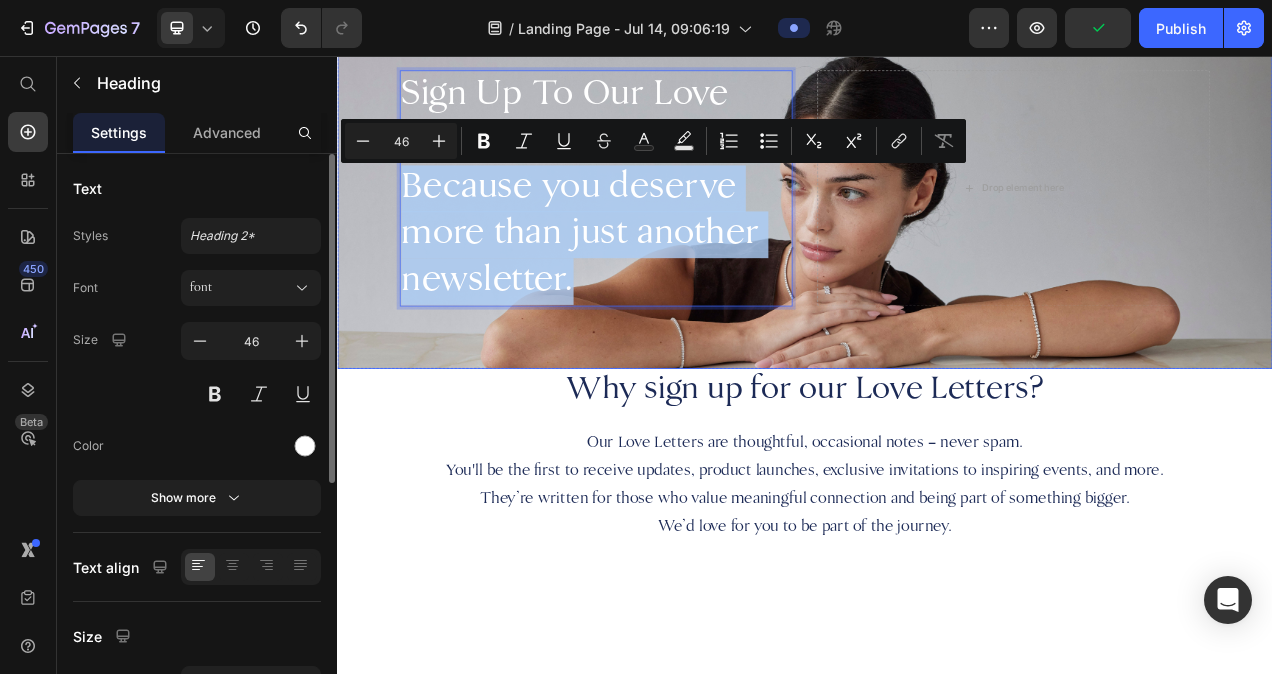 drag, startPoint x: 668, startPoint y: 334, endPoint x: 401, endPoint y: 203, distance: 297.40546 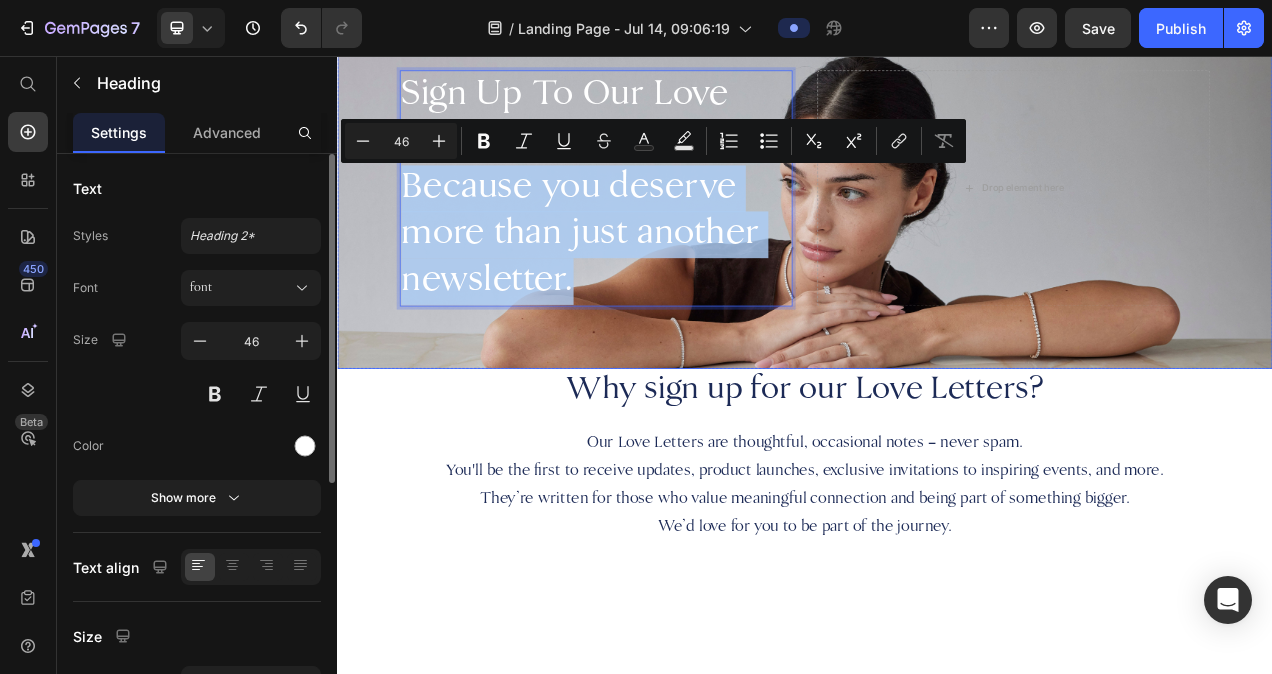 copy on "Because you deserve more than just another newsletter." 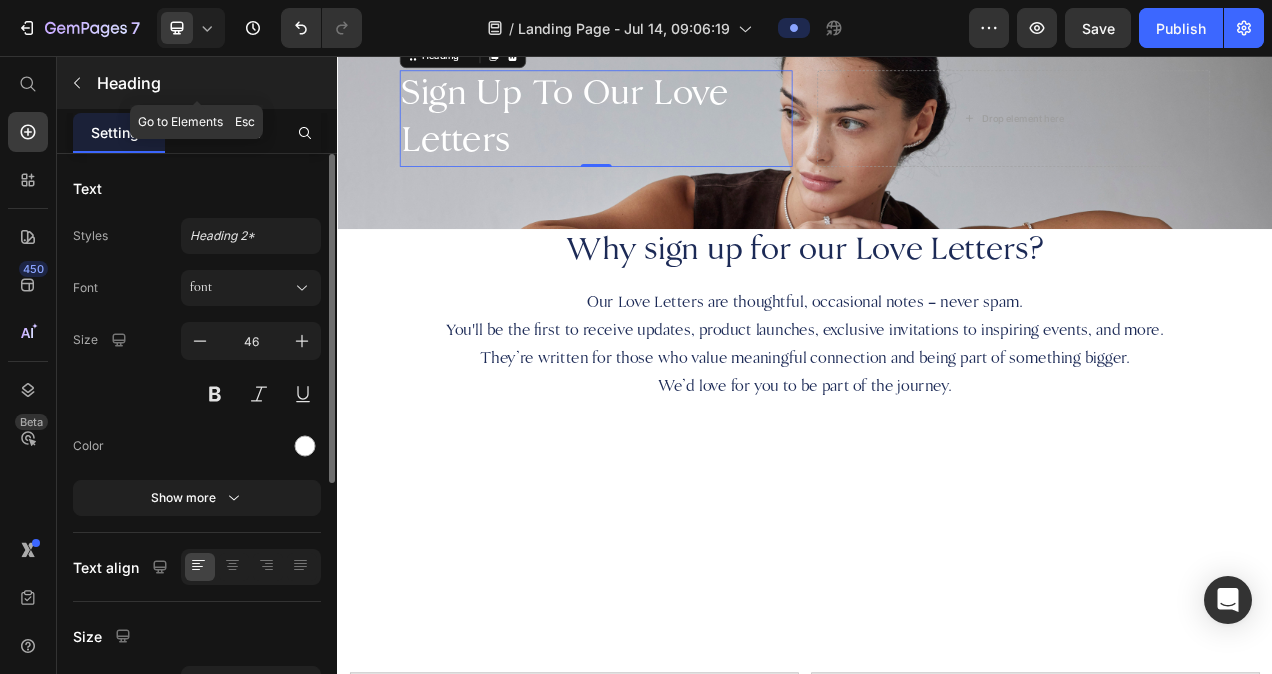 click 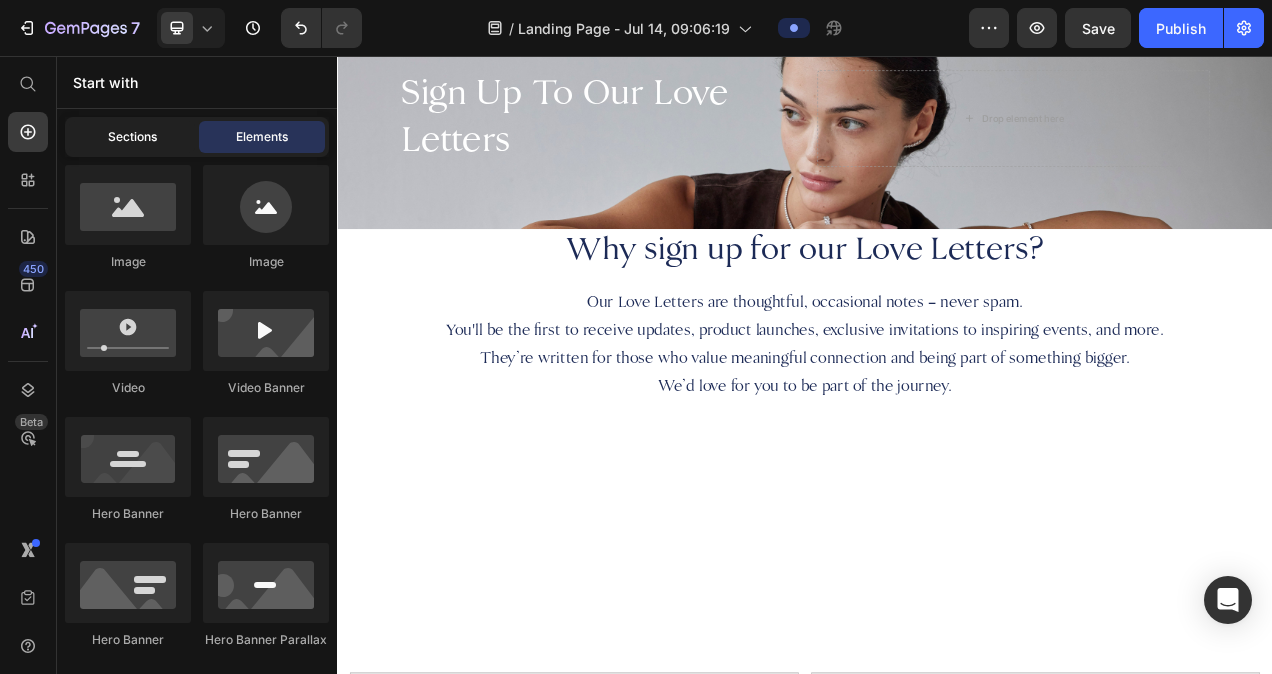 click on "Sections" at bounding box center [132, 137] 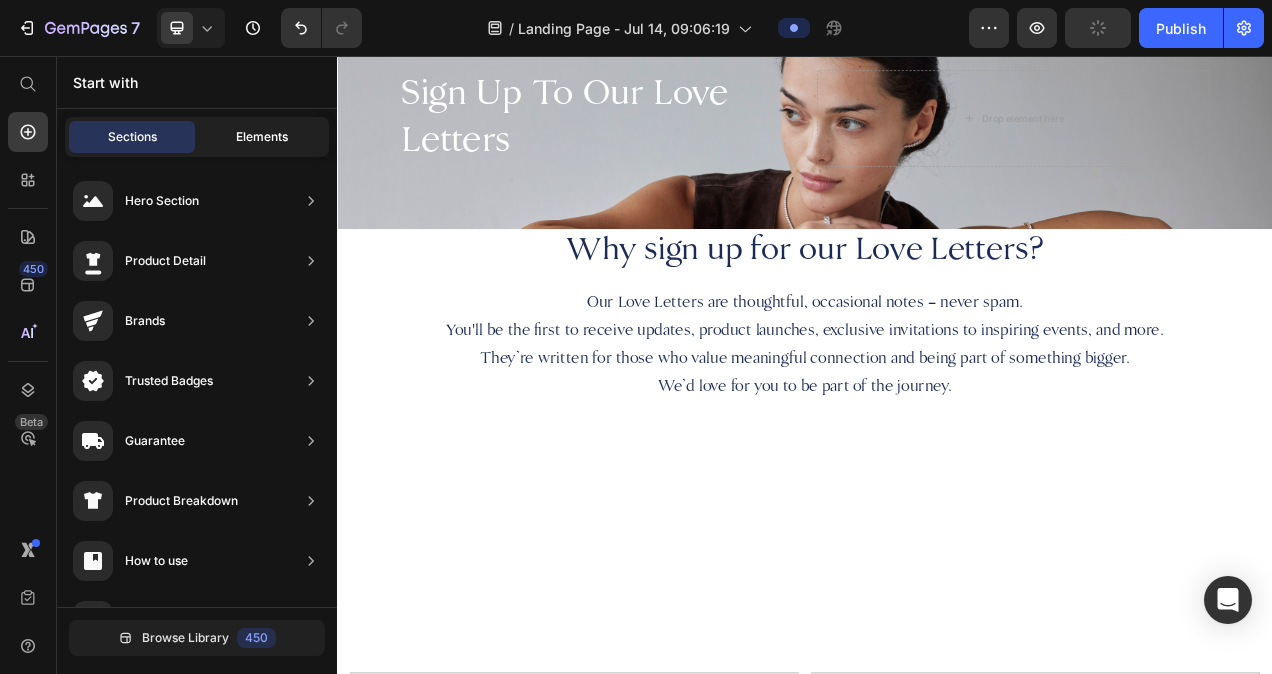 click on "Elements" at bounding box center (262, 137) 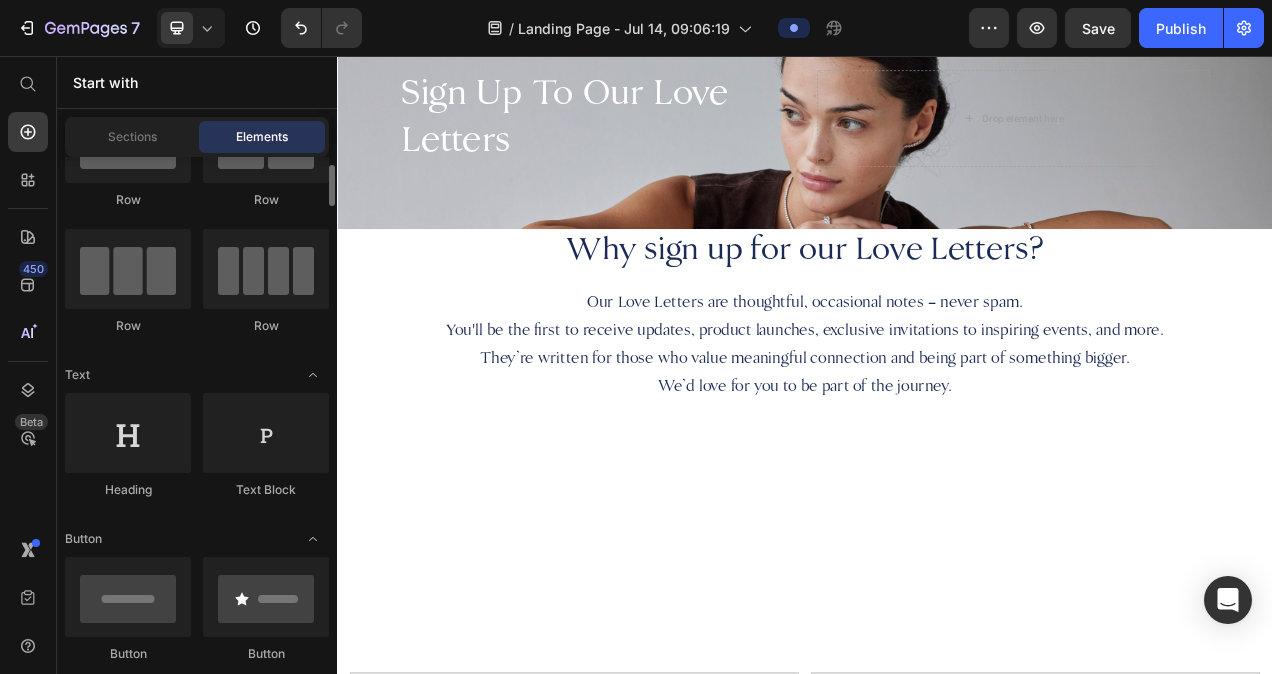 scroll, scrollTop: 97, scrollLeft: 0, axis: vertical 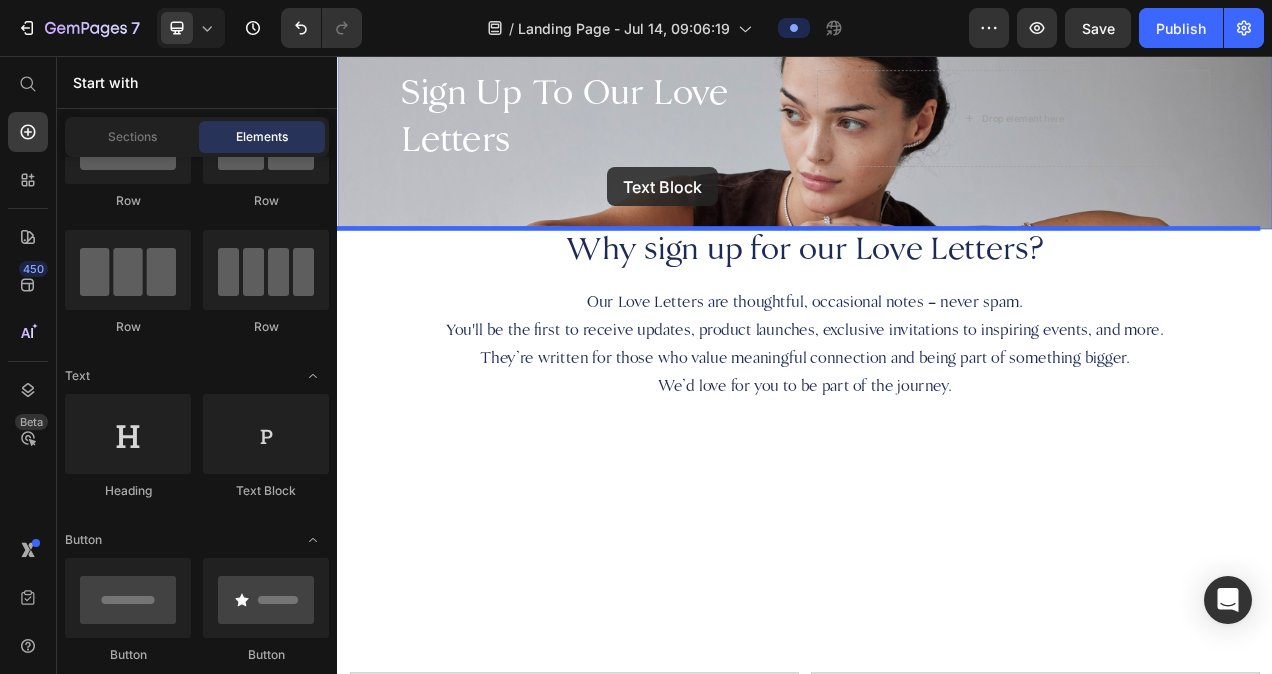 drag, startPoint x: 579, startPoint y: 500, endPoint x: 682, endPoint y: 199, distance: 318.1352 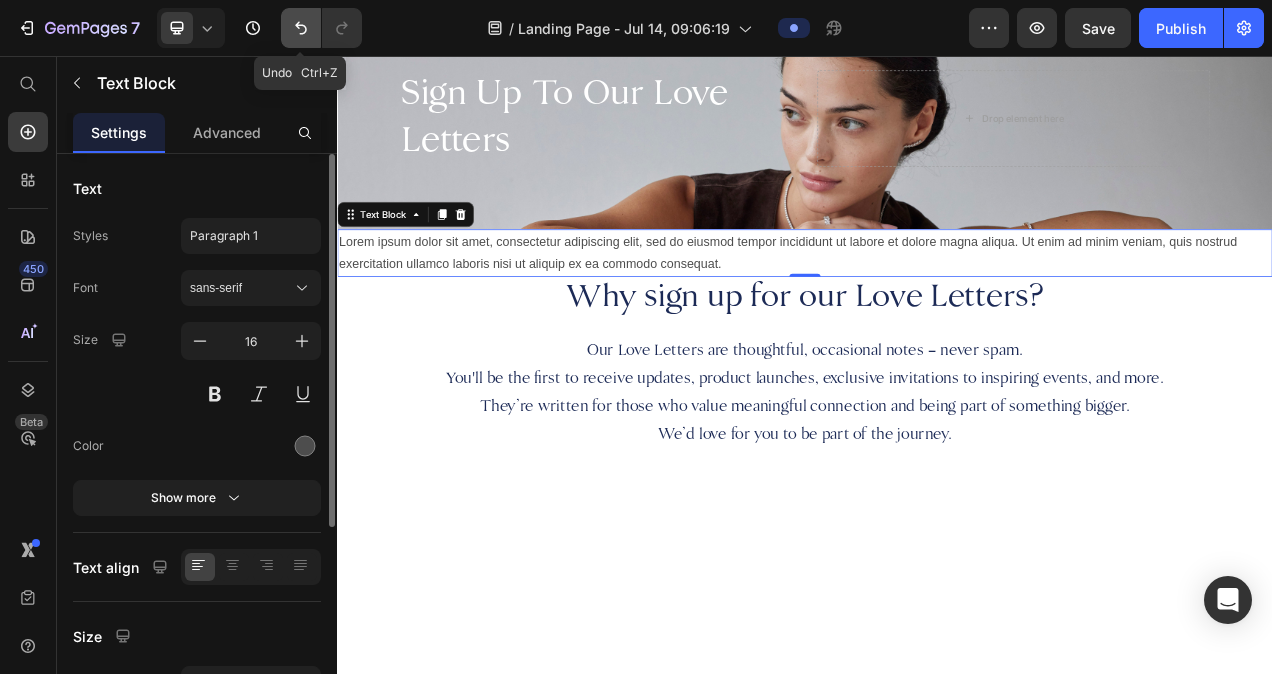 click 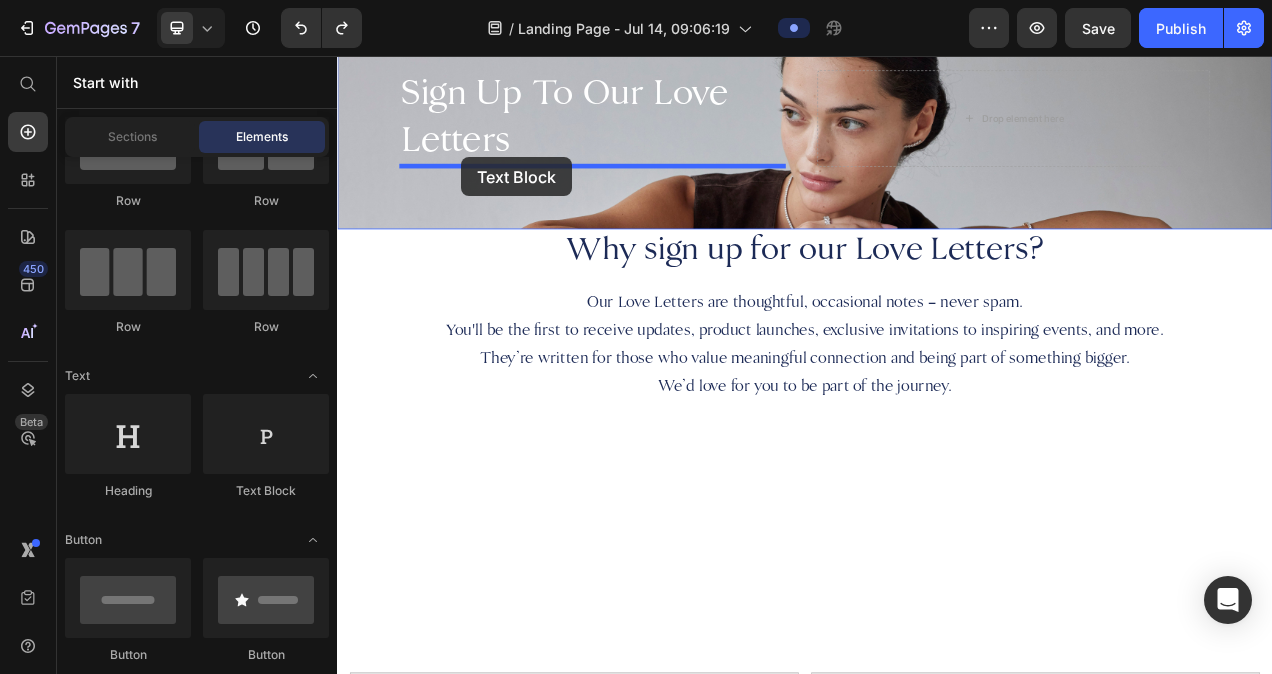 drag, startPoint x: 595, startPoint y: 500, endPoint x: 496, endPoint y: 185, distance: 330.19086 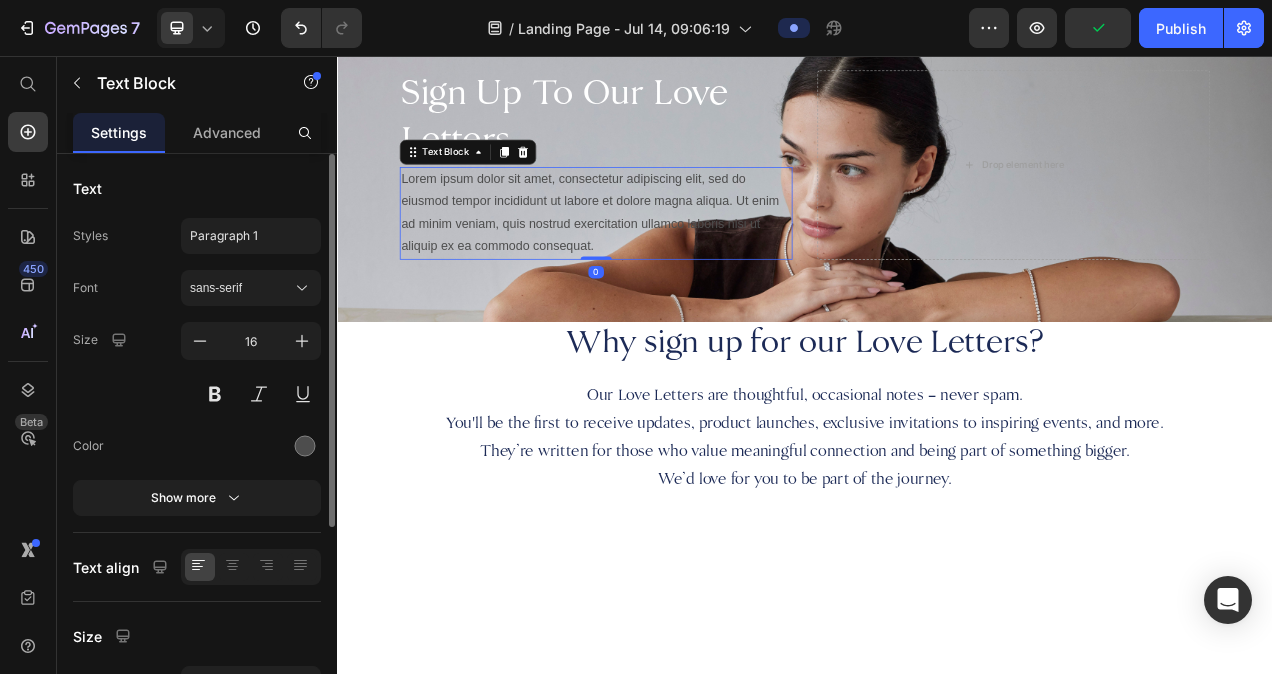 click on "Lorem ipsum dolor sit amet, consectetur adipiscing elit, sed do eiusmod tempor incididunt ut labore et dolore magna aliqua. Ut enim ad minim veniam, quis nostrud exercitation ullamco laboris nisi ut aliquip ex ea commodo consequat." at bounding box center [669, 258] 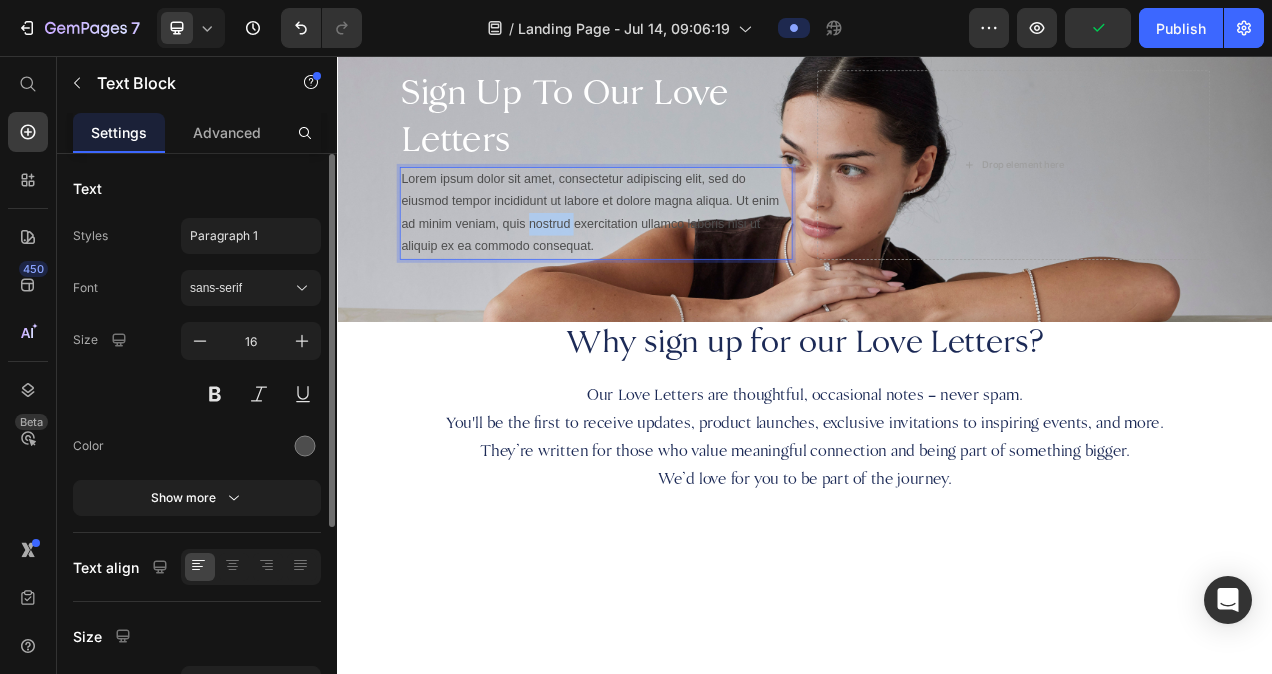 click on "Lorem ipsum dolor sit amet, consectetur adipiscing elit, sed do eiusmod tempor incididunt ut labore et dolore magna aliqua. Ut enim ad minim veniam, quis nostrud exercitation ullamco laboris nisi ut aliquip ex ea commodo consequat." at bounding box center (669, 258) 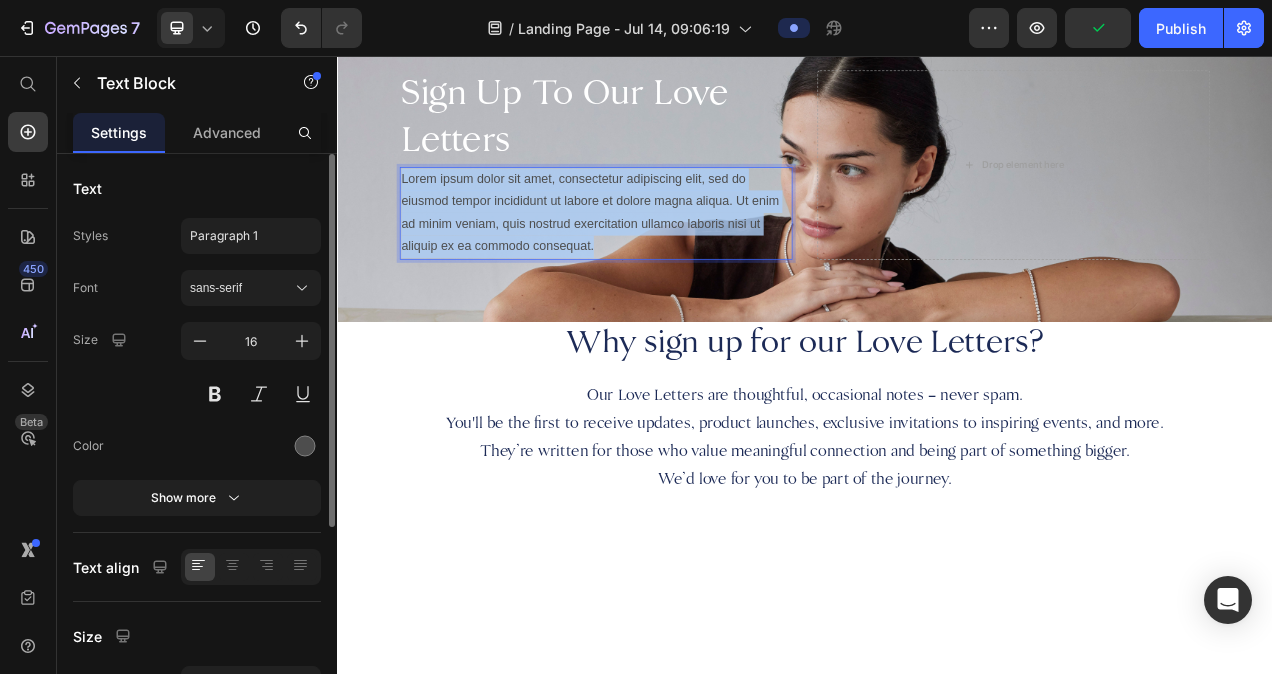 click on "Lorem ipsum dolor sit amet, consectetur adipiscing elit, sed do eiusmod tempor incididunt ut labore et dolore magna aliqua. Ut enim ad minim veniam, quis nostrud exercitation ullamco laboris nisi ut aliquip ex ea commodo consequat." at bounding box center [669, 258] 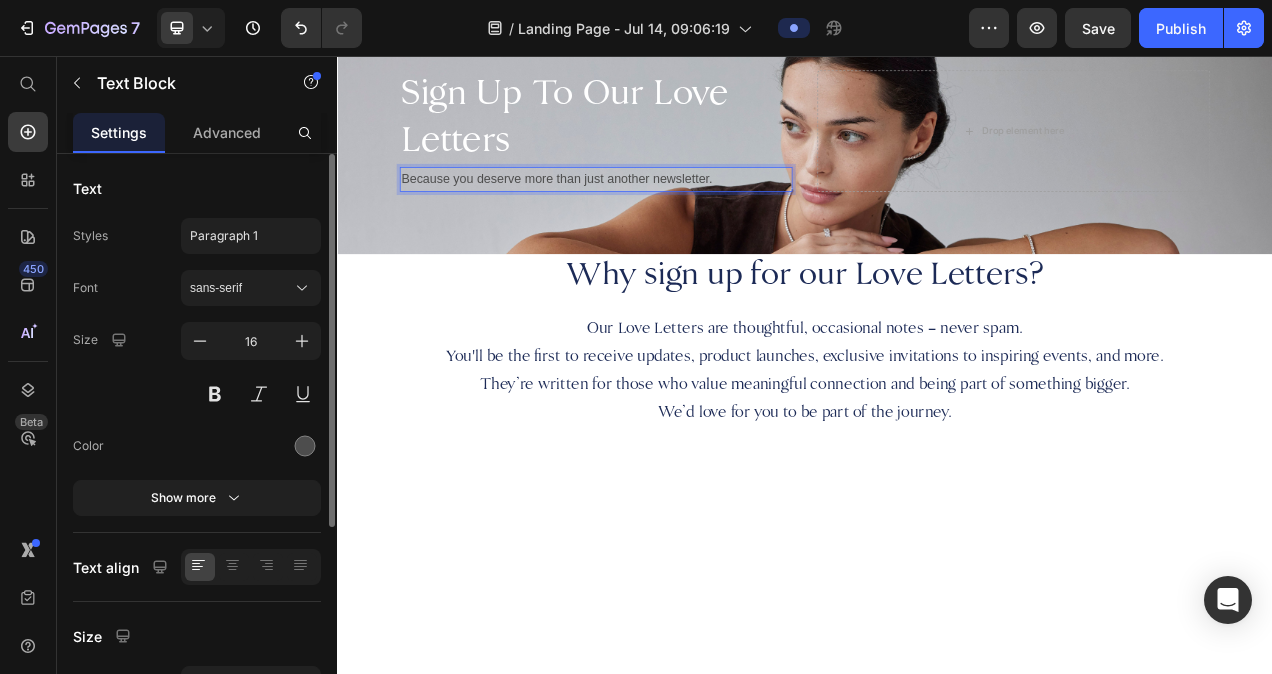 click on "Because you deserve more than just another newsletter." at bounding box center (669, 215) 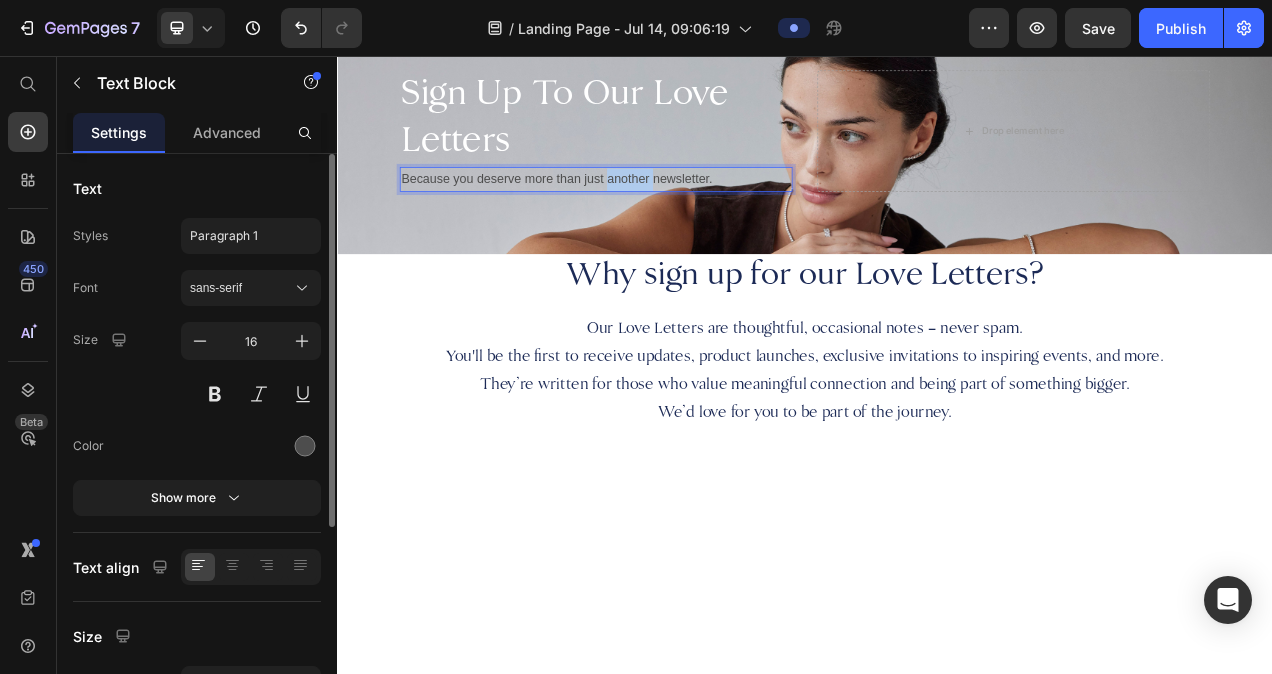 click on "Because you deserve more than just another newsletter." at bounding box center (669, 215) 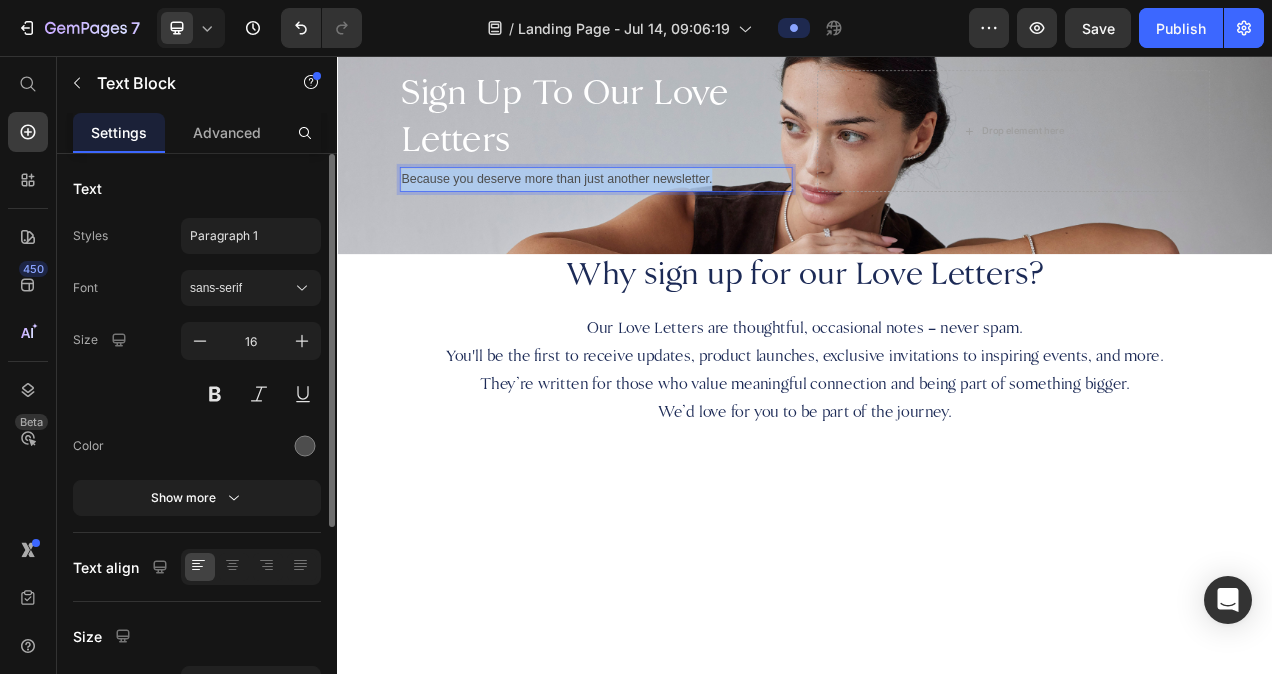 click on "Because you deserve more than just another newsletter." at bounding box center (669, 215) 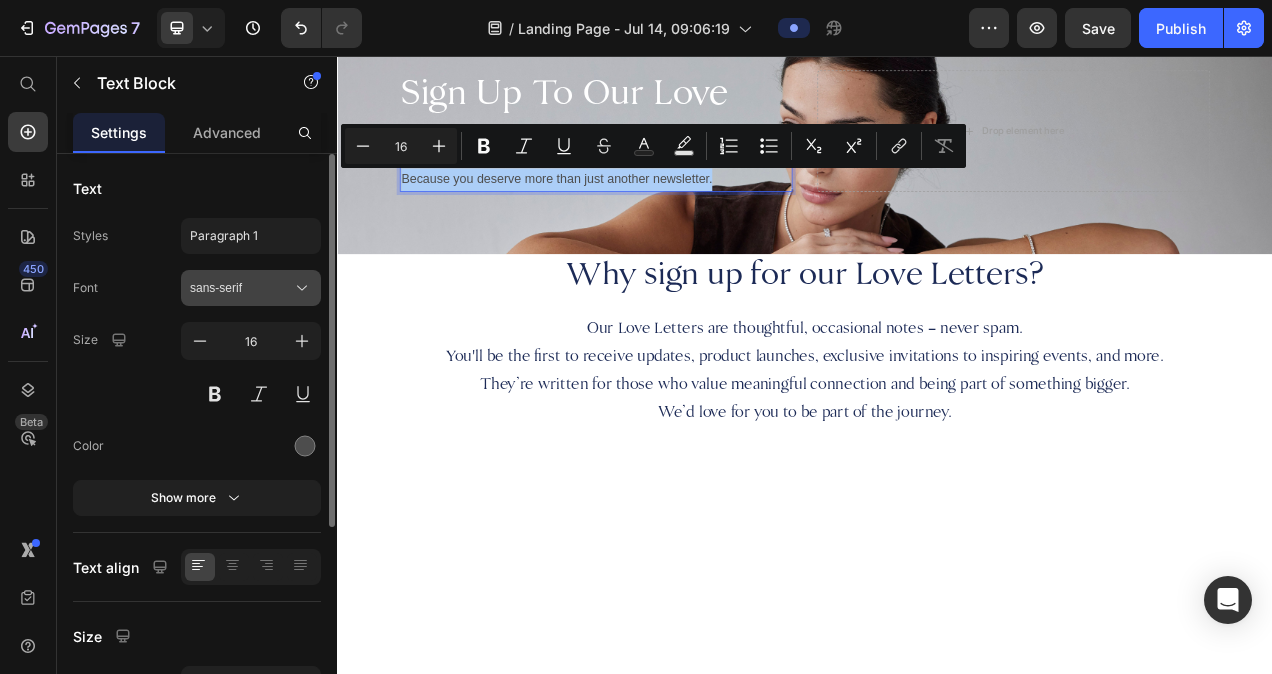 click on "sans-serif" at bounding box center [241, 288] 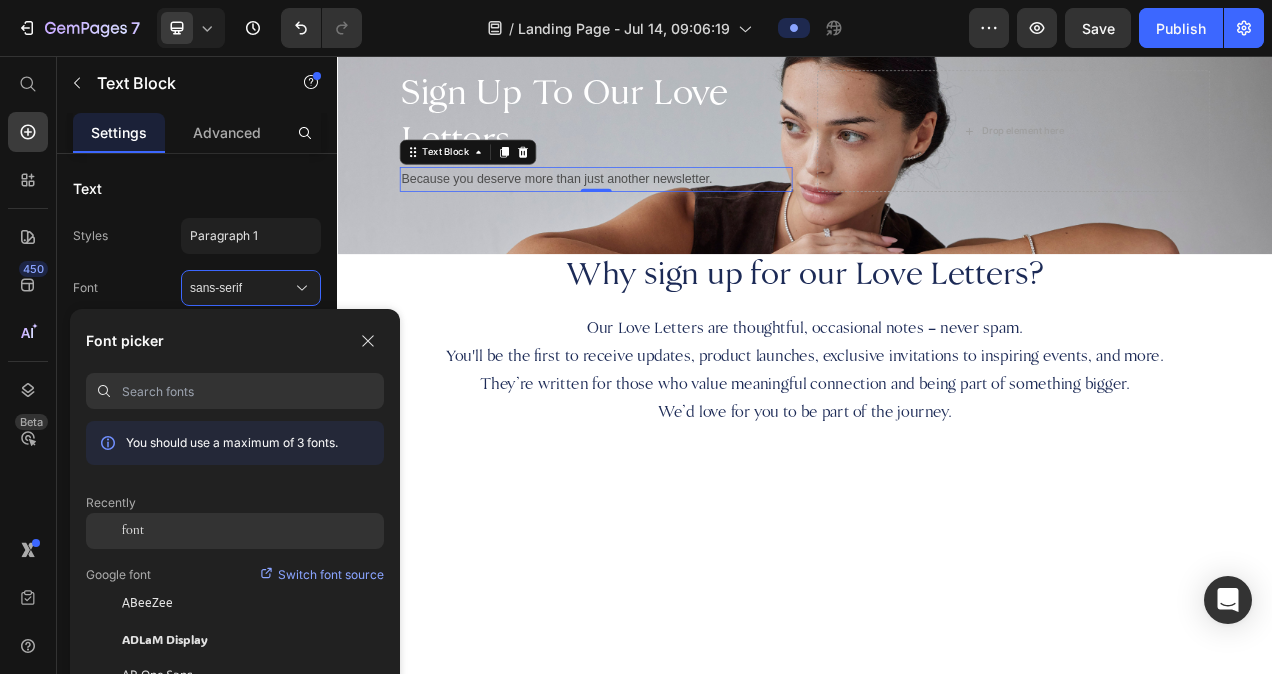 click on "font" 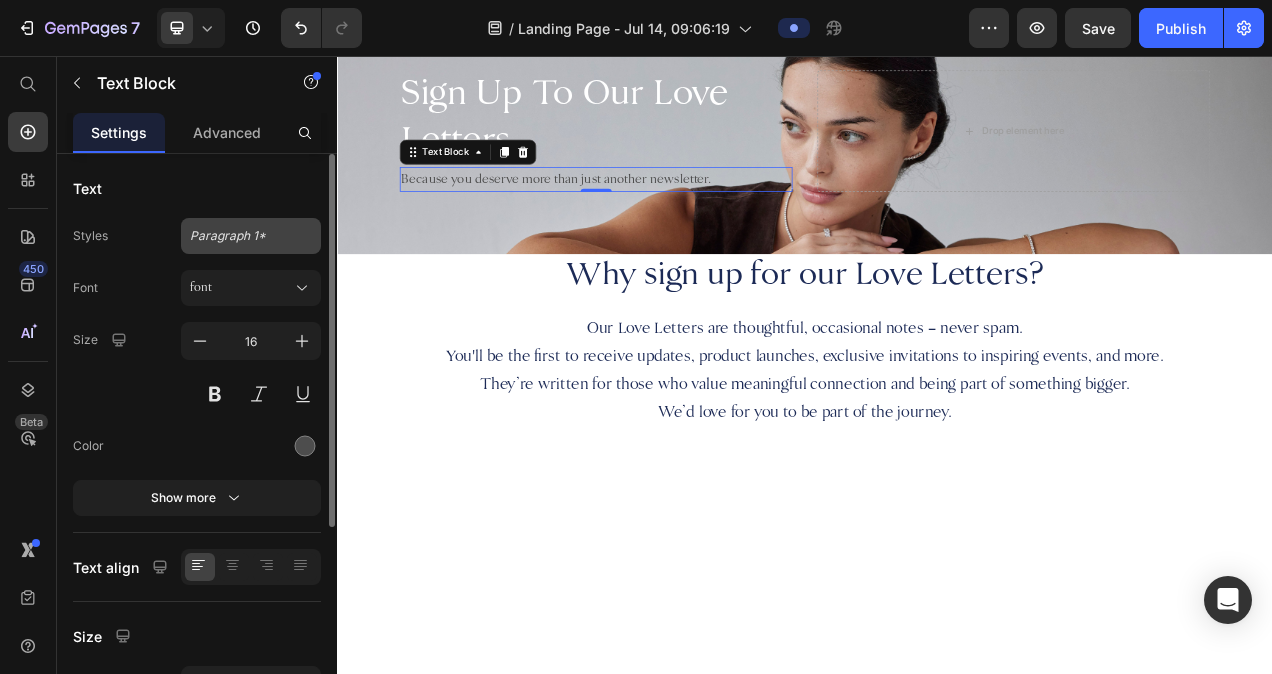 click on "Paragraph 1*" at bounding box center (251, 236) 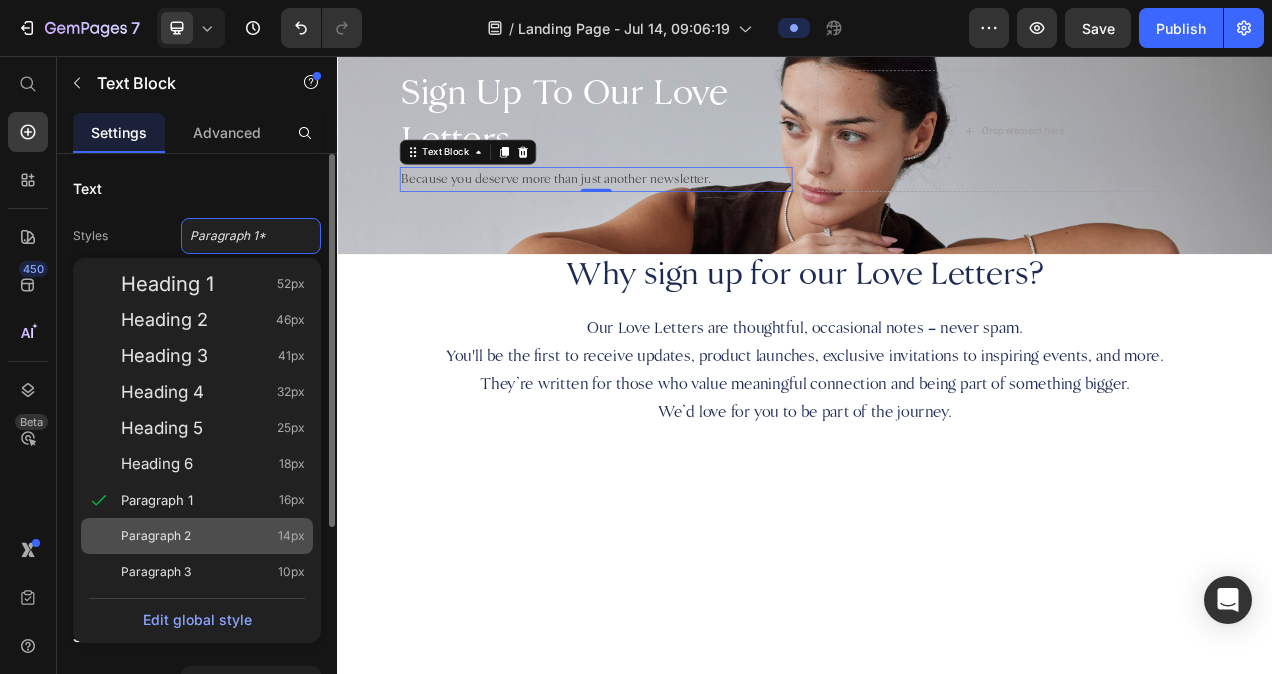 drag, startPoint x: 202, startPoint y: 564, endPoint x: 207, endPoint y: 541, distance: 23.537205 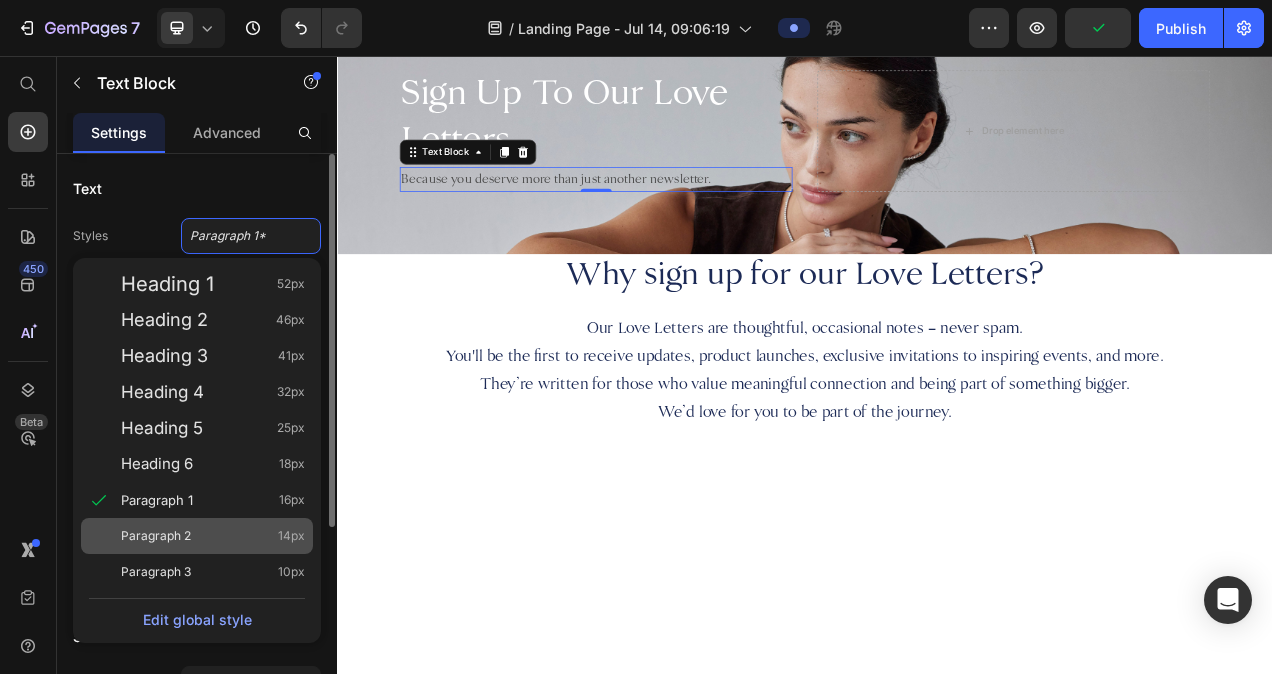 click on "Paragraph 2 14px" at bounding box center [213, 536] 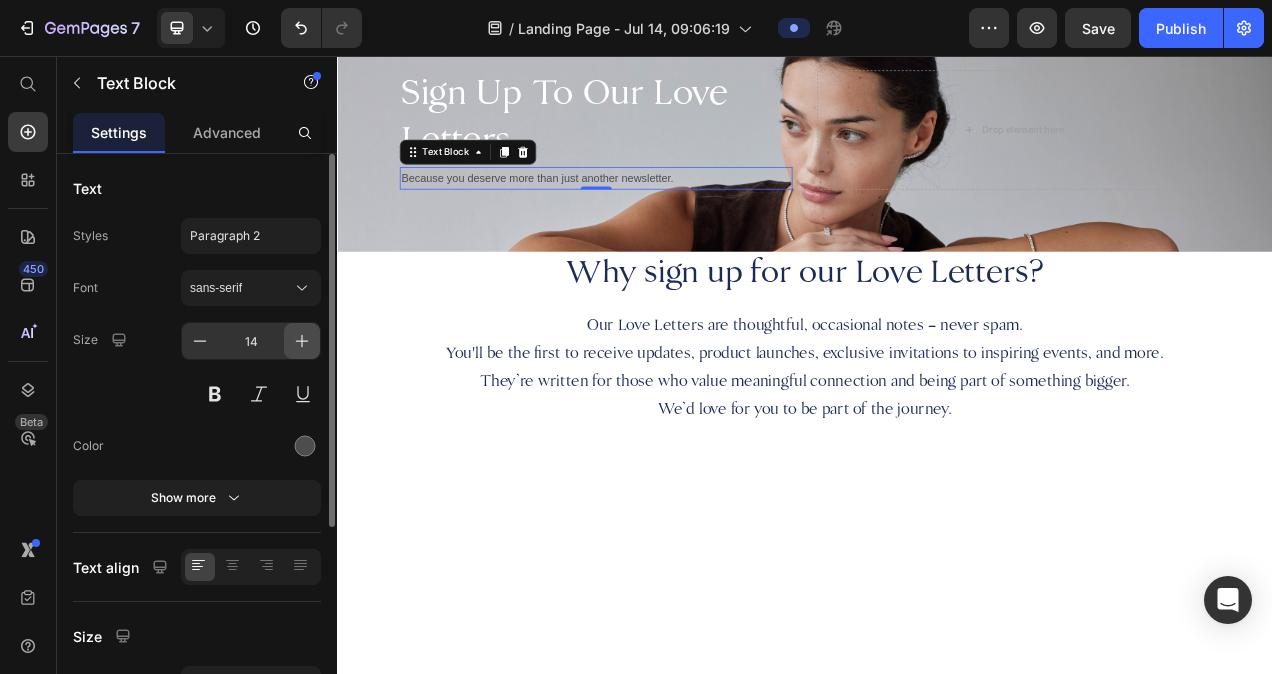 click 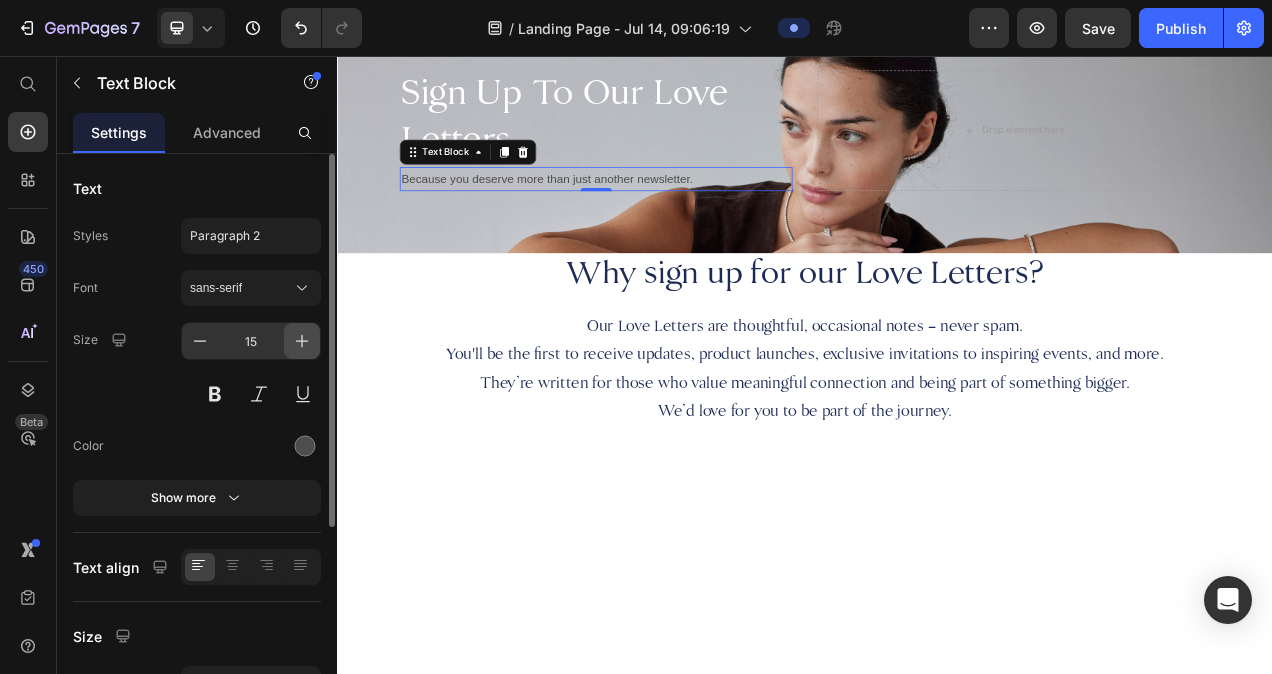 click 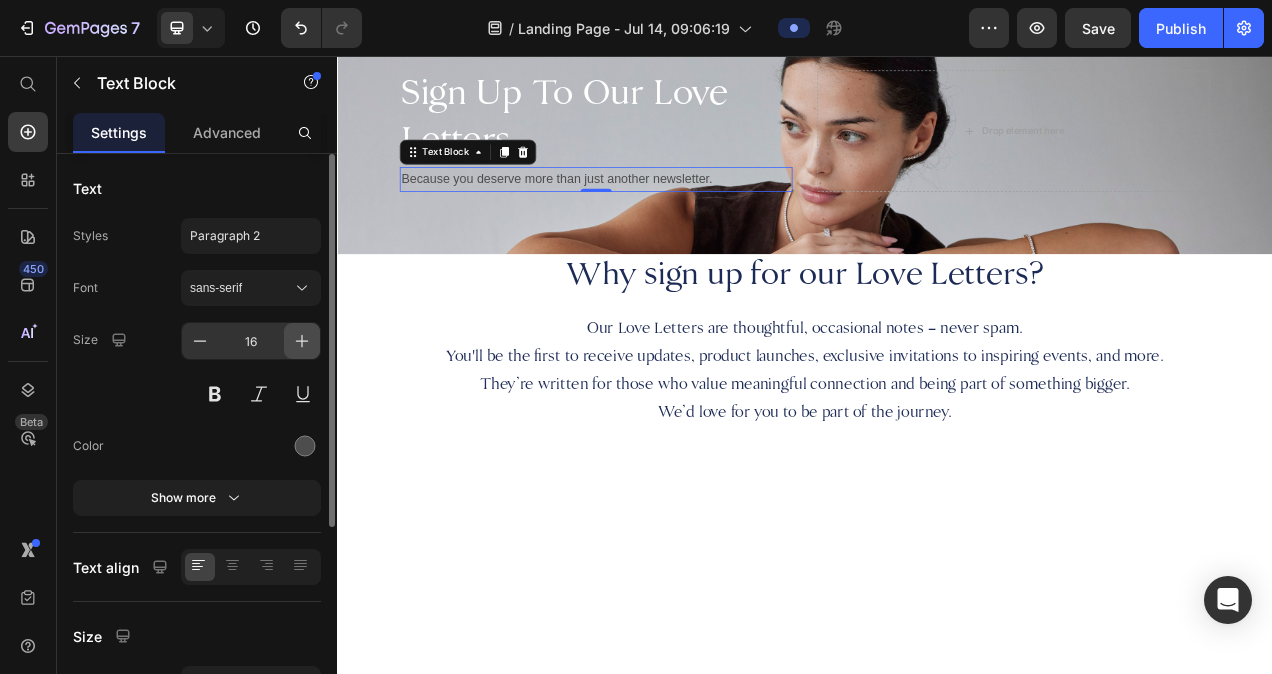 click 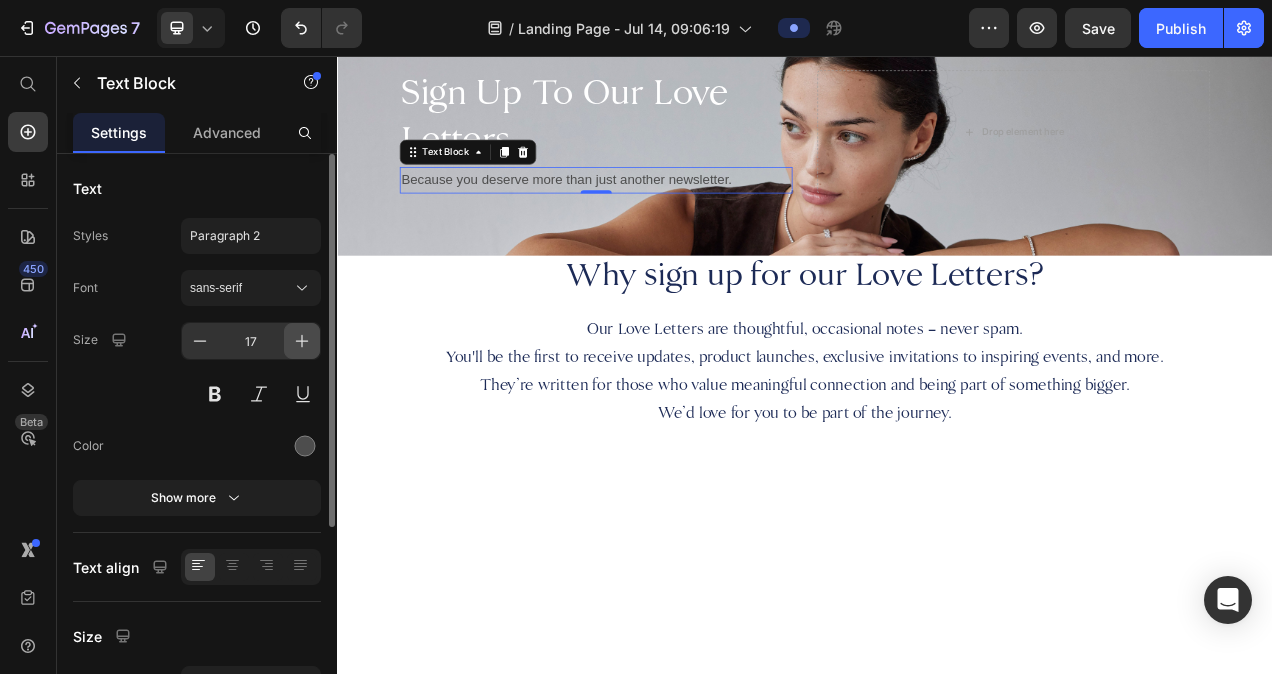 click 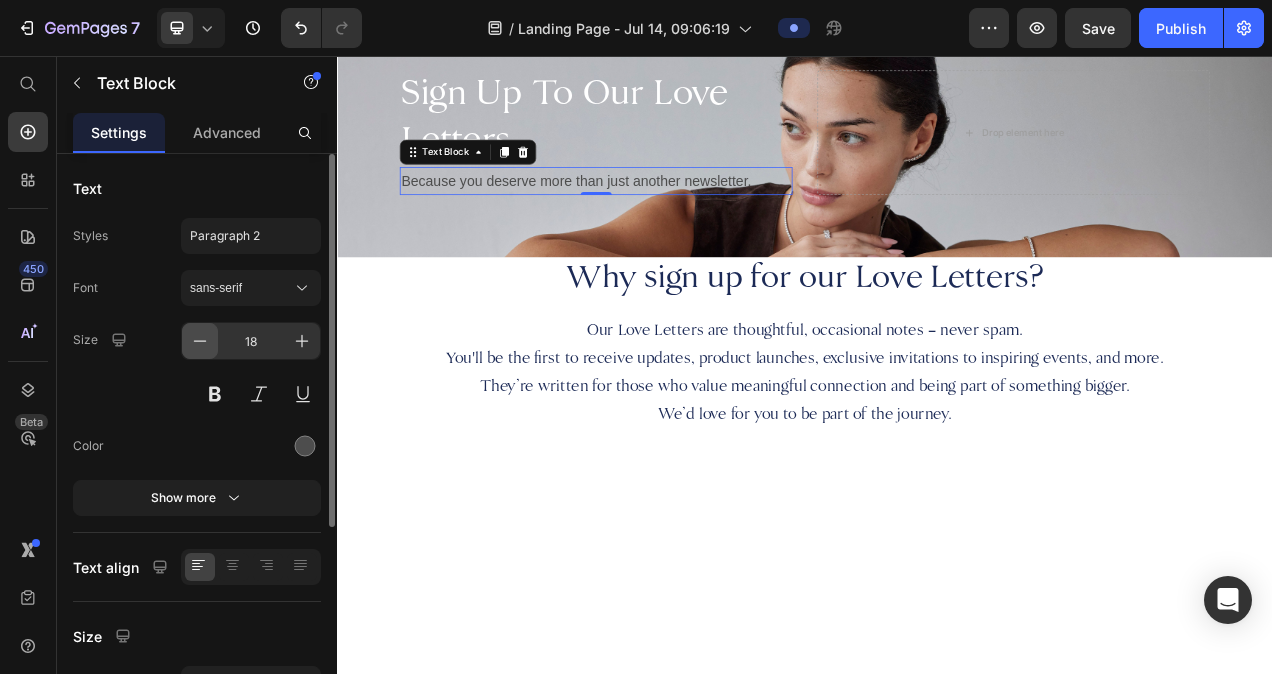 click 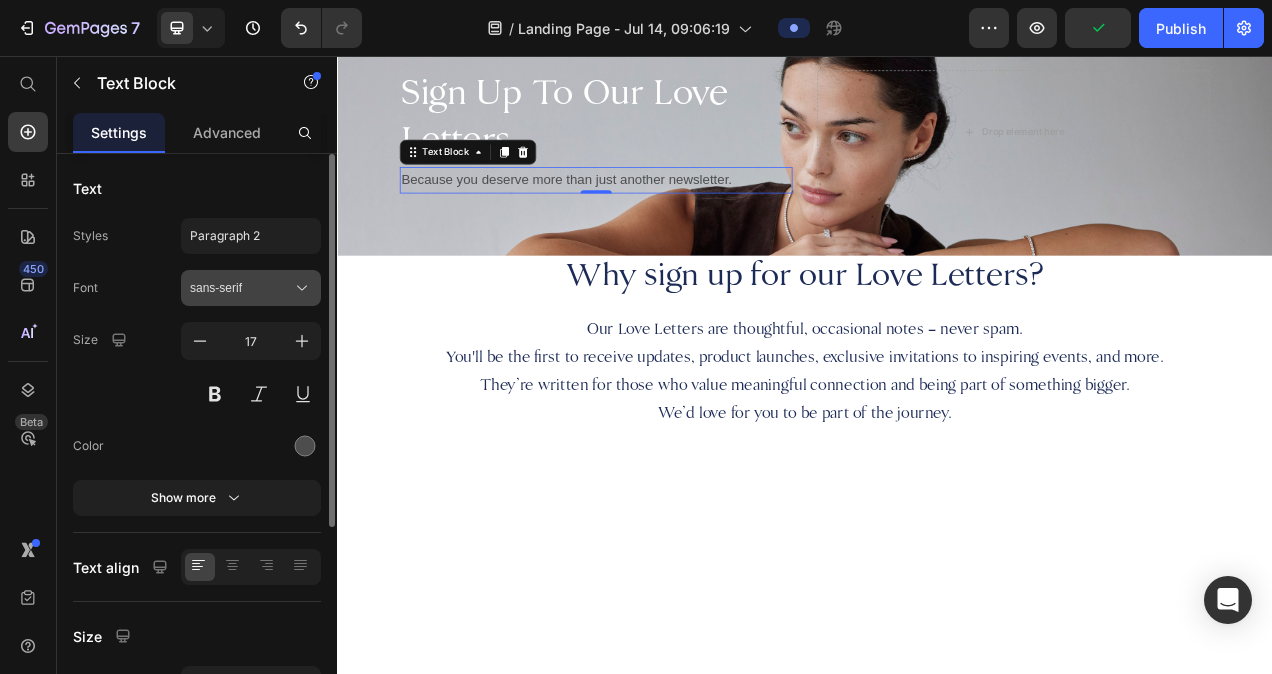 click on "sans-serif" at bounding box center (241, 288) 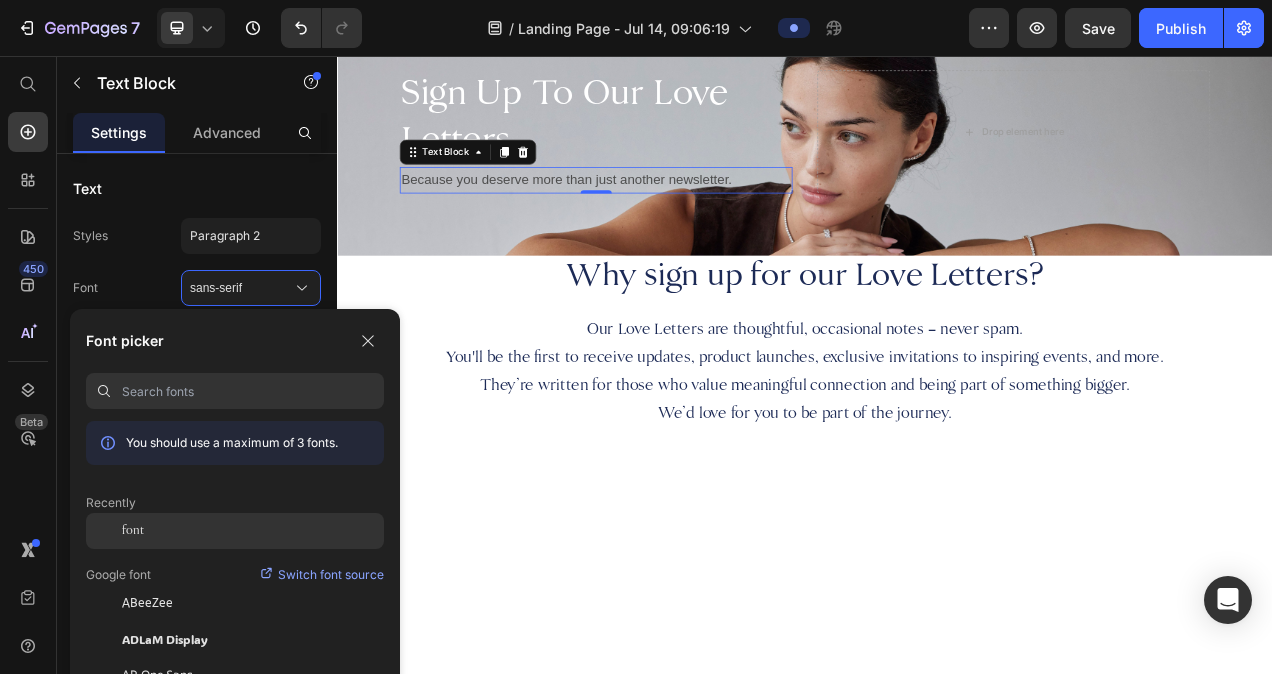 click on "font" 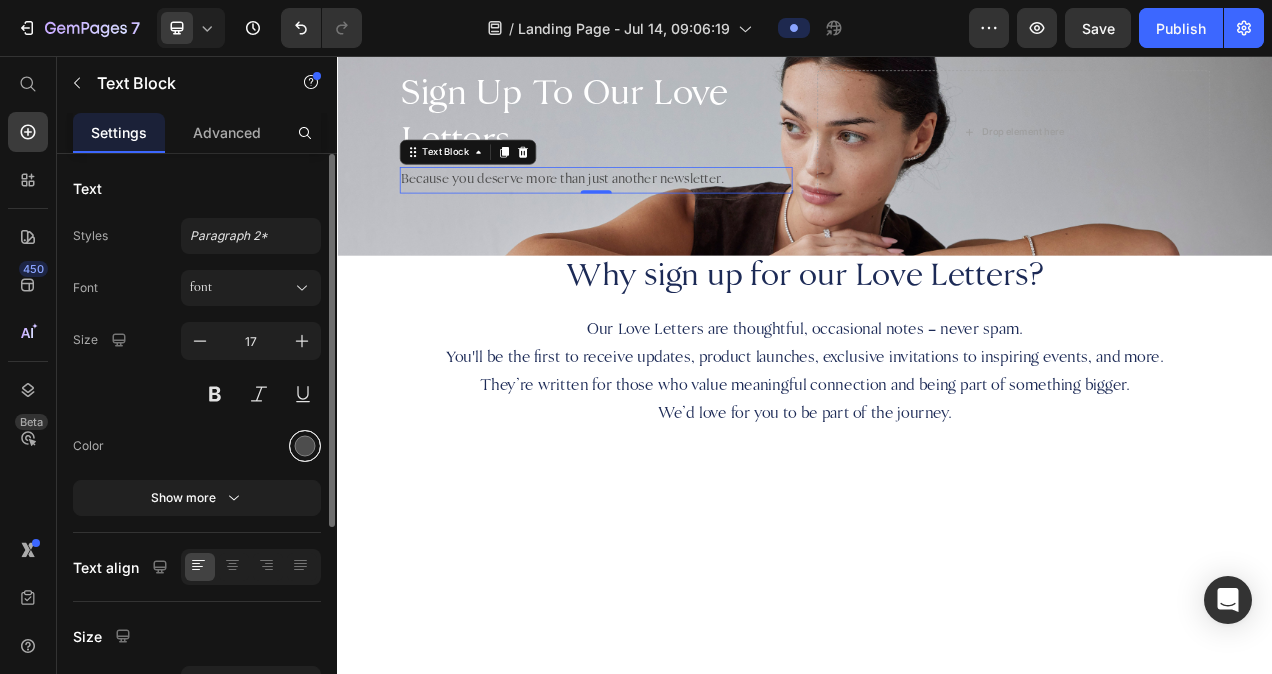 click at bounding box center (305, 446) 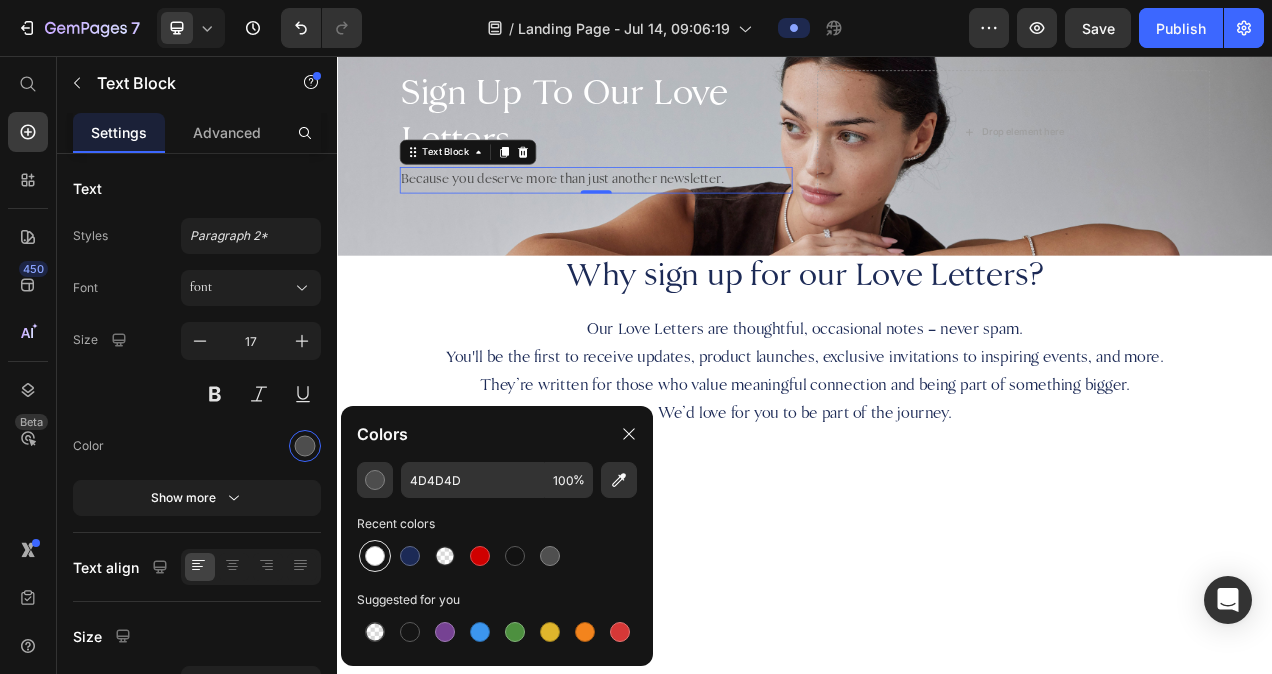 click at bounding box center [375, 556] 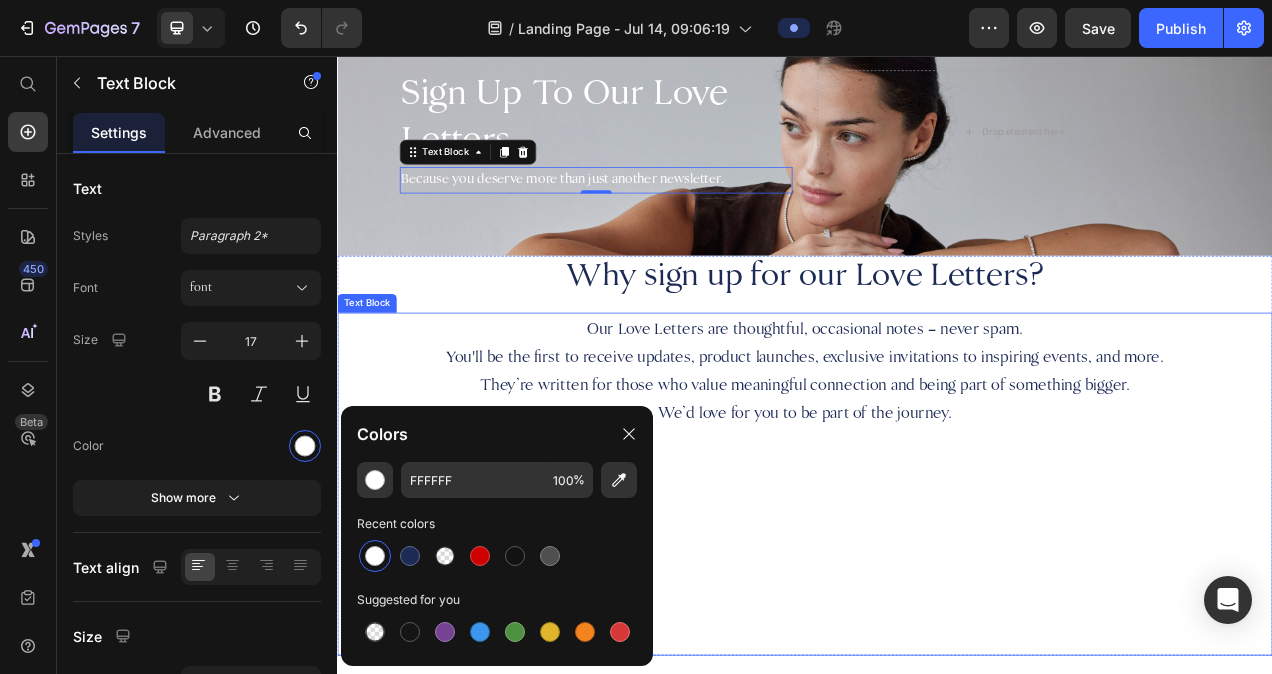 click on "⁠⁠⁠⁠⁠⁠⁠" at bounding box center (937, 678) 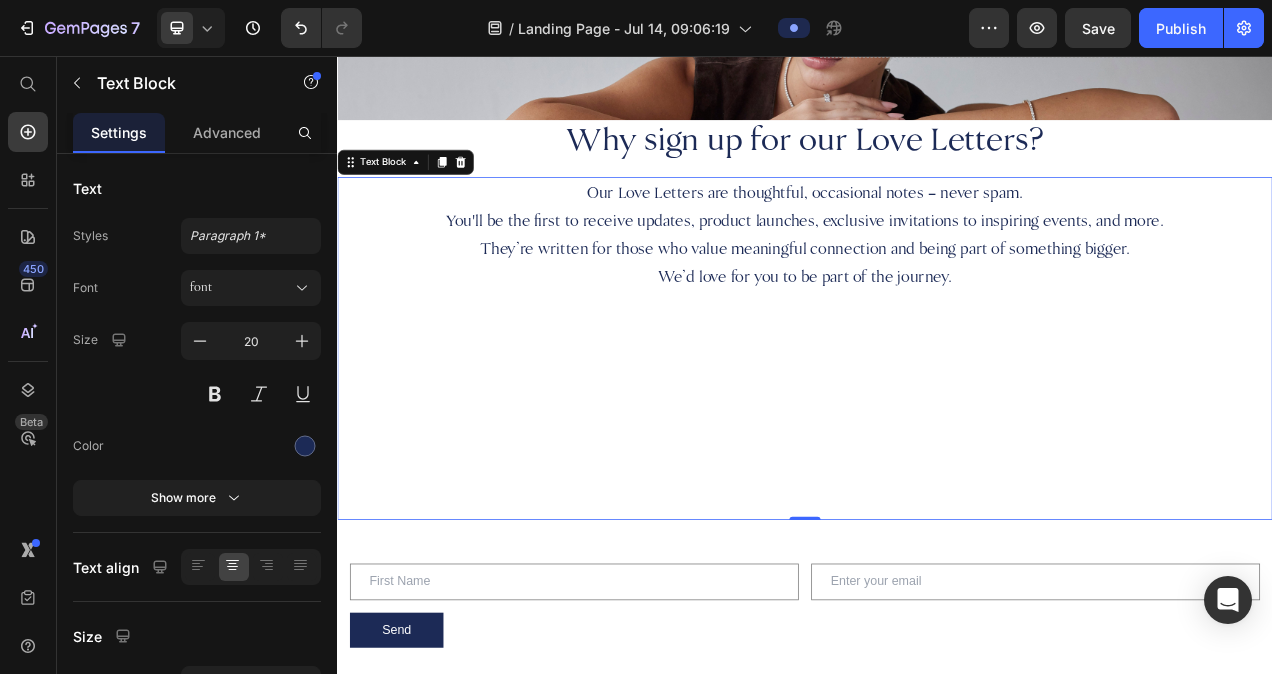 scroll, scrollTop: 285, scrollLeft: 0, axis: vertical 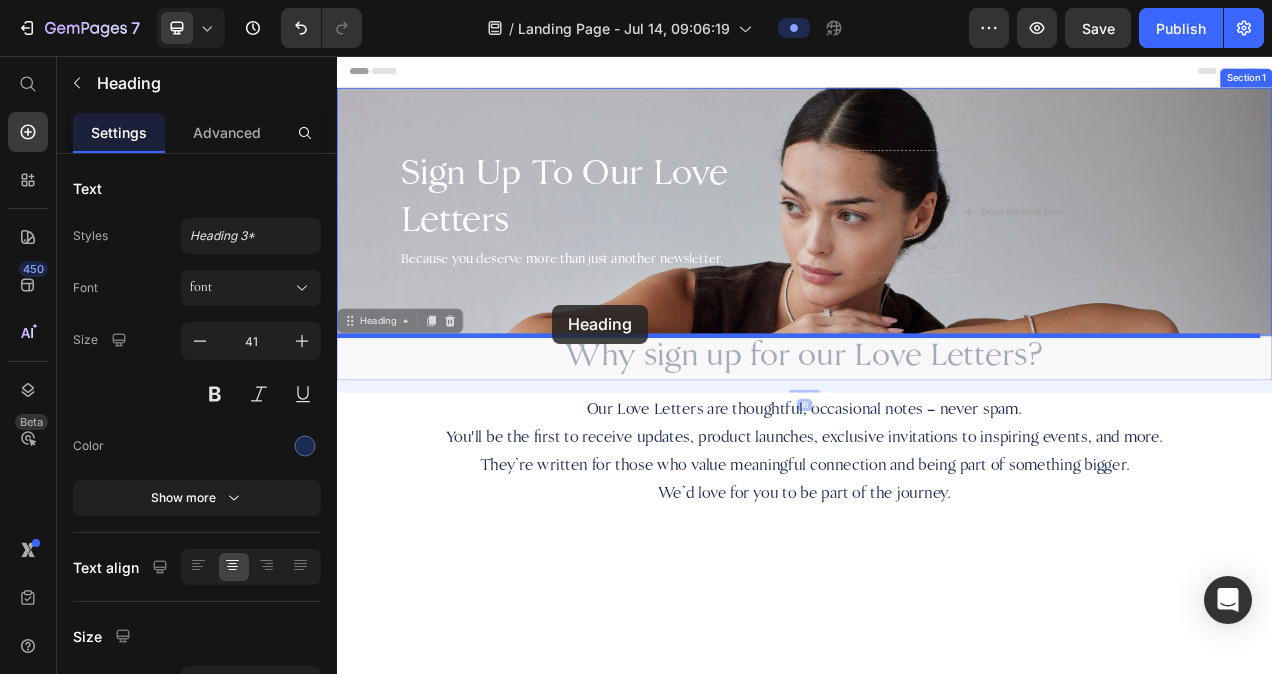 drag, startPoint x: 553, startPoint y: 423, endPoint x: 613, endPoint y: 375, distance: 76.837494 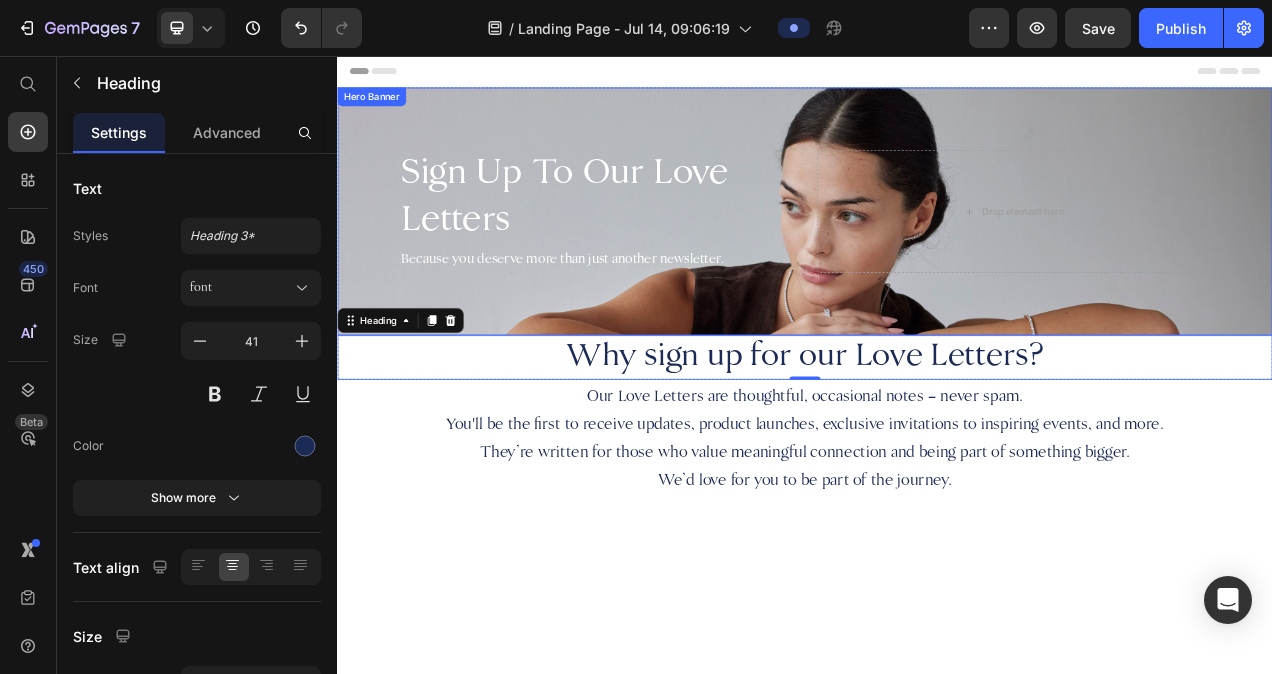 click on "Sign Up To Our Love Letters Heading Because you deserve more than just another newsletter. Text Block
Drop element here" at bounding box center [937, 256] 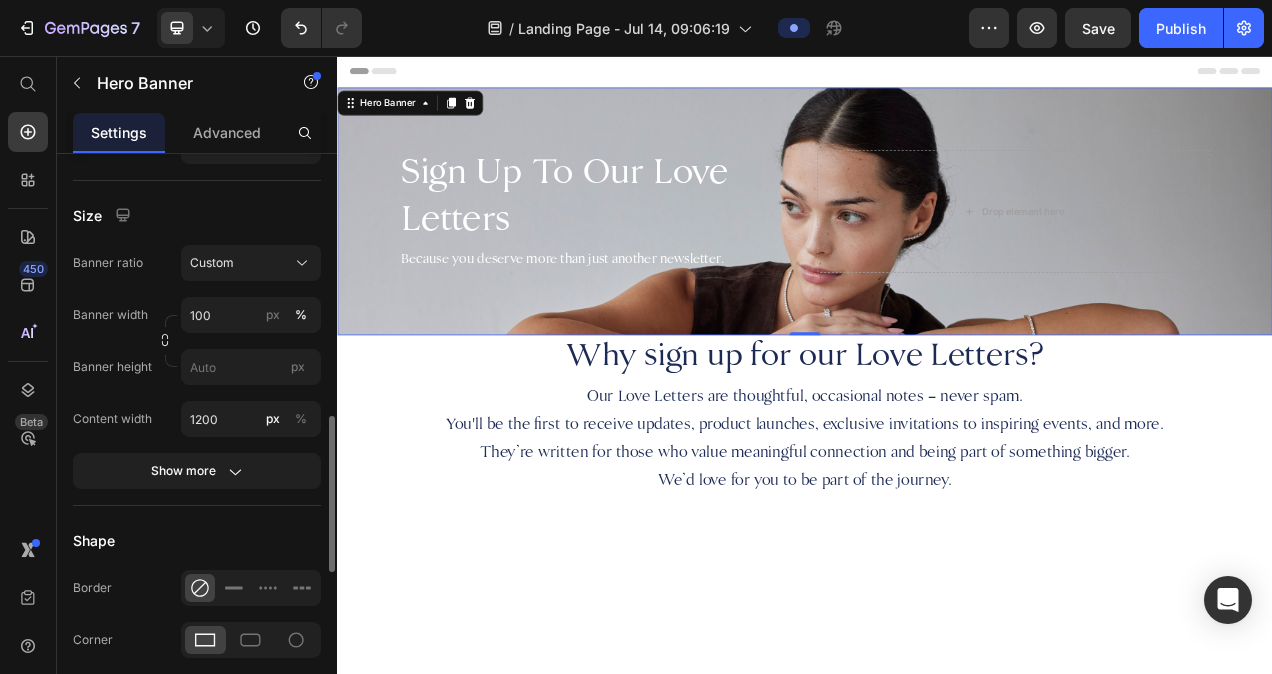 scroll, scrollTop: 962, scrollLeft: 0, axis: vertical 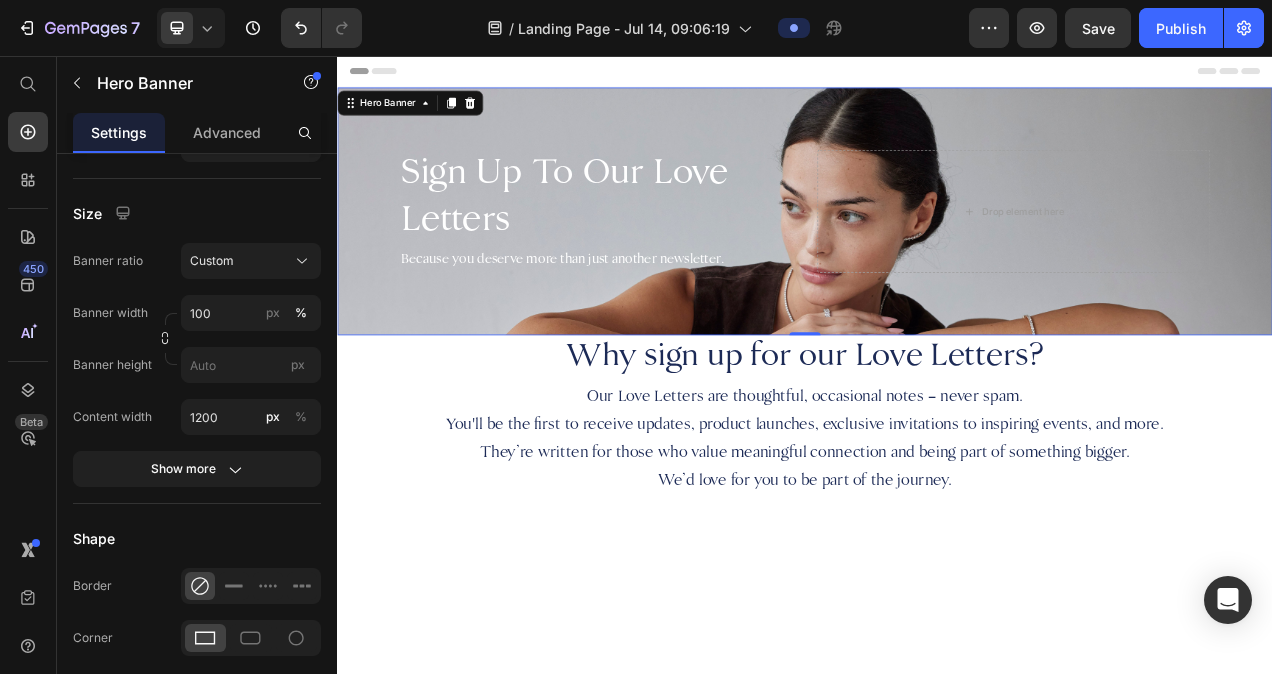 click on "Sign Up To Our Love Letters Heading Because you deserve more than just another newsletter. Text Block
Drop element here" at bounding box center (937, 256) 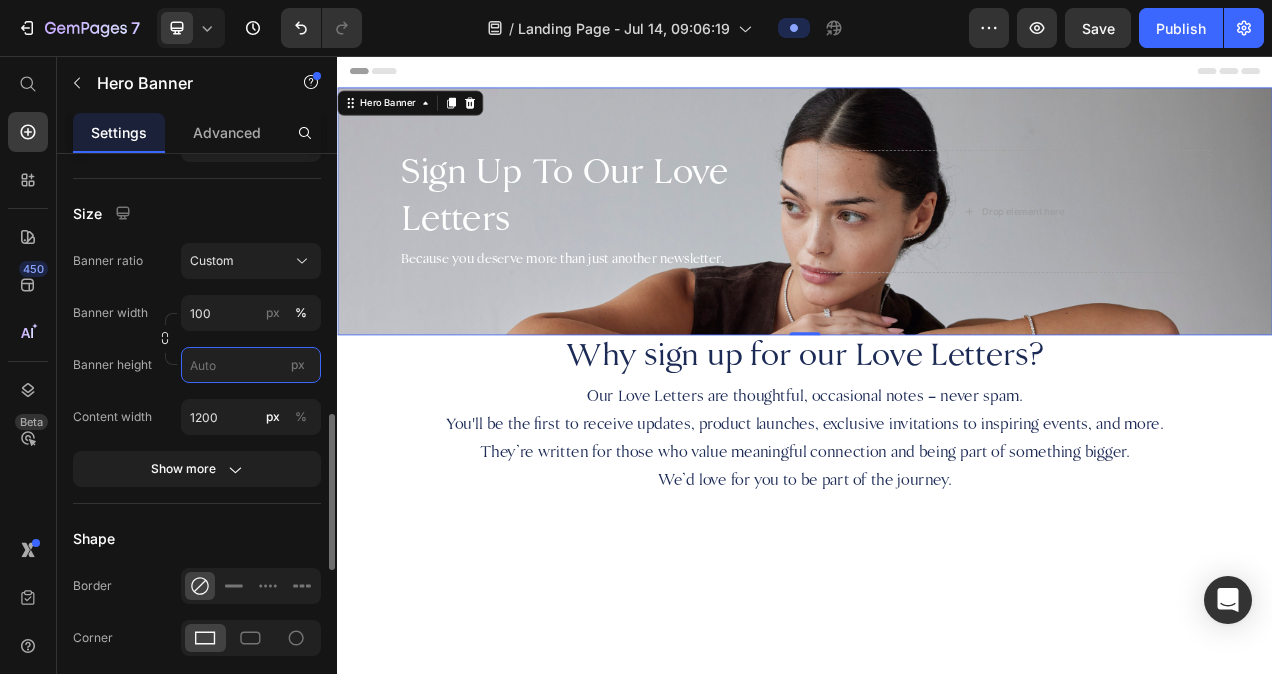 click on "px" at bounding box center (251, 365) 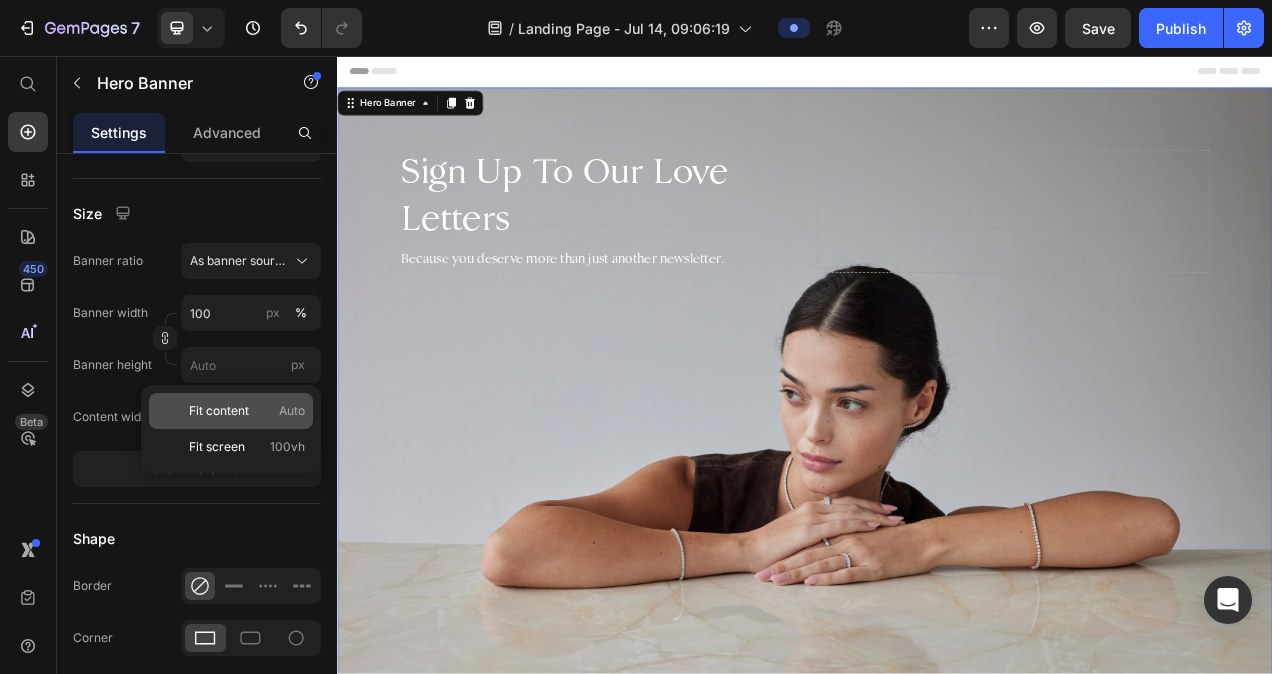 click on "Fit content" at bounding box center (219, 411) 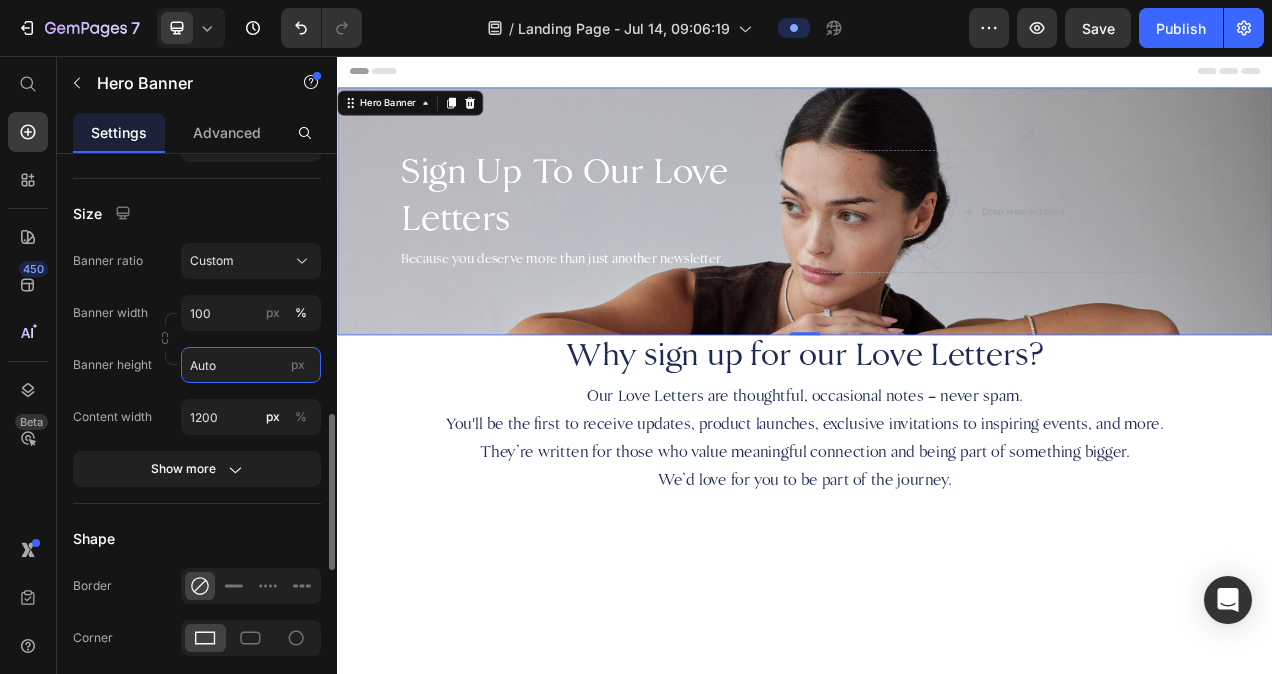 click on "Auto" at bounding box center [251, 365] 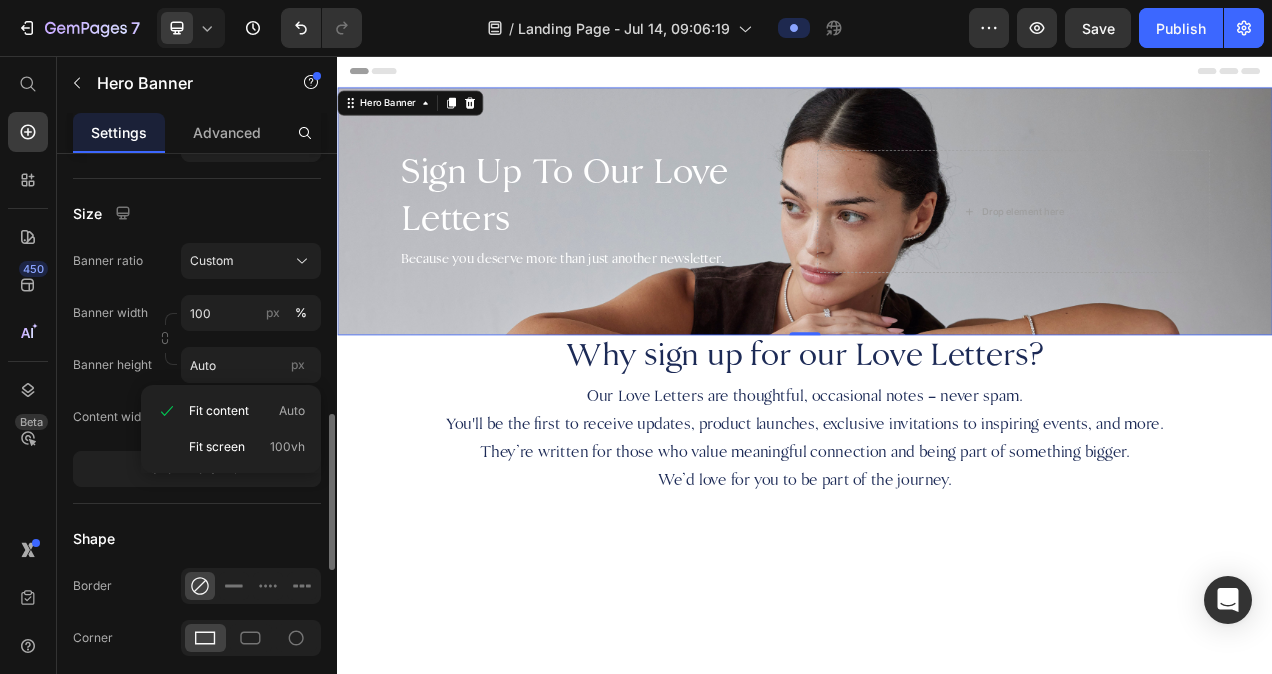 click on "Banner height" at bounding box center [112, 365] 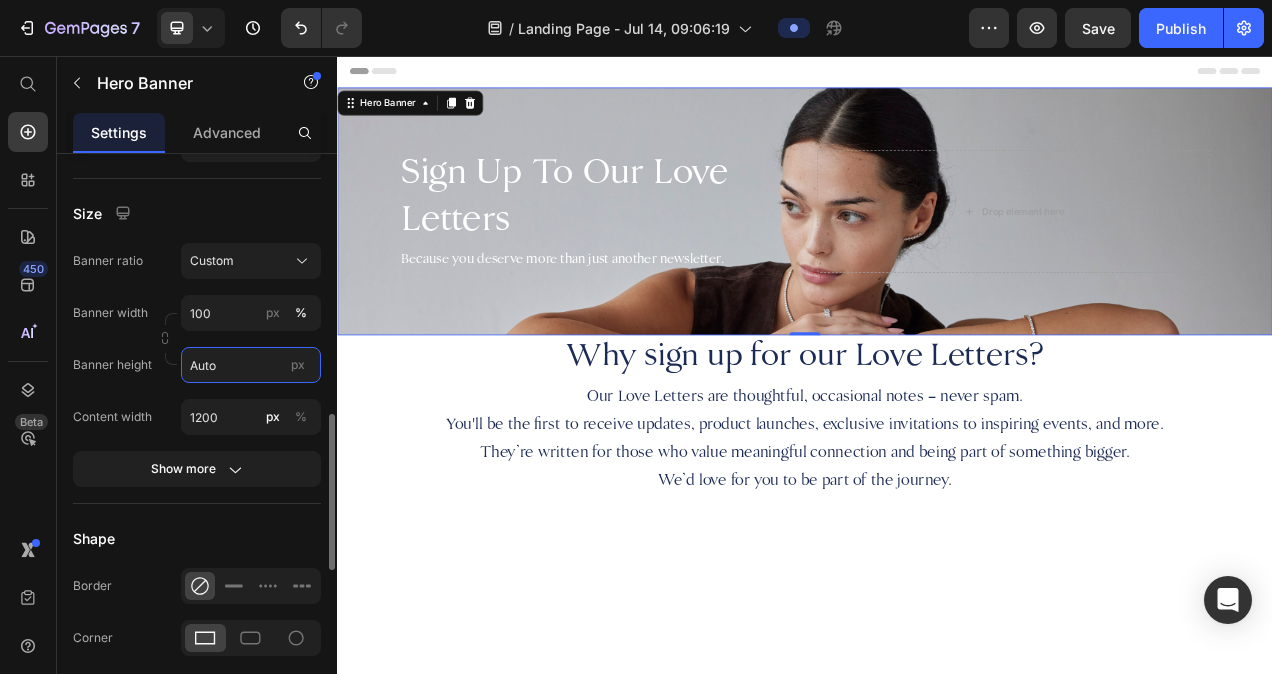 click on "Auto" at bounding box center (251, 365) 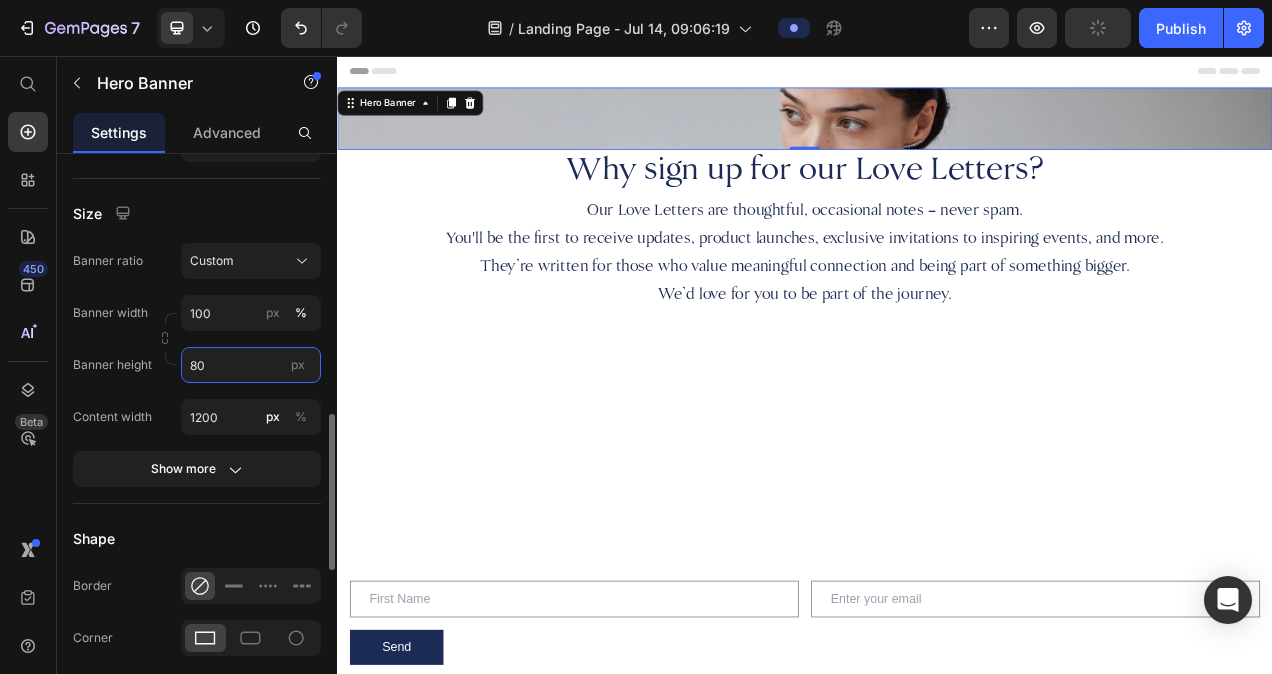 type on "Auto" 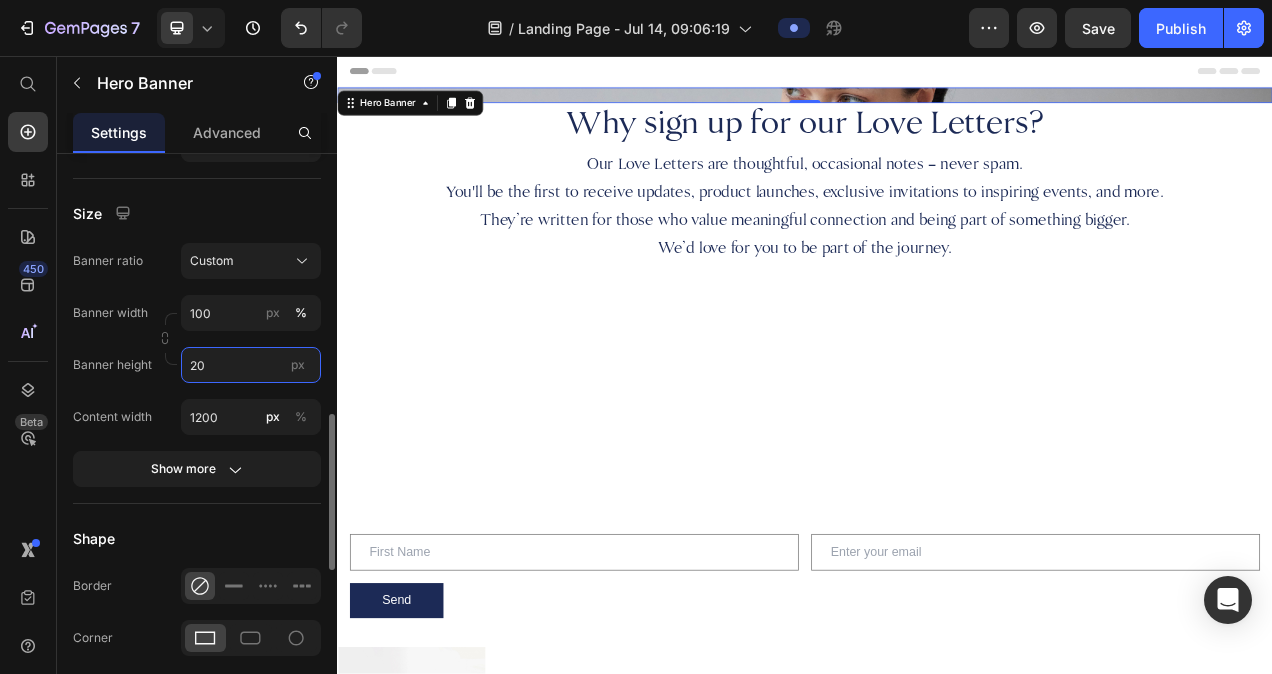 type on "2" 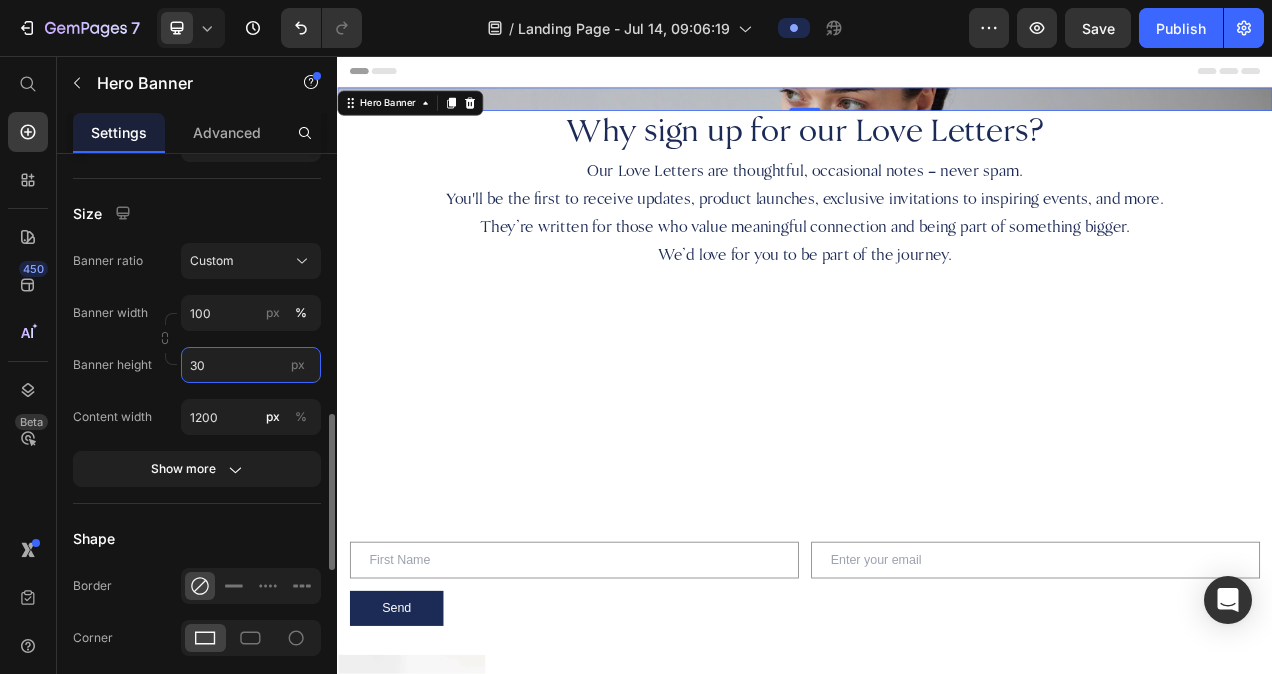 type on "3" 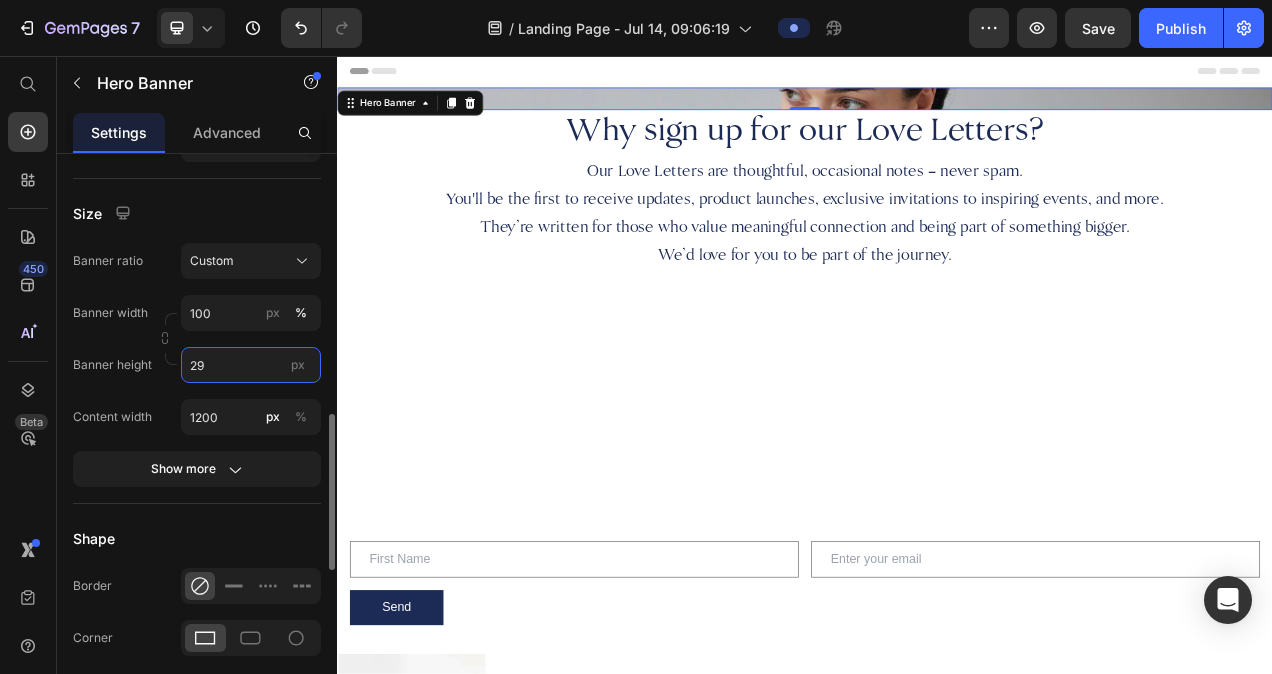 type on "2" 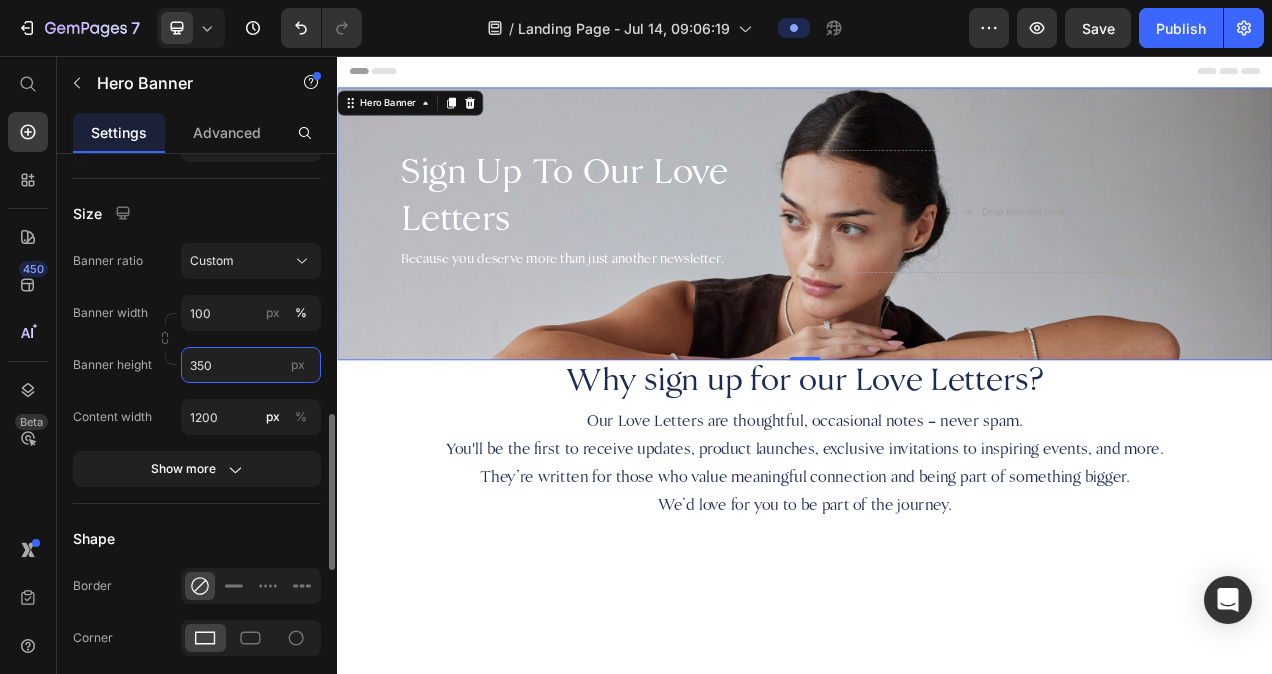 type on "350" 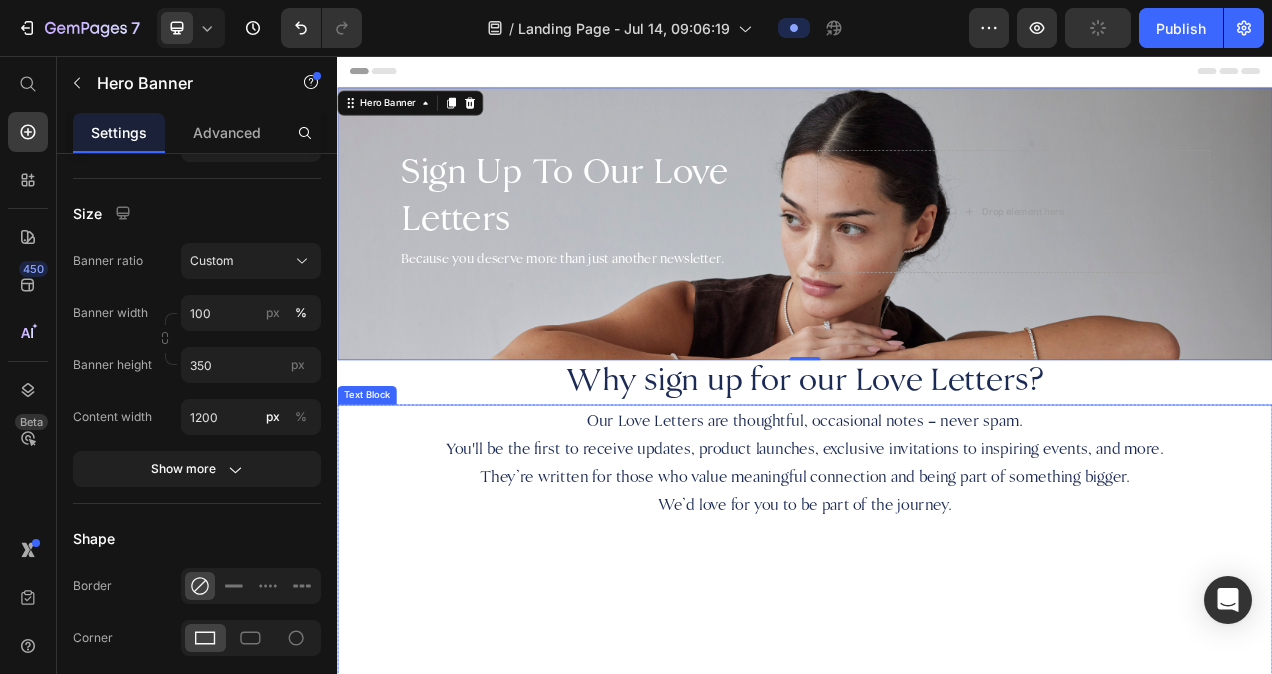 click on "⁠⁠⁠⁠⁠⁠⁠" at bounding box center (937, 796) 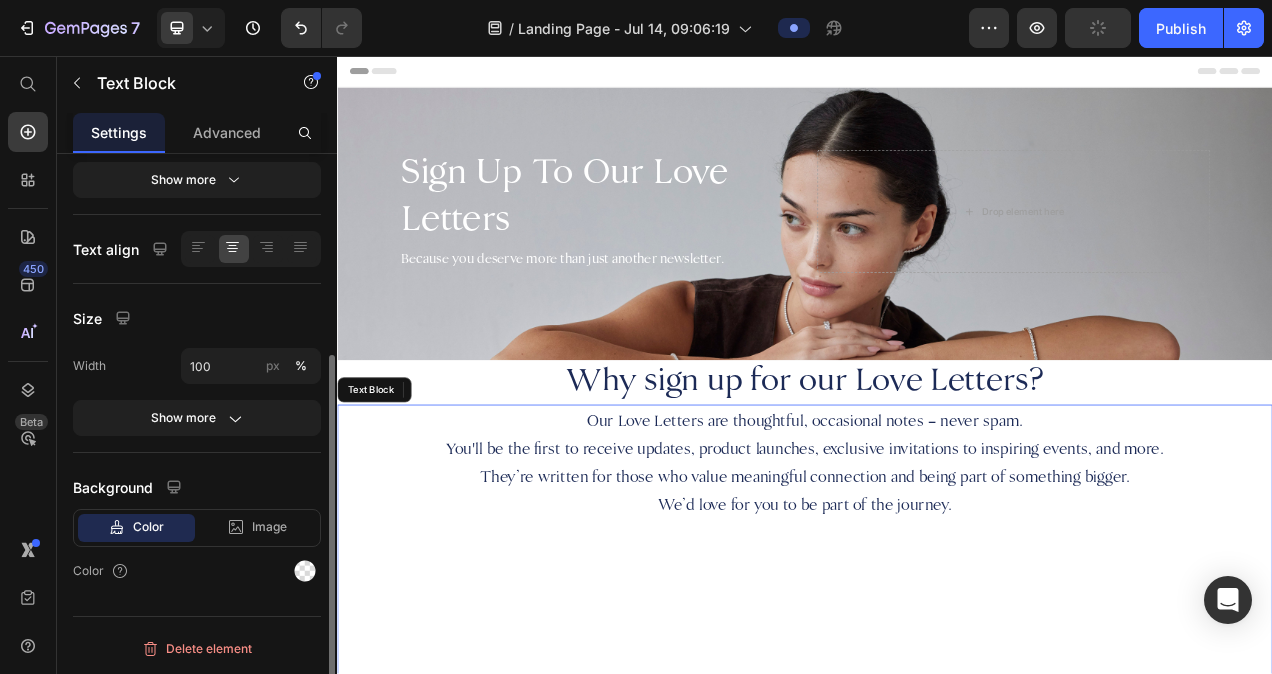 scroll, scrollTop: 0, scrollLeft: 0, axis: both 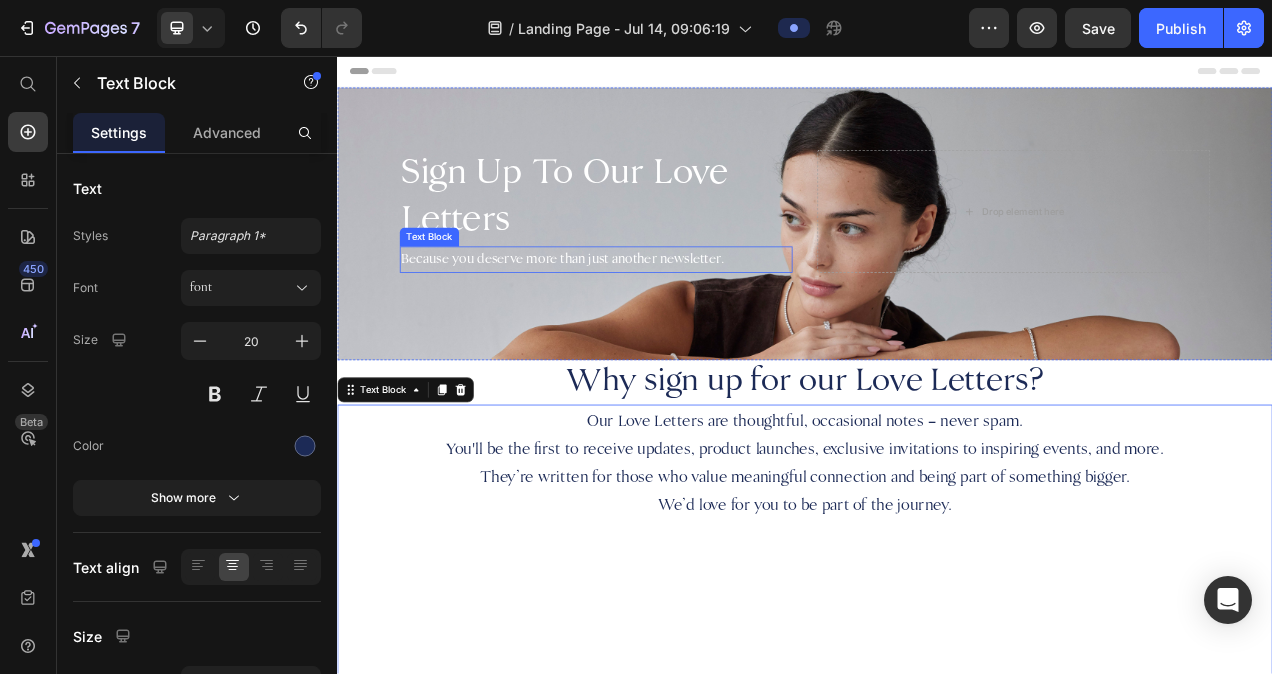 click on "Because you deserve more than just another newsletter." at bounding box center [669, 318] 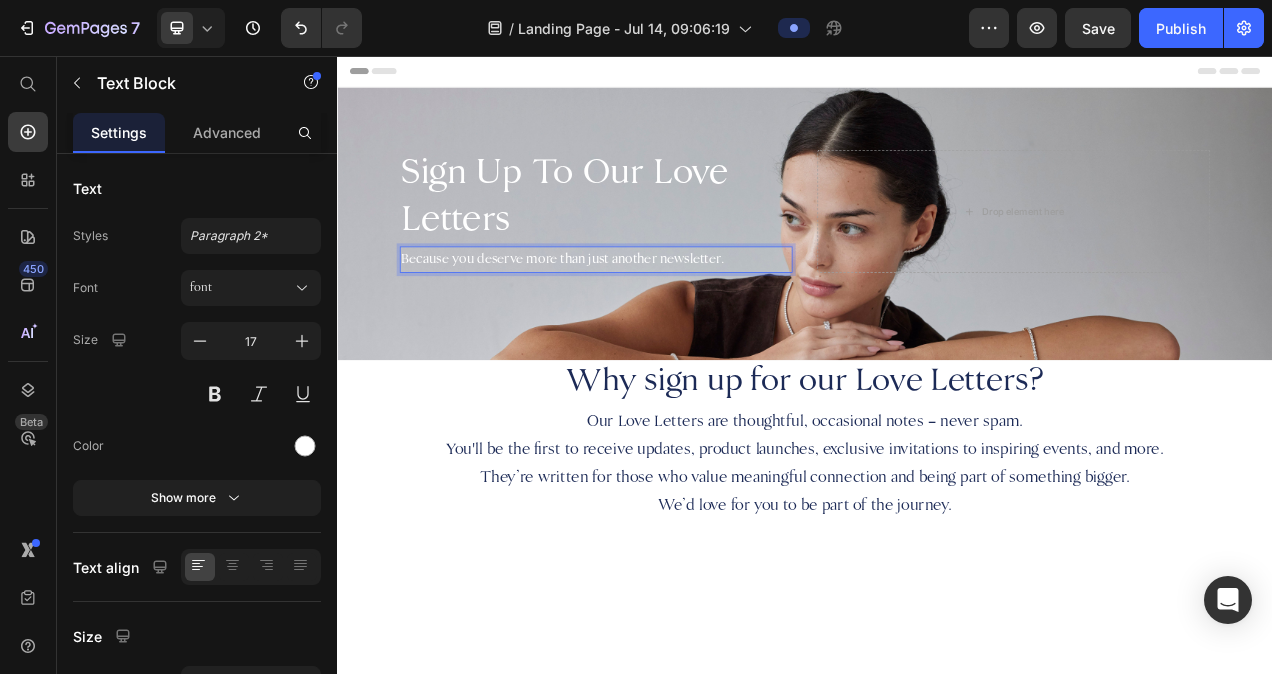 click on "Because you deserve more than just another newsletter." at bounding box center (669, 318) 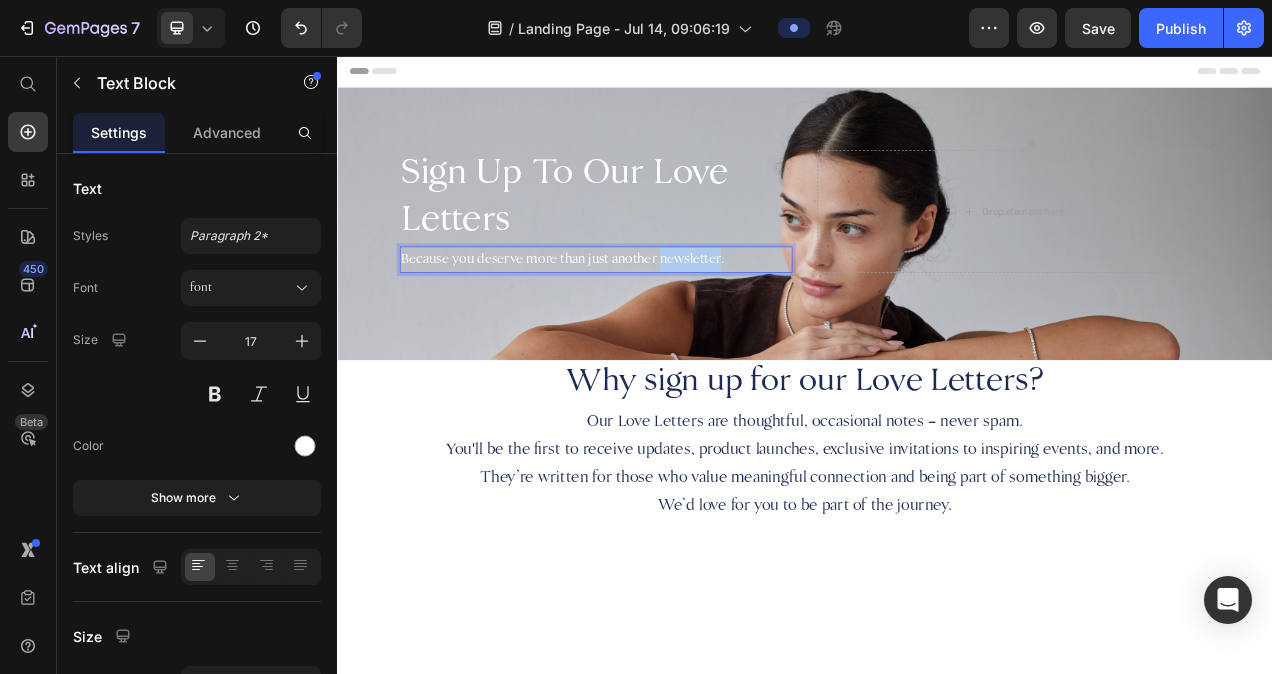click on "Because you deserve more than just another newsletter." at bounding box center (669, 318) 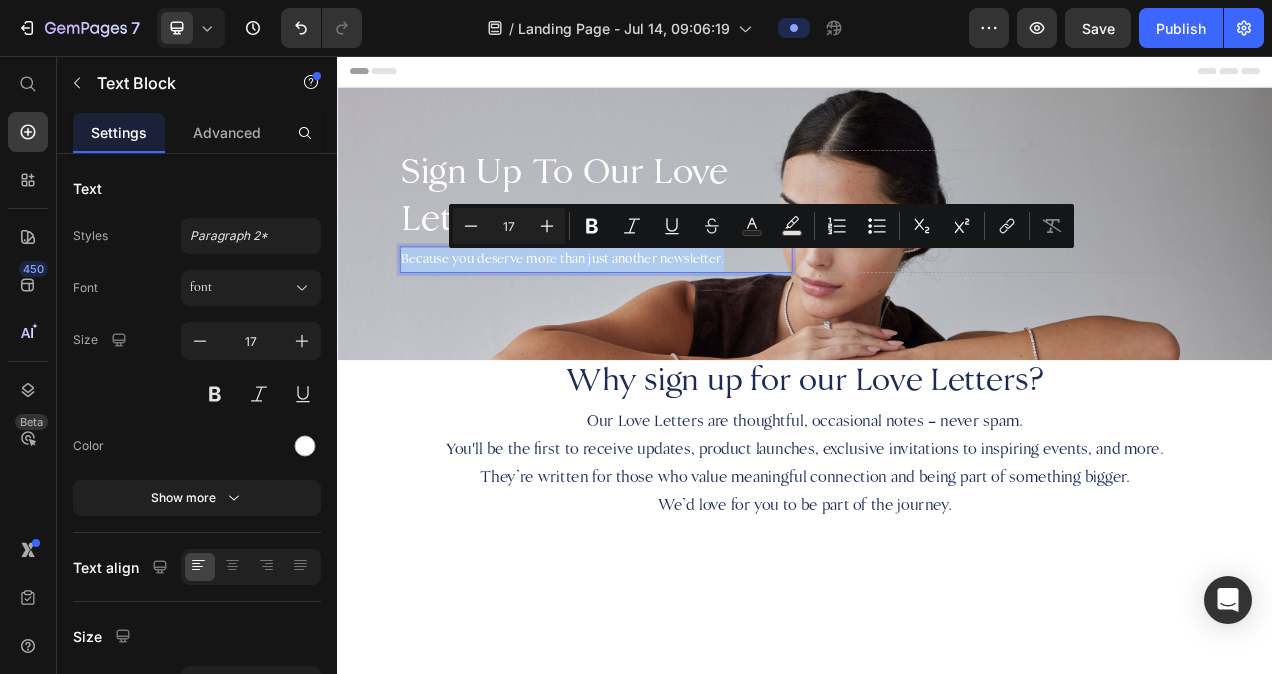 click on "Because you deserve more than just another newsletter." at bounding box center [669, 318] 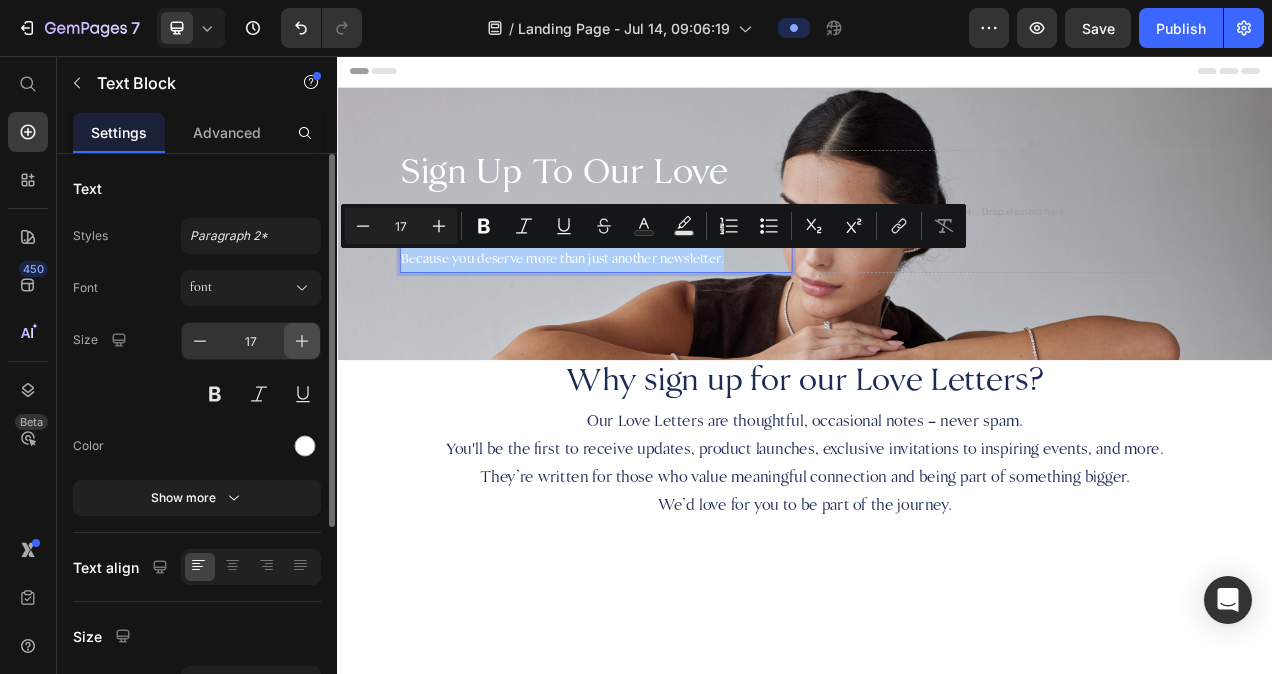 click 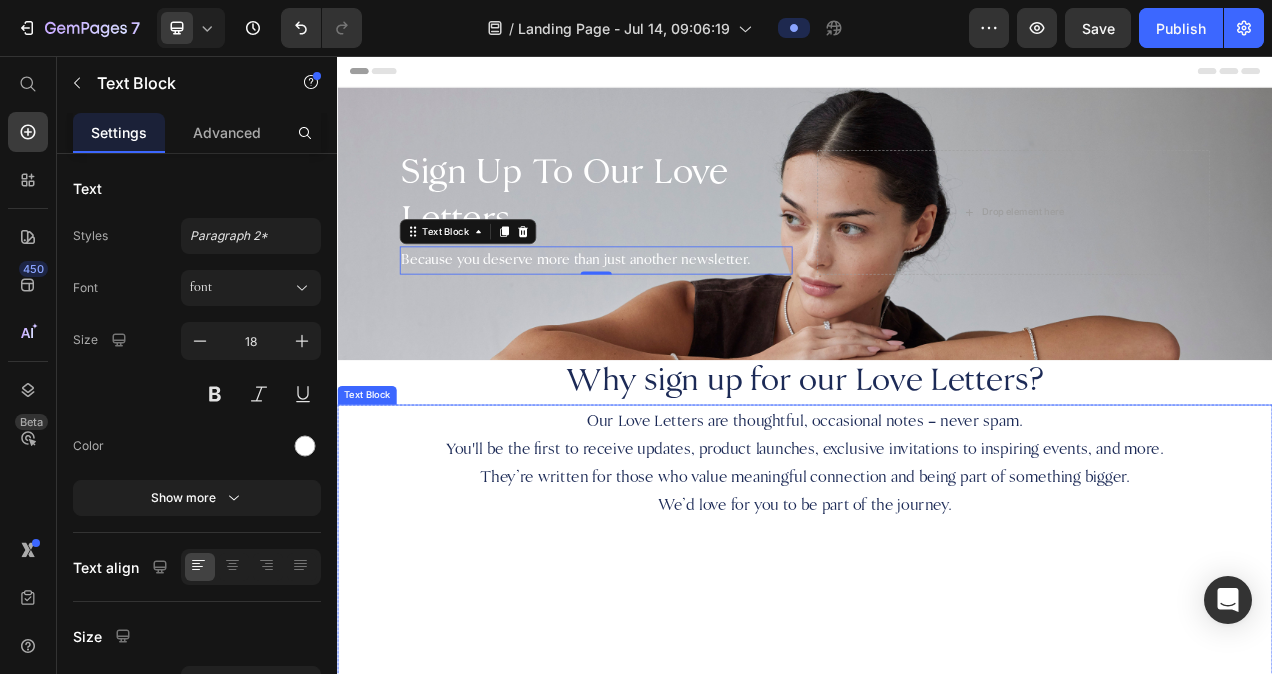 click on "⁠⁠⁠⁠⁠⁠⁠" at bounding box center (937, 796) 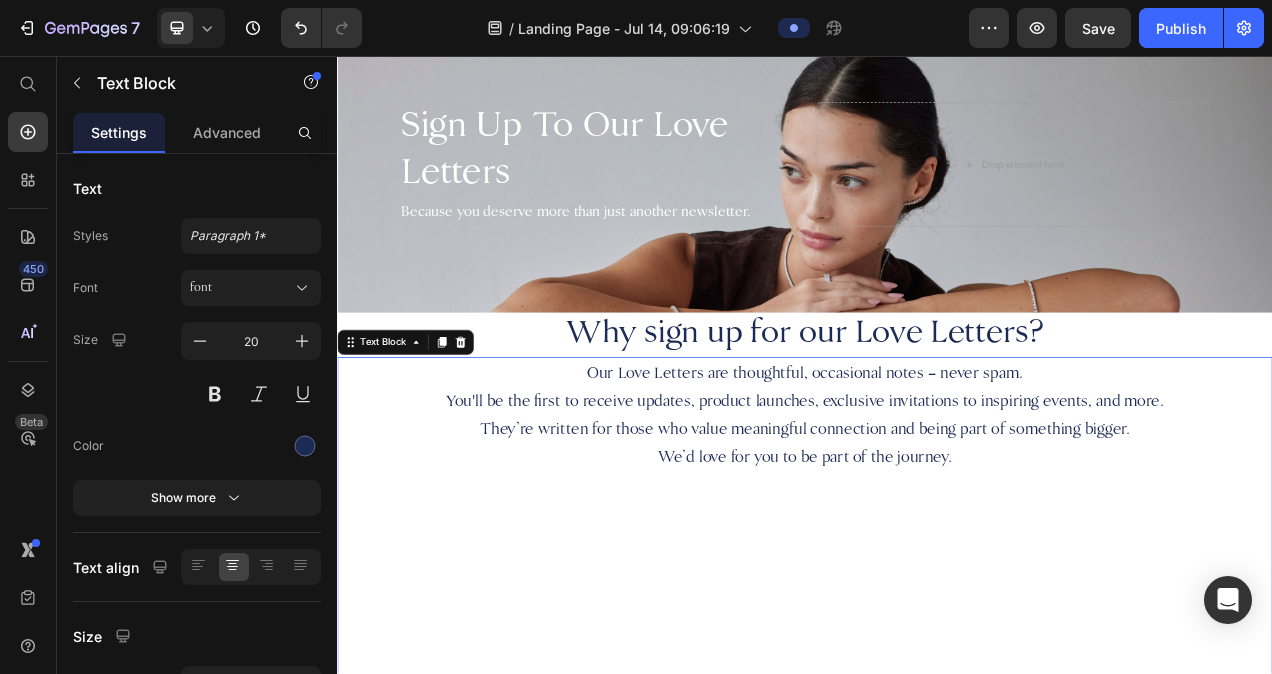 scroll, scrollTop: 62, scrollLeft: 0, axis: vertical 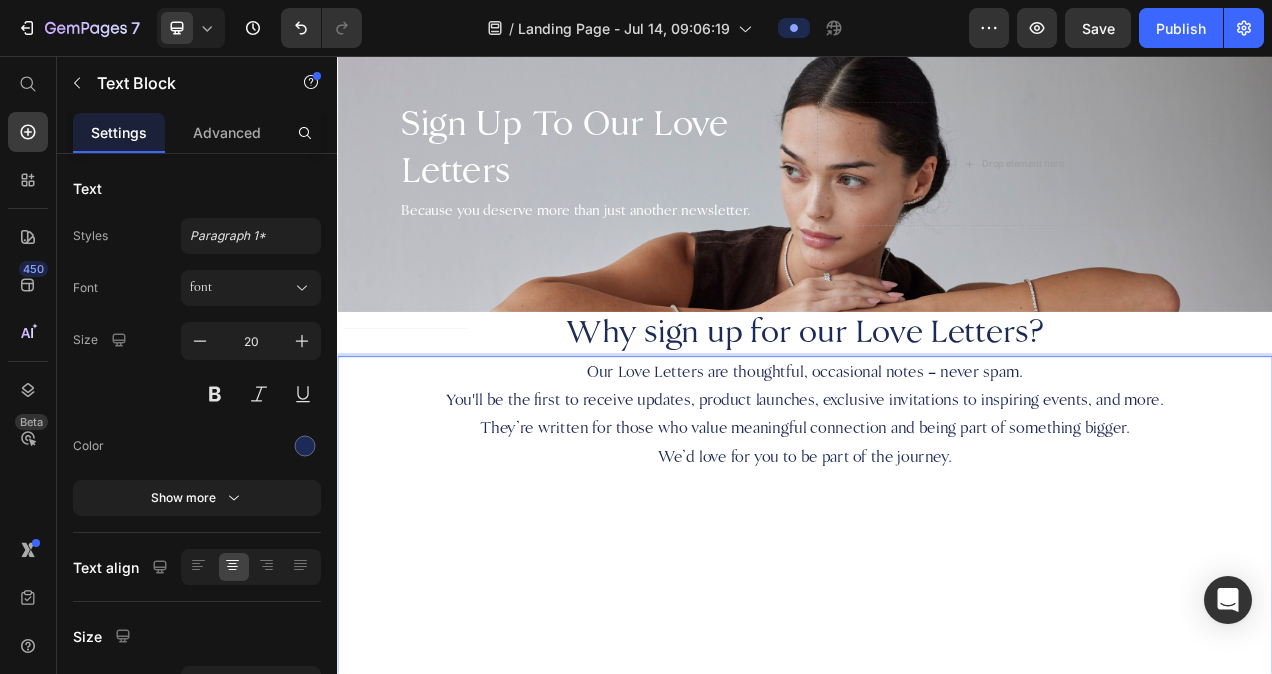 click on "You'll be the first to receive updates, product launches, exclusive invitations to inspiring events, and more." at bounding box center [937, 500] 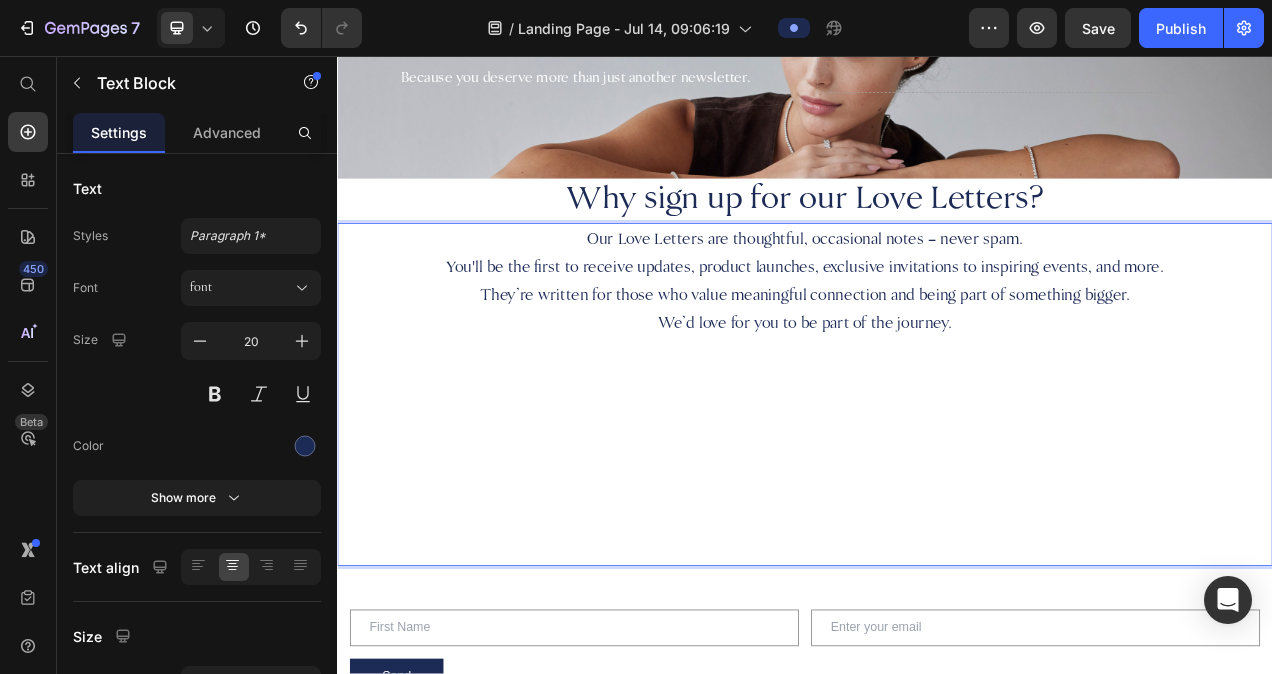 scroll, scrollTop: 237, scrollLeft: 0, axis: vertical 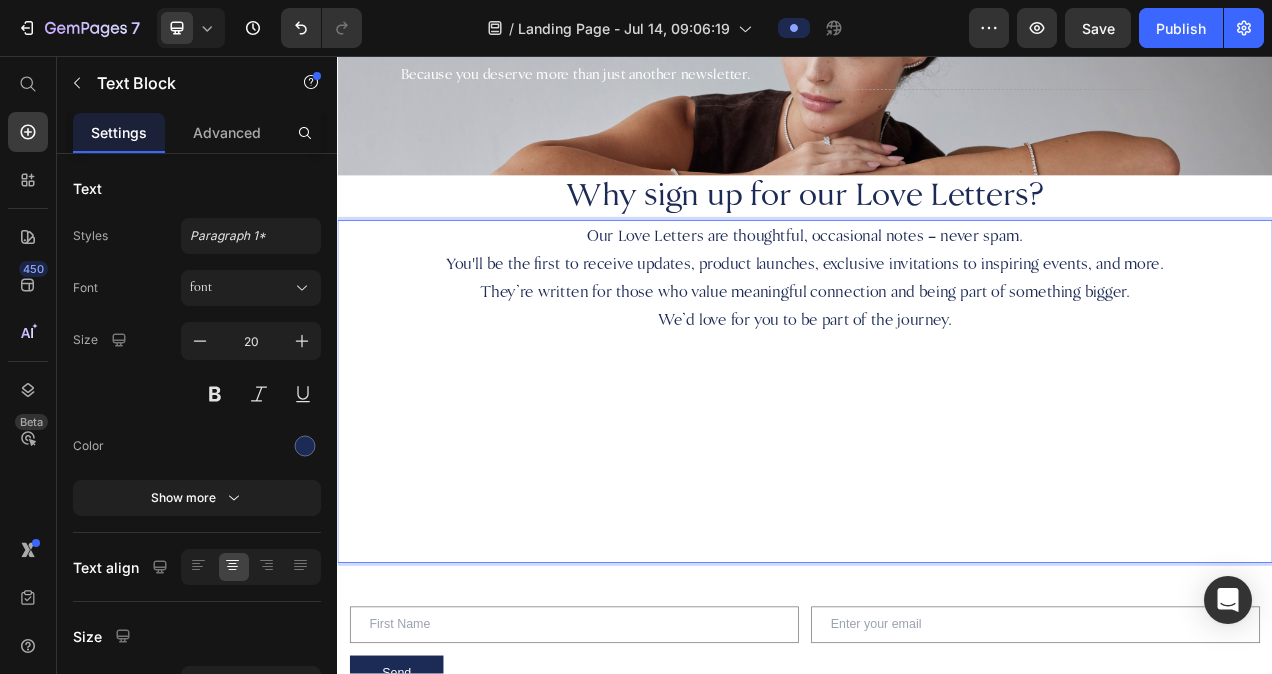 click on "We’d love for you to be part of the journey." at bounding box center (937, 397) 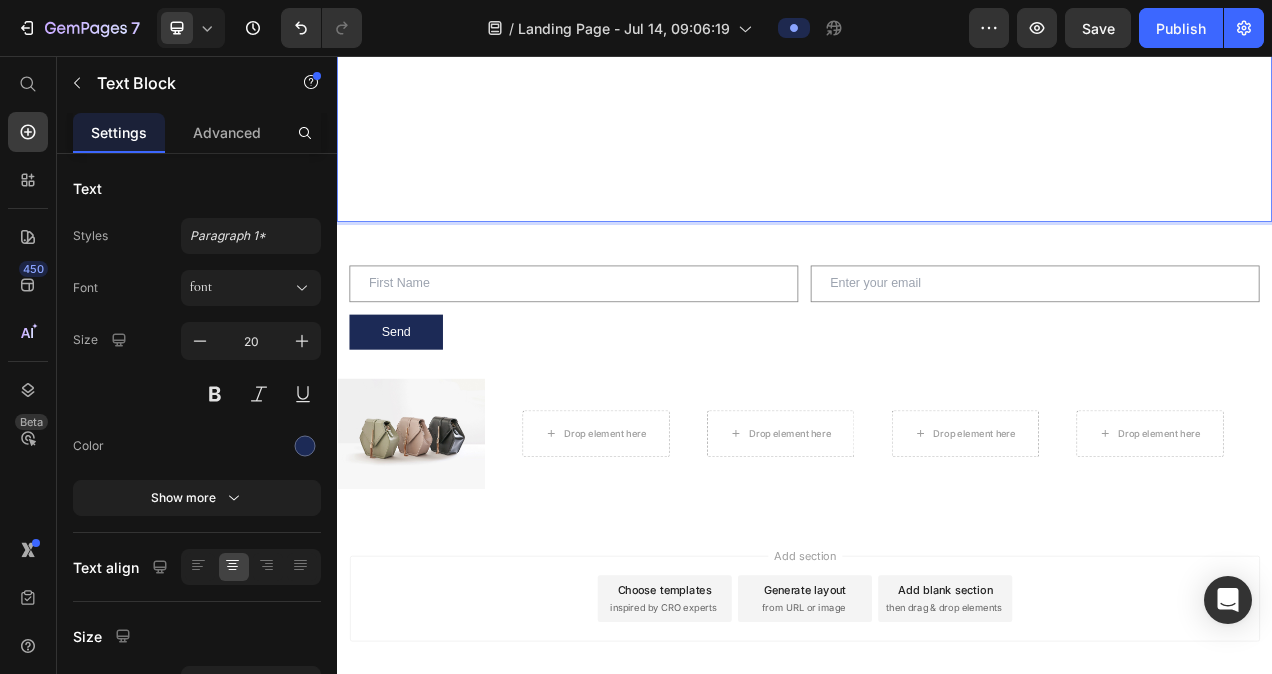 scroll, scrollTop: 673, scrollLeft: 0, axis: vertical 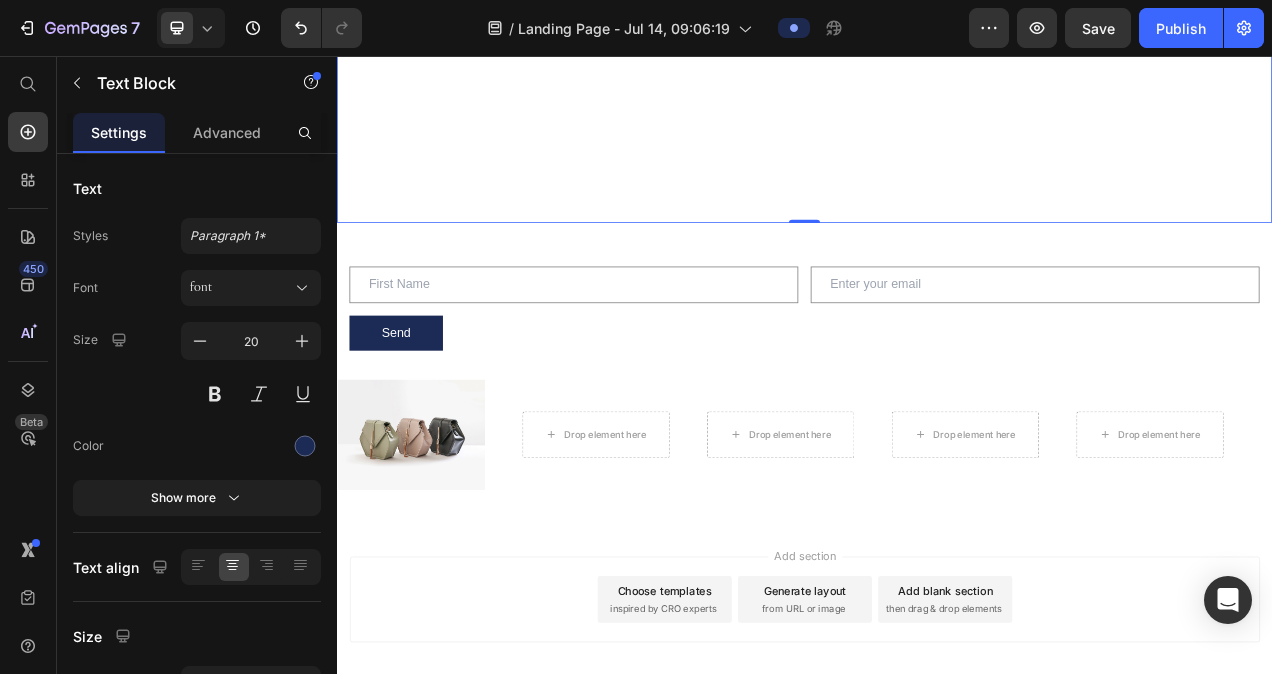 click on "Version history  /  Landing Page - [DATE], [TIME] Preview  Save   Publish  450 Beta Start with Sections Elements Hero Section Product Detail Brands Trusted Badges Guarantee Product Breakdown How to use Testimonials Compare Bundle FAQs Social Proof Brand Story Product List Collection Blog List Contact Sticky Add to Cart Custom Footer Browse Library 450 Layout
Row
Row
Row
Row Text
Heading
Text Block Button
Button
Button
Sticky Back to top Media
Image" at bounding box center (636, 0) 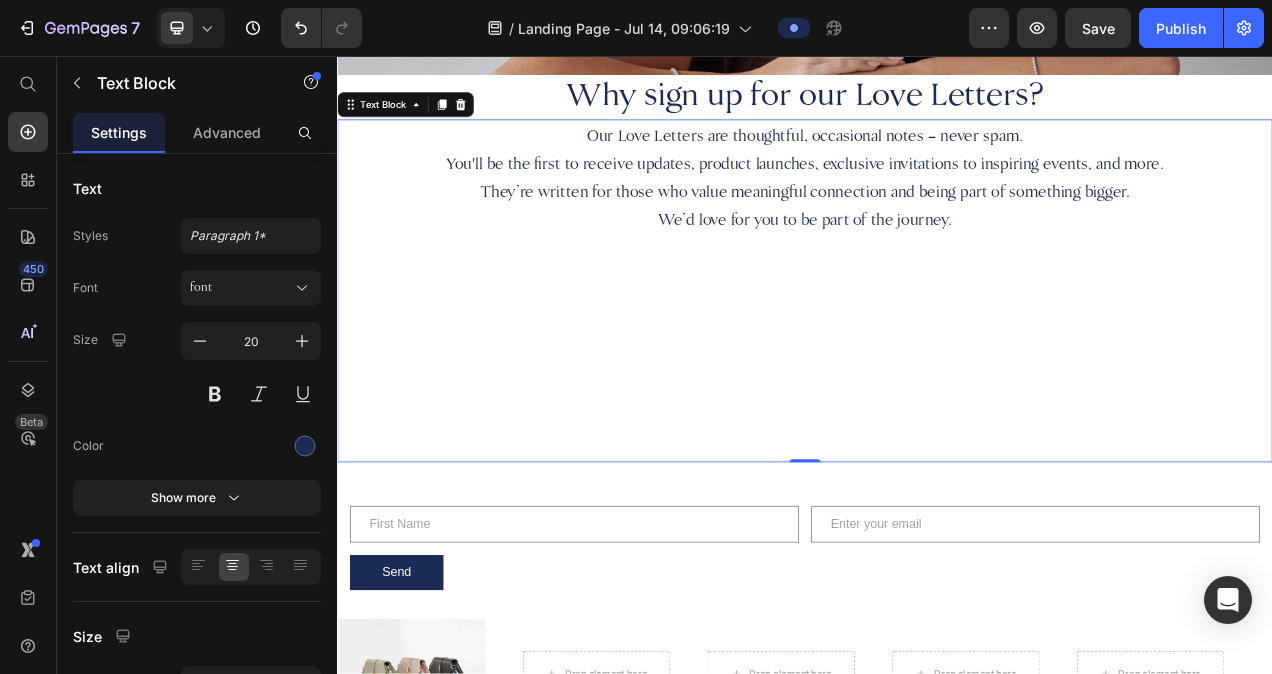 scroll, scrollTop: 0, scrollLeft: 0, axis: both 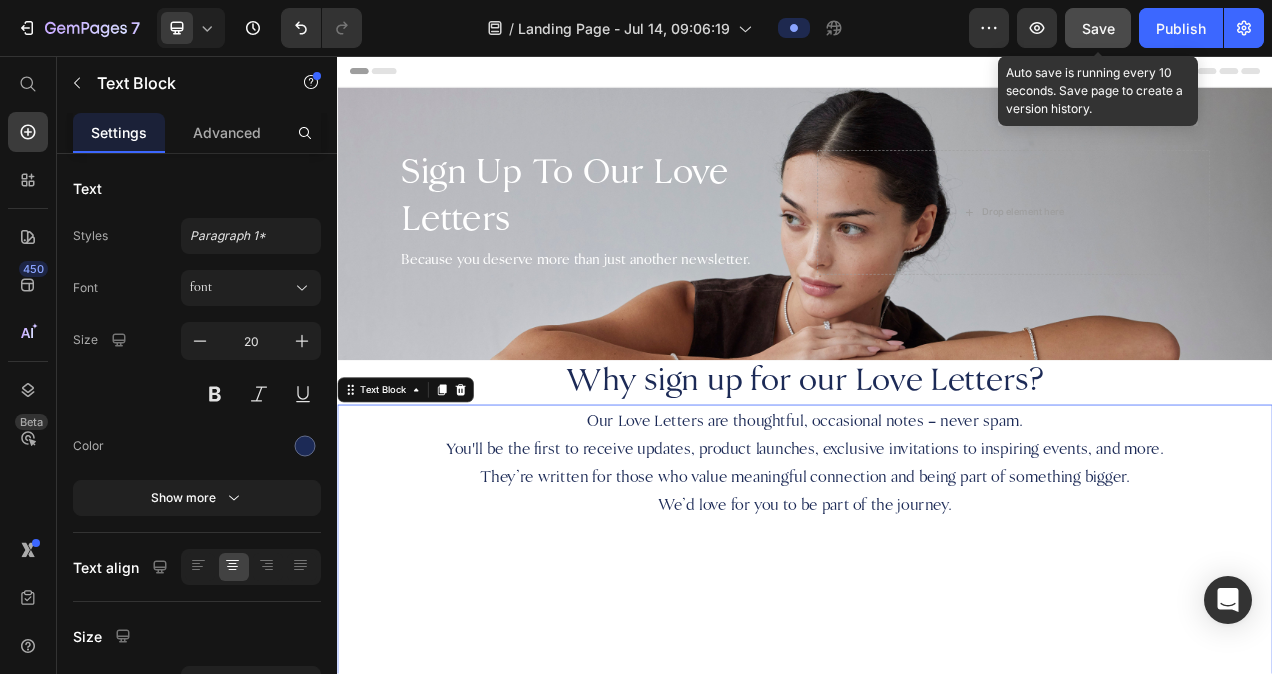 click on "Save" at bounding box center (1098, 28) 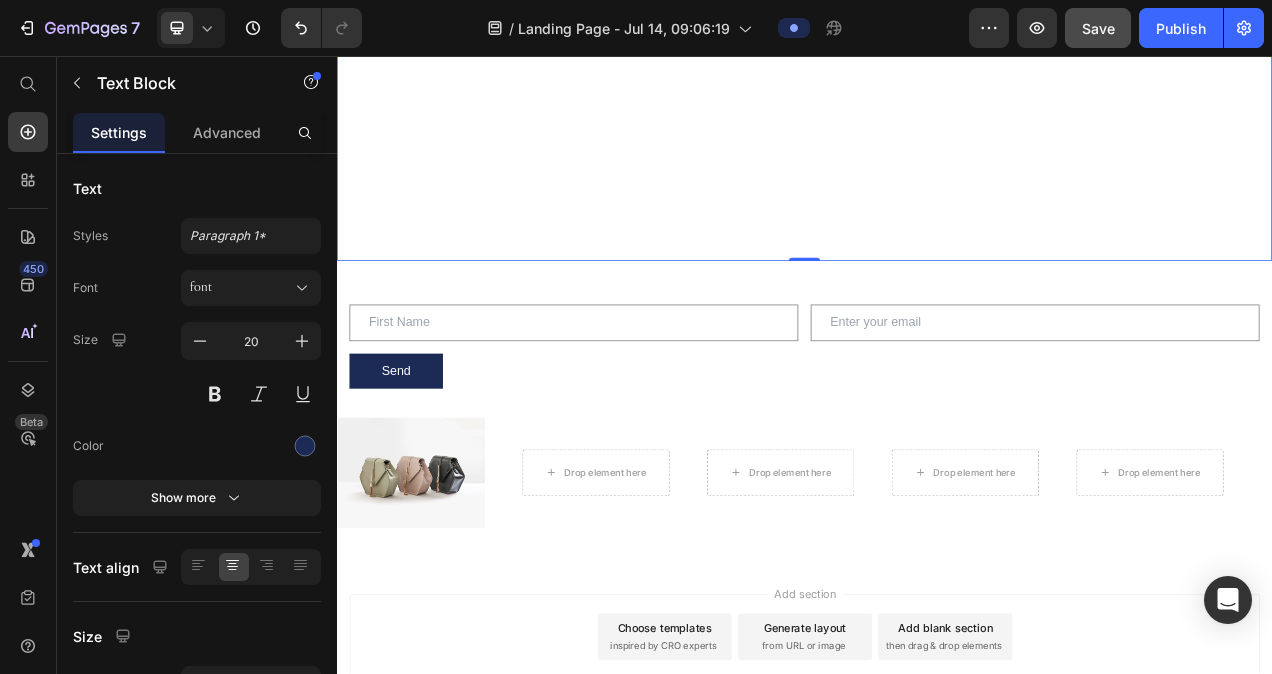 scroll, scrollTop: 624, scrollLeft: 0, axis: vertical 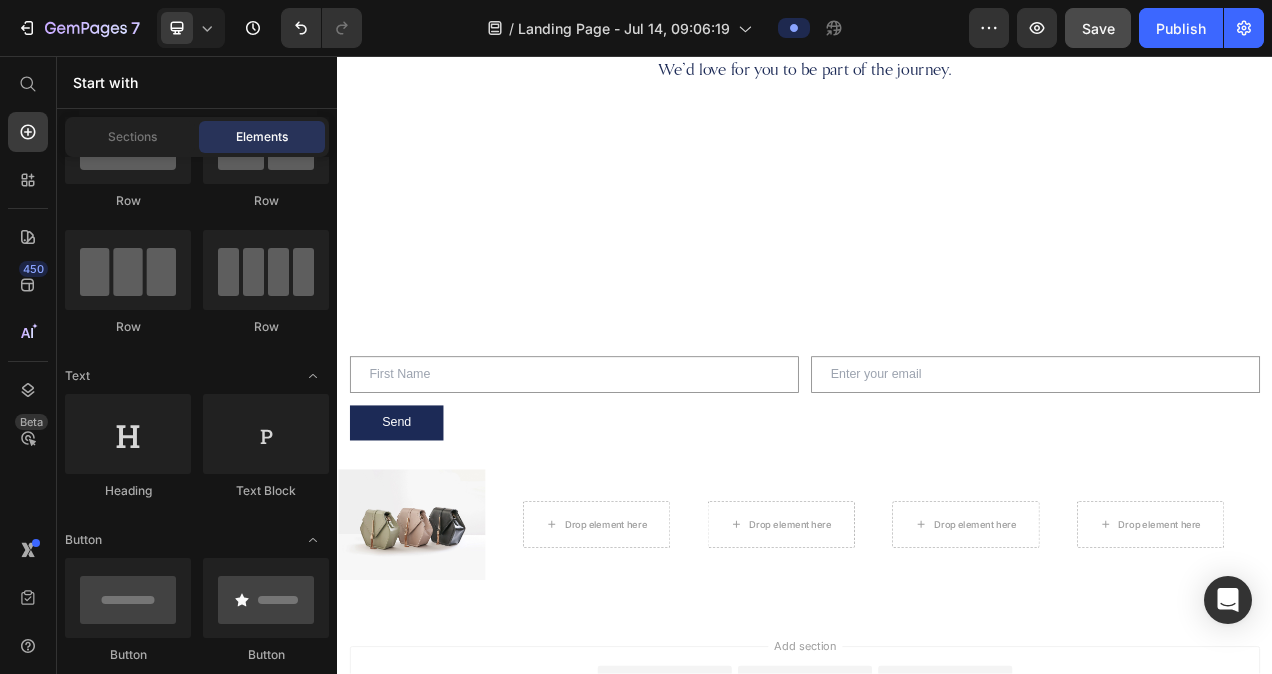 click on "Add section Choose templates inspired by CRO experts Generate layout from URL or image Add blank section then drag & drop elements" at bounding box center [937, 869] 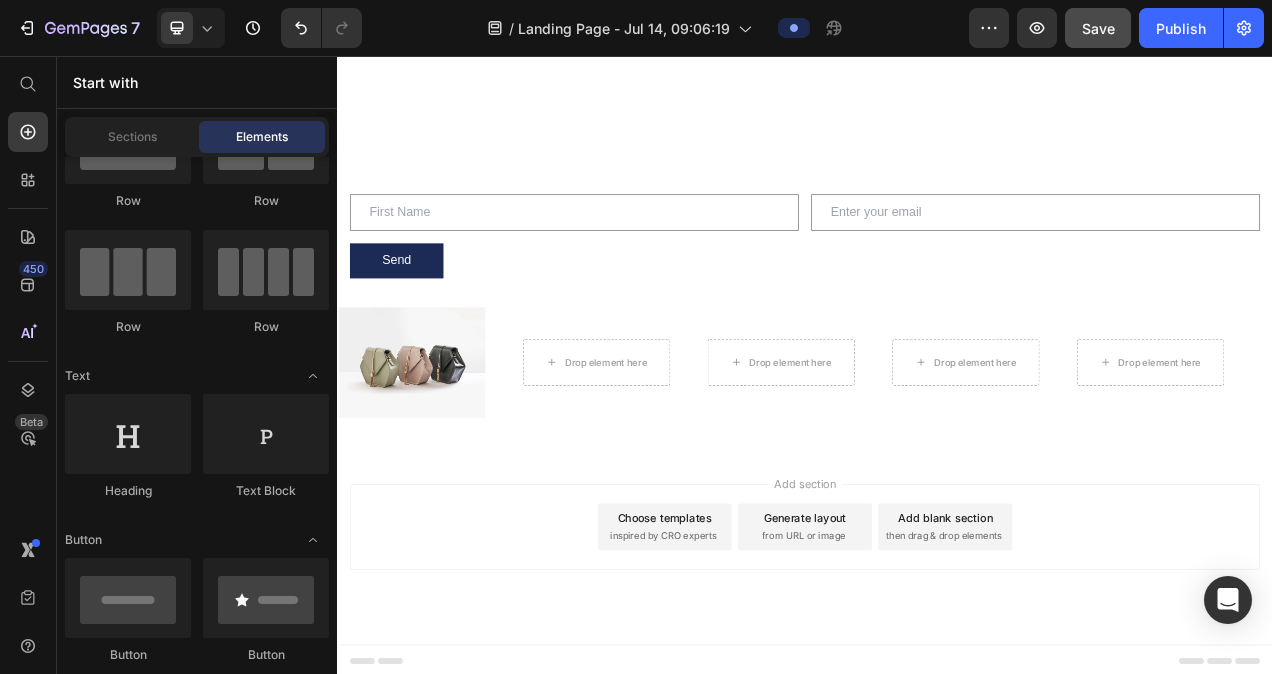 scroll, scrollTop: 0, scrollLeft: 0, axis: both 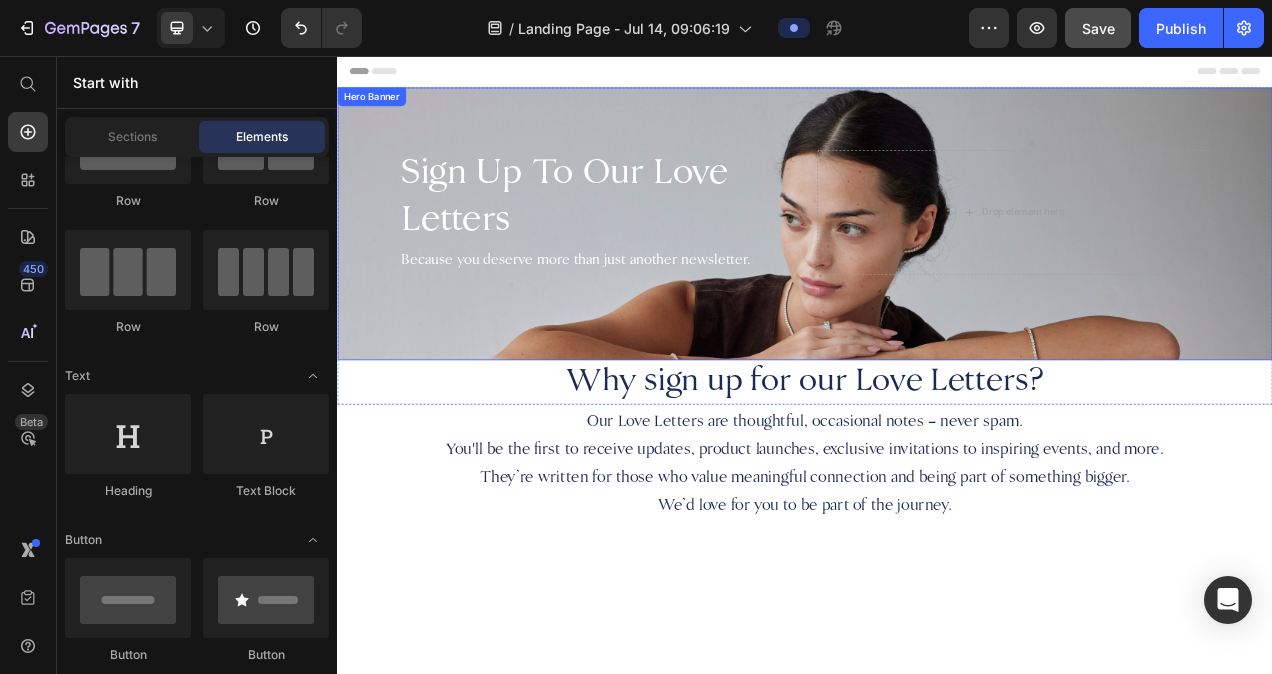 click on "Sign Up To Our Love Letters Heading Because you deserve more than just another newsletter. Text Block
Drop element here" at bounding box center [937, 257] 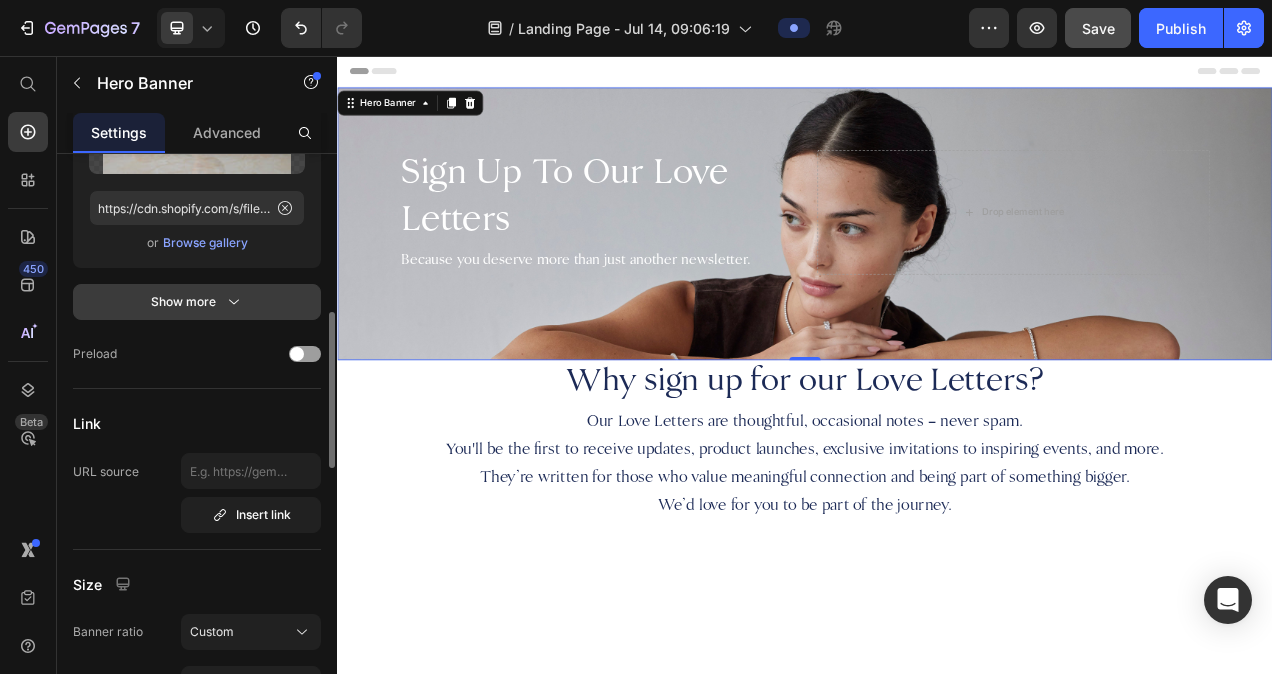 scroll, scrollTop: 592, scrollLeft: 0, axis: vertical 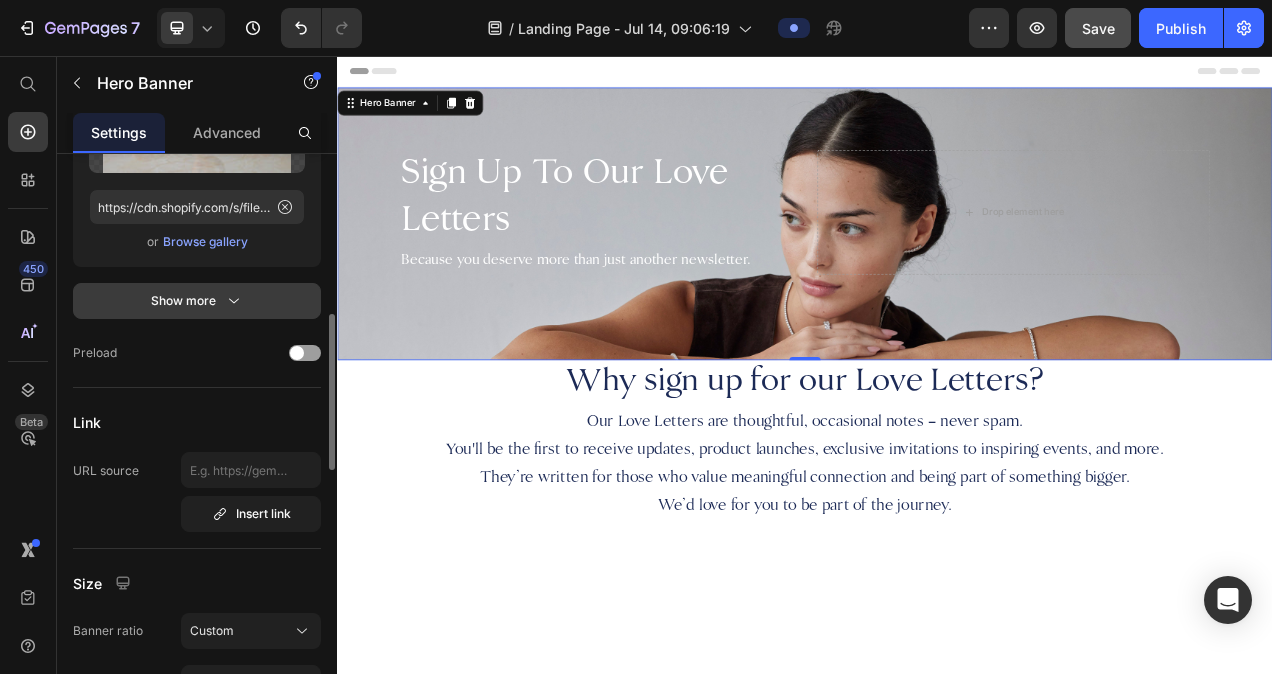 click 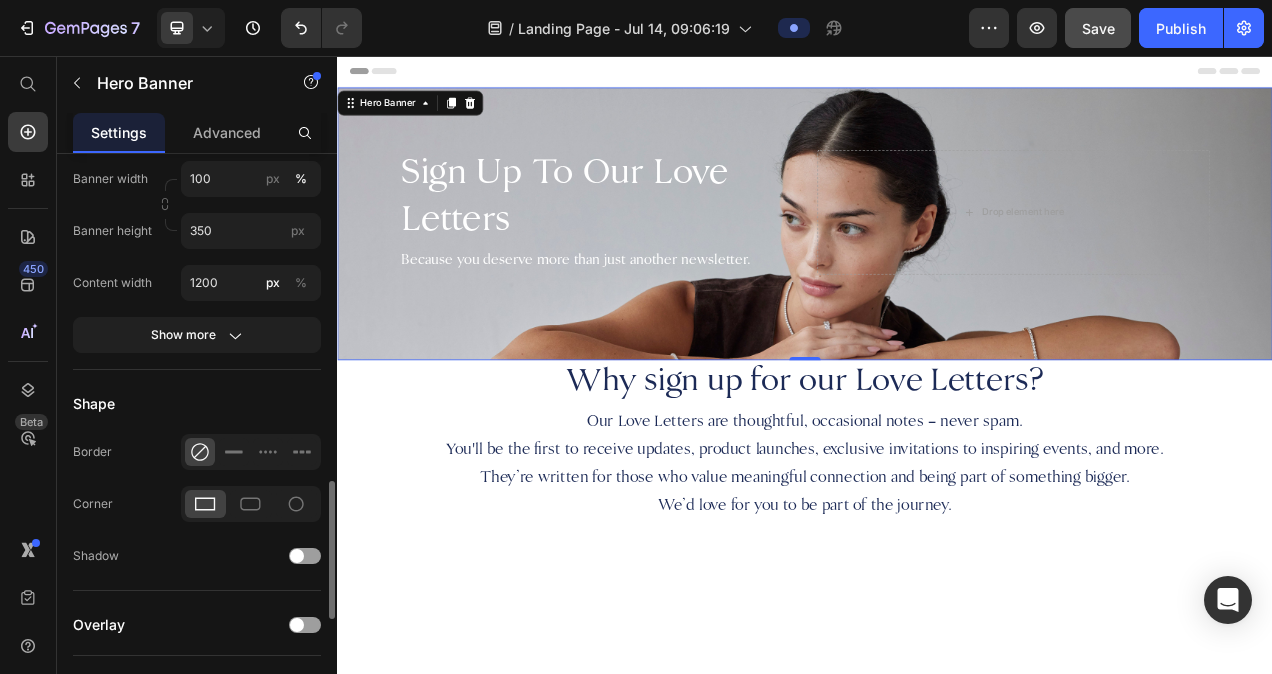 scroll, scrollTop: 1370, scrollLeft: 0, axis: vertical 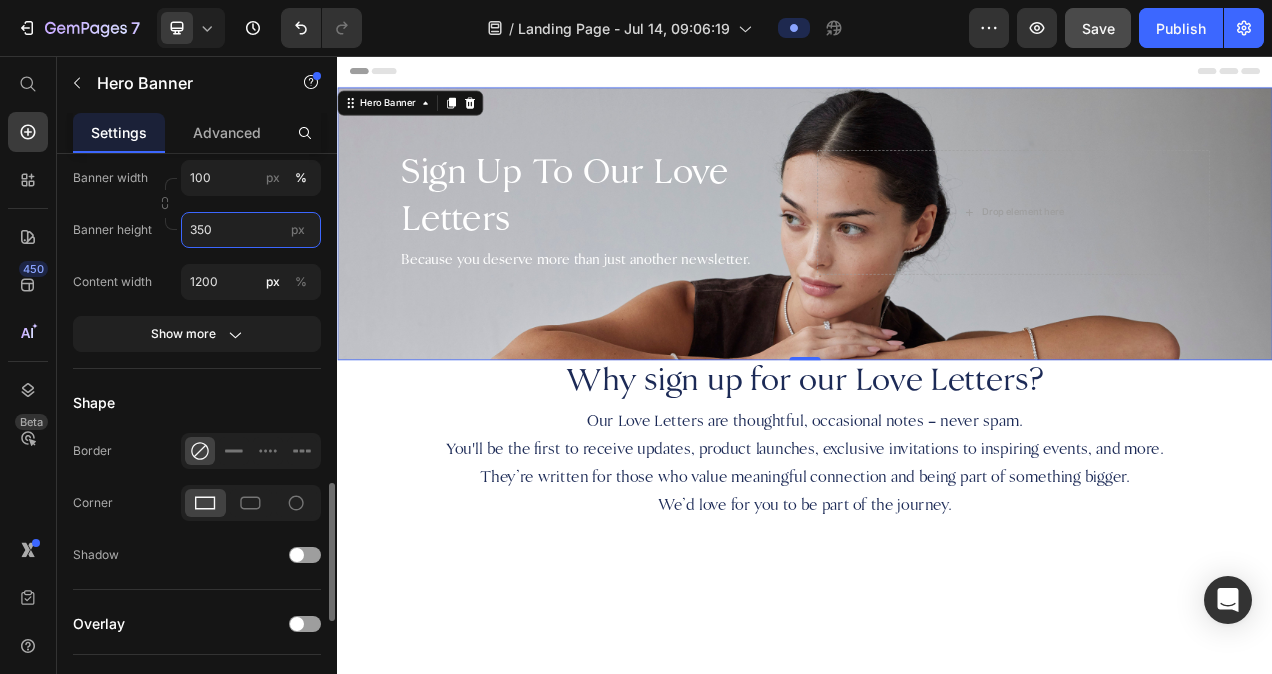 click on "350" at bounding box center [251, 230] 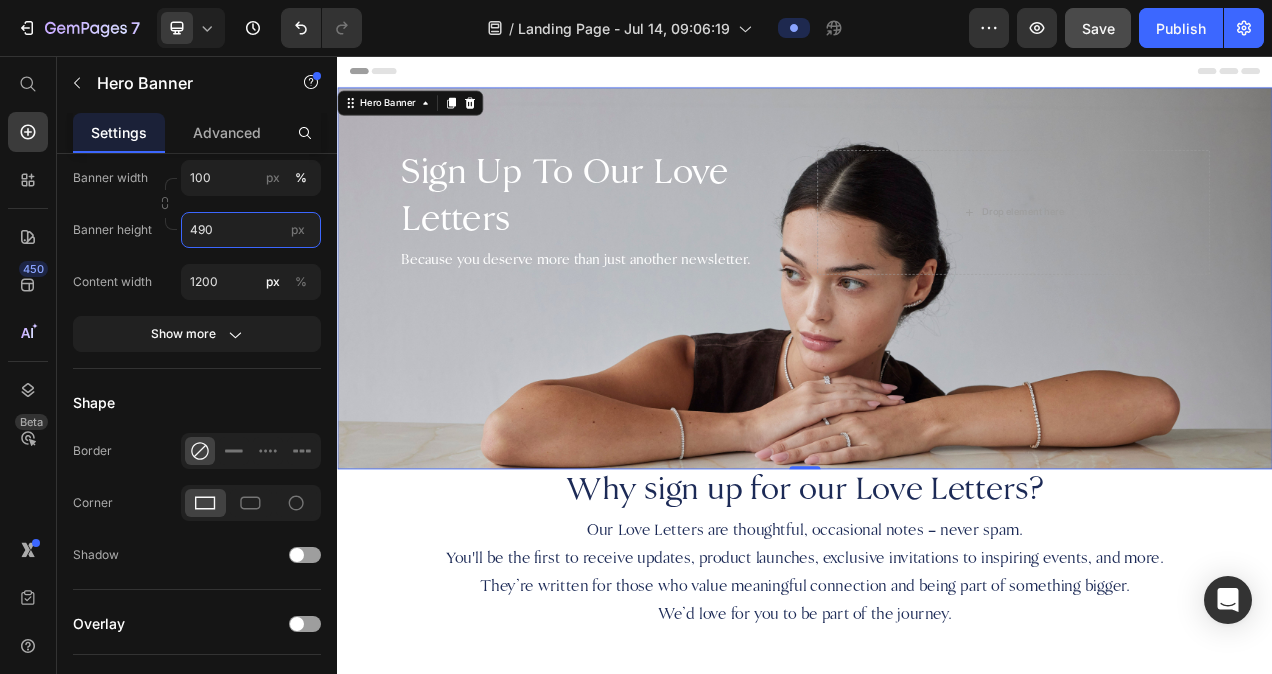 type on "490" 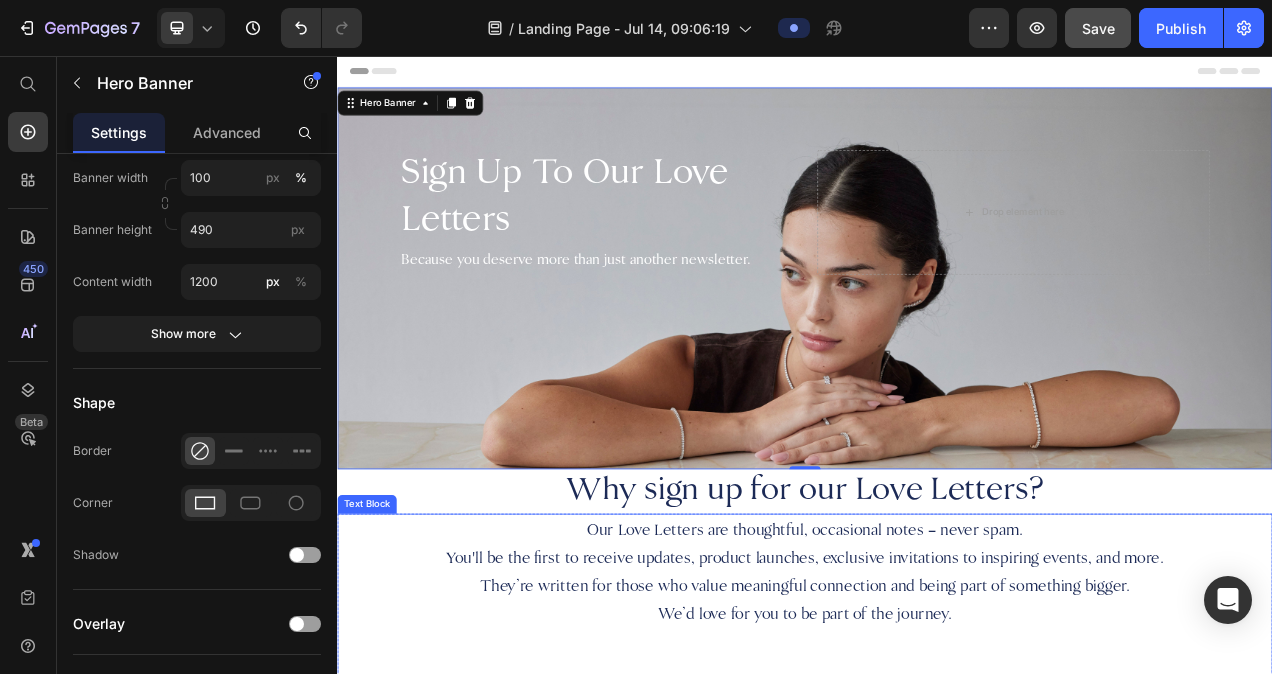 click on "They’re written for those who value meaningful connection and being part of something bigger." at bounding box center [937, 738] 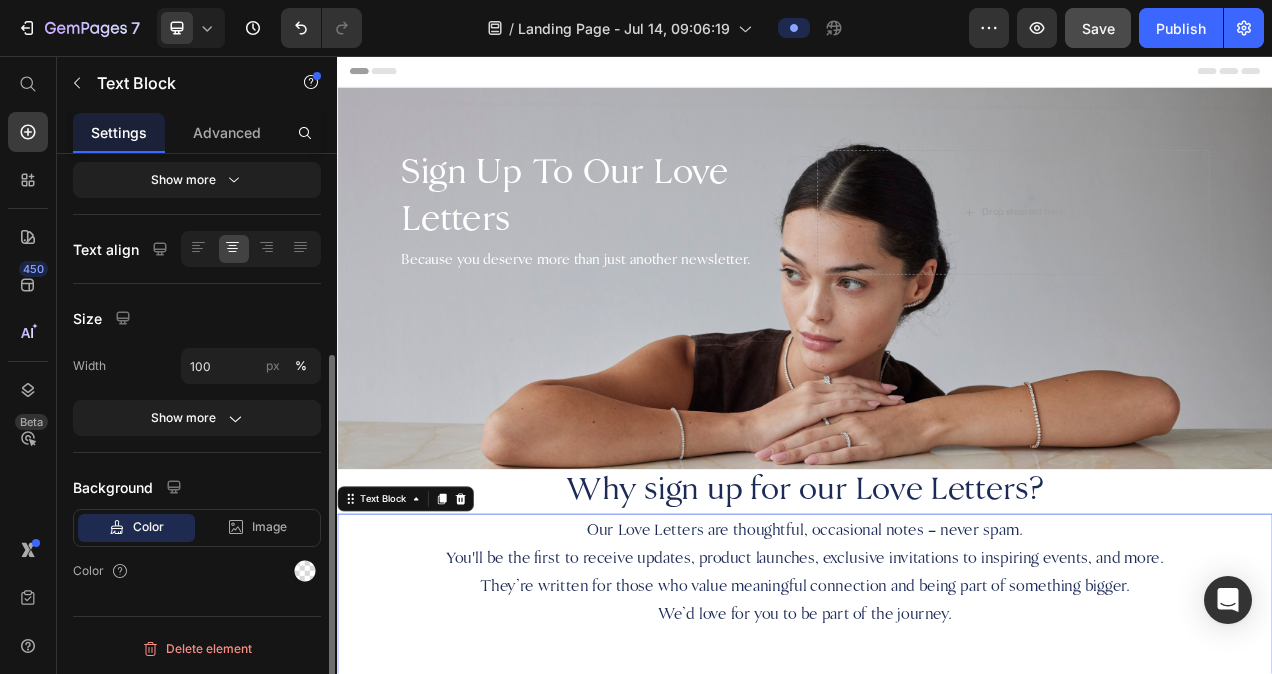 scroll, scrollTop: 0, scrollLeft: 0, axis: both 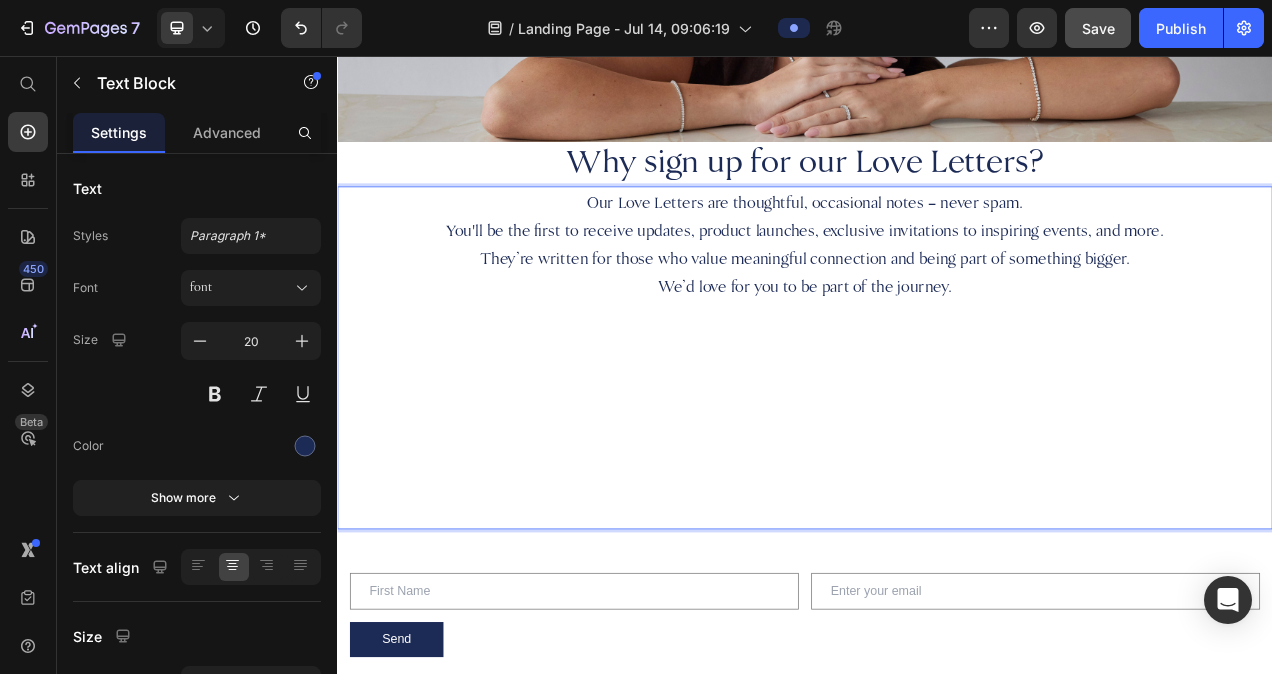 click on "⁠⁠⁠⁠⁠⁠⁠" at bounding box center [937, 516] 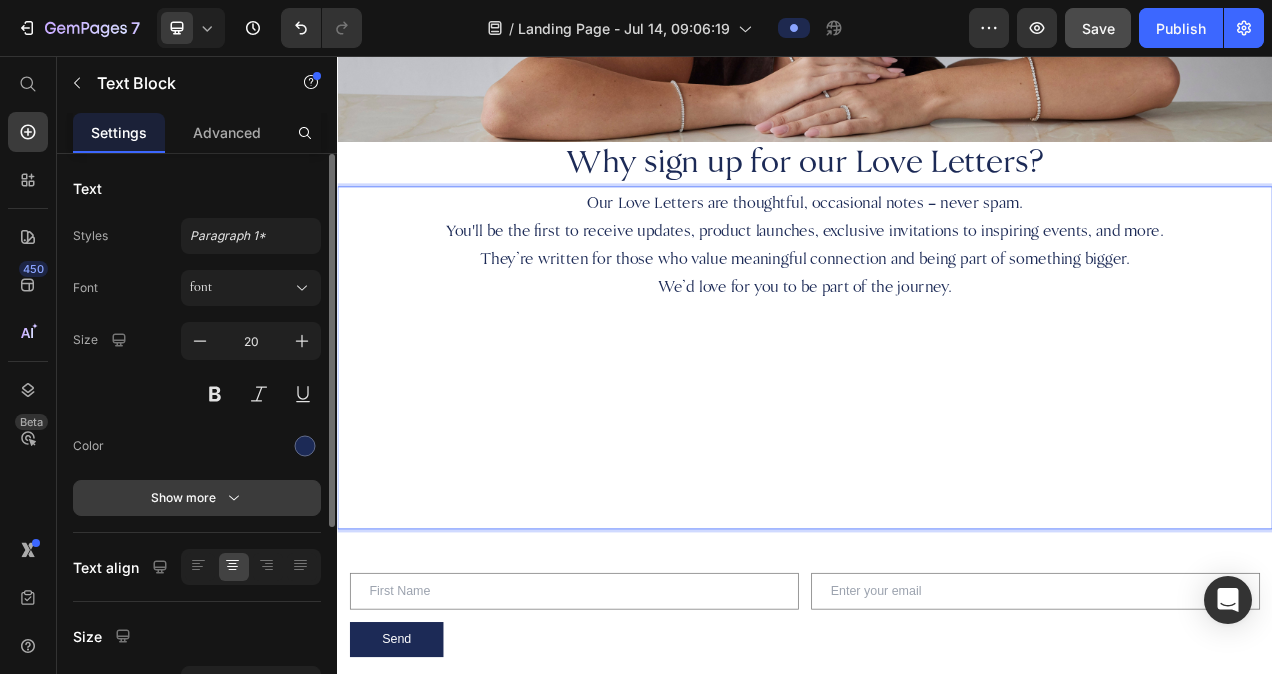 click on "Show more" at bounding box center (197, 498) 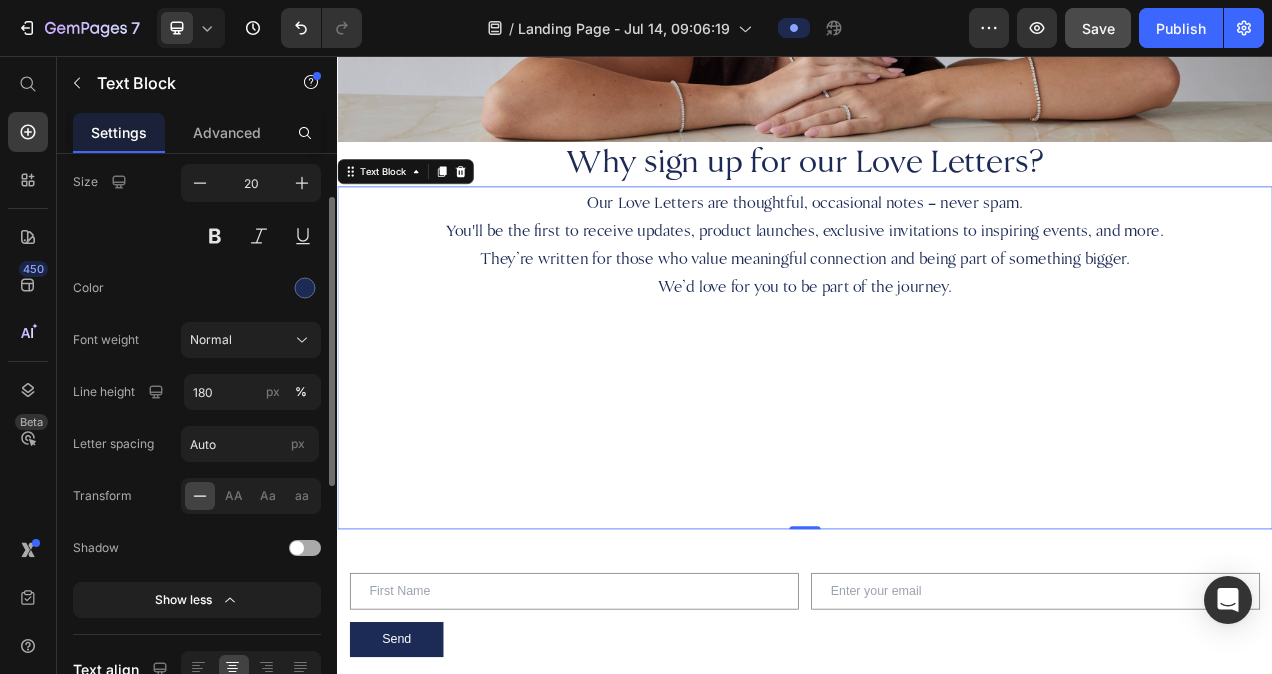scroll, scrollTop: 167, scrollLeft: 0, axis: vertical 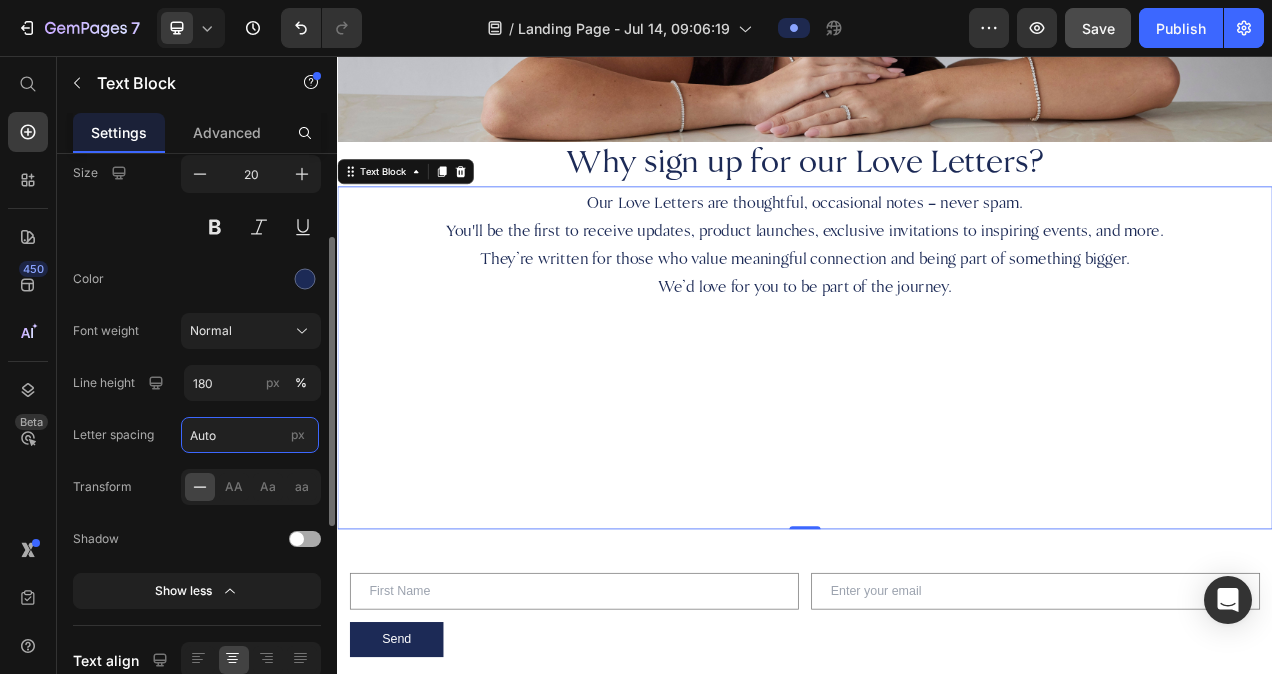 click on "Auto" at bounding box center (250, 435) 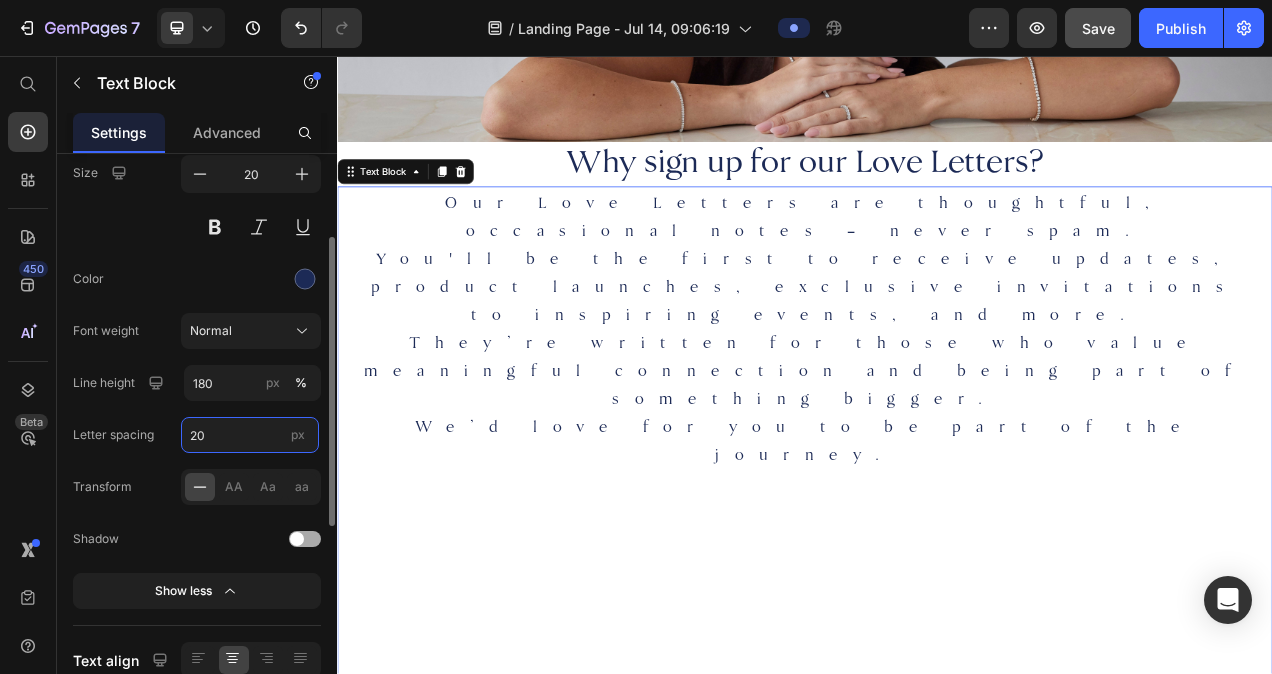 type on "2" 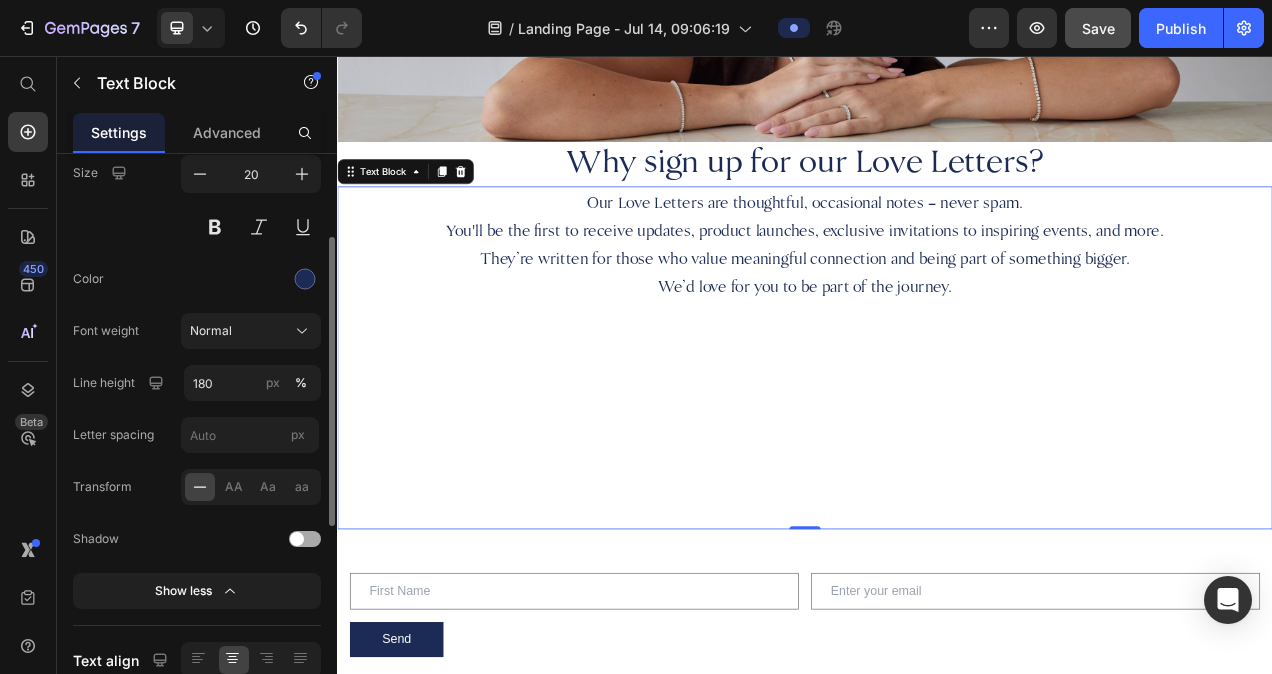 type on "Auto" 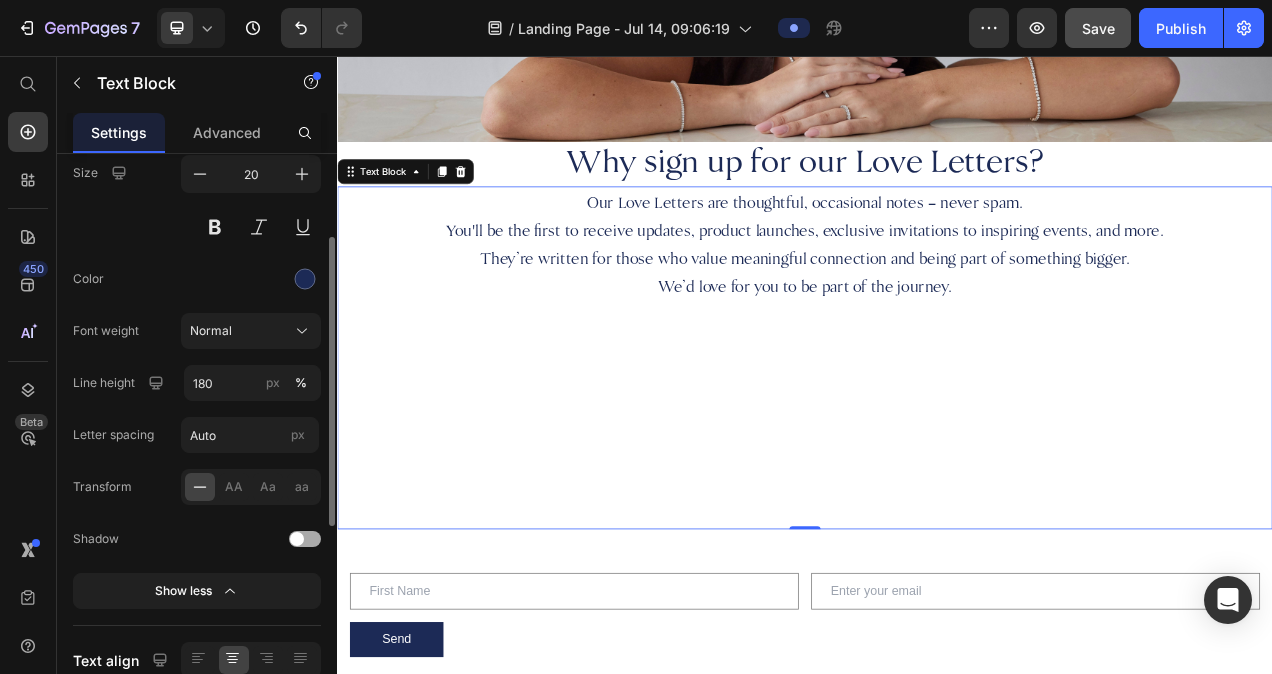 click on "Color" at bounding box center (197, 279) 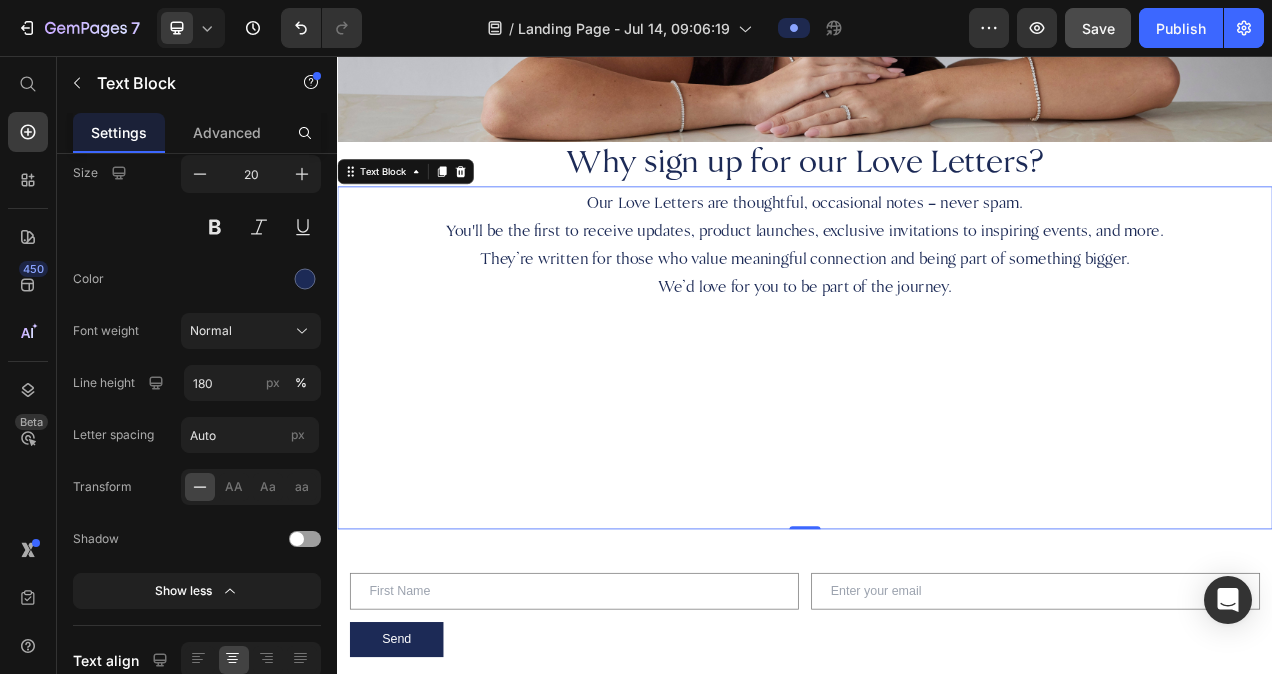 click on "Our Love Letters are thoughtful, occasional notes – never spam. You'll be the first to receive updates, product launches, exclusive invitations to inspiring events, and more. They’re written for those who value meaningful connection and being part of something bigger. We’d love for you to be part of the journey. ⁠⁠⁠⁠⁠⁠⁠" at bounding box center (937, 444) 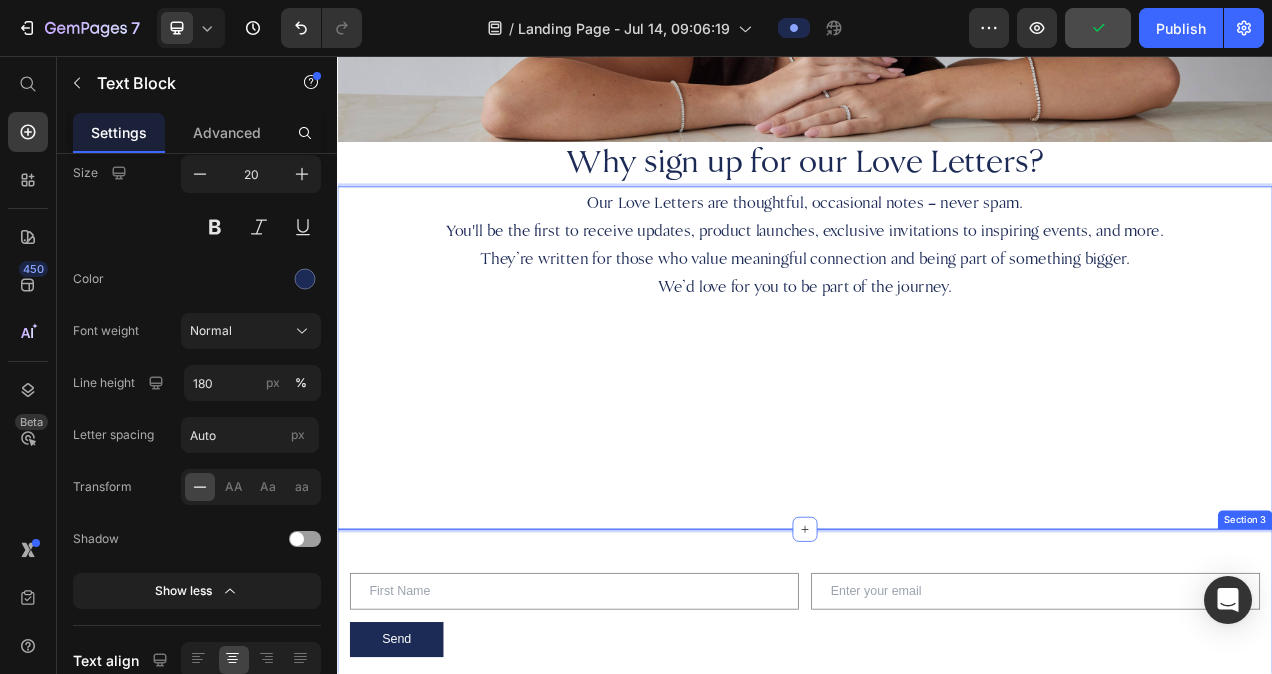 click on "Text Field Email Field Row Send Submit Button Contact Form Image
Drop element here
Drop element here
Drop element here
Drop element here Image
Drop element here
Drop element here
Drop element here
Drop element here Marquee Section 3" at bounding box center (937, 858) 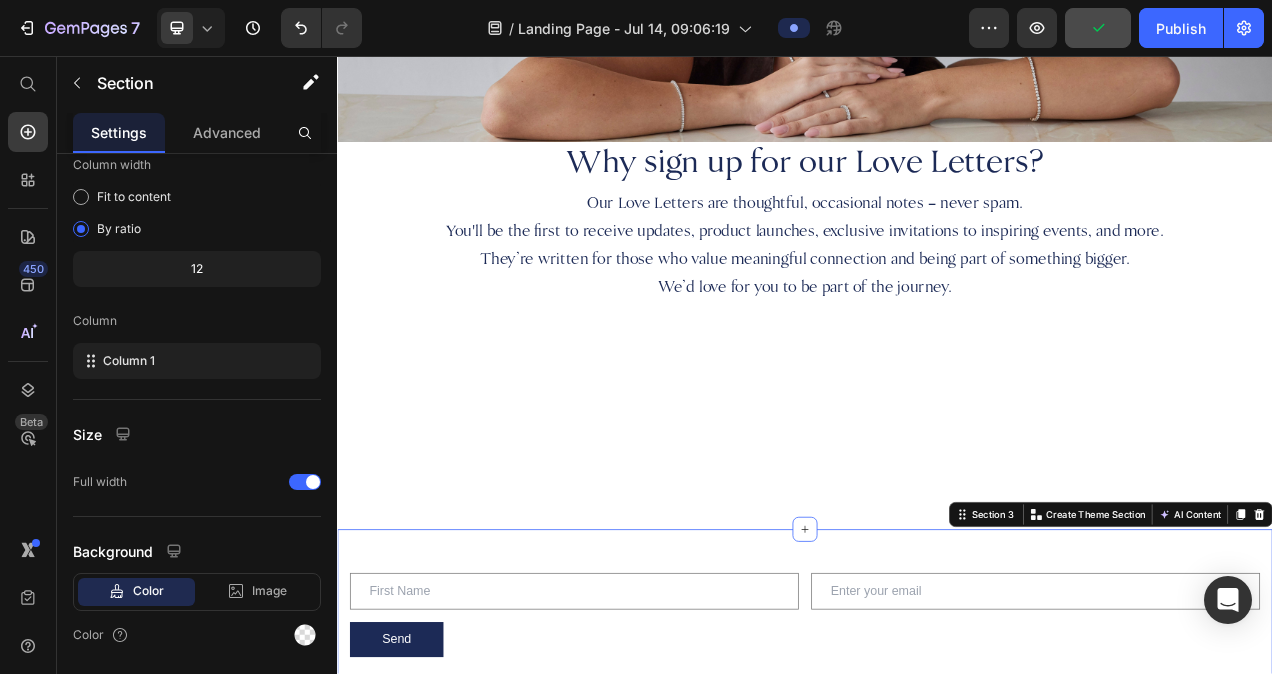 scroll, scrollTop: 0, scrollLeft: 0, axis: both 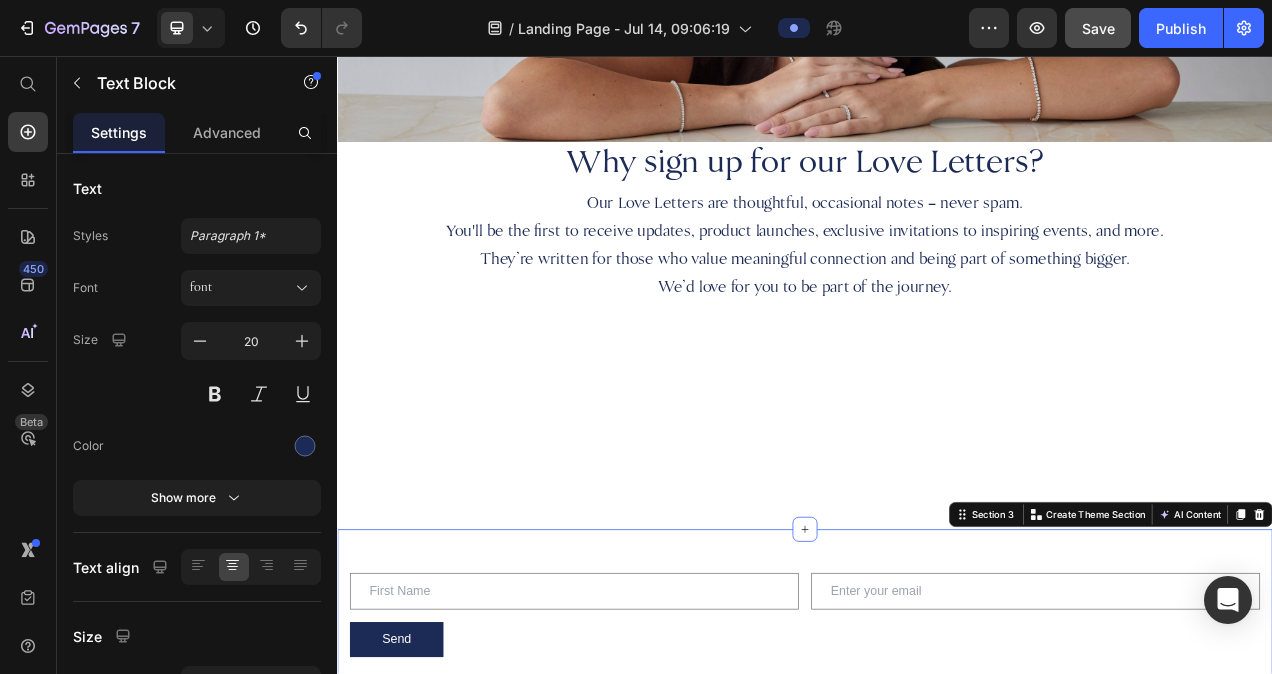 click on "Text Field Email Field Row Send Submit Button Contact Form Image
Drop element here
Drop element here
Drop element here
Drop element here Image
Drop element here
Drop element here
Drop element here
Drop element here Marquee Section 3   You can create reusable sections Create Theme Section AI Content Write with GemAI What would you like to describe here? Tone and Voice Persuasive Product Initial Necklace Show more Generate" at bounding box center [937, 858] 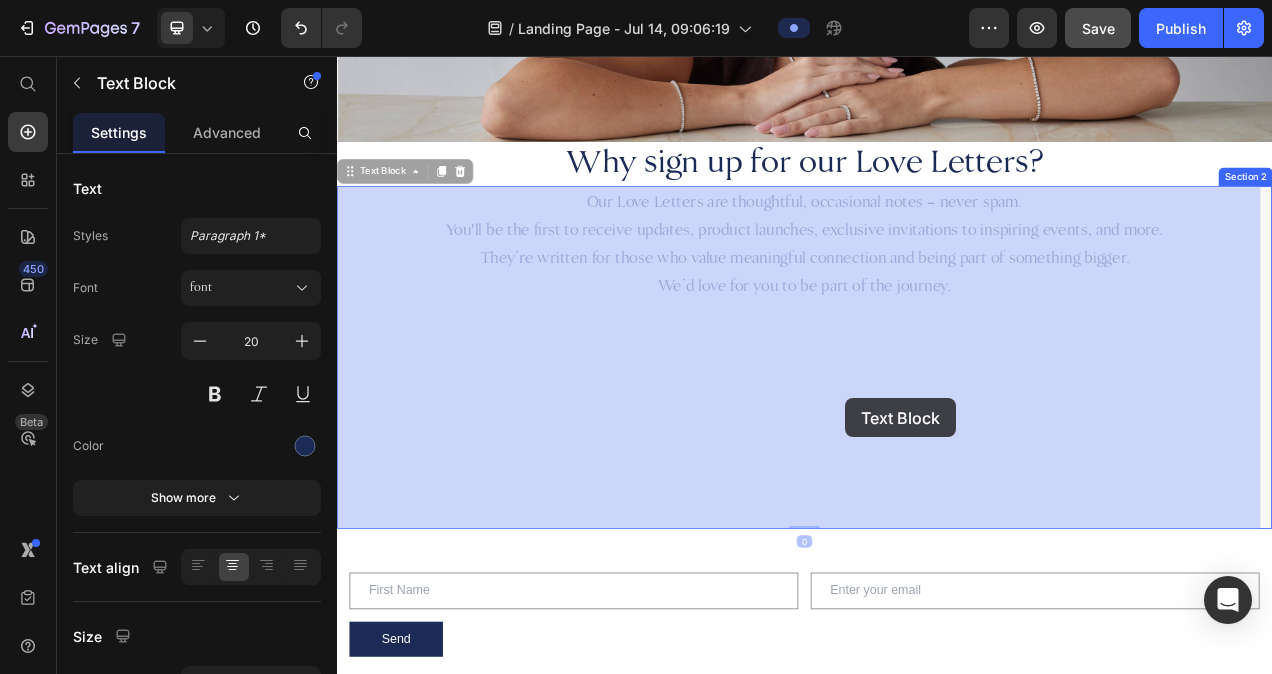 drag, startPoint x: 985, startPoint y: 660, endPoint x: 995, endPoint y: 476, distance: 184.27155 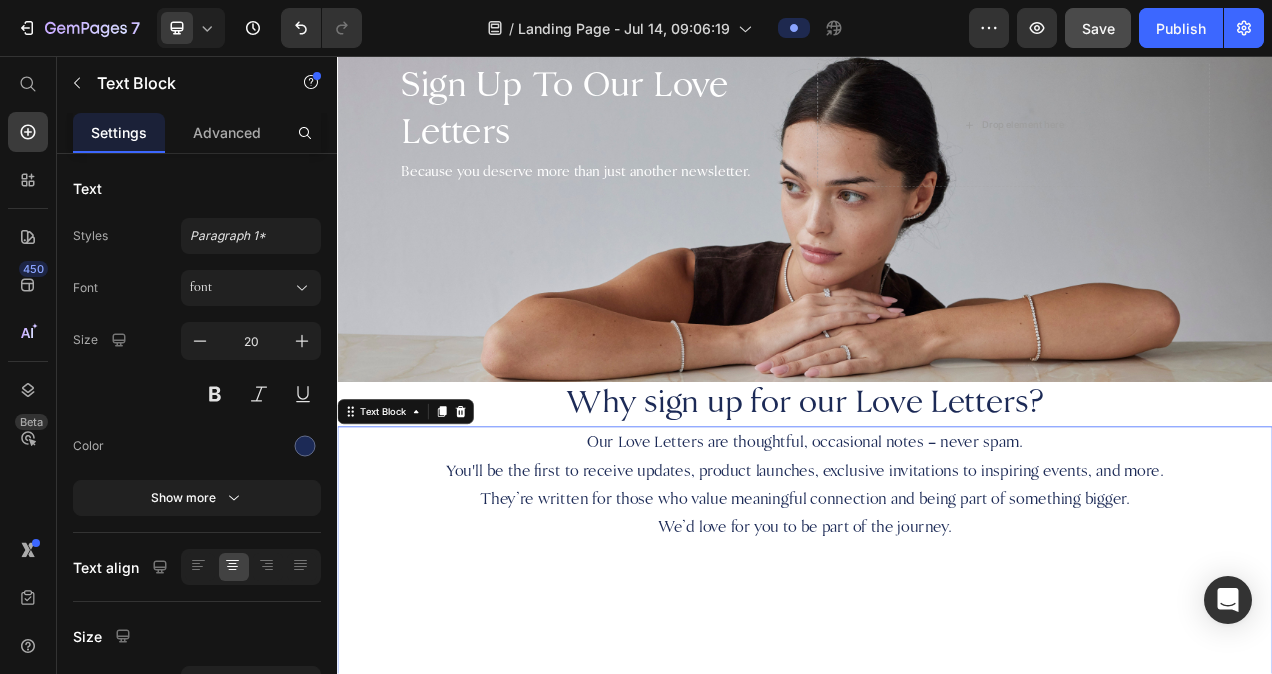 scroll, scrollTop: 0, scrollLeft: 0, axis: both 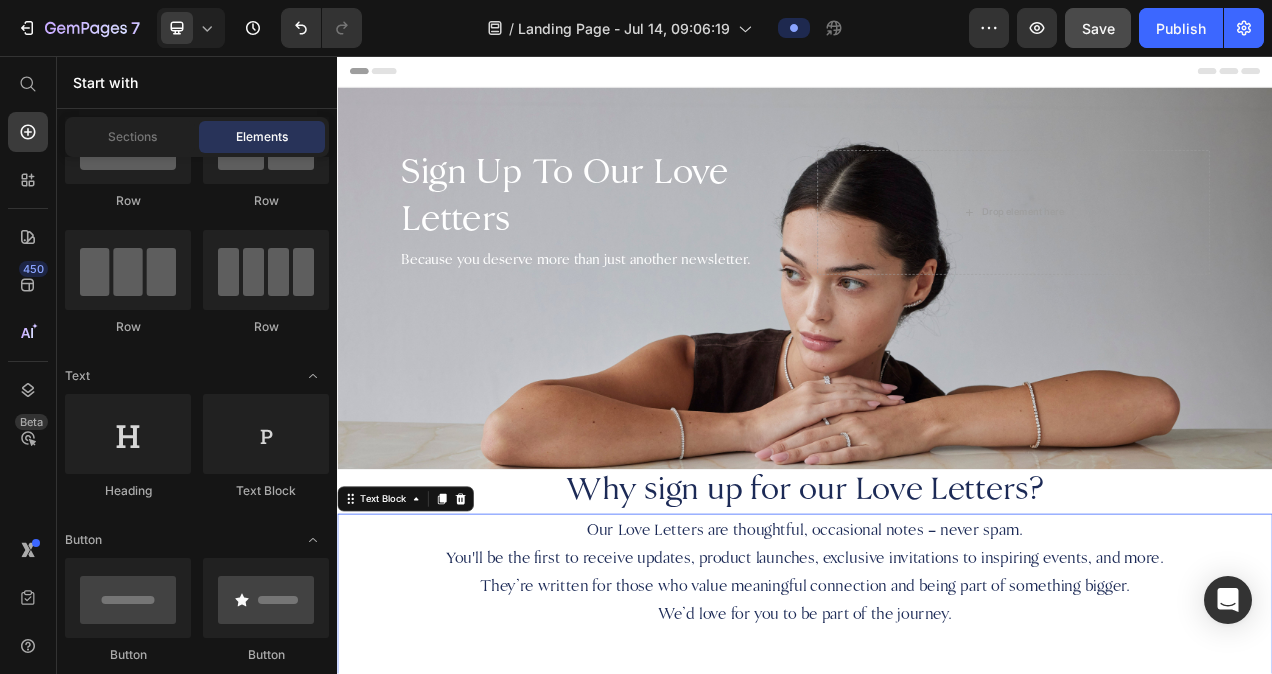 click on "Header" at bounding box center (937, 76) 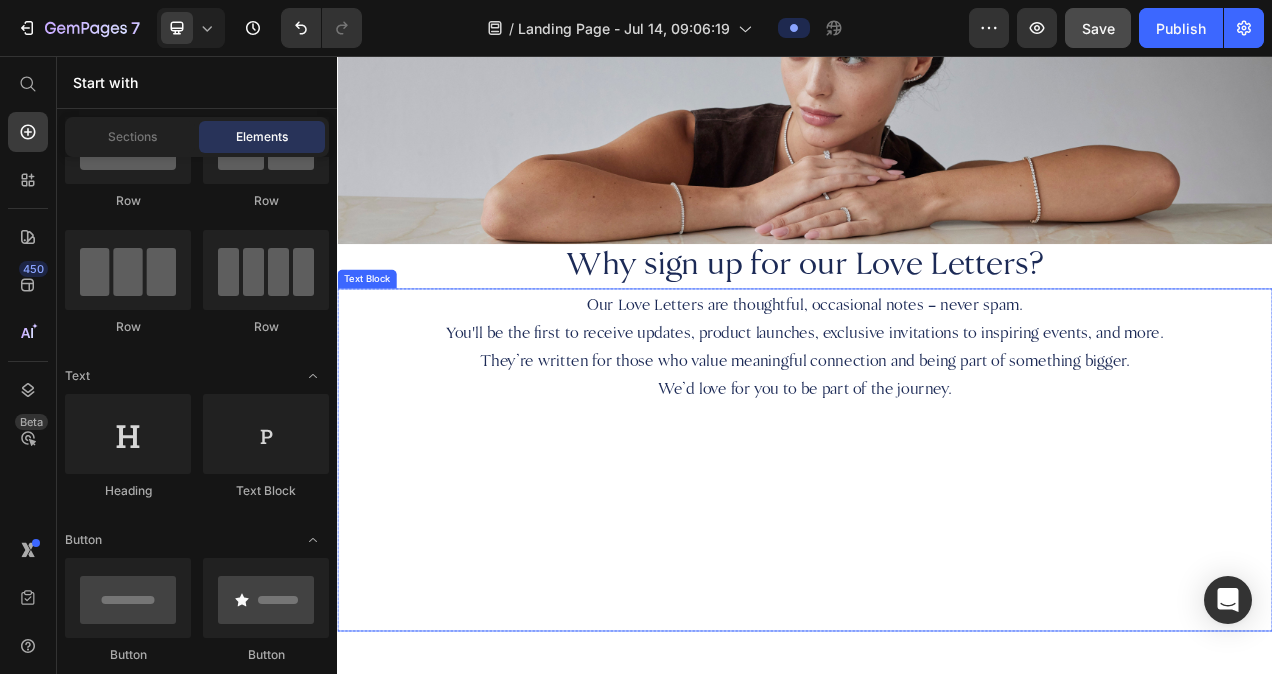 scroll, scrollTop: 288, scrollLeft: 0, axis: vertical 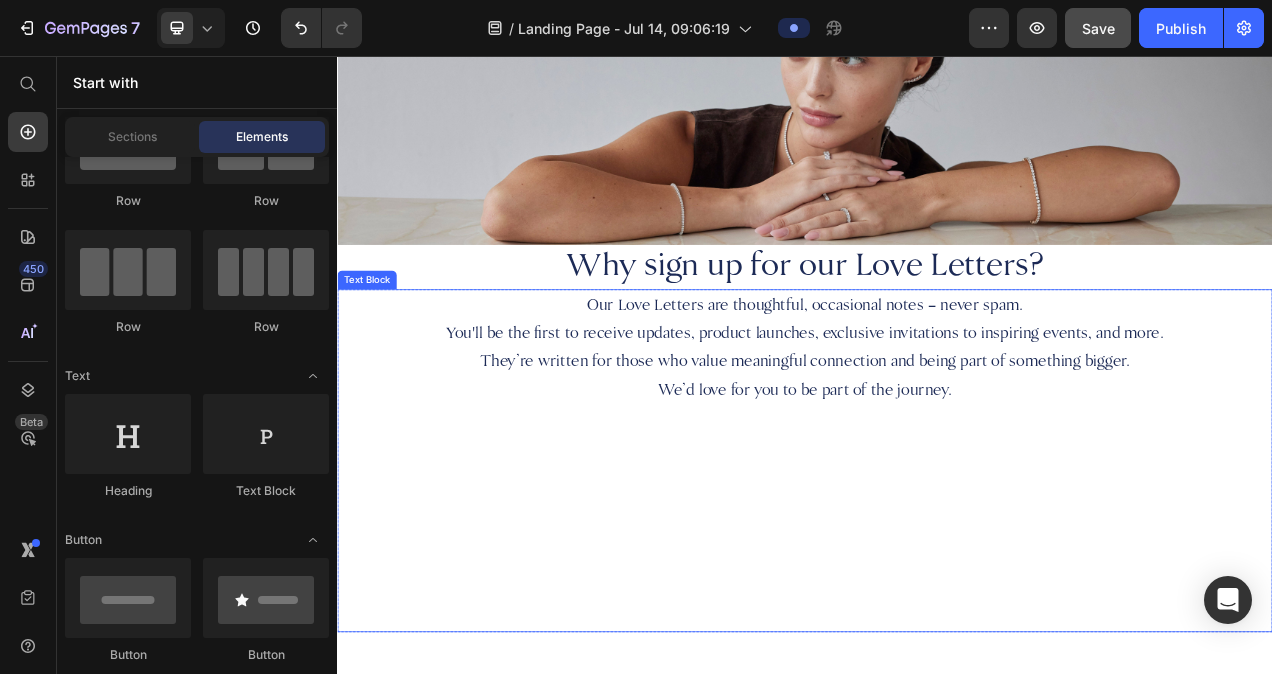 click at bounding box center (937, 648) 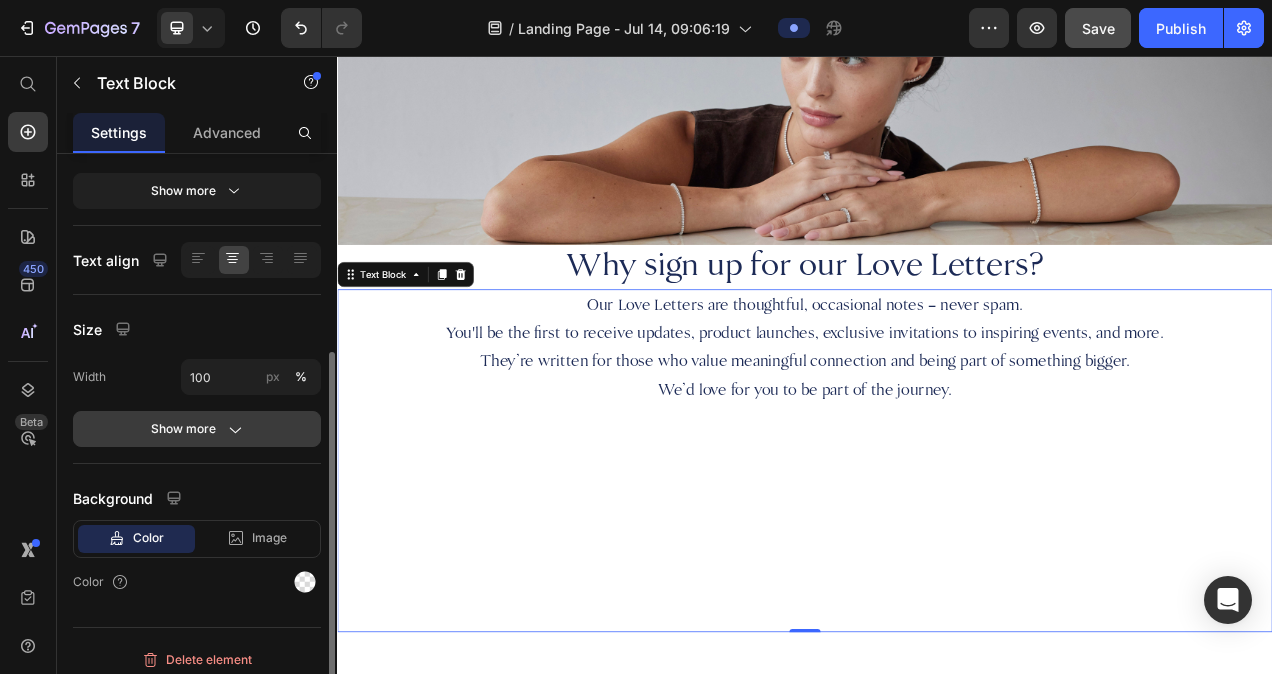 scroll, scrollTop: 308, scrollLeft: 0, axis: vertical 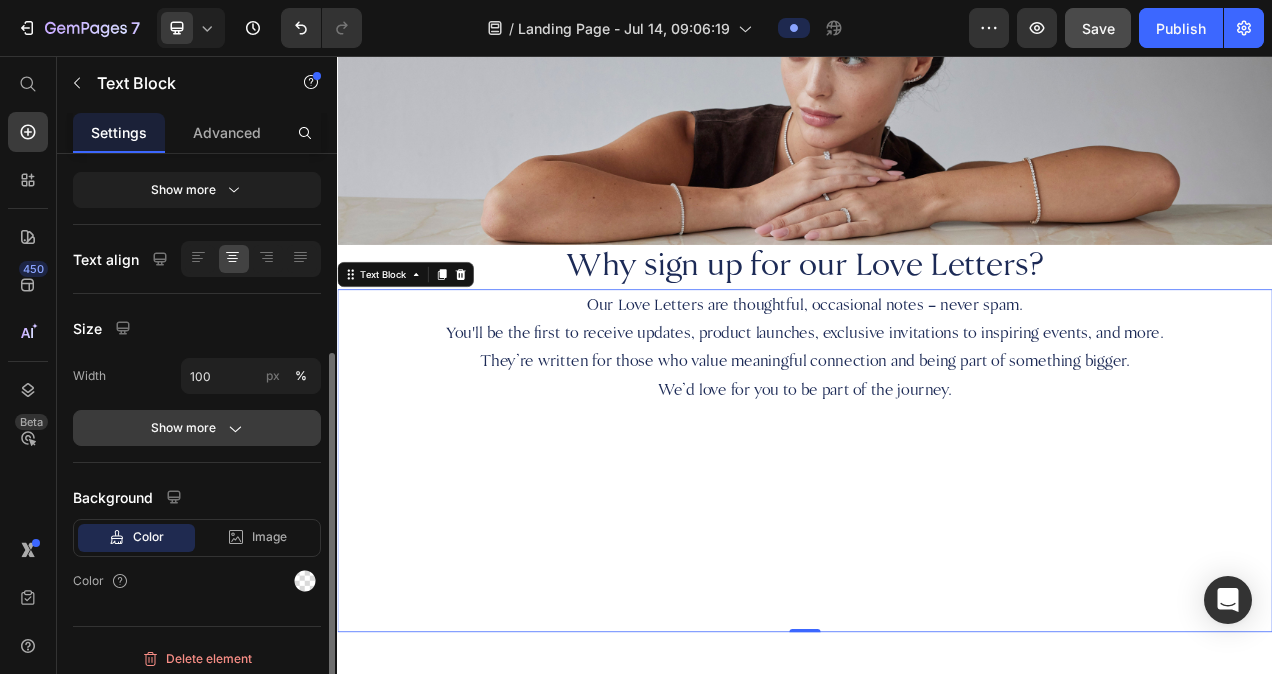 click on "Show more" at bounding box center [197, 428] 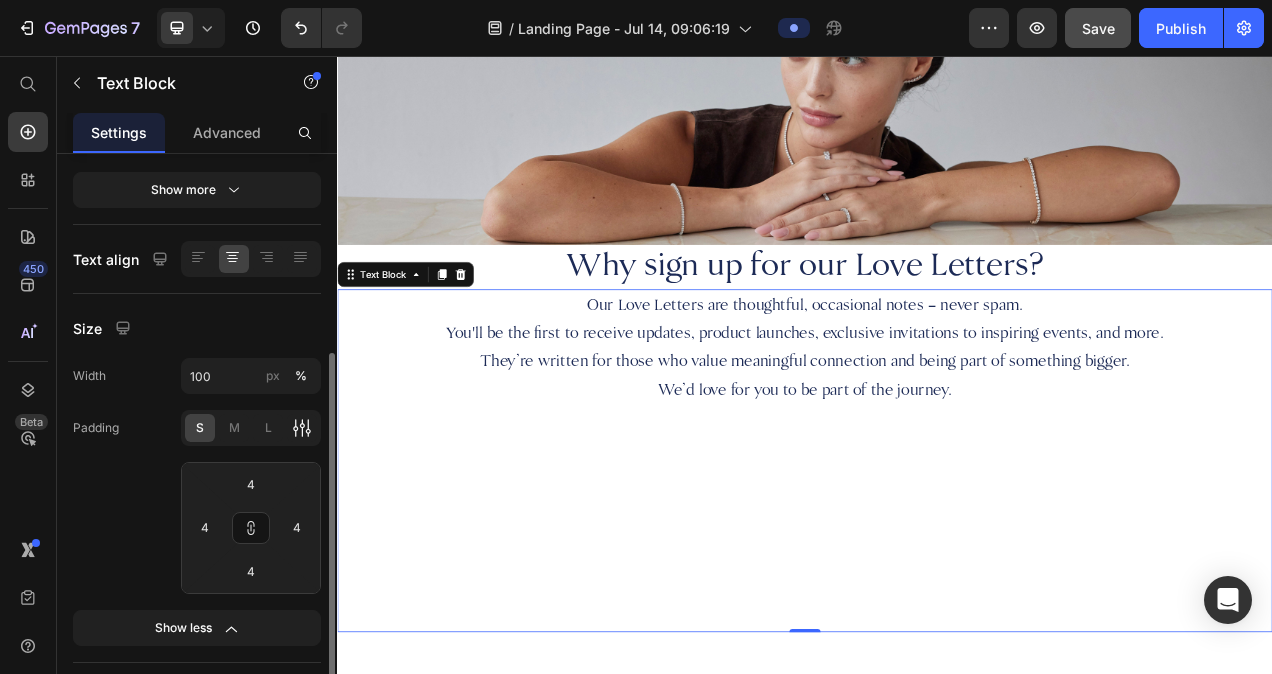 click 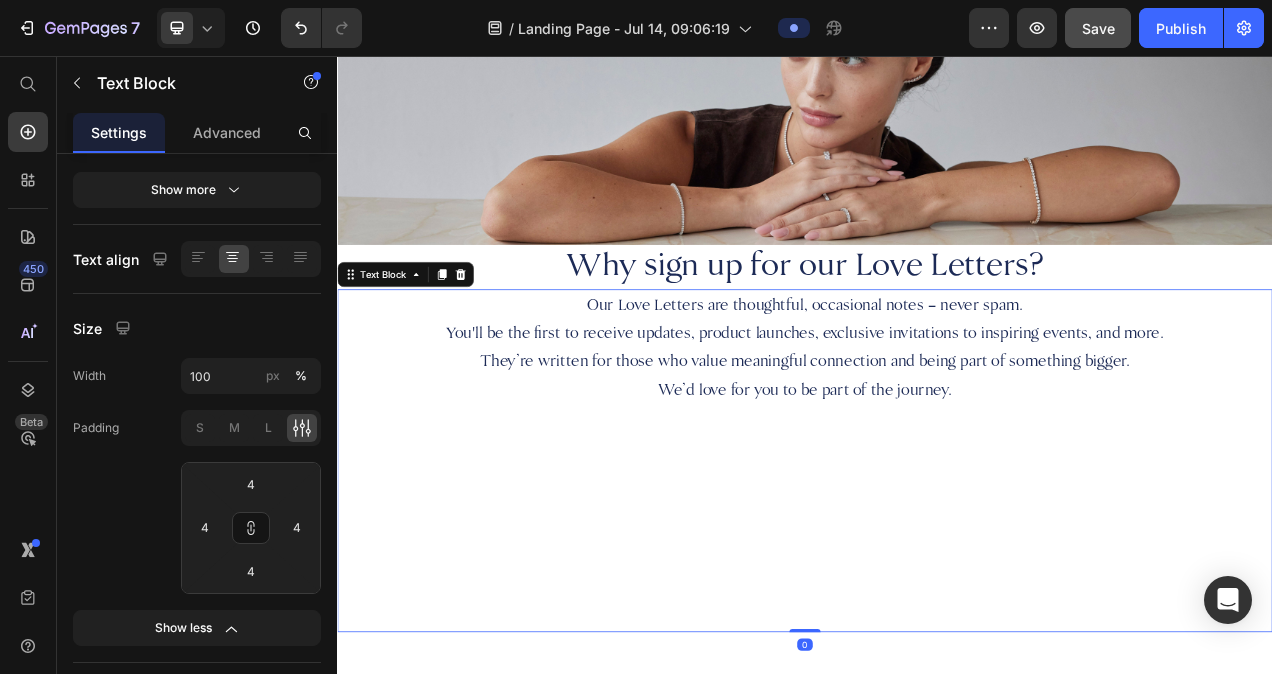 drag, startPoint x: 922, startPoint y: 794, endPoint x: 950, endPoint y: 464, distance: 331.18576 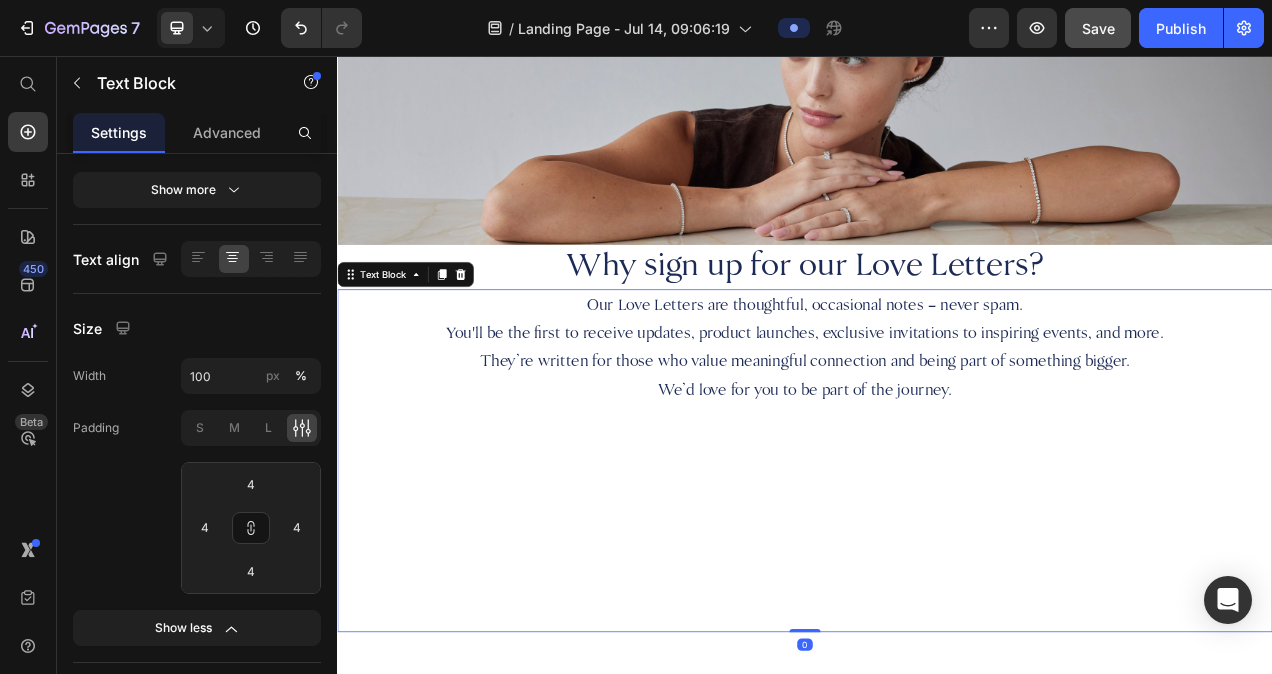 click on "Our Love Letters are thoughtful, occasional notes – never spam. You'll be the first to receive updates, product launches, exclusive invitations to inspiring events, and more. They’re written for those who value meaningful connection and being part of something bigger. We’d love for you to be part of the journey.   Text Block   0" at bounding box center (937, 576) 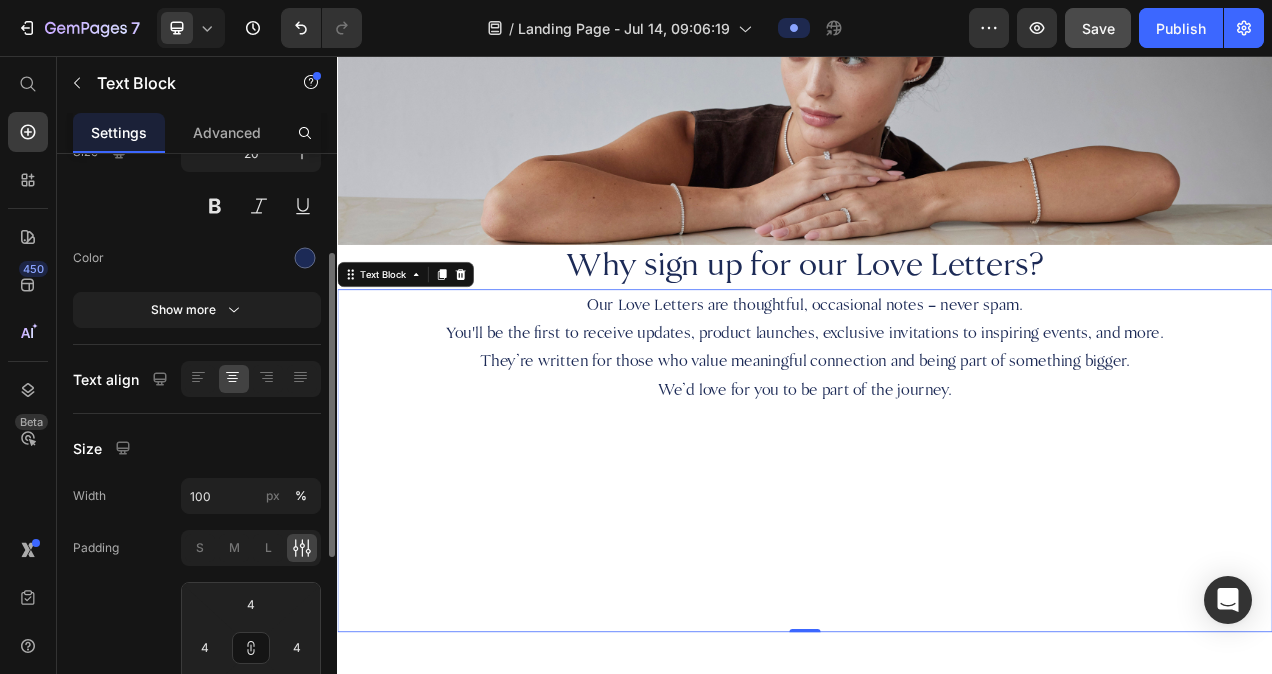 scroll, scrollTop: 0, scrollLeft: 0, axis: both 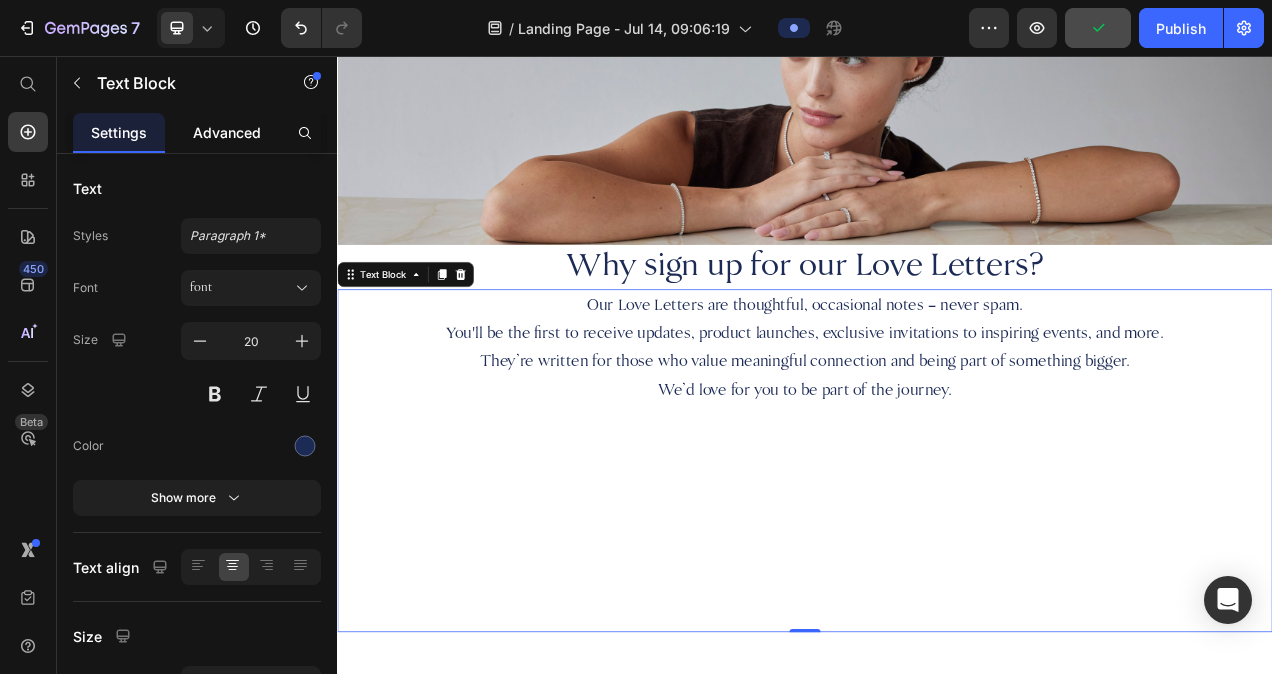click on "Advanced" at bounding box center (227, 132) 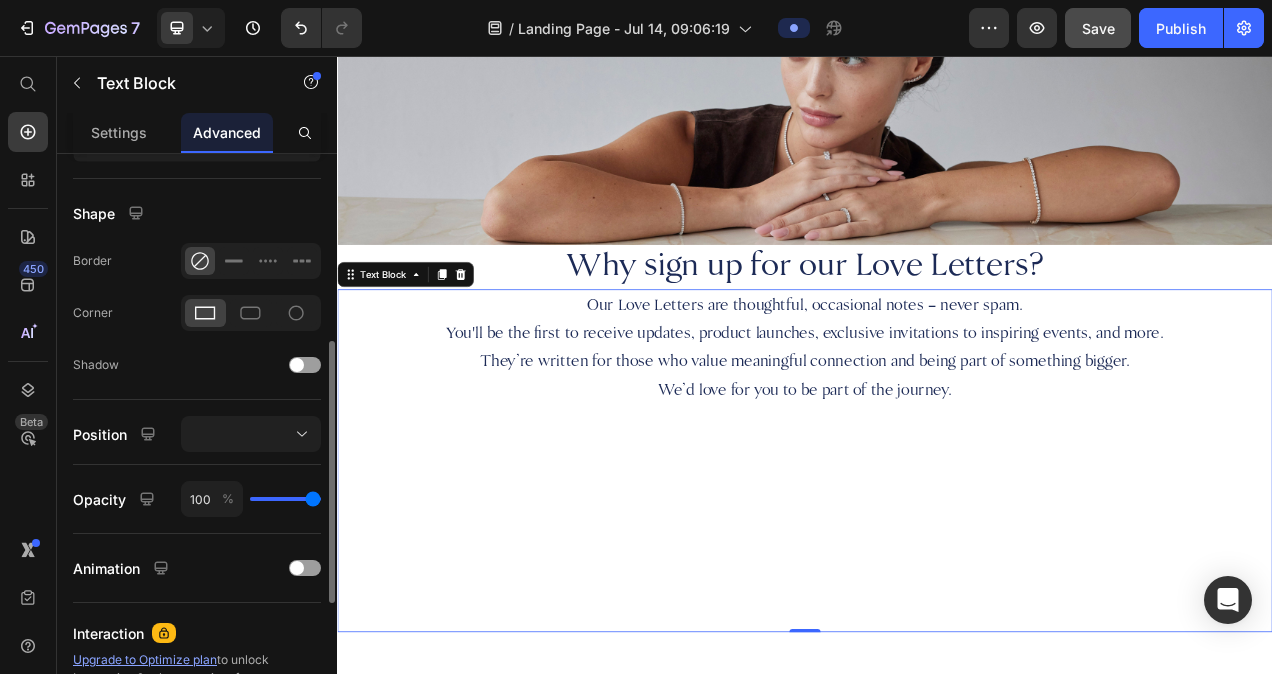 scroll, scrollTop: 476, scrollLeft: 0, axis: vertical 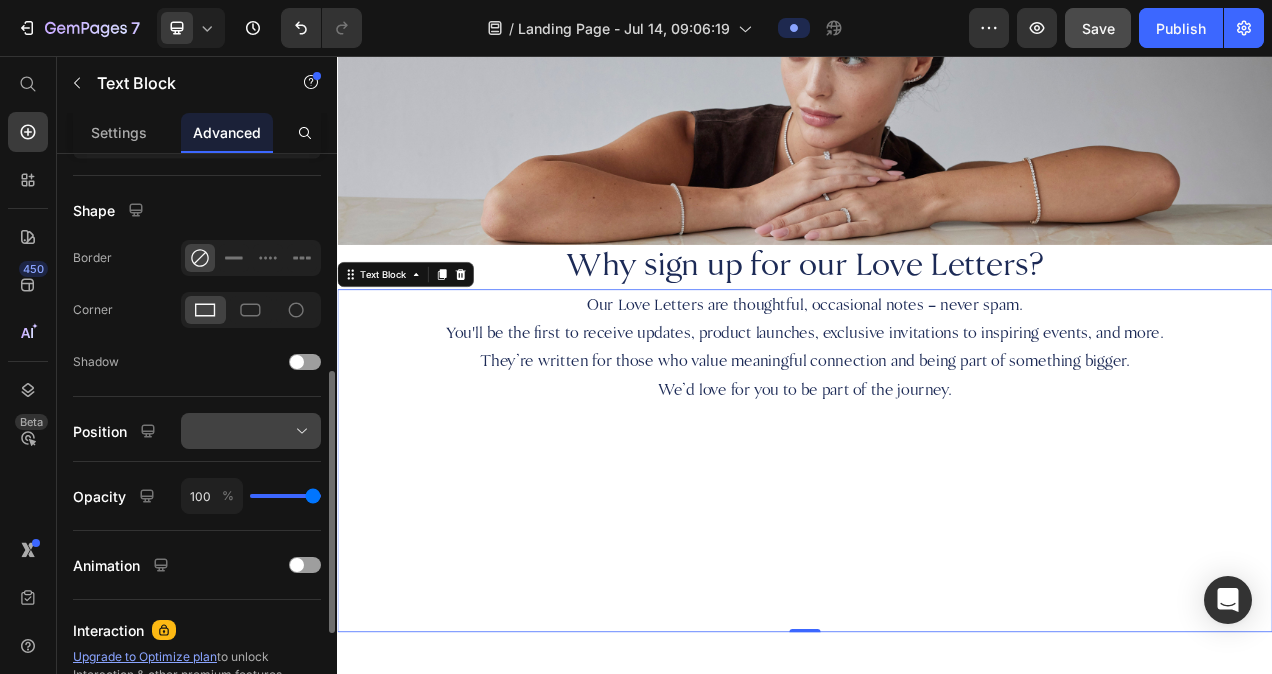 click at bounding box center [251, 431] 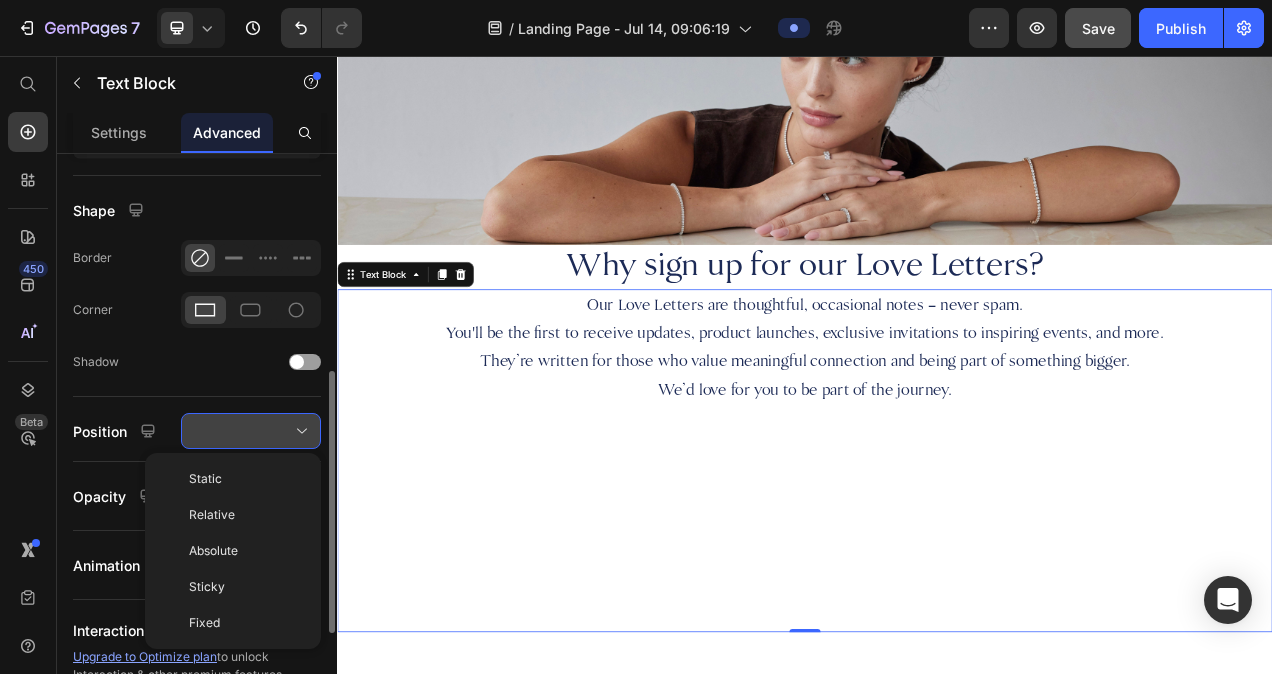 click at bounding box center (251, 431) 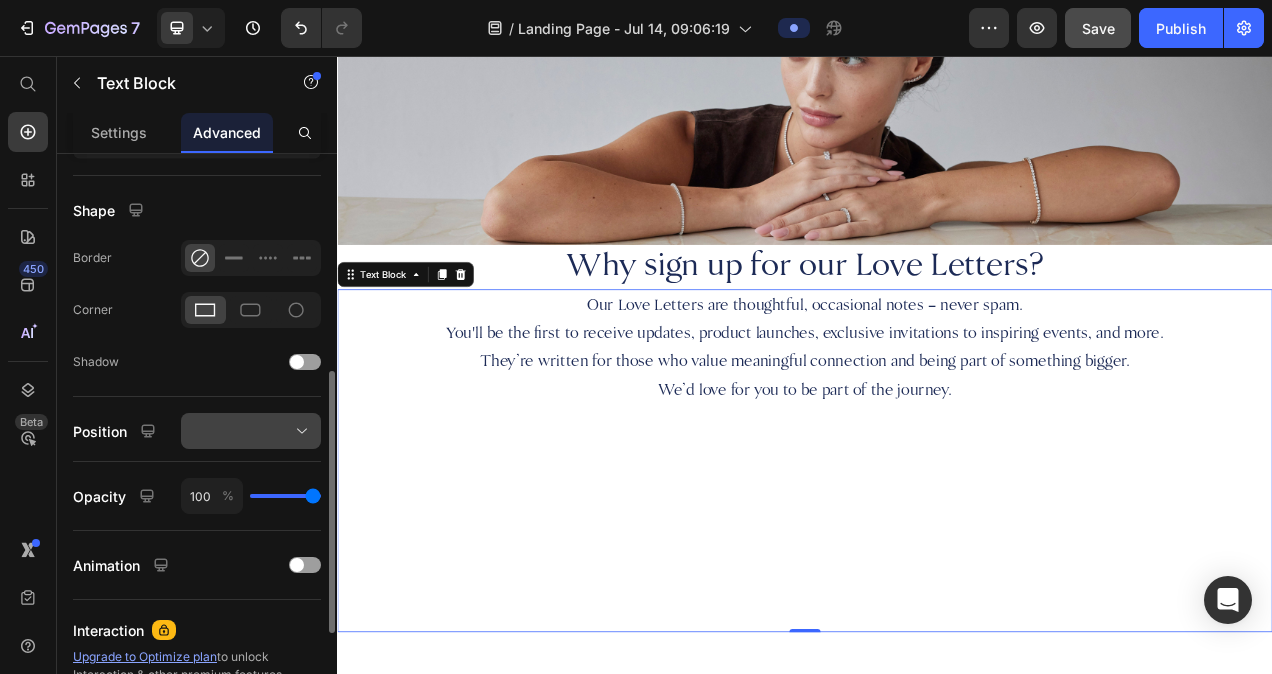 scroll, scrollTop: 688, scrollLeft: 0, axis: vertical 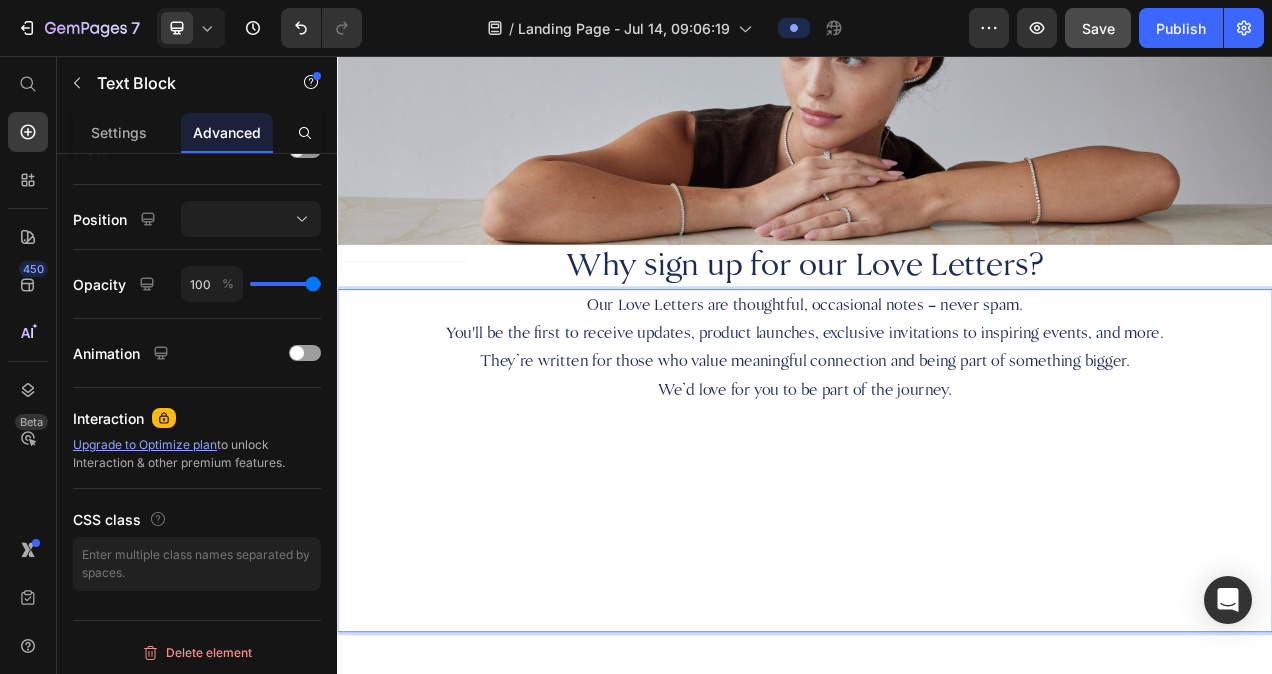 click on "⁠⁠⁠⁠⁠⁠⁠" at bounding box center [937, 648] 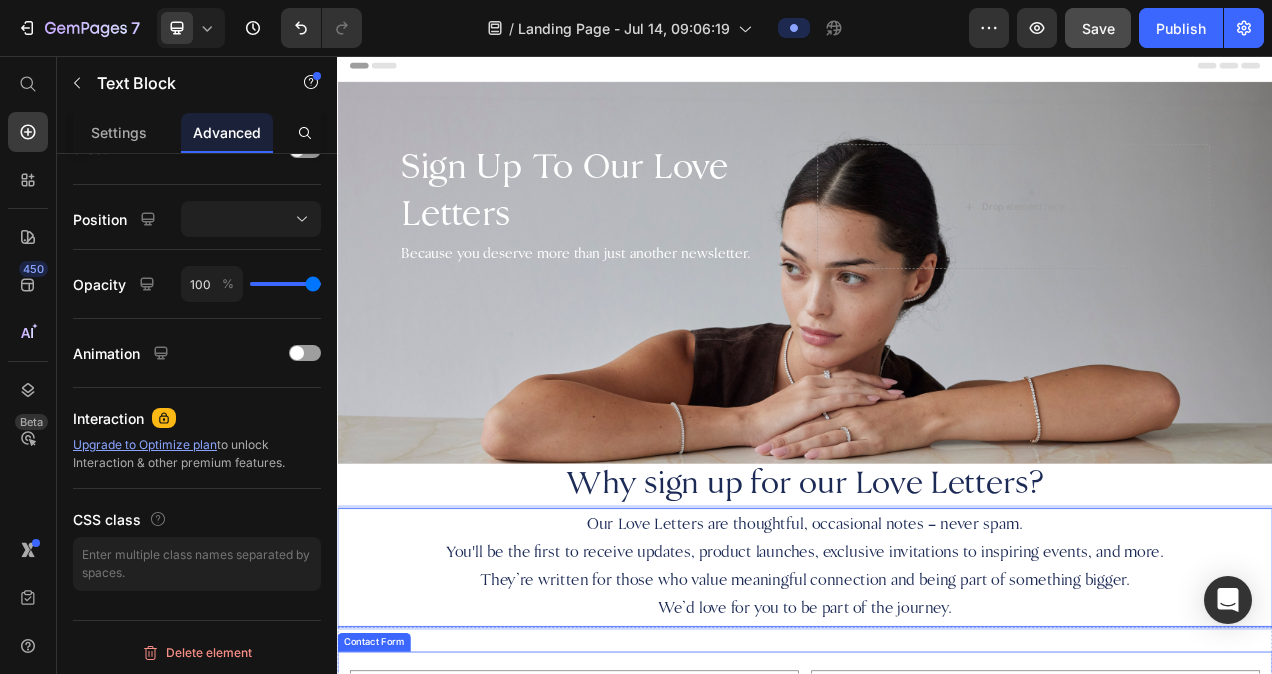 scroll, scrollTop: 0, scrollLeft: 0, axis: both 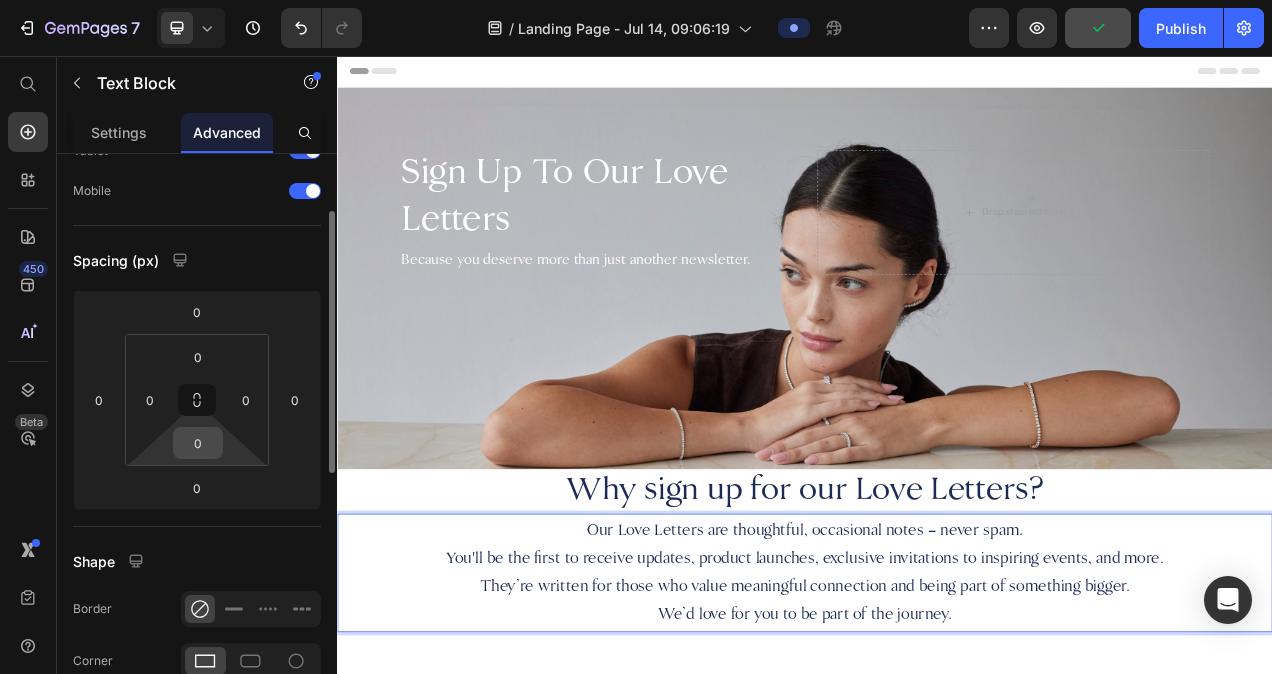 click on "0" at bounding box center (198, 443) 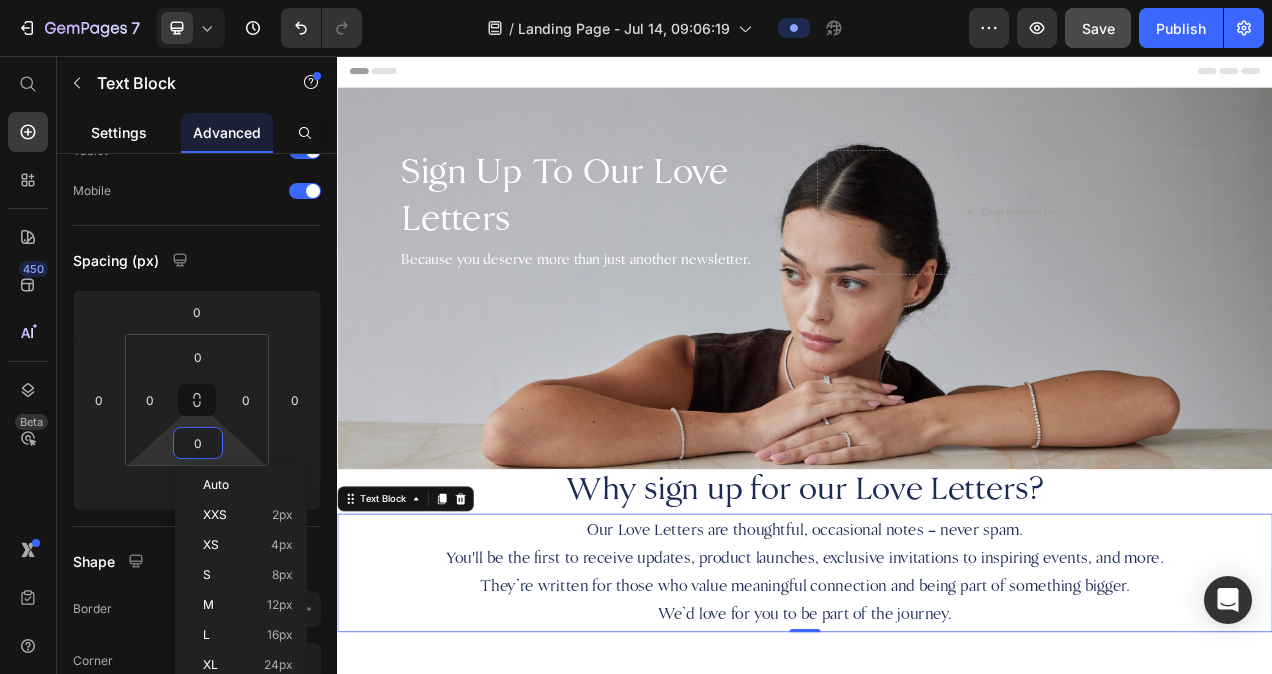 click on "Settings" at bounding box center (119, 132) 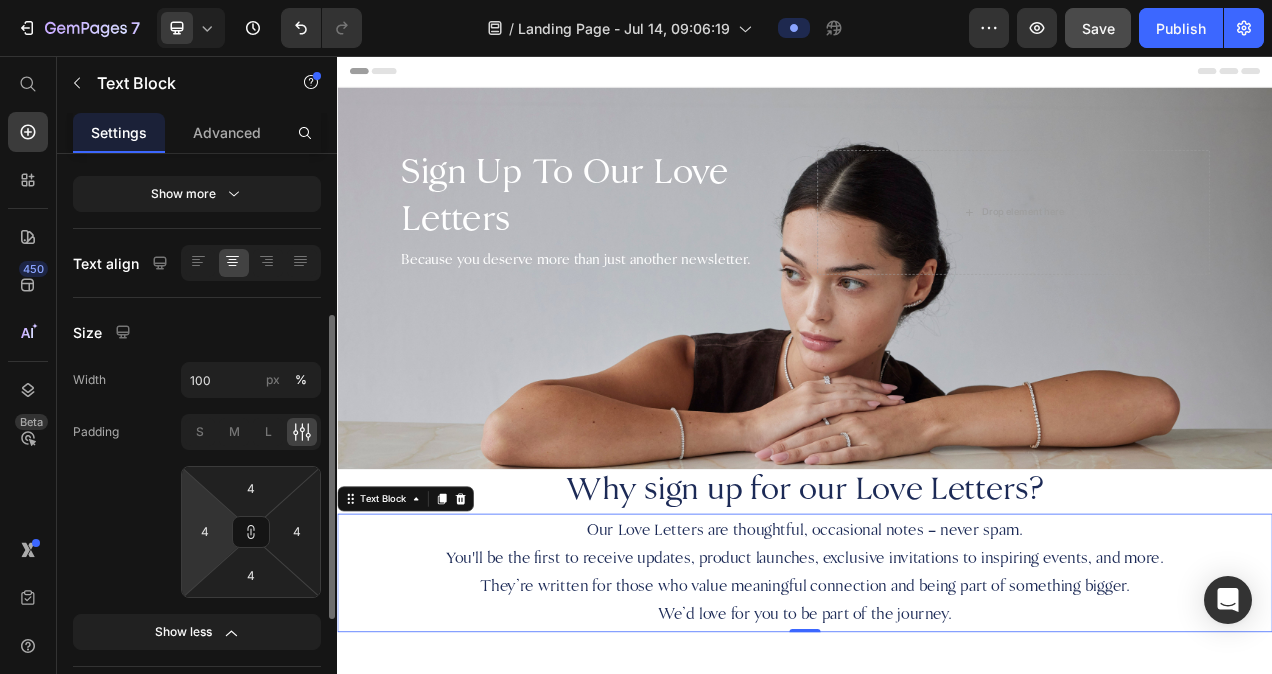 scroll, scrollTop: 306, scrollLeft: 0, axis: vertical 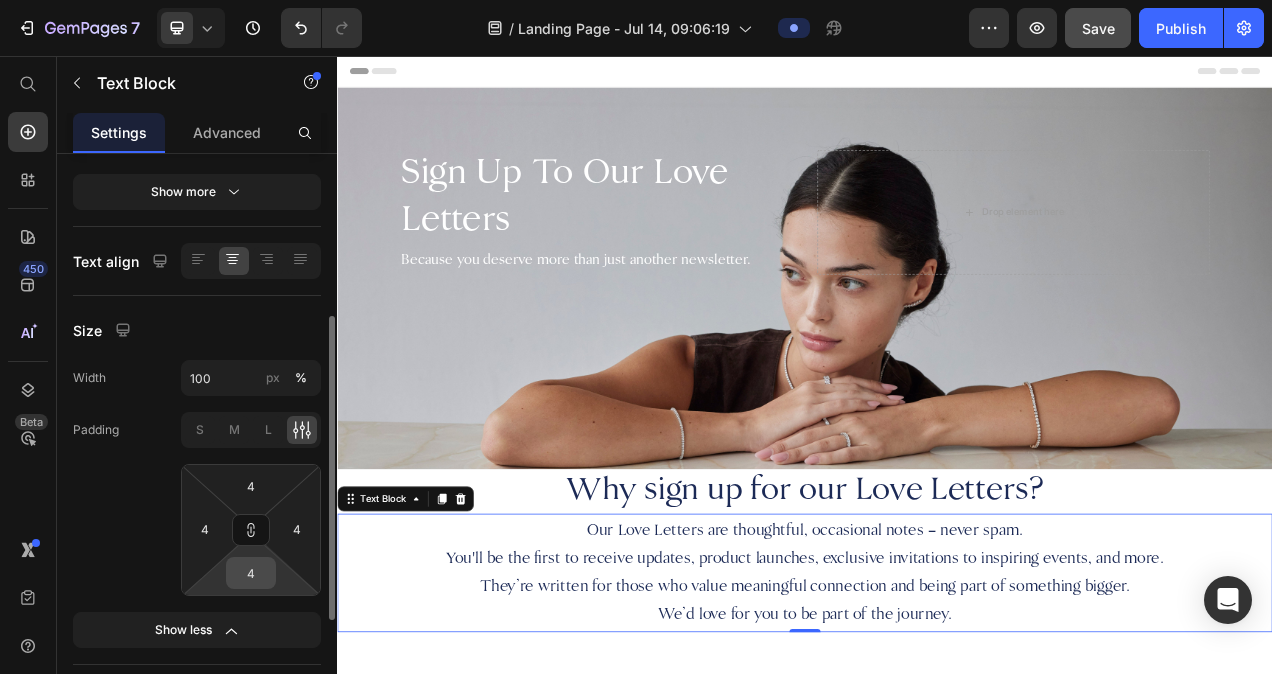 click on "4" at bounding box center (251, 573) 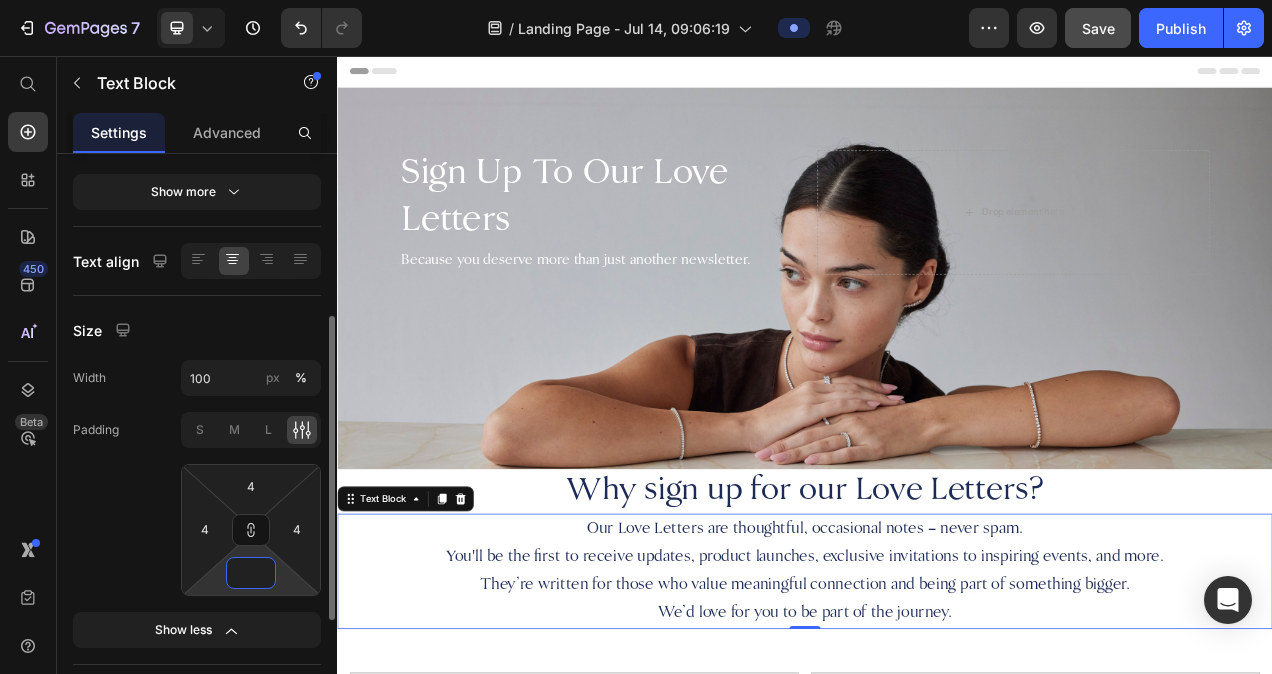 type on "5" 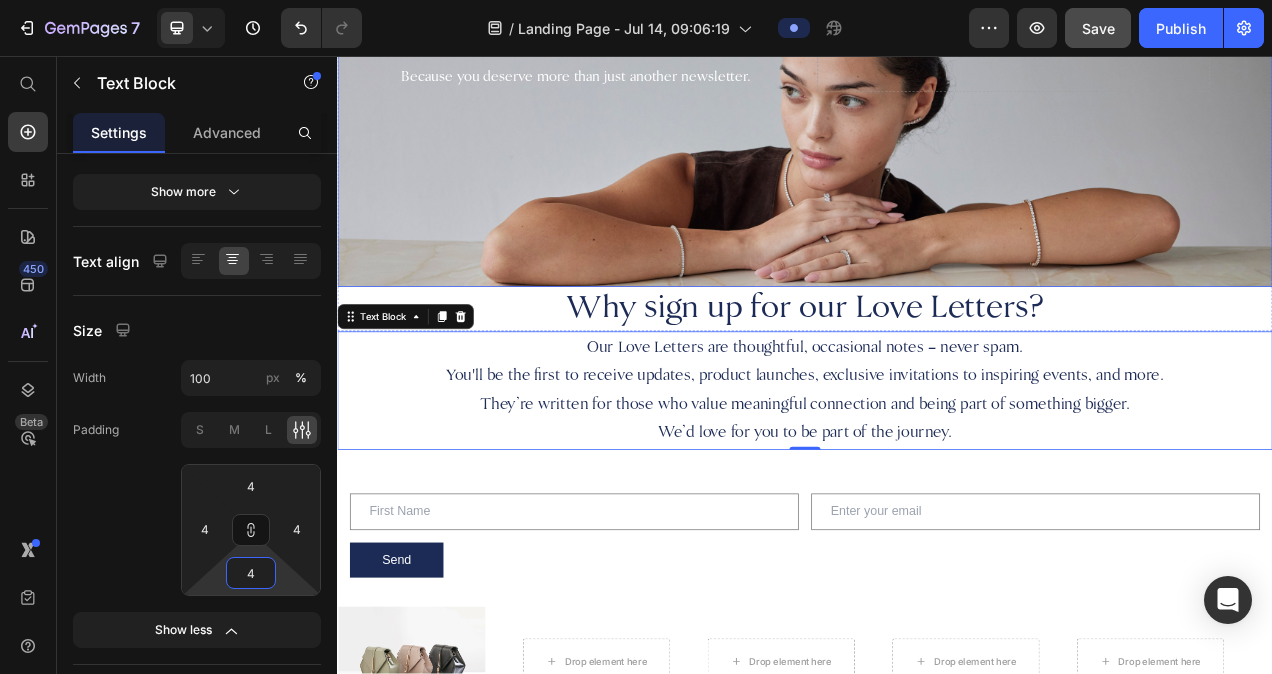 scroll, scrollTop: 271, scrollLeft: 0, axis: vertical 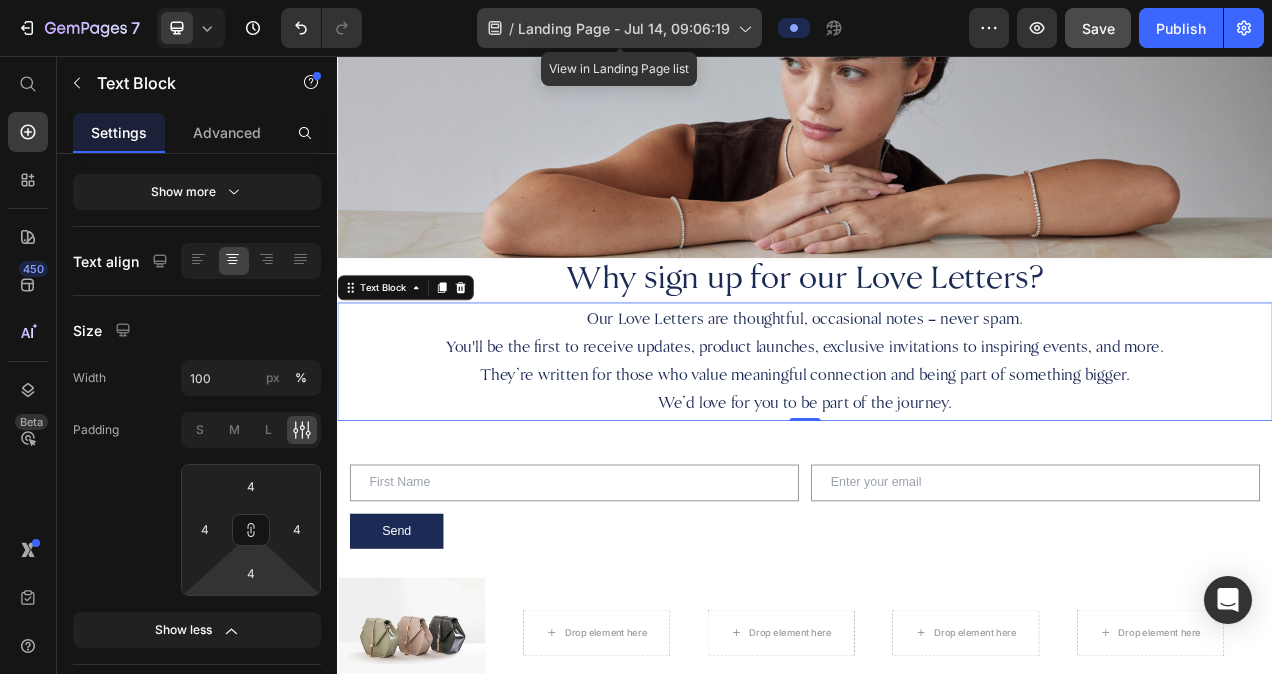 click 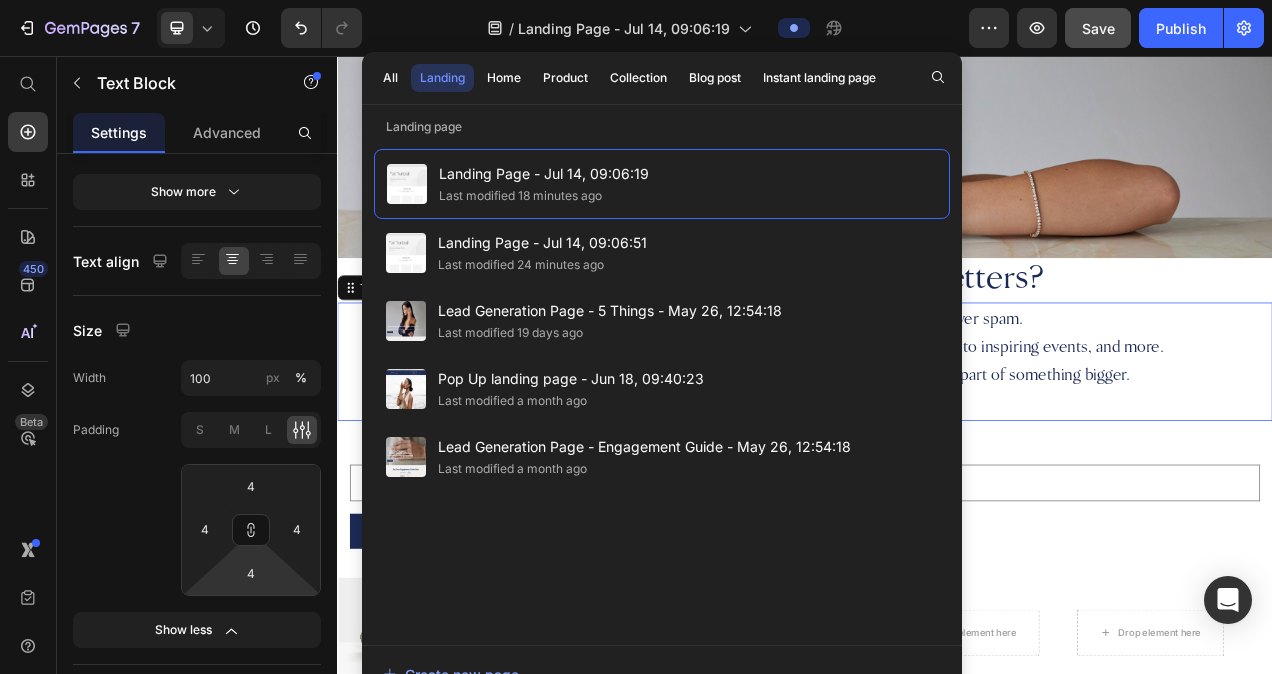drag, startPoint x: 1043, startPoint y: 220, endPoint x: 356, endPoint y: 779, distance: 885.69183 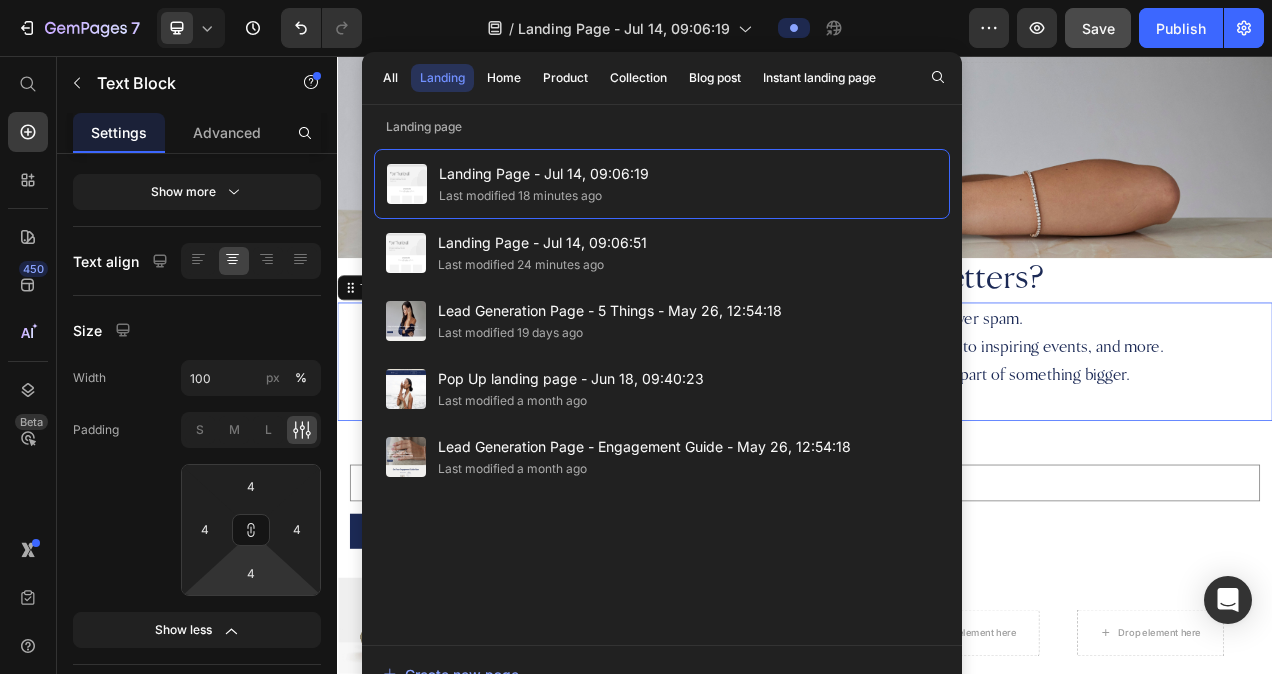 click at bounding box center [432, 797] 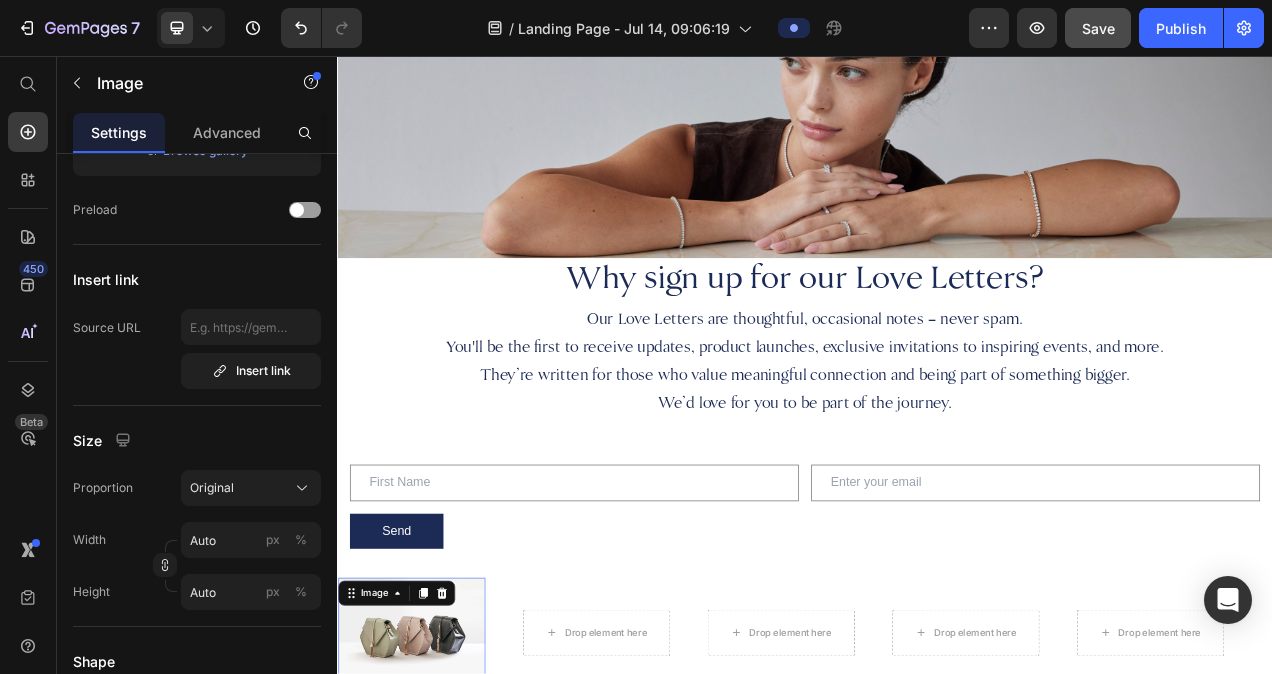 scroll, scrollTop: 0, scrollLeft: 0, axis: both 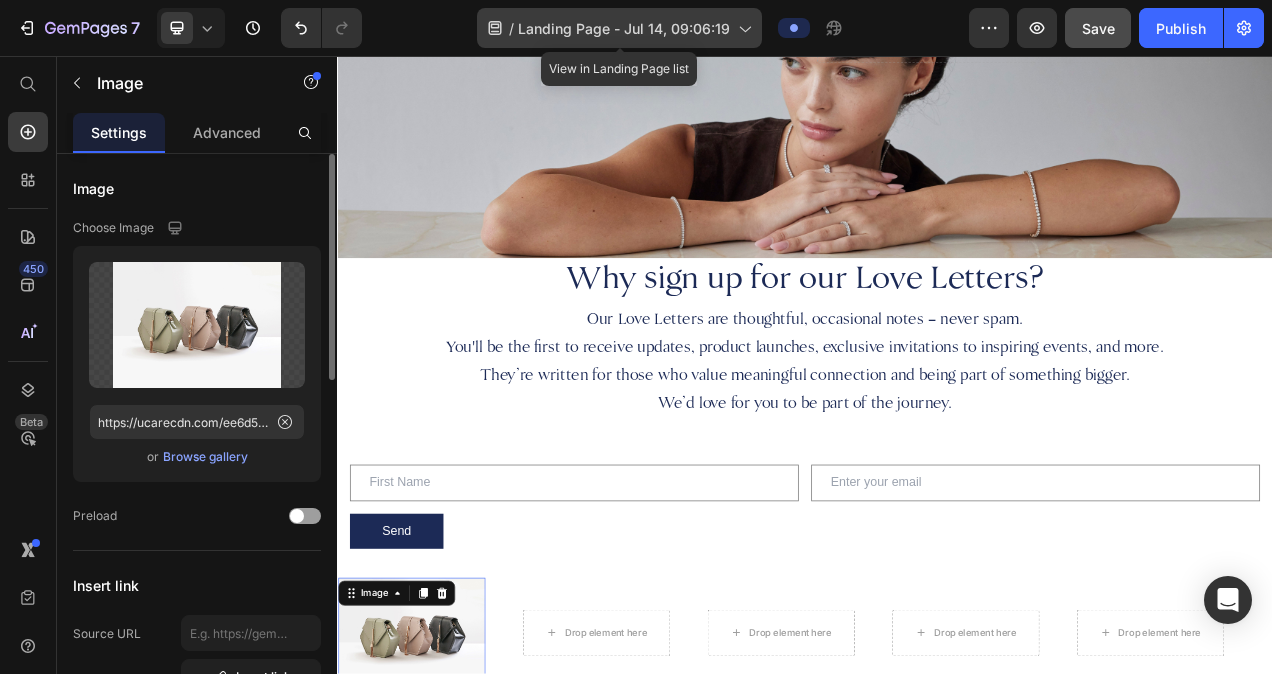 click 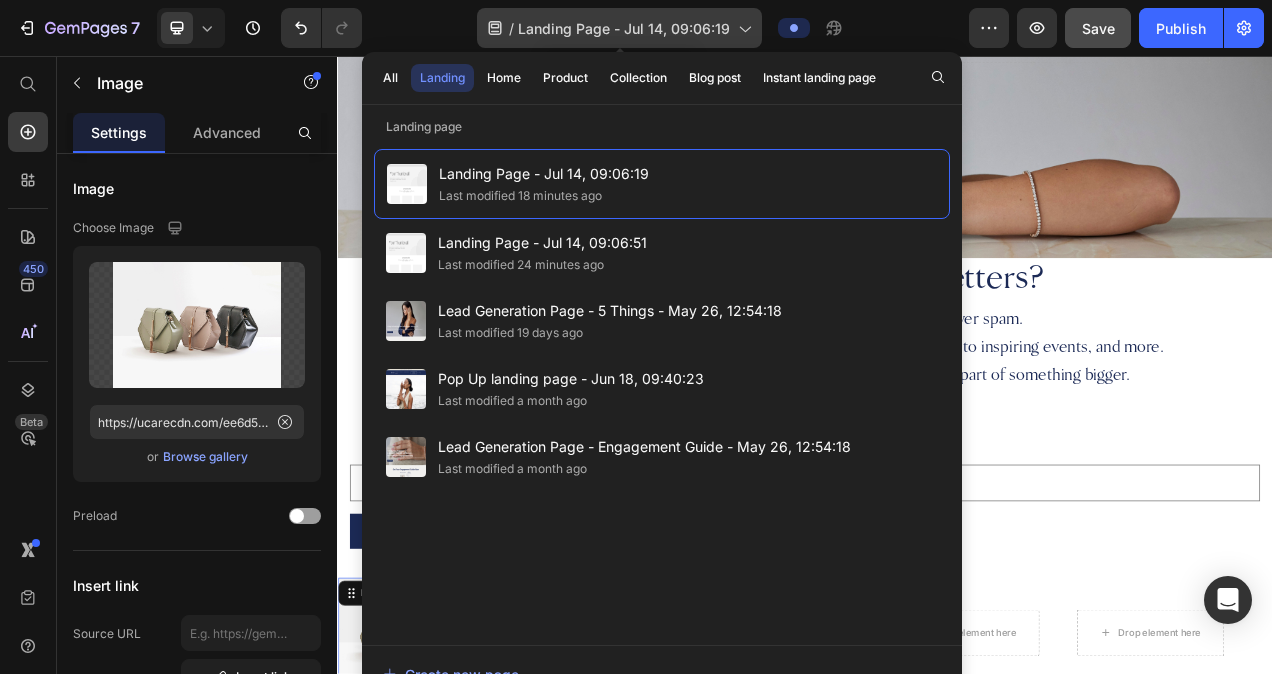 click on "Landing Page - Jul 14, 09:06:19" at bounding box center [624, 28] 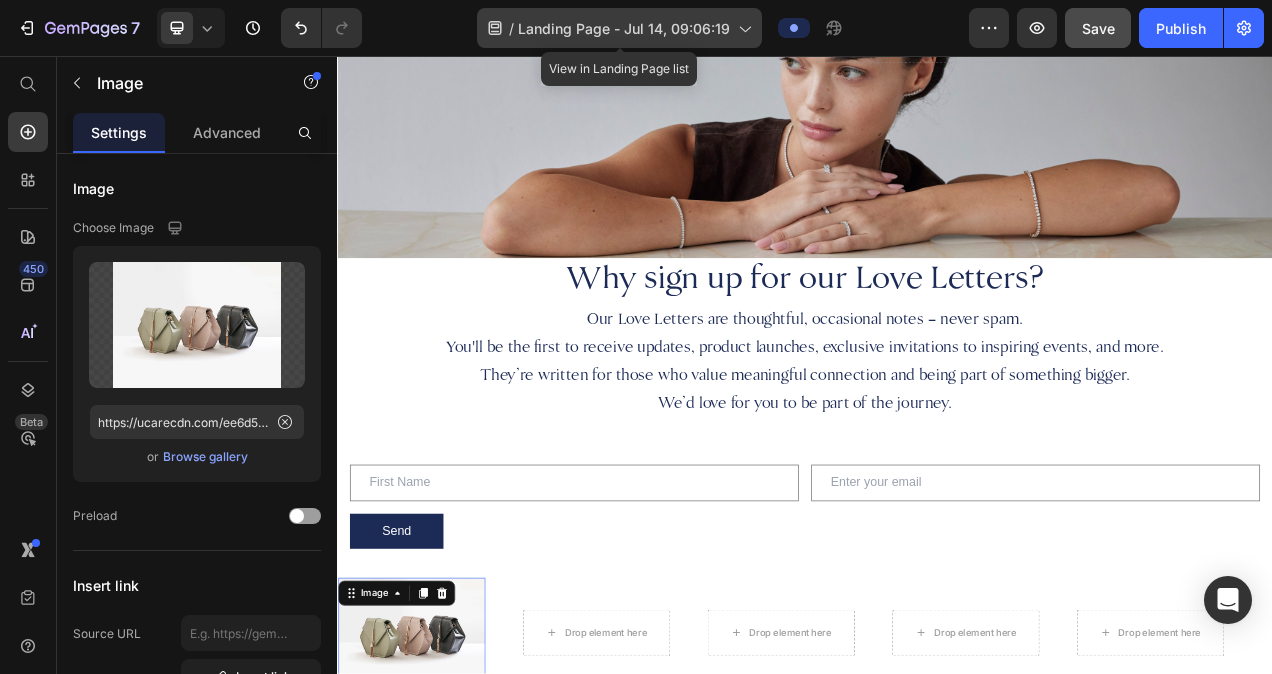 click on "Landing Page - Jul 14, 09:06:19" at bounding box center [624, 28] 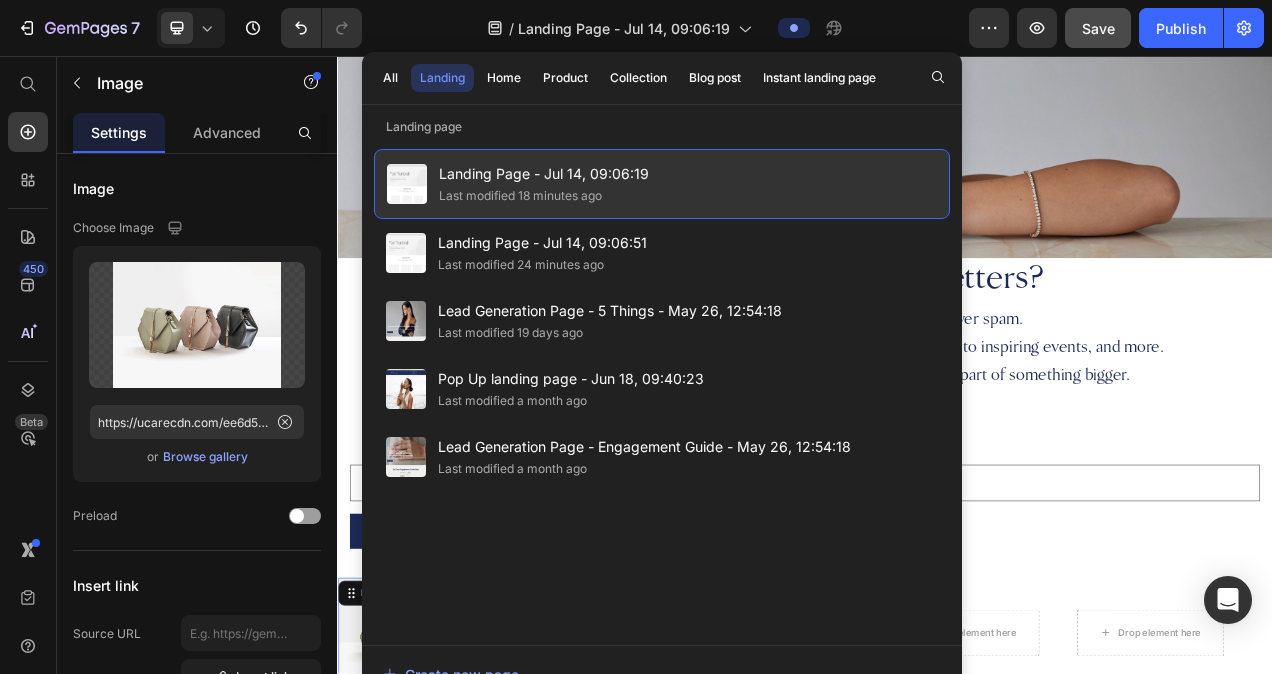 click on "Landing Page - Jul 14, 09:06:19" at bounding box center [544, 174] 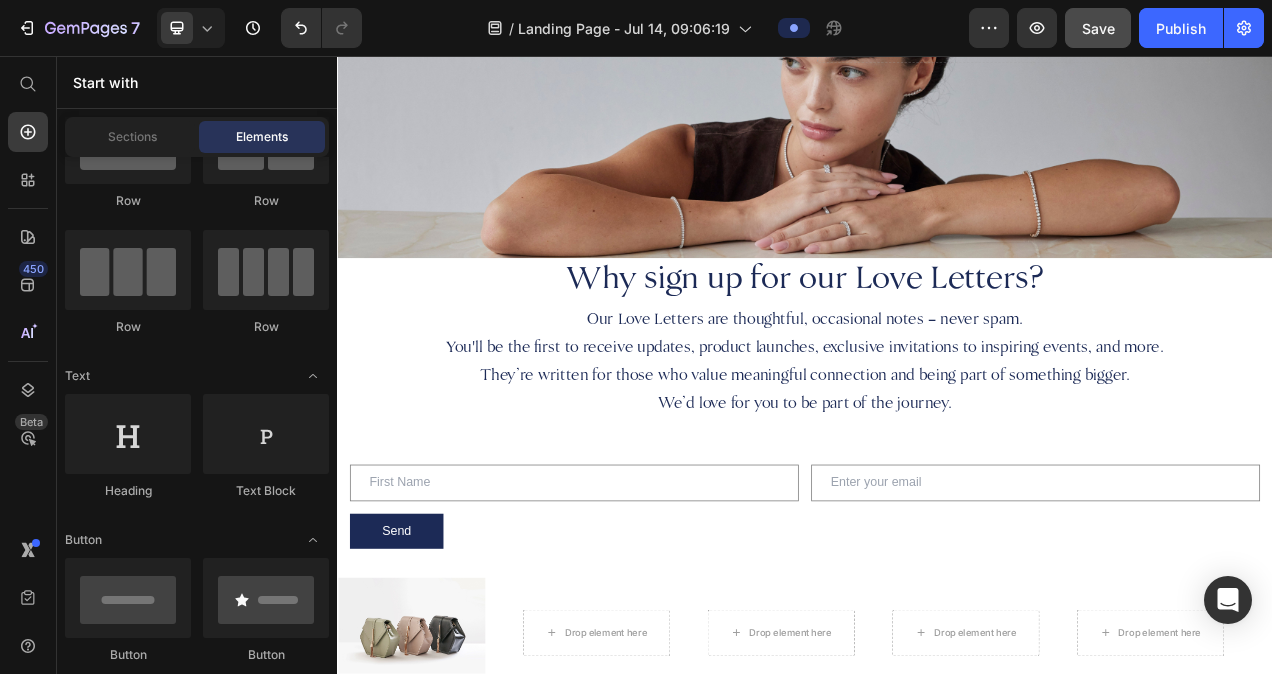 click on "Landing Page - Jul 14, 09:06:19" at bounding box center (544, 174) 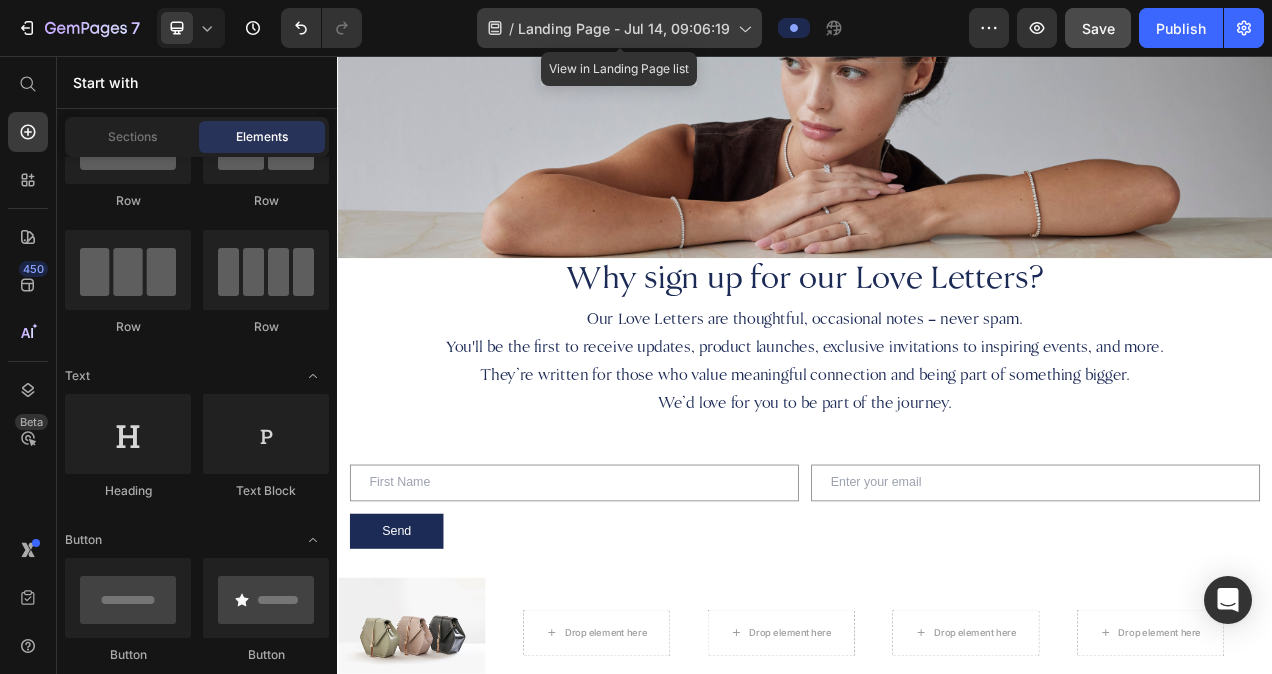 click on "Landing Page - Jul 14, 09:06:19" at bounding box center [624, 28] 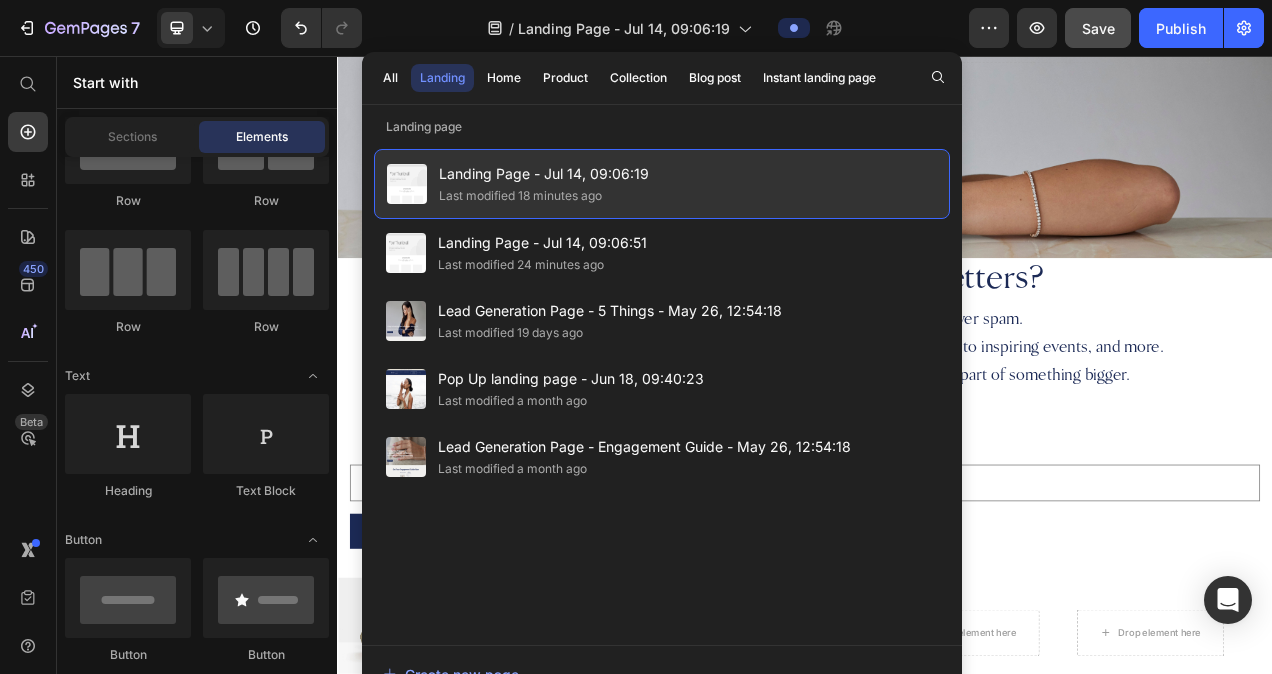 click on "Landing Page - [DATE], [TIME] Last modified [TIME_AGO]" 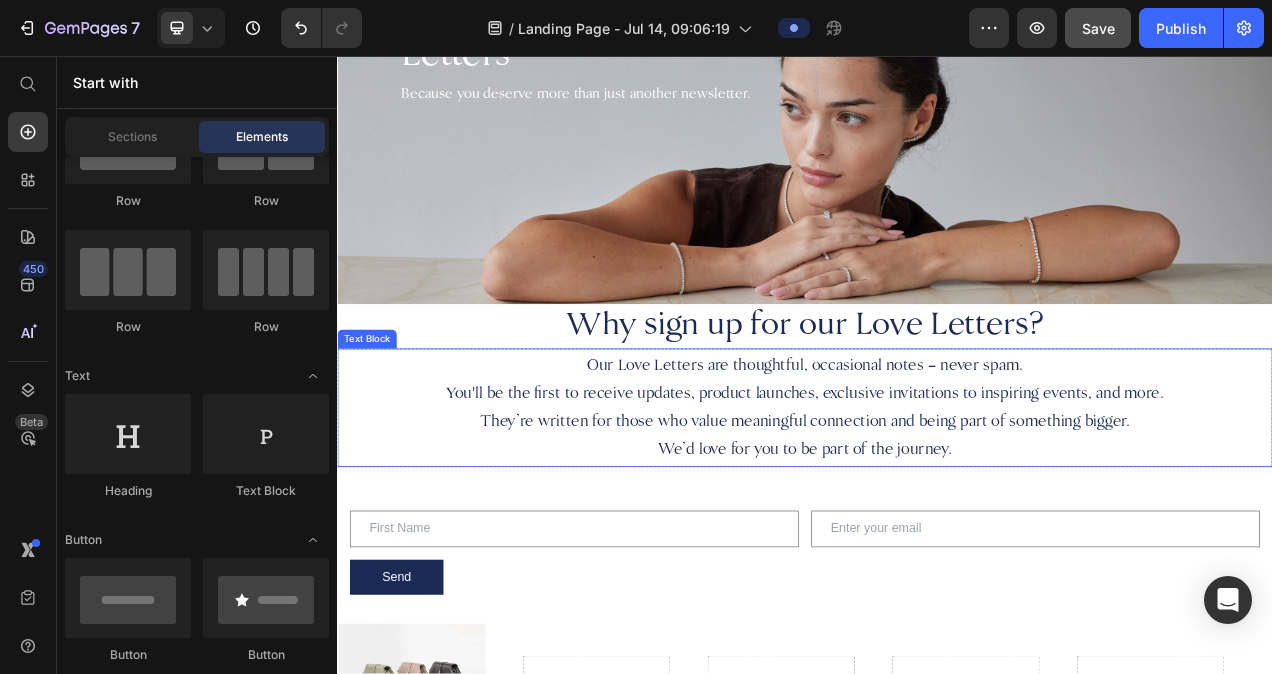 scroll, scrollTop: 188, scrollLeft: 0, axis: vertical 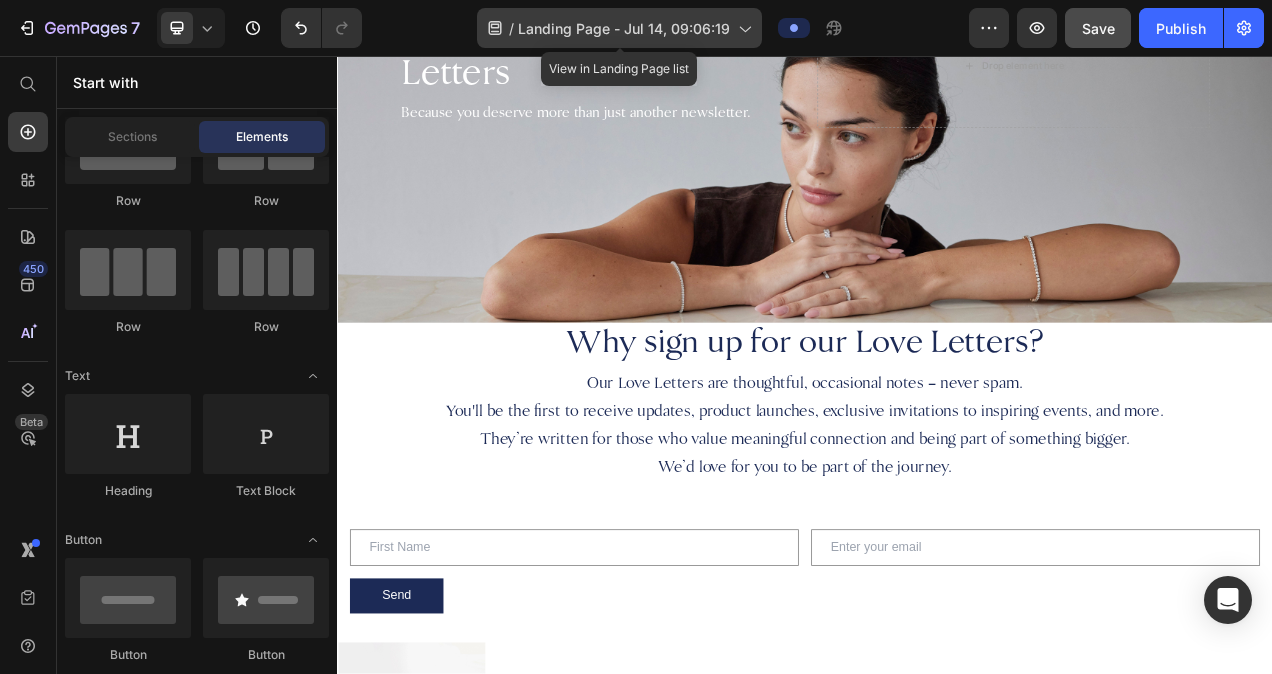 click 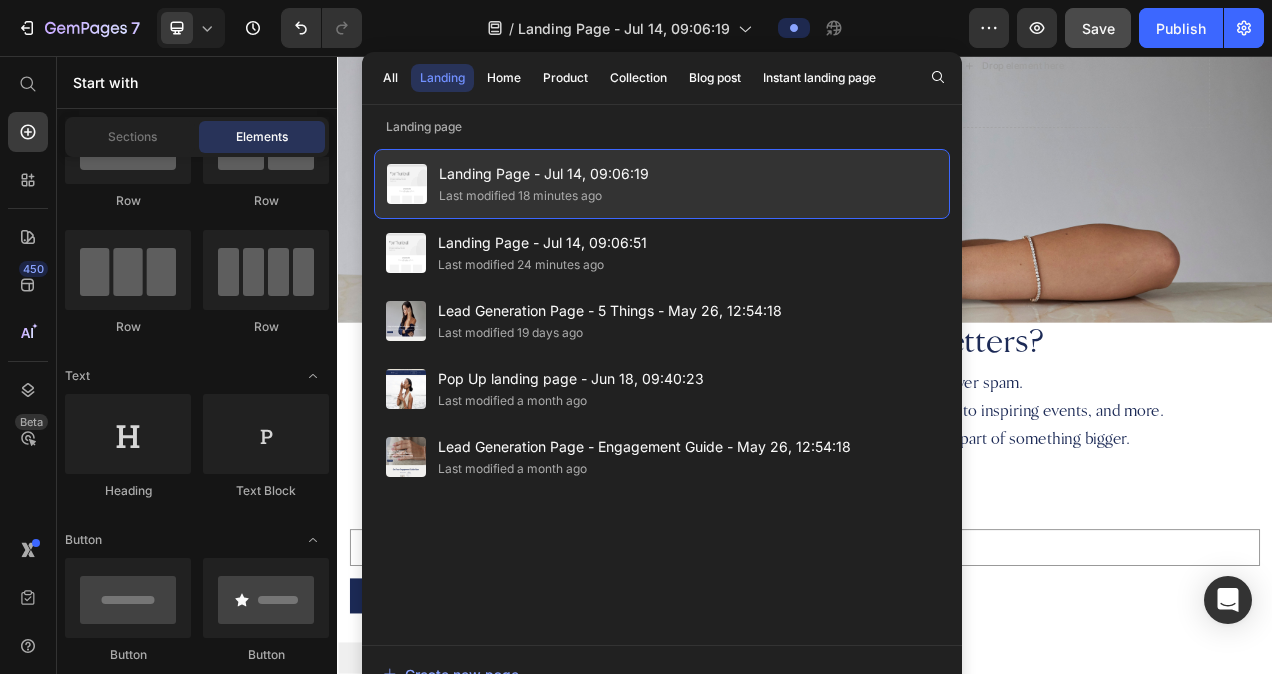 drag, startPoint x: 670, startPoint y: 166, endPoint x: 640, endPoint y: 157, distance: 31.320919 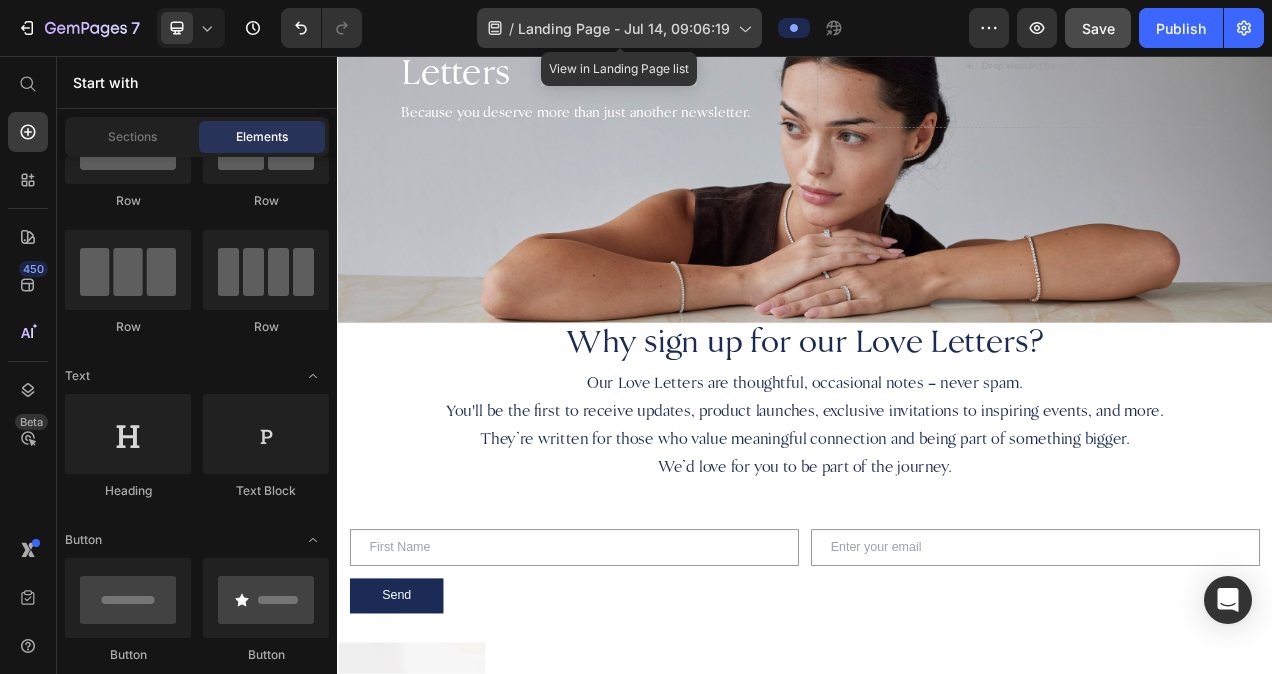 click on "Landing Page - Jul 14, 09:06:19" at bounding box center (624, 28) 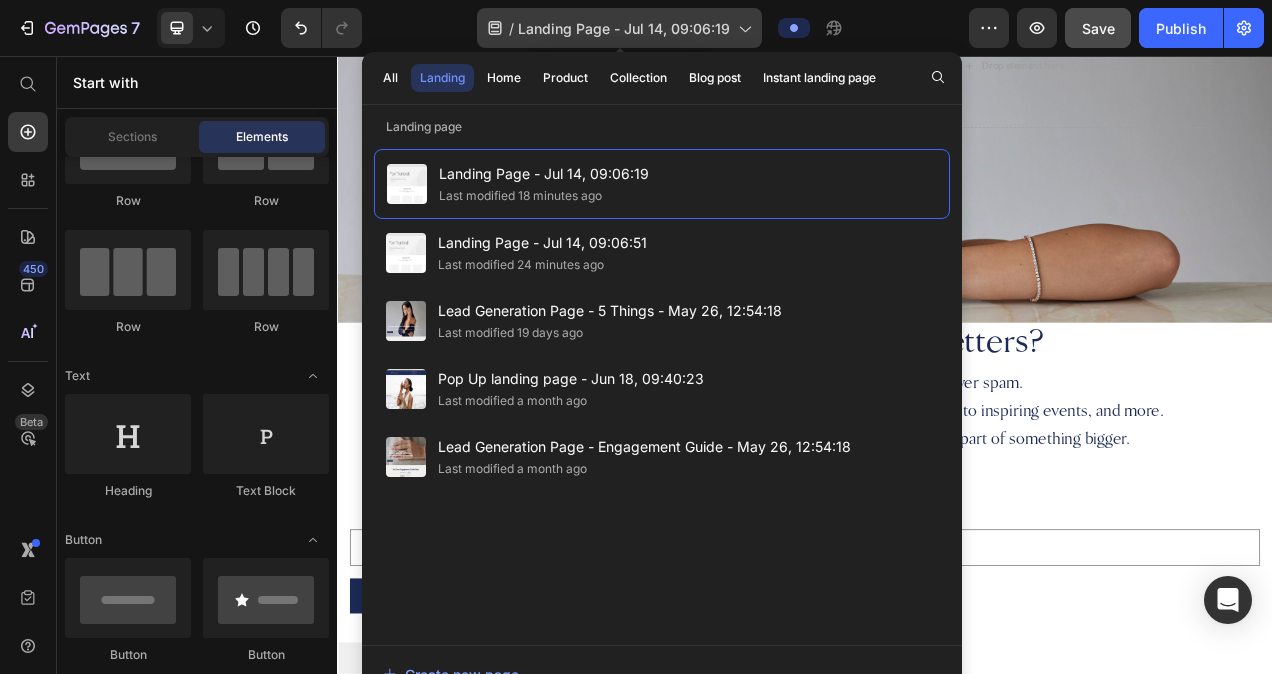 click 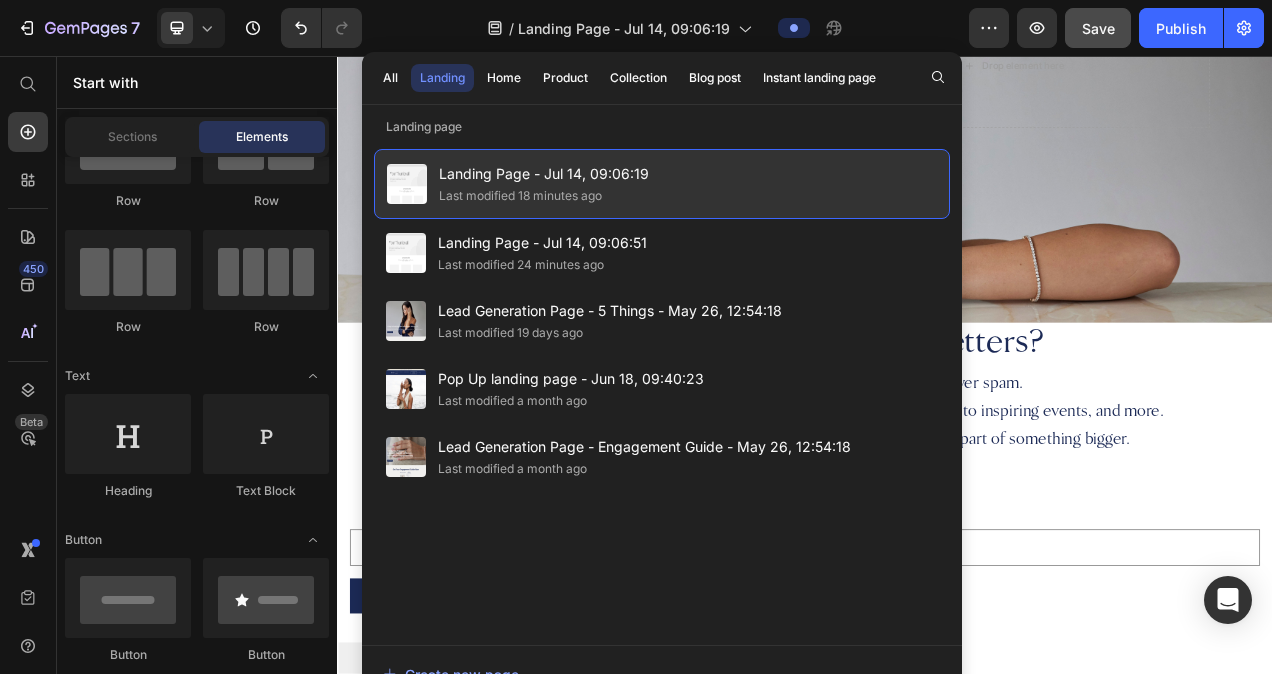 click on "Landing Page - [DATE], [TIME] Last modified [TIME_AGO]" 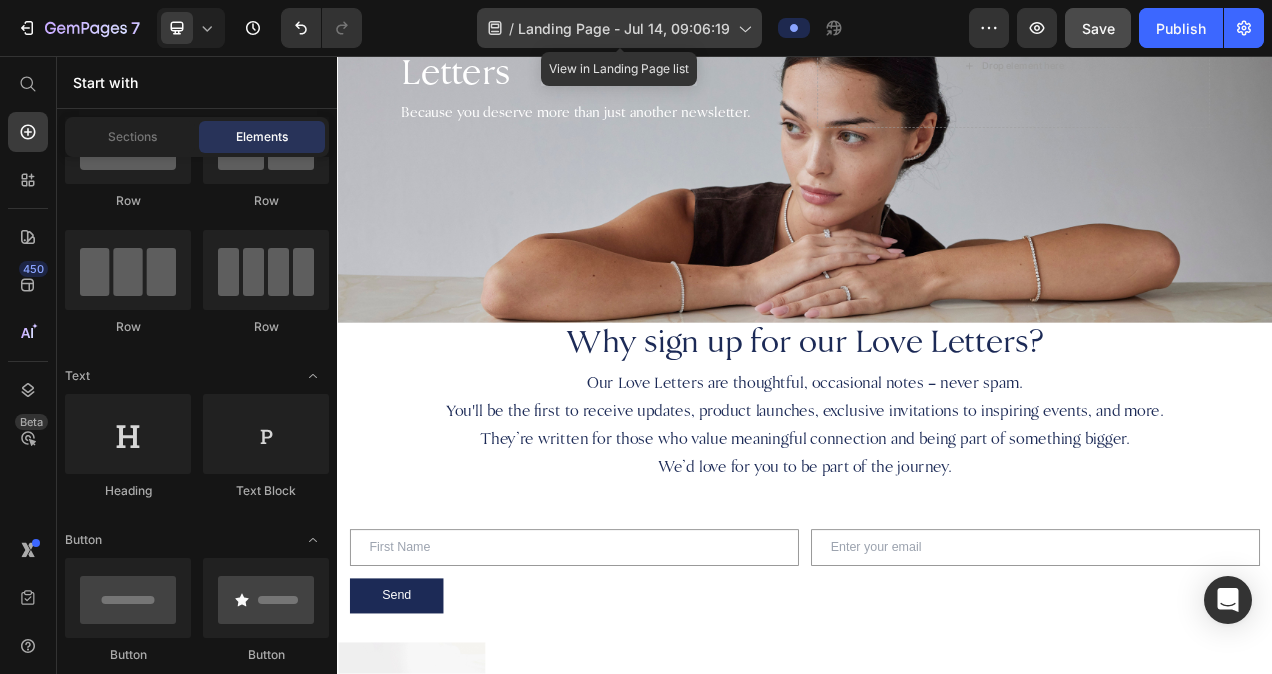 click on "Landing Page - Jul 14, 09:06:19" at bounding box center [624, 28] 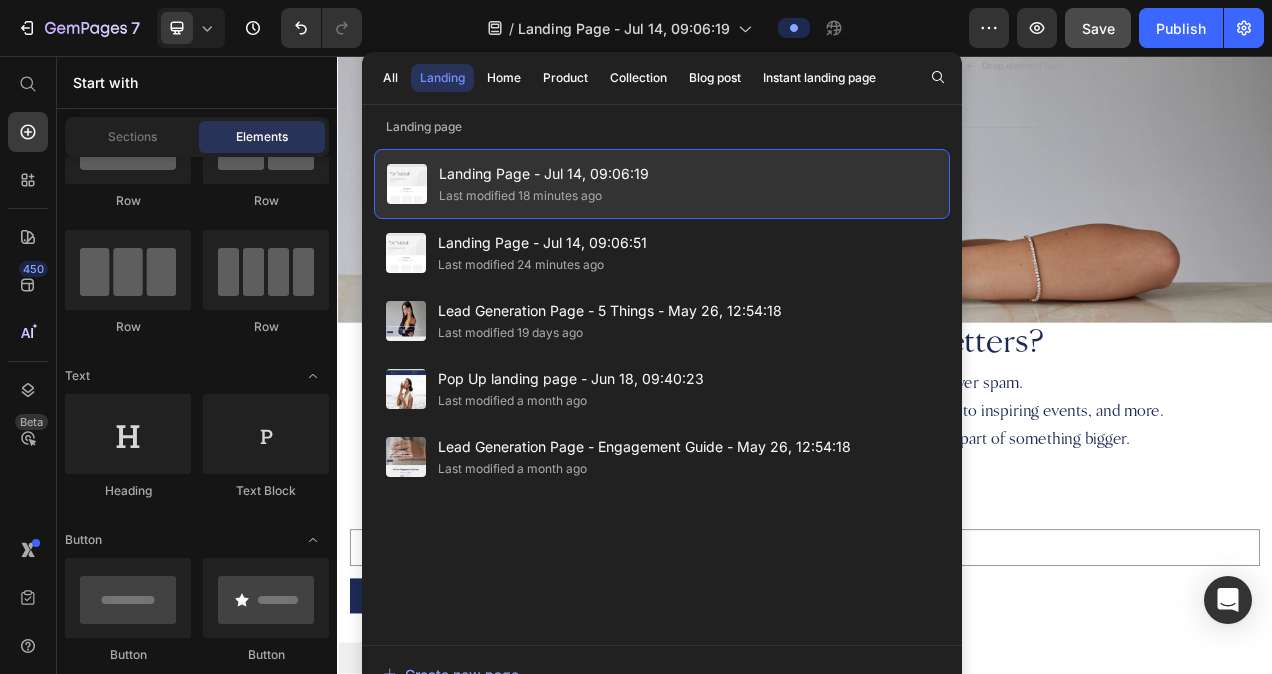 click on "Landing Page - [DATE], [TIME] Last modified [TIME_AGO]" 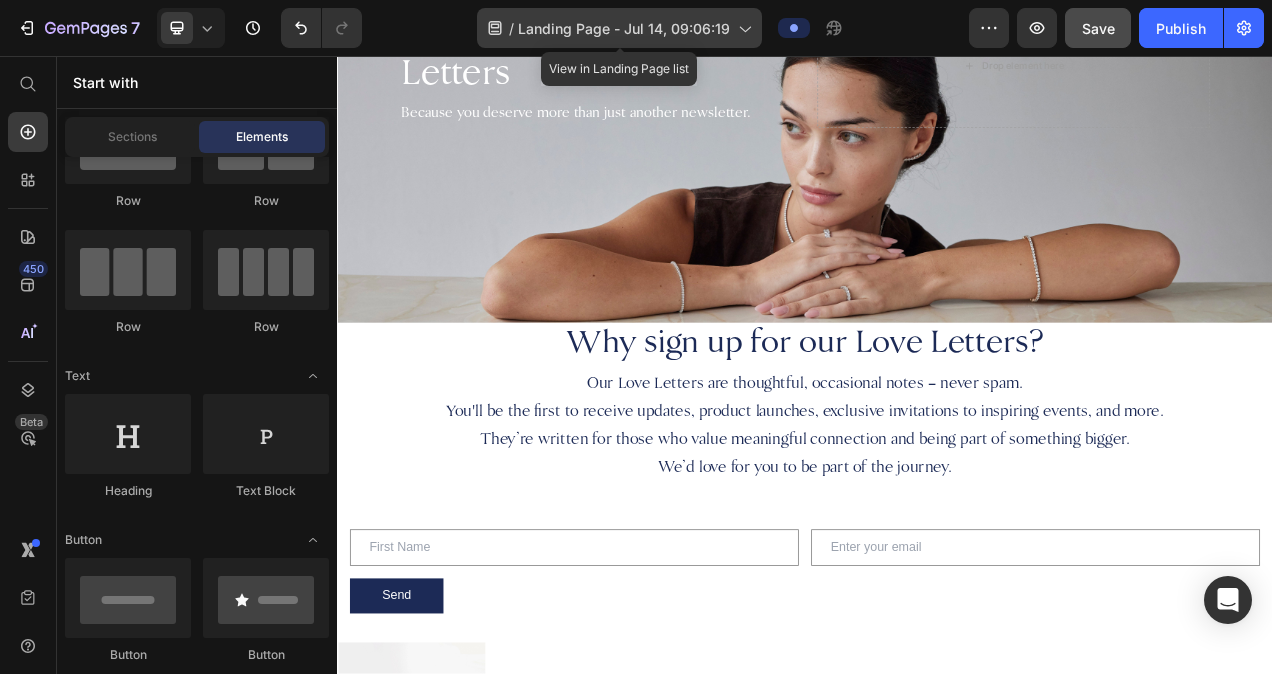 click 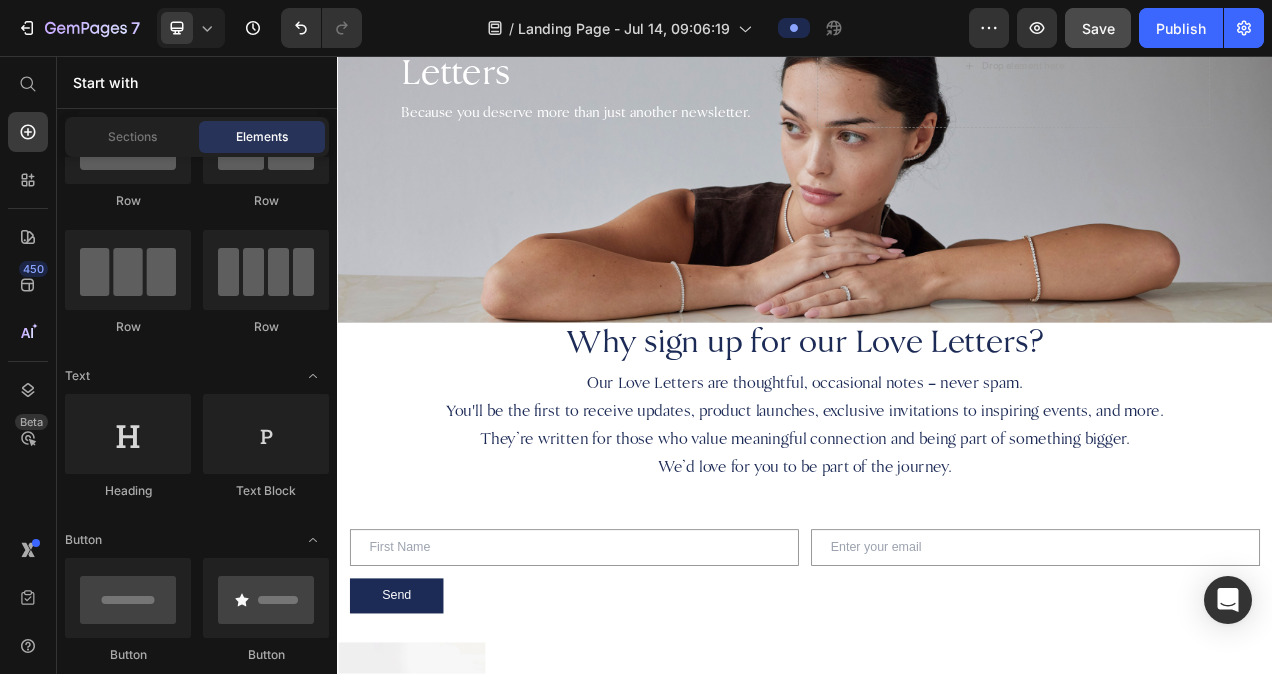 drag, startPoint x: 682, startPoint y: 168, endPoint x: 915, endPoint y: 33, distance: 269.28424 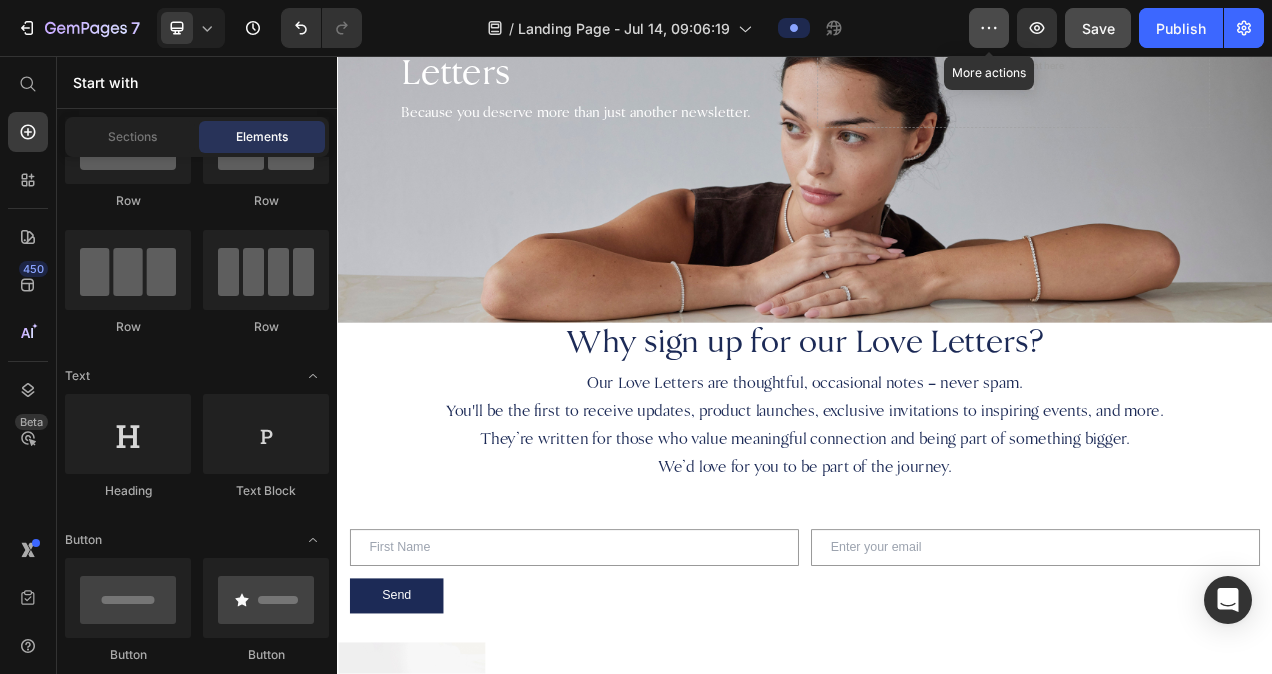 click 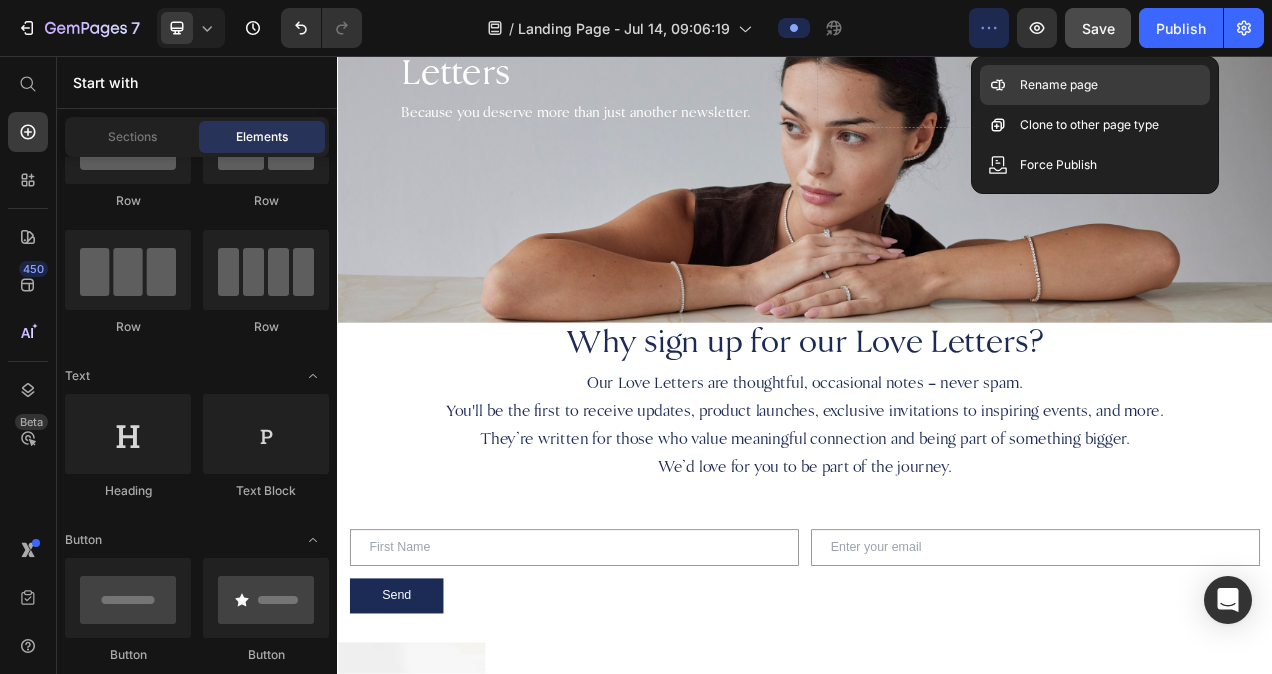 click on "Rename page" at bounding box center [1059, 85] 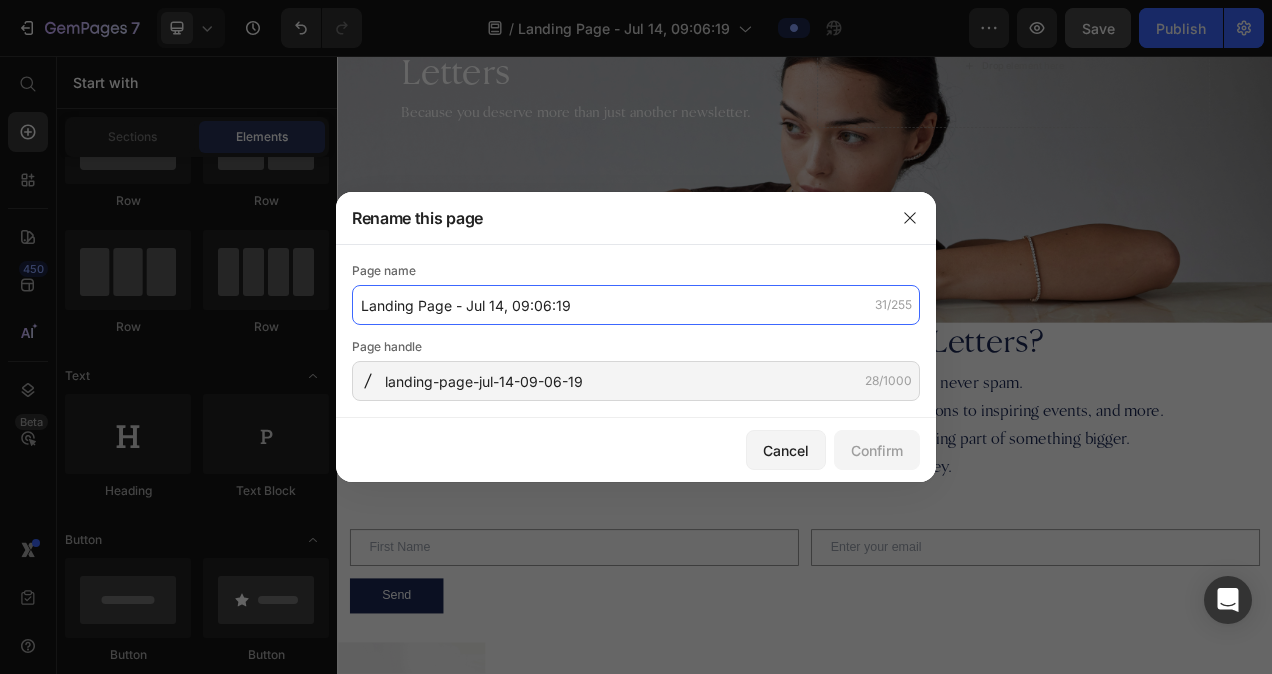 click on "Landing Page - Jul 14, 09:06:19" 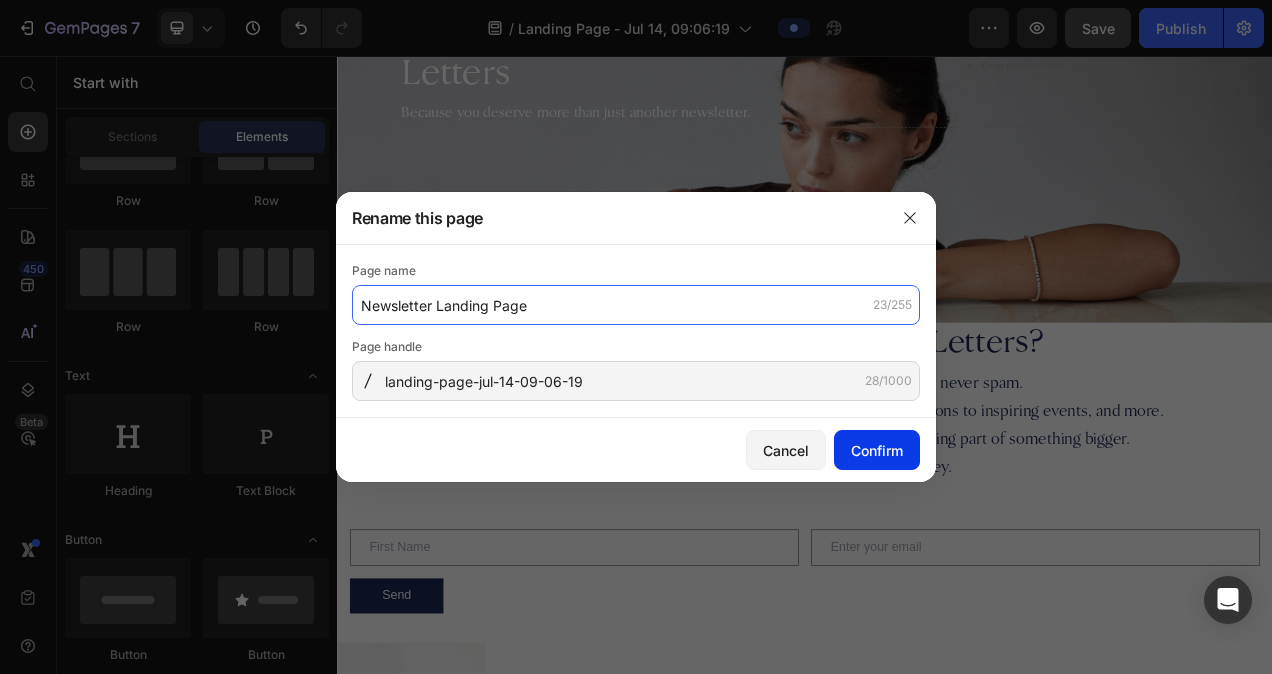 type on "Newsletter Landing Page" 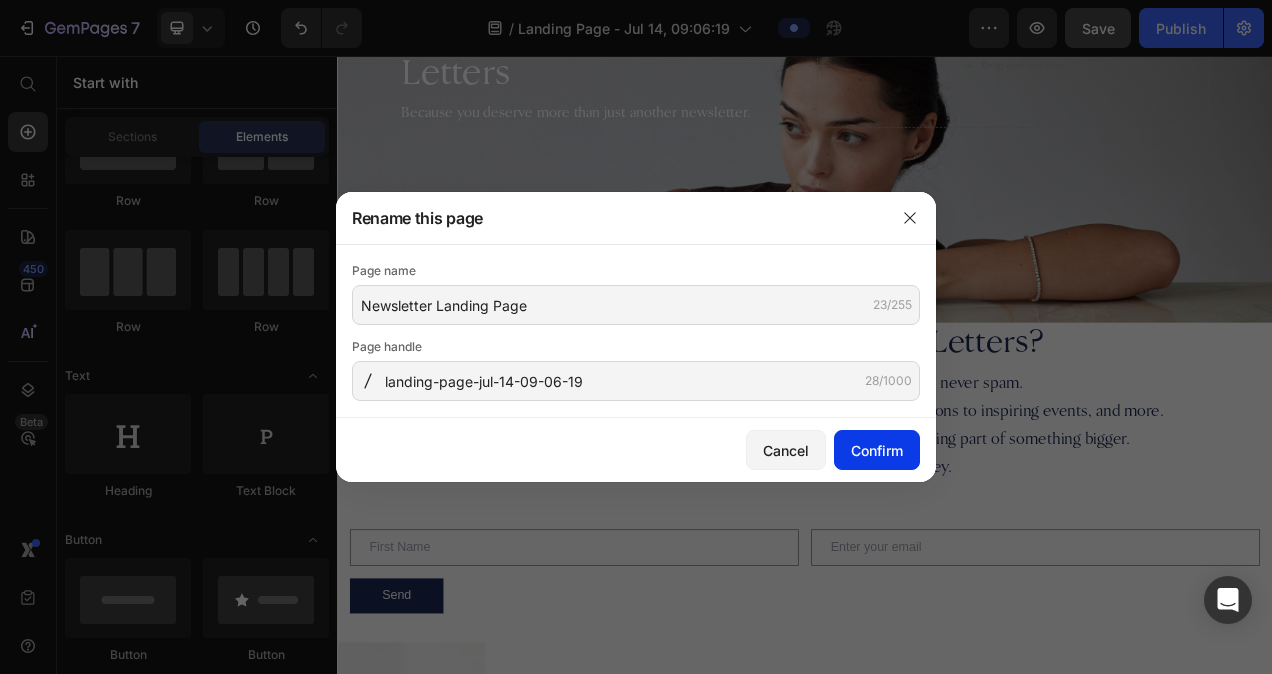 click on "Confirm" 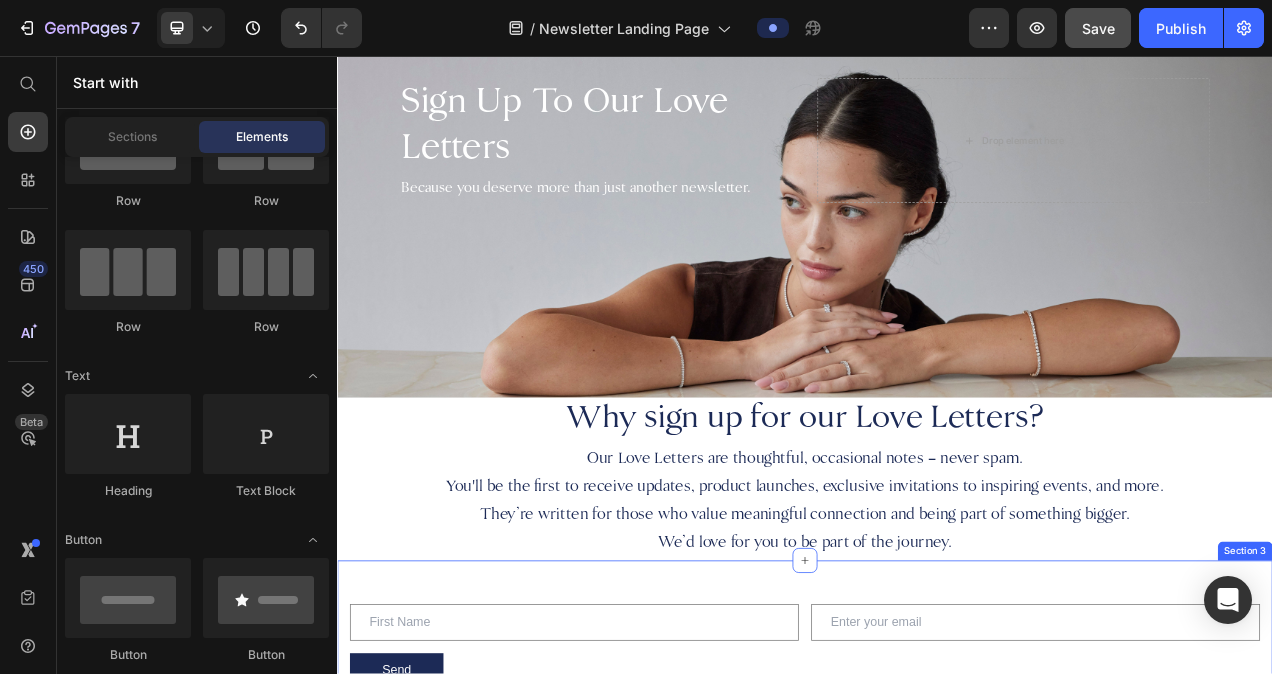 scroll, scrollTop: 0, scrollLeft: 0, axis: both 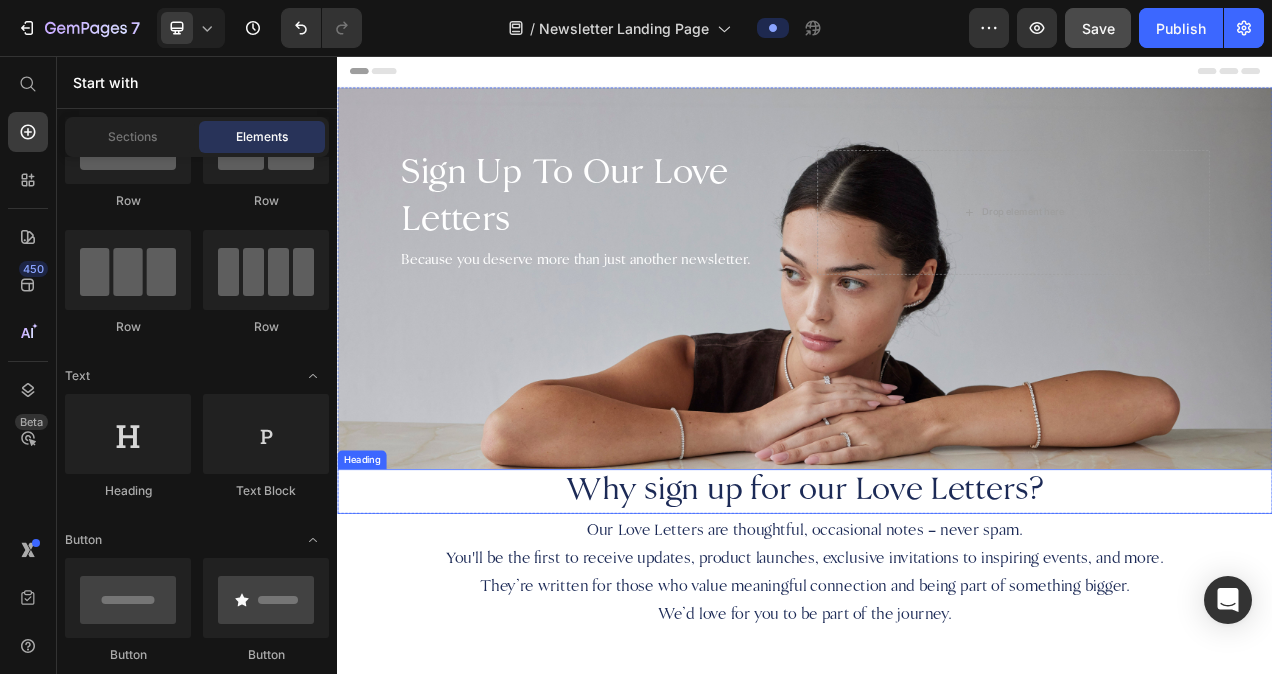 click on "Why sign up for our Love Letters?" at bounding box center [937, 615] 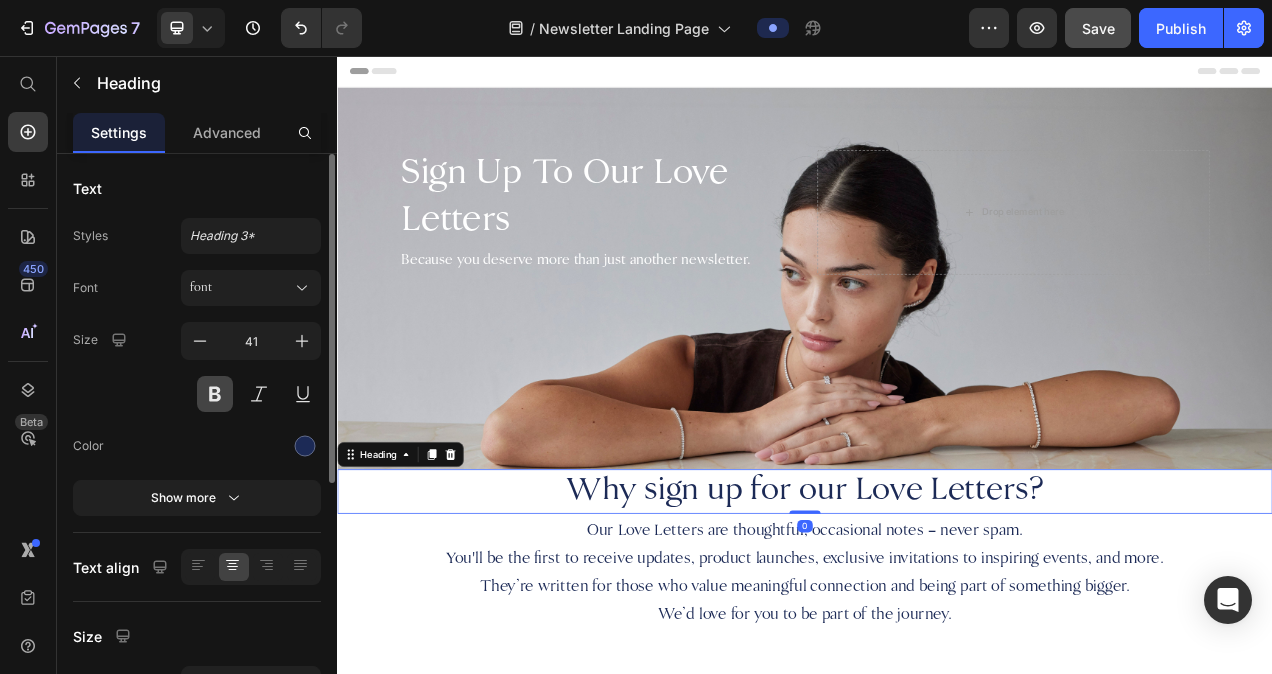 click at bounding box center (215, 394) 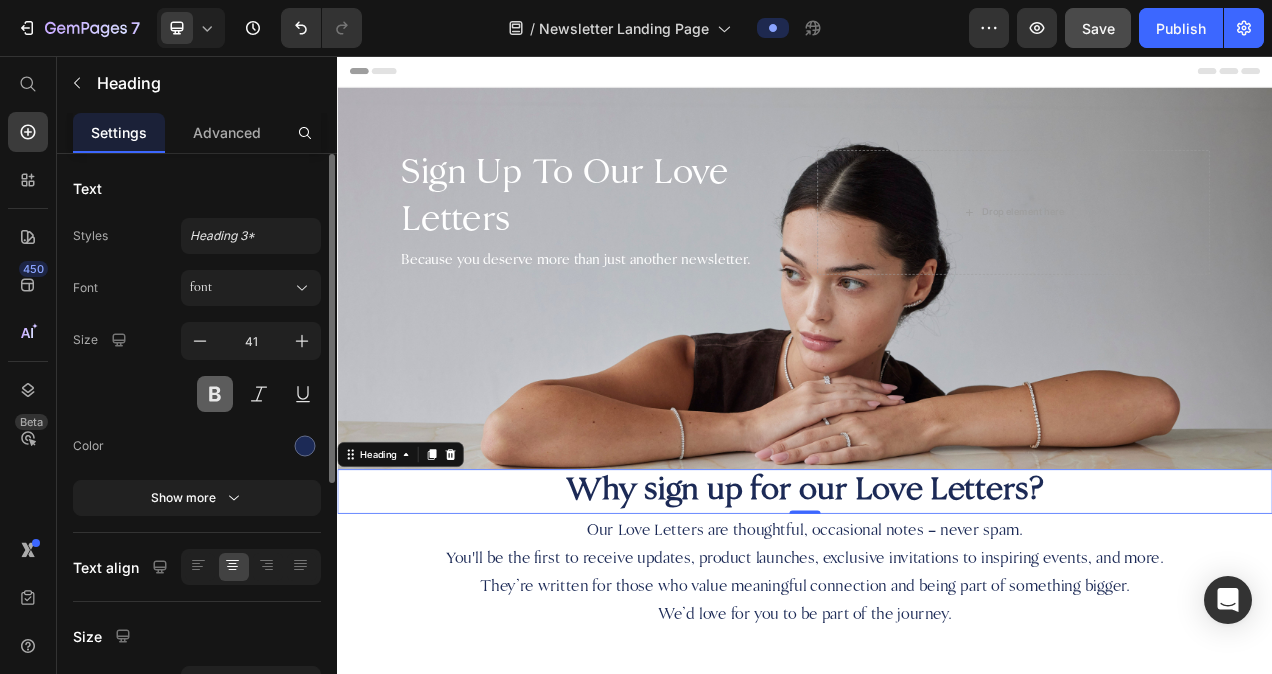 click at bounding box center (215, 394) 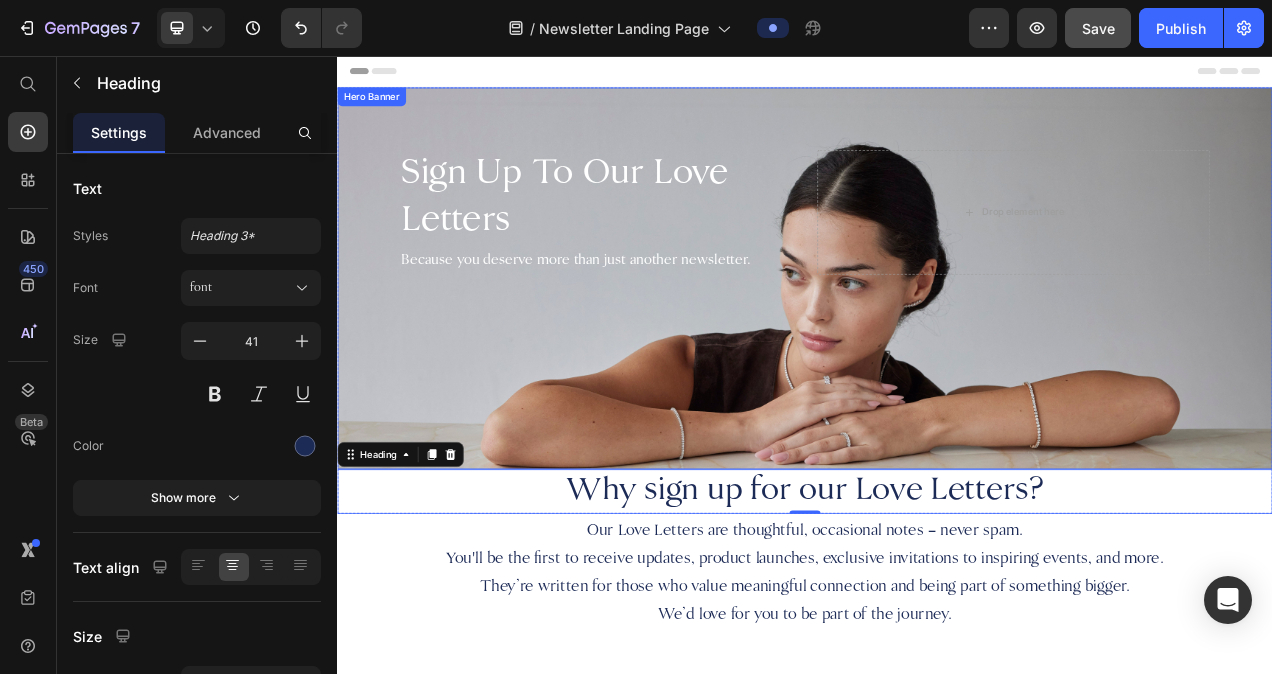 click at bounding box center [937, 342] 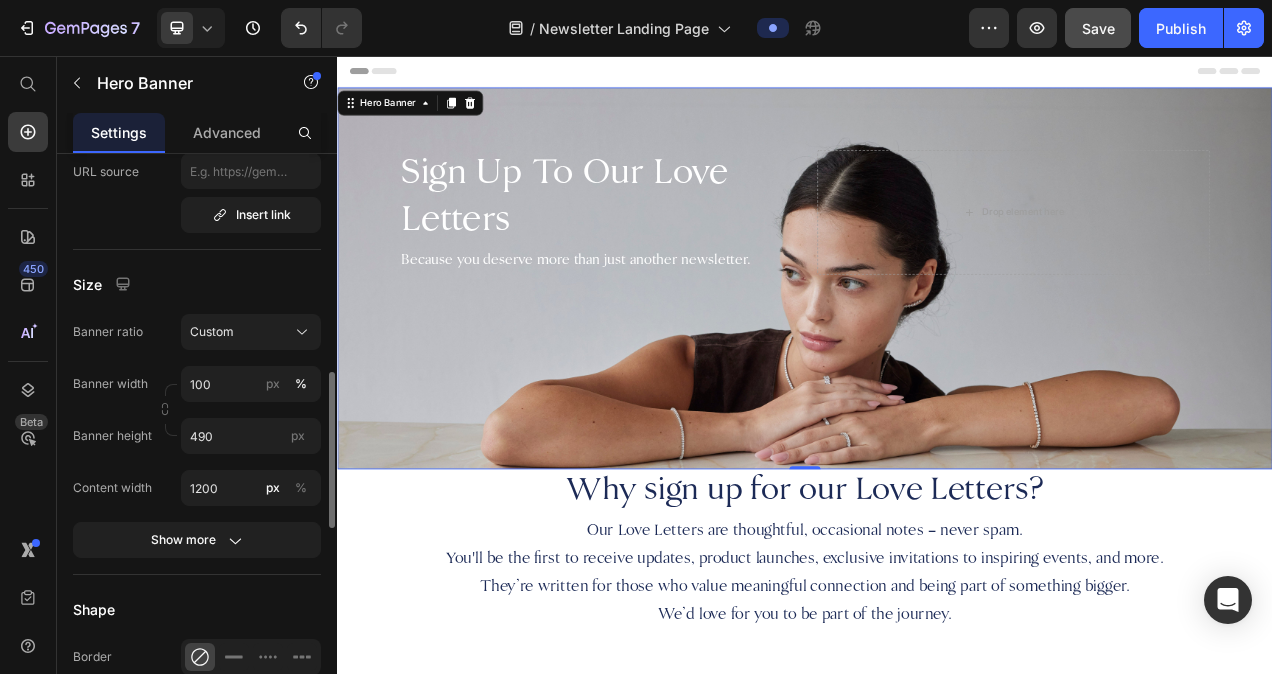 scroll, scrollTop: 892, scrollLeft: 0, axis: vertical 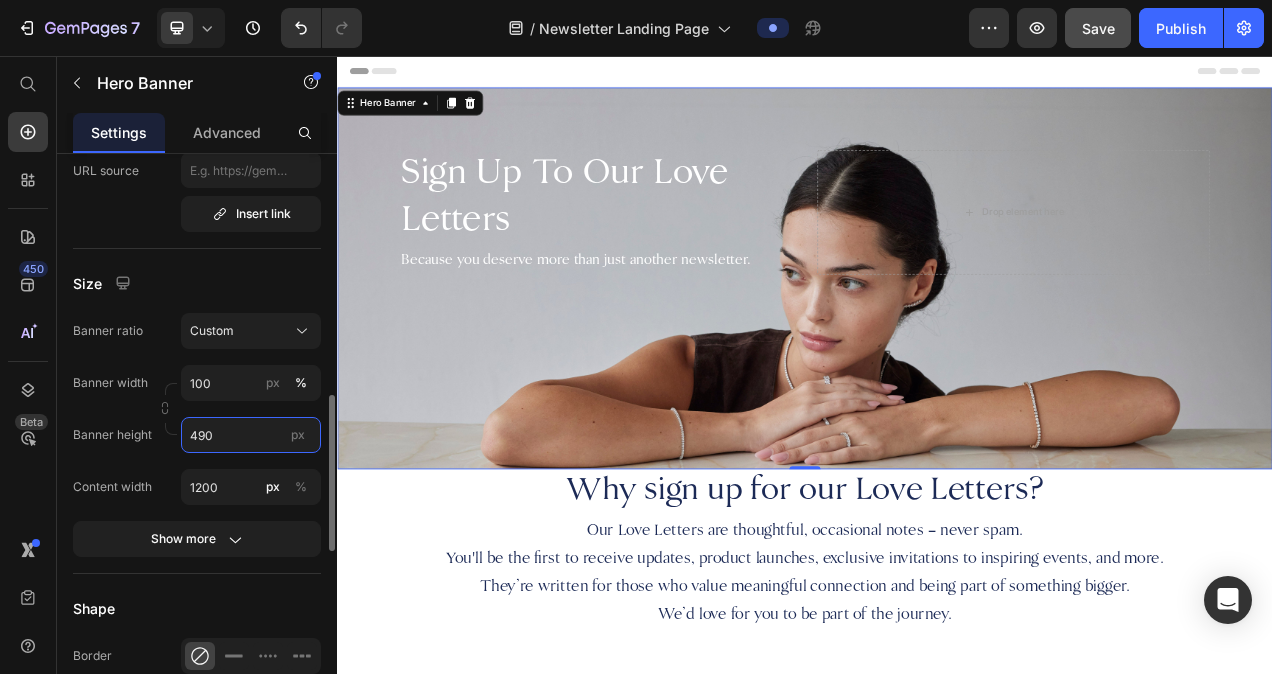 click on "490" at bounding box center [251, 435] 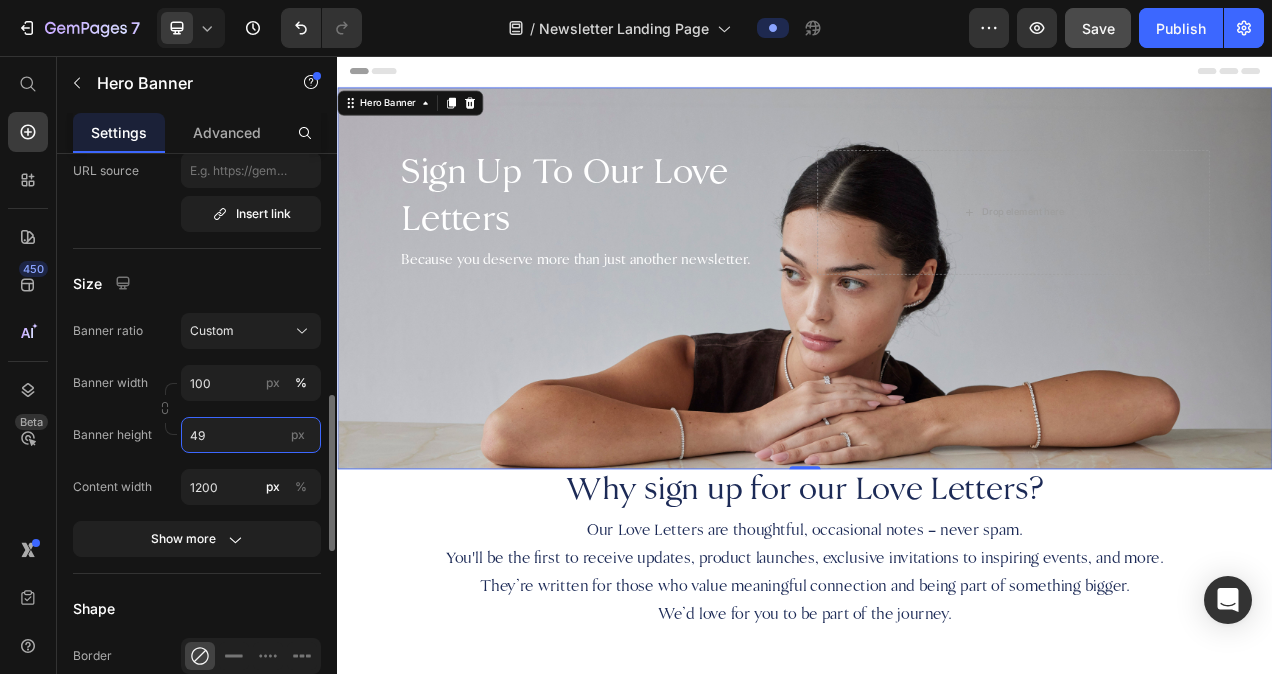 type on "4" 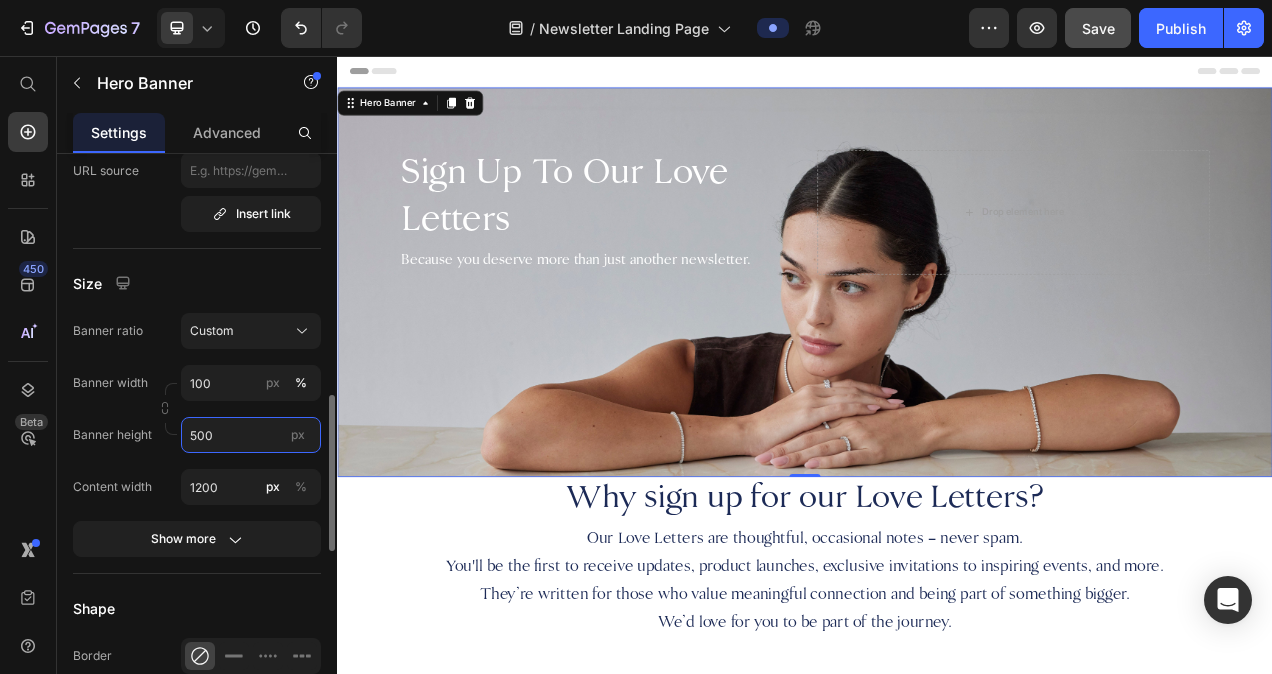 type on "500" 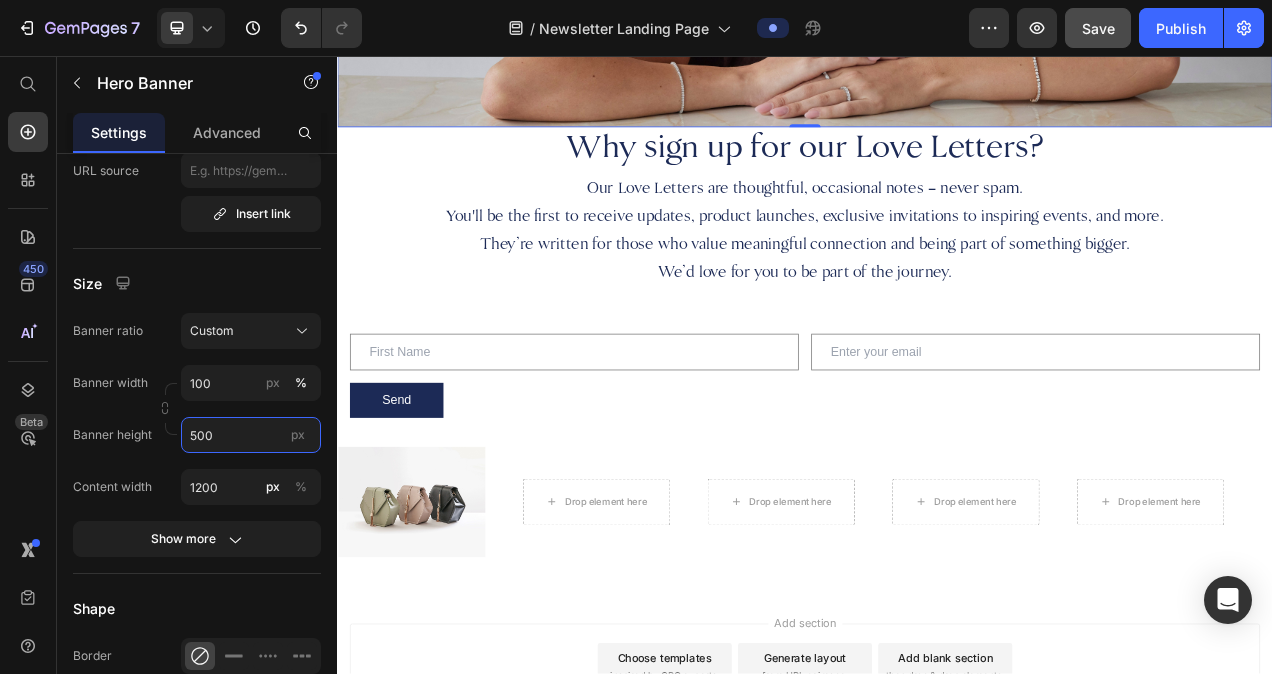 scroll, scrollTop: 450, scrollLeft: 0, axis: vertical 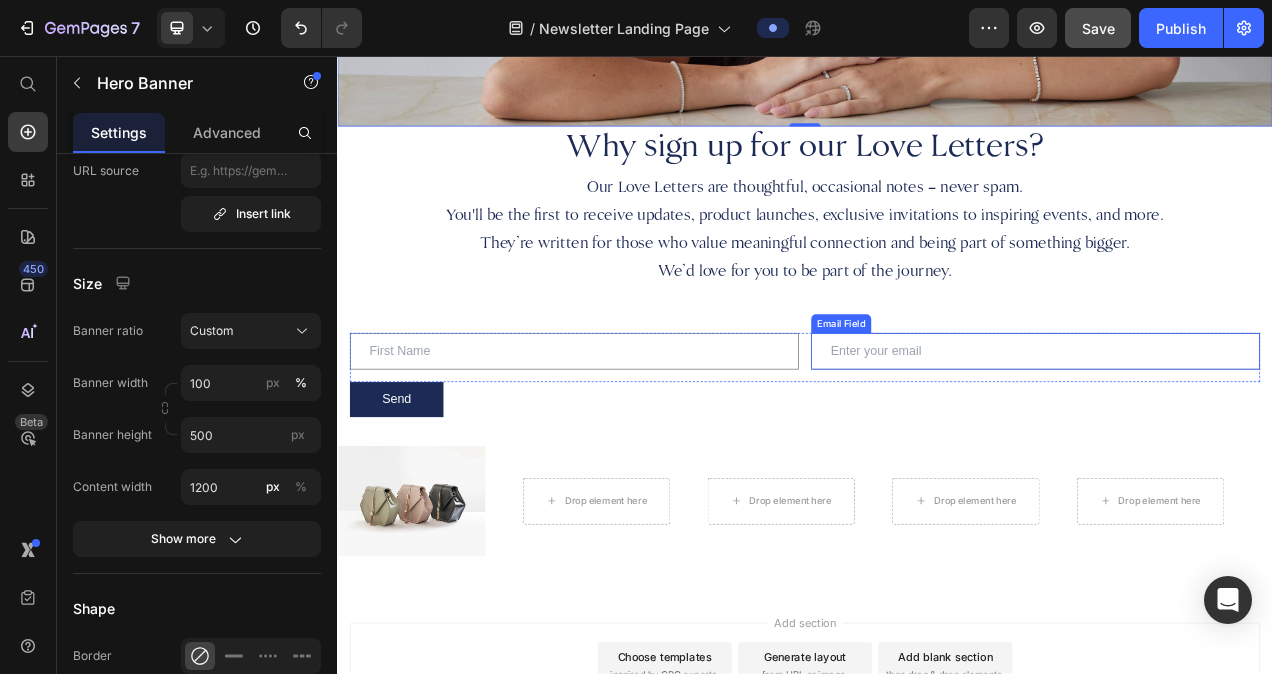 click at bounding box center [1233, 435] 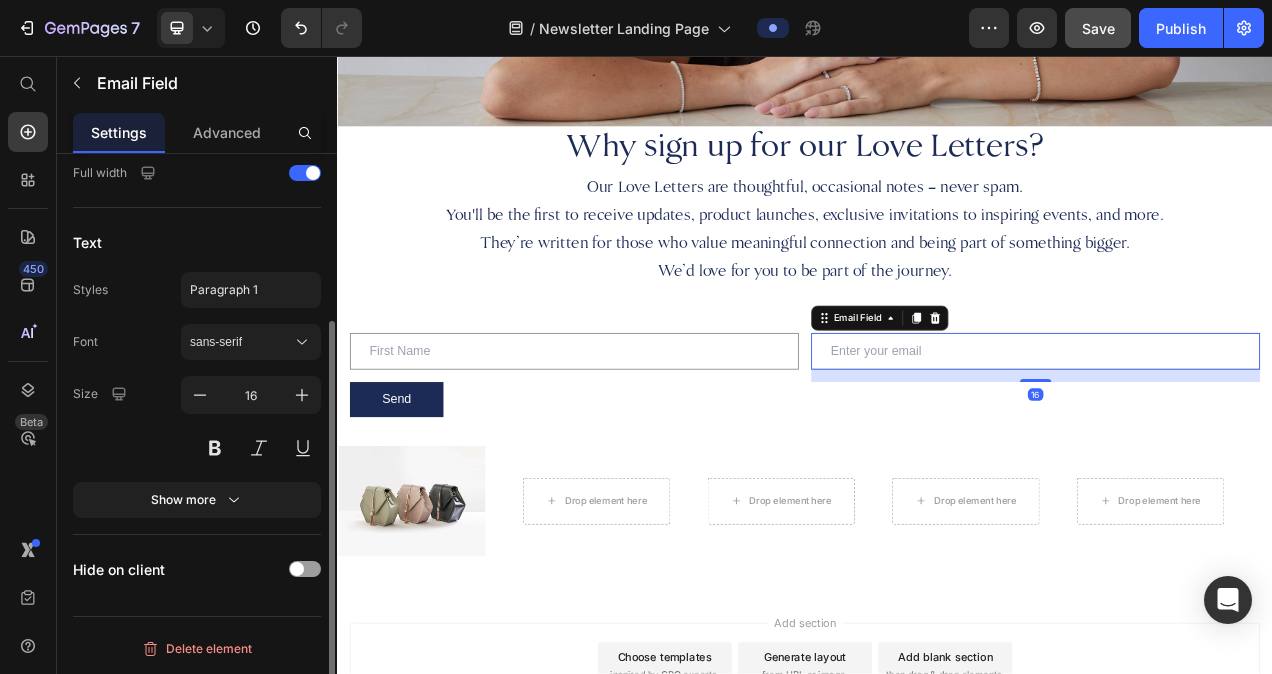 scroll, scrollTop: 0, scrollLeft: 0, axis: both 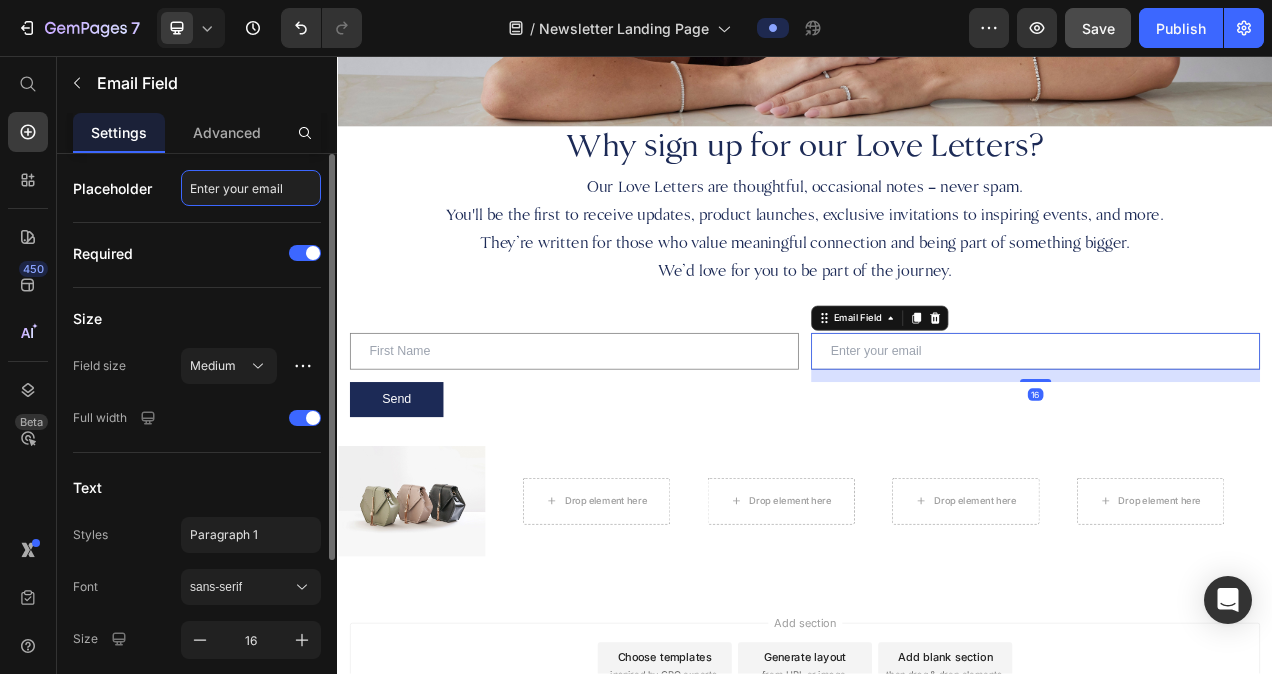 click on "Enter your email" 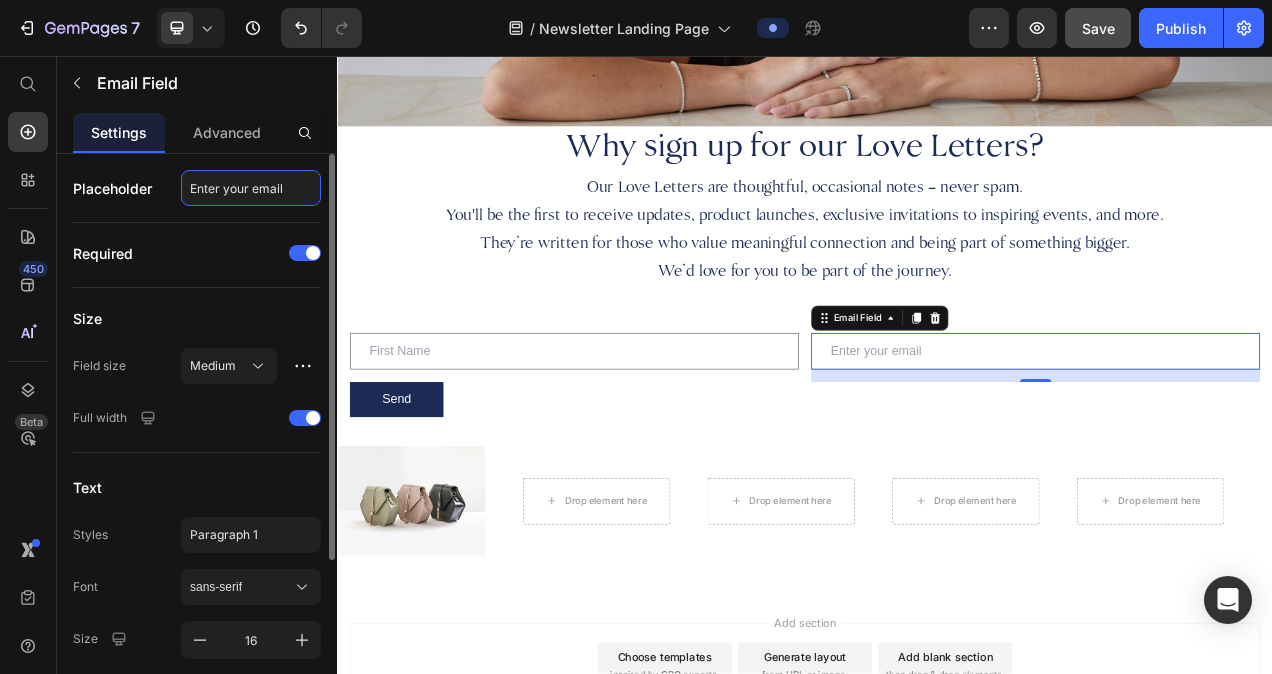click on "Enter your email" 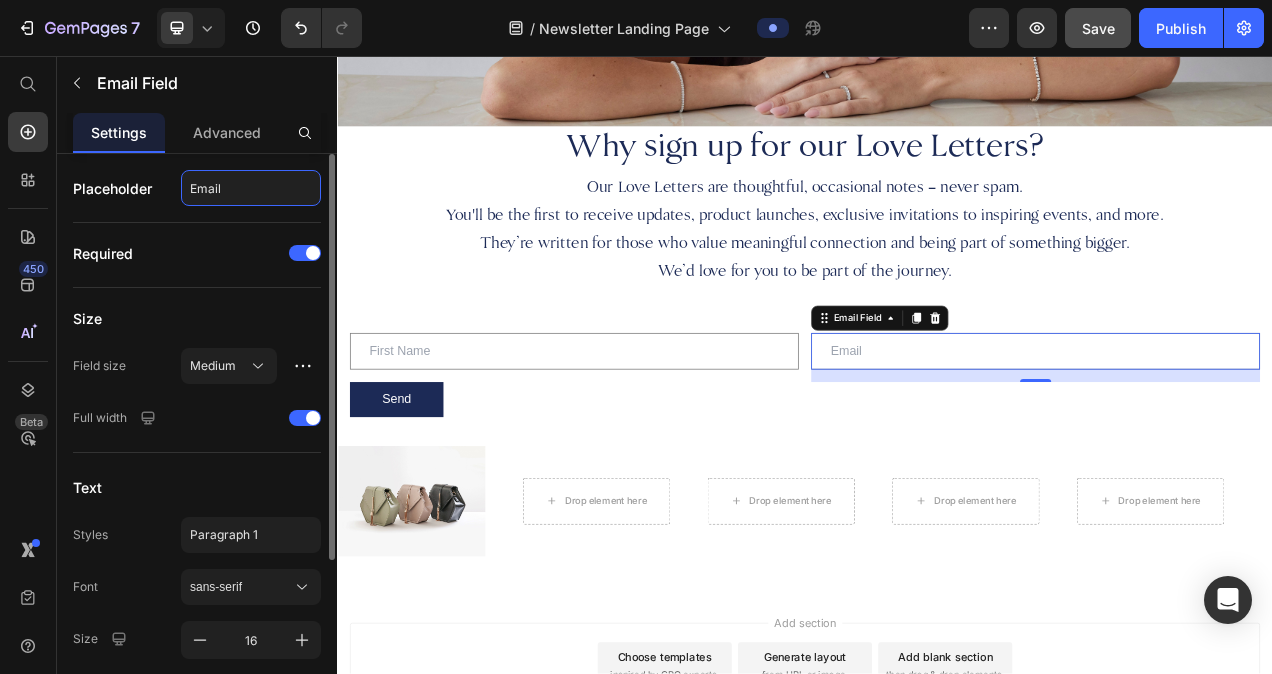 type on "Email" 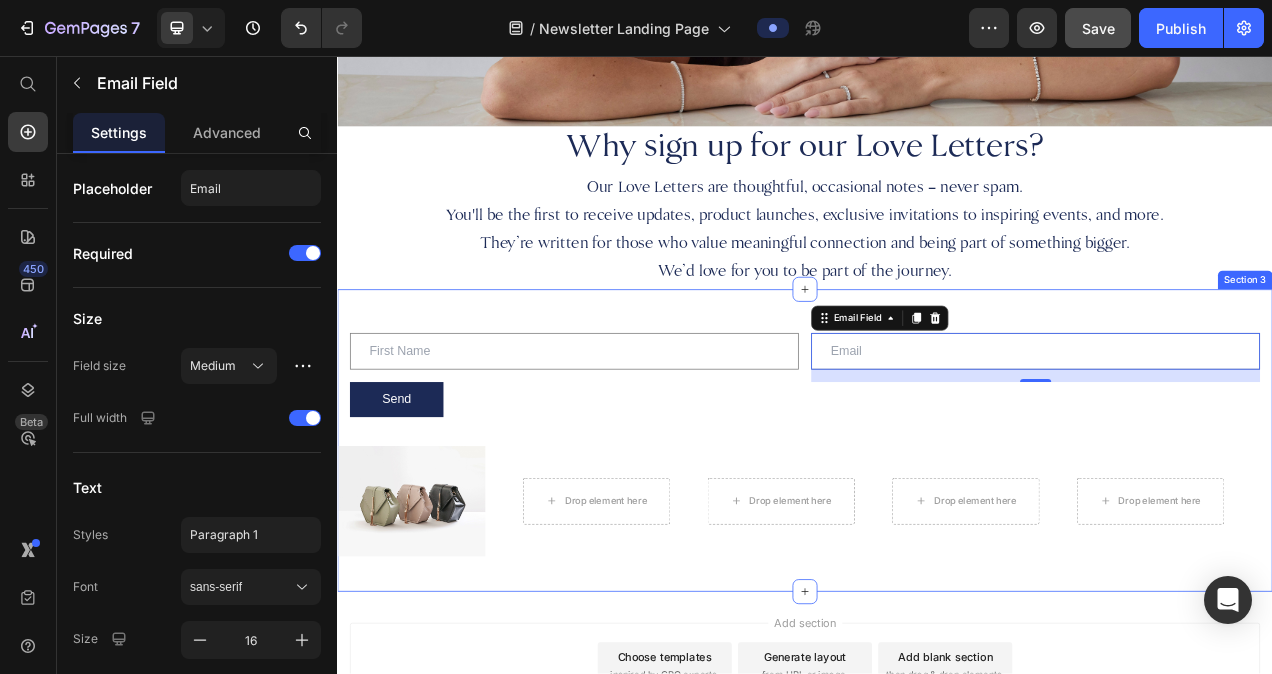 click on "Text Field Email Field   16 Row Send Submit Button Contact Form Image
Drop element here
Drop element here
Drop element here
Drop element here Image
Drop element here
Drop element here
Drop element here
Drop element here Marquee Section 3" at bounding box center [937, 550] 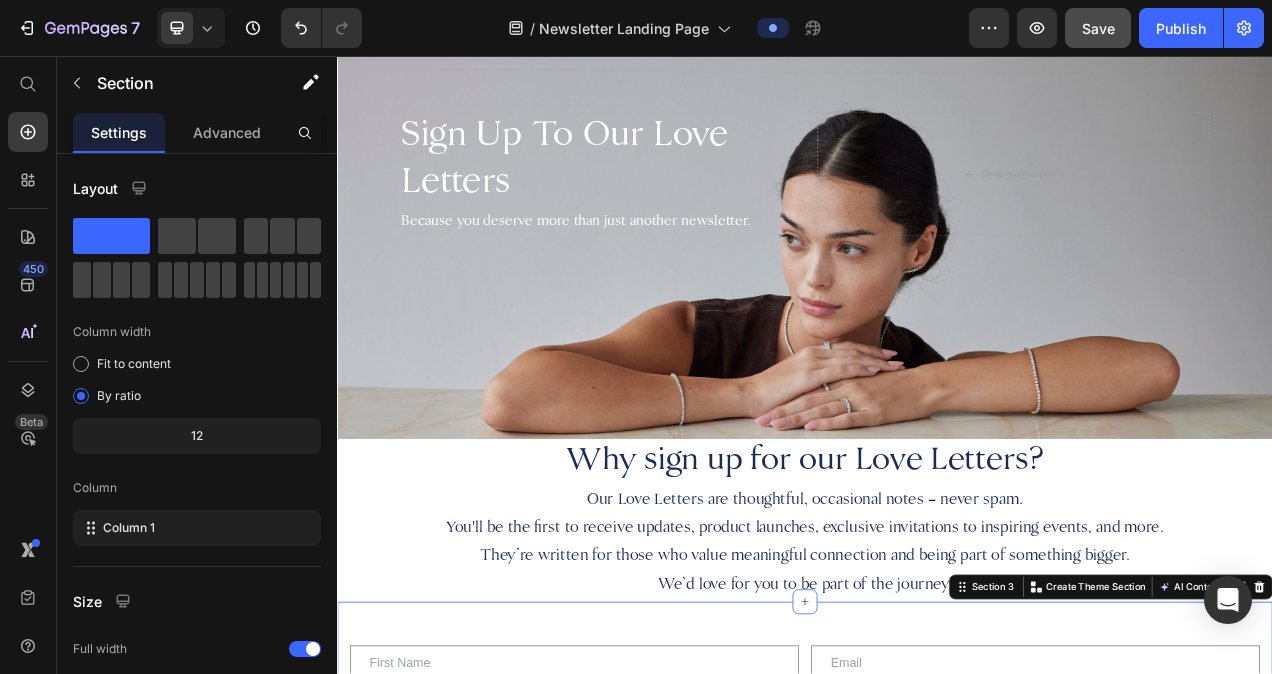 scroll, scrollTop: 0, scrollLeft: 0, axis: both 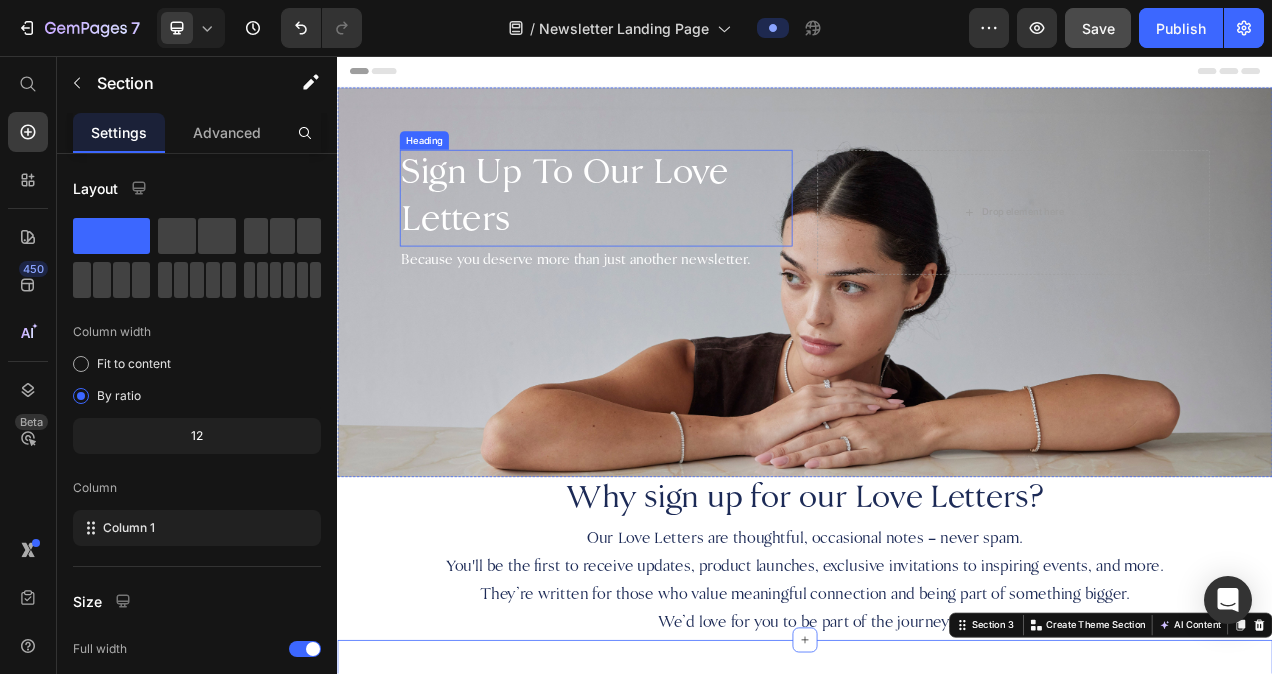 click on "Sign Up To Our Love Letters" at bounding box center [669, 239] 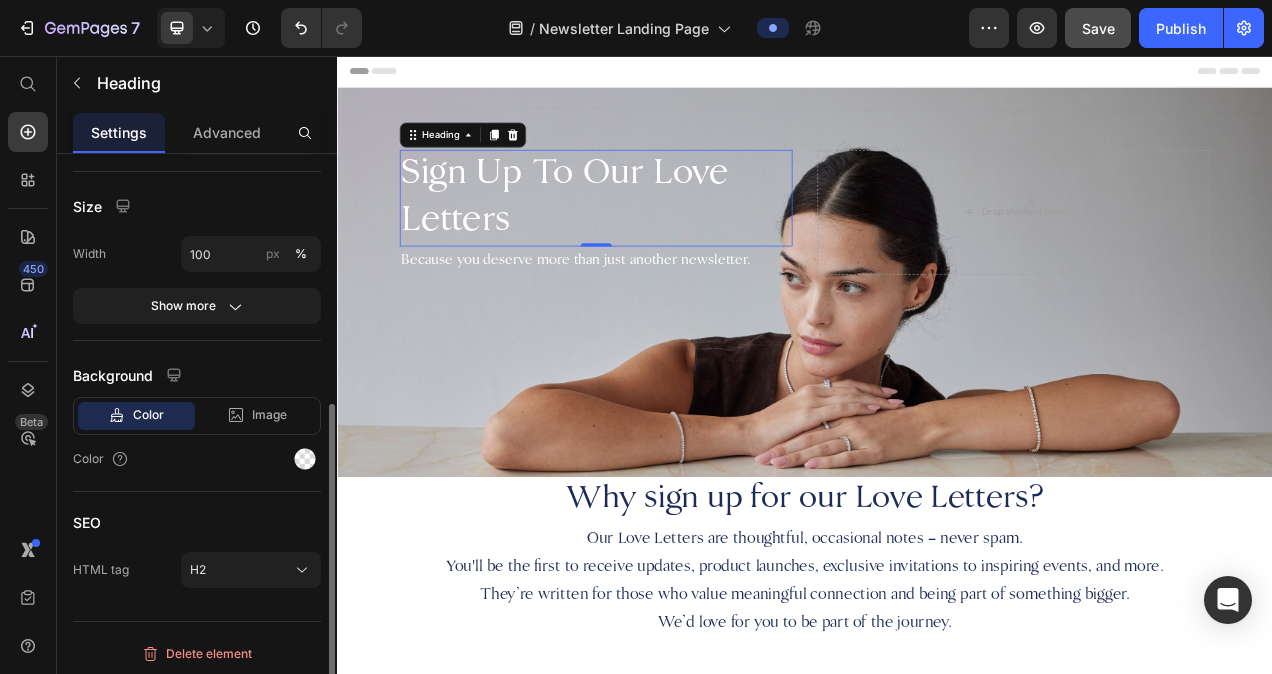 scroll, scrollTop: 432, scrollLeft: 0, axis: vertical 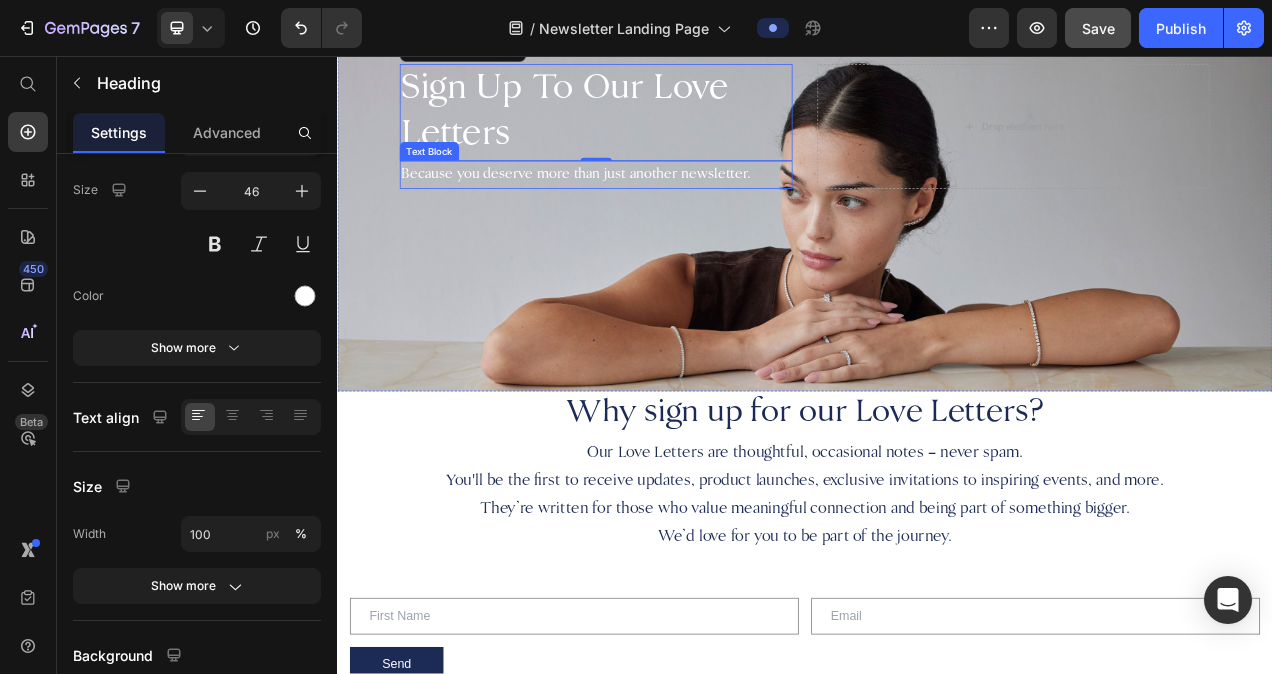 click on "Because you deserve more than just another newsletter." at bounding box center [669, 209] 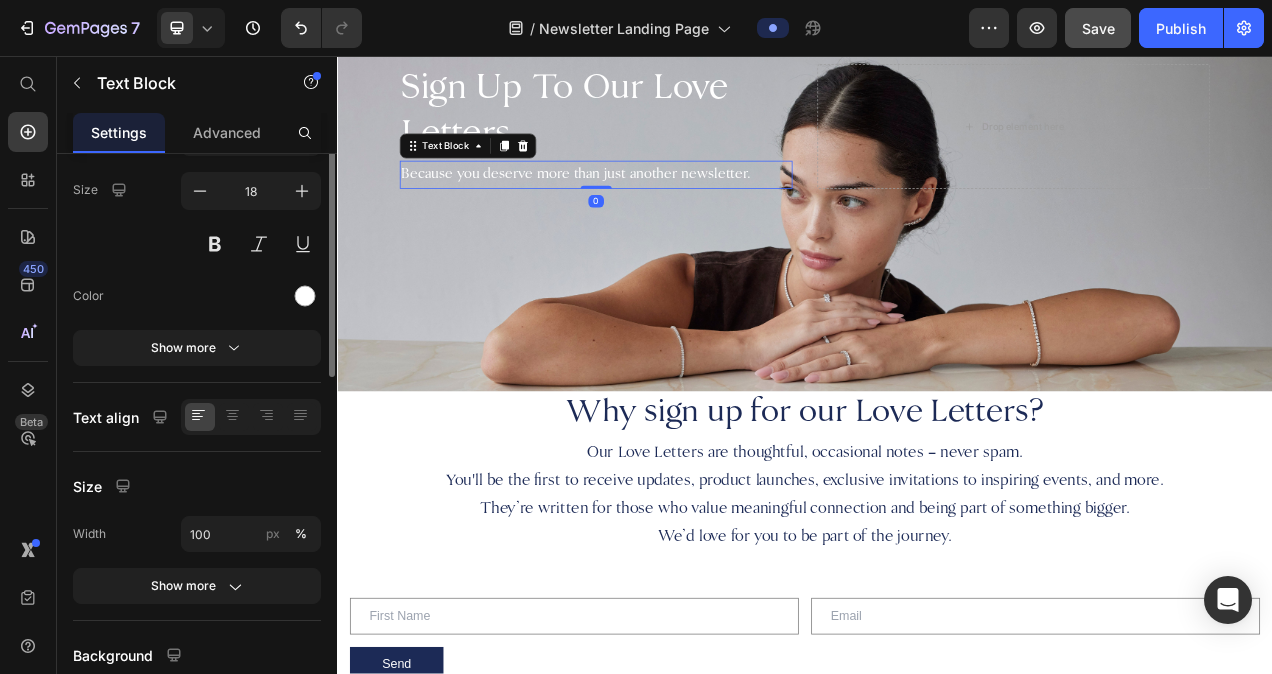 scroll, scrollTop: 0, scrollLeft: 0, axis: both 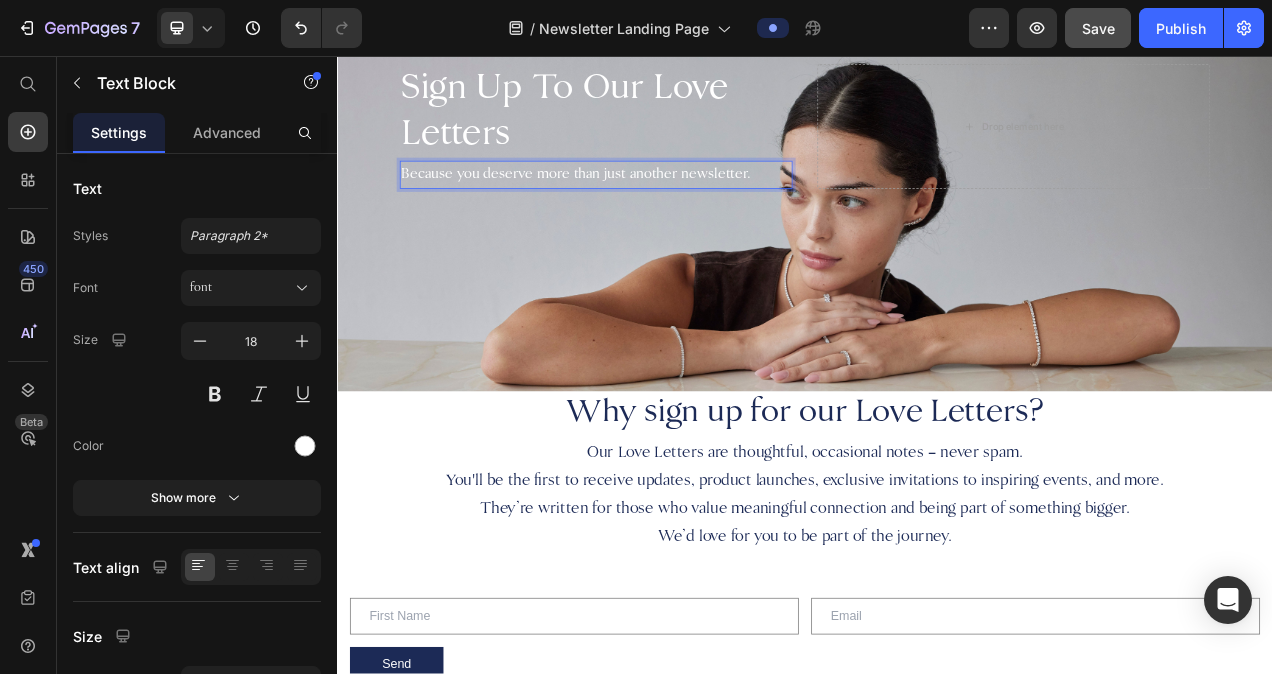click on "Because you deserve more than just another newsletter." at bounding box center [669, 209] 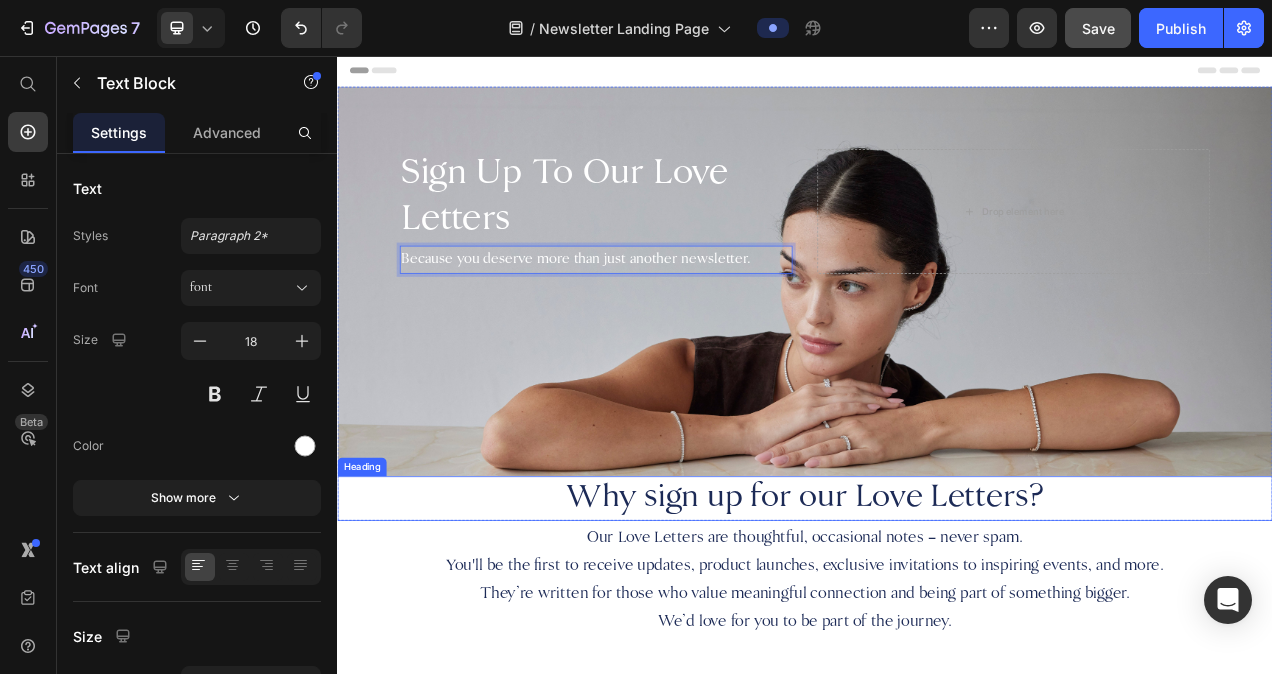 scroll, scrollTop: 0, scrollLeft: 0, axis: both 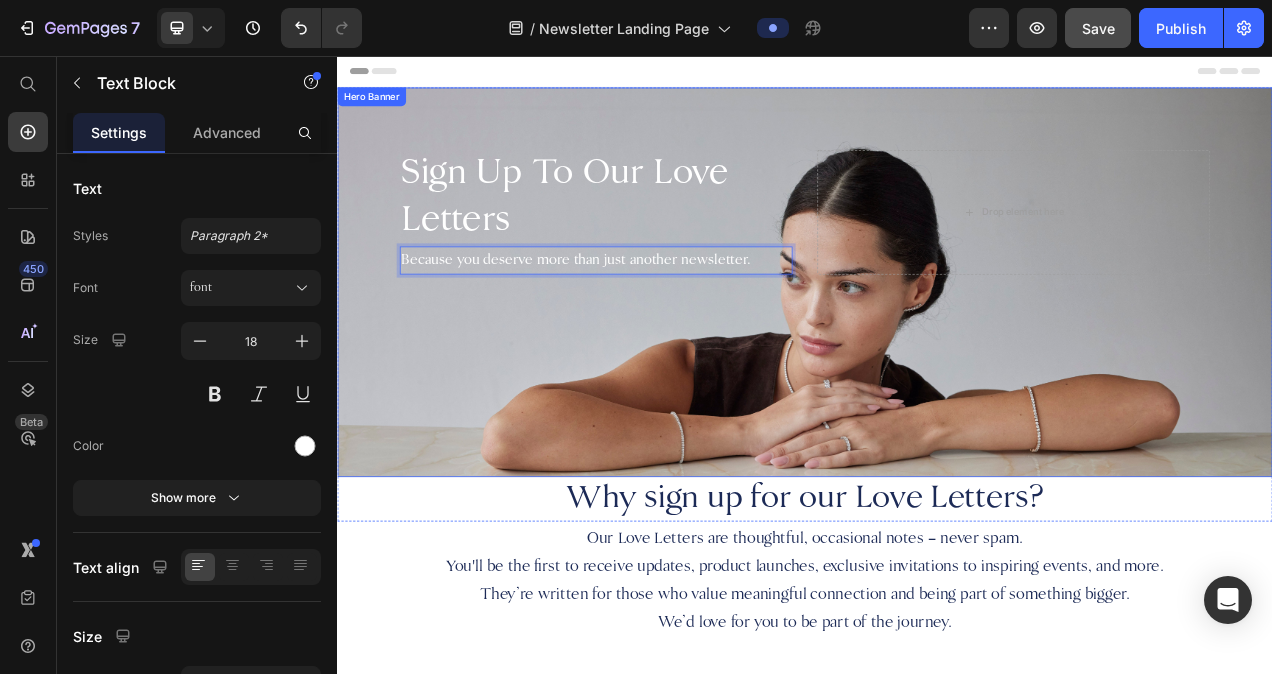 click at bounding box center (937, 347) 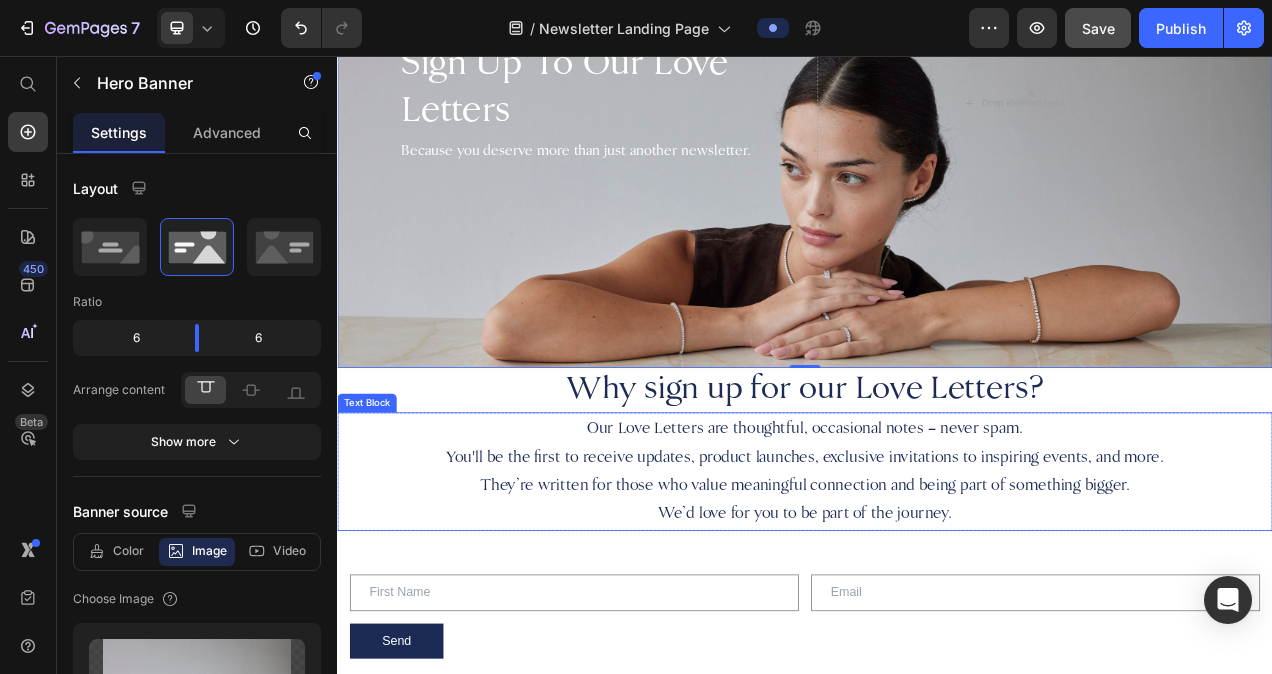 scroll, scrollTop: 139, scrollLeft: 0, axis: vertical 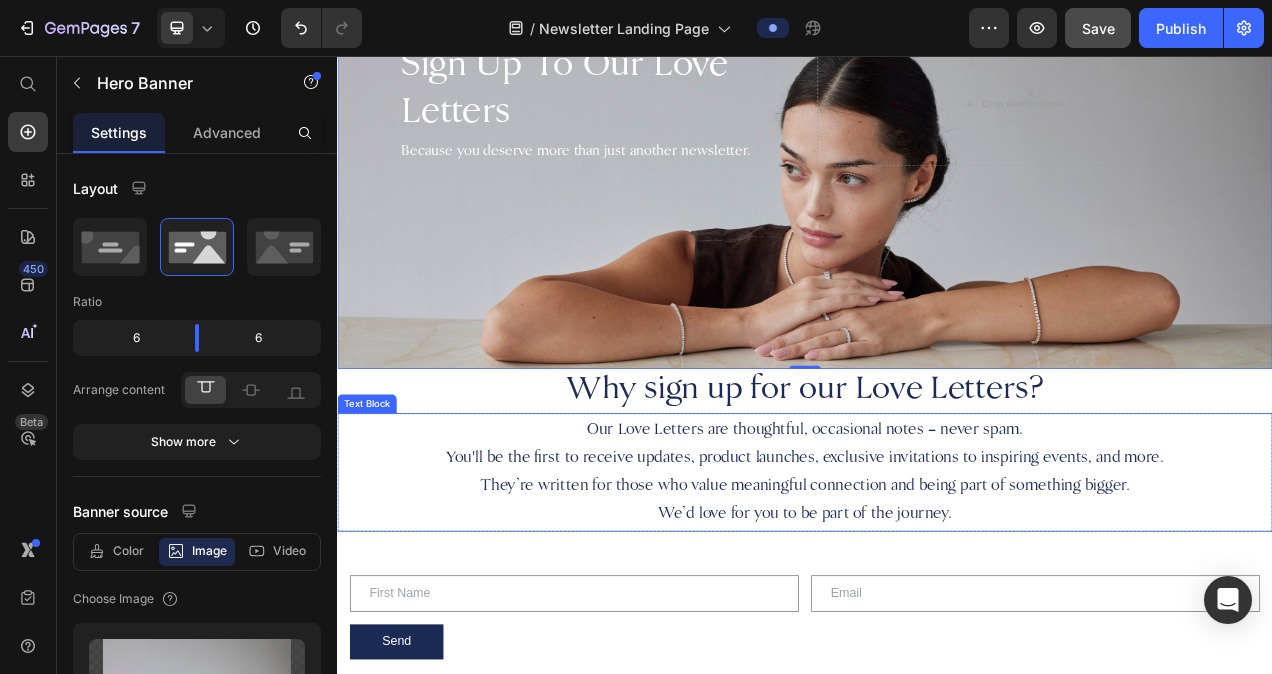 click on "We’d love for you to be part of the journey." at bounding box center (937, 645) 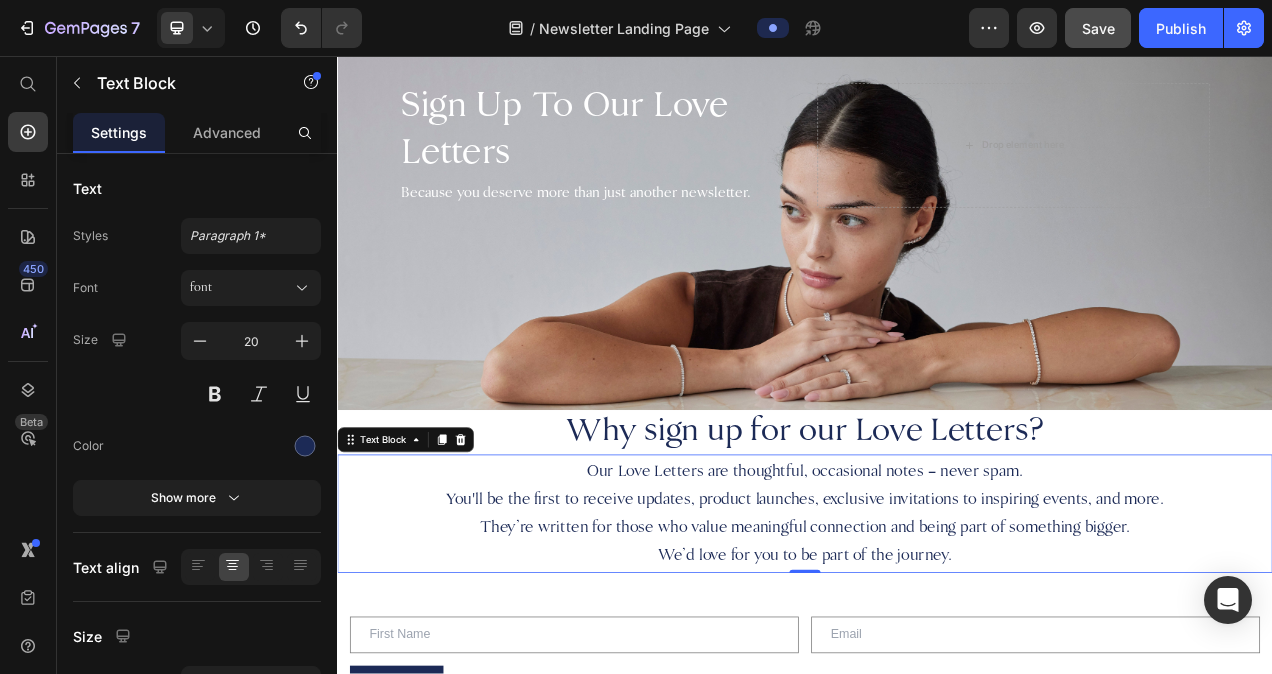 scroll, scrollTop: 0, scrollLeft: 0, axis: both 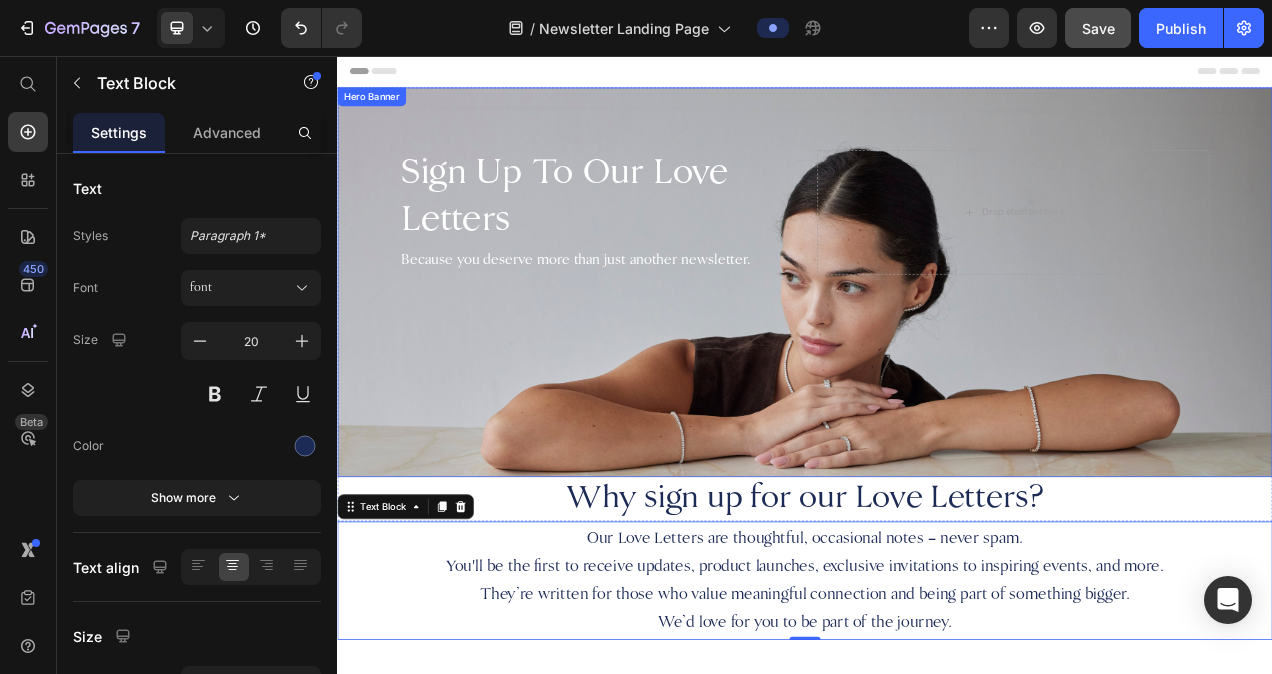 click at bounding box center (937, 347) 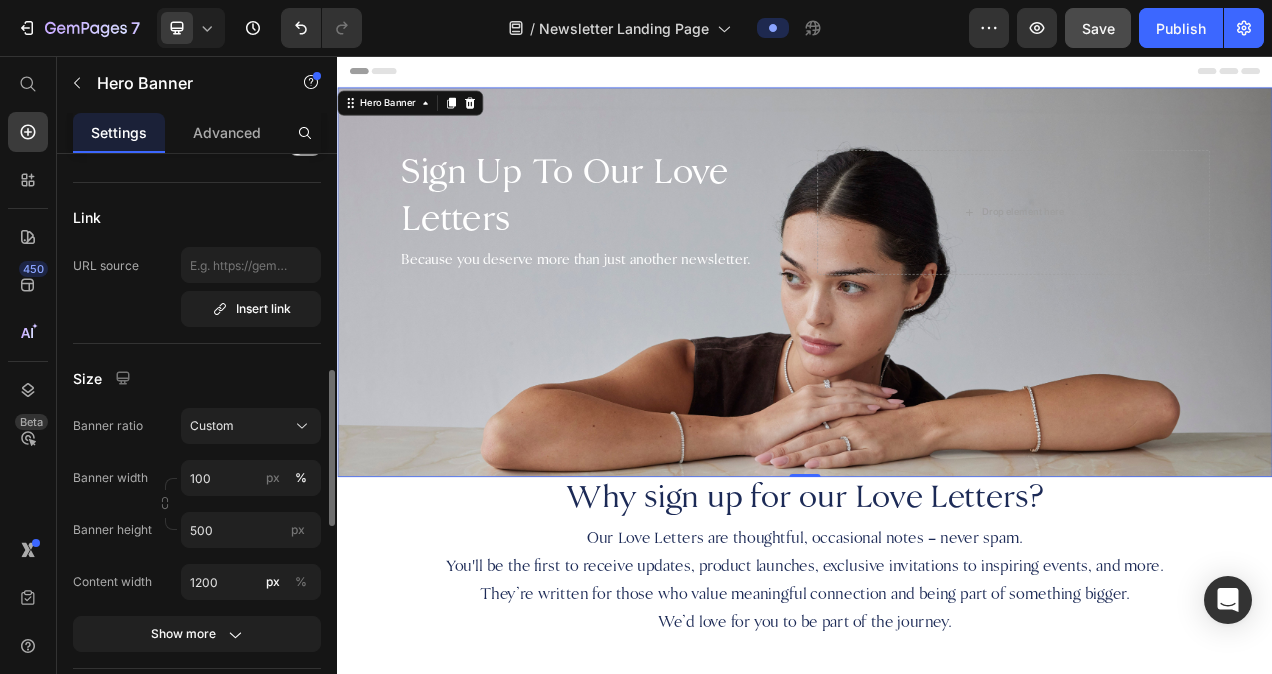 scroll, scrollTop: 796, scrollLeft: 0, axis: vertical 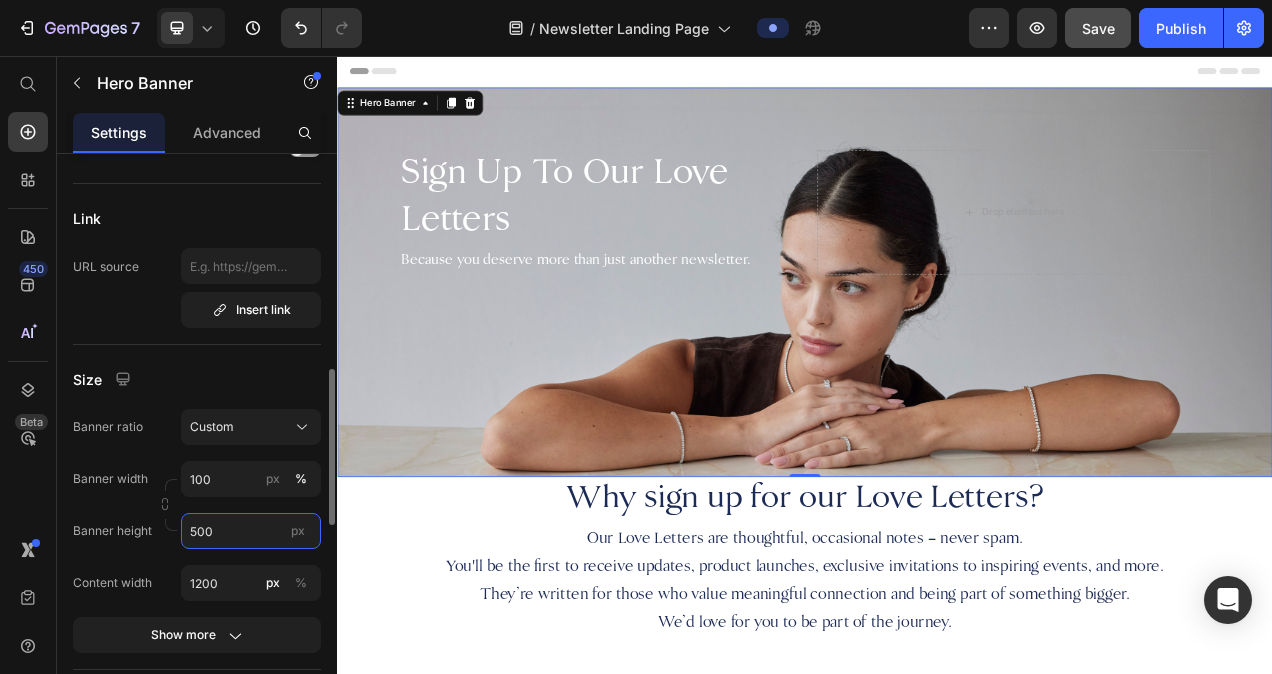 click on "500" at bounding box center (251, 531) 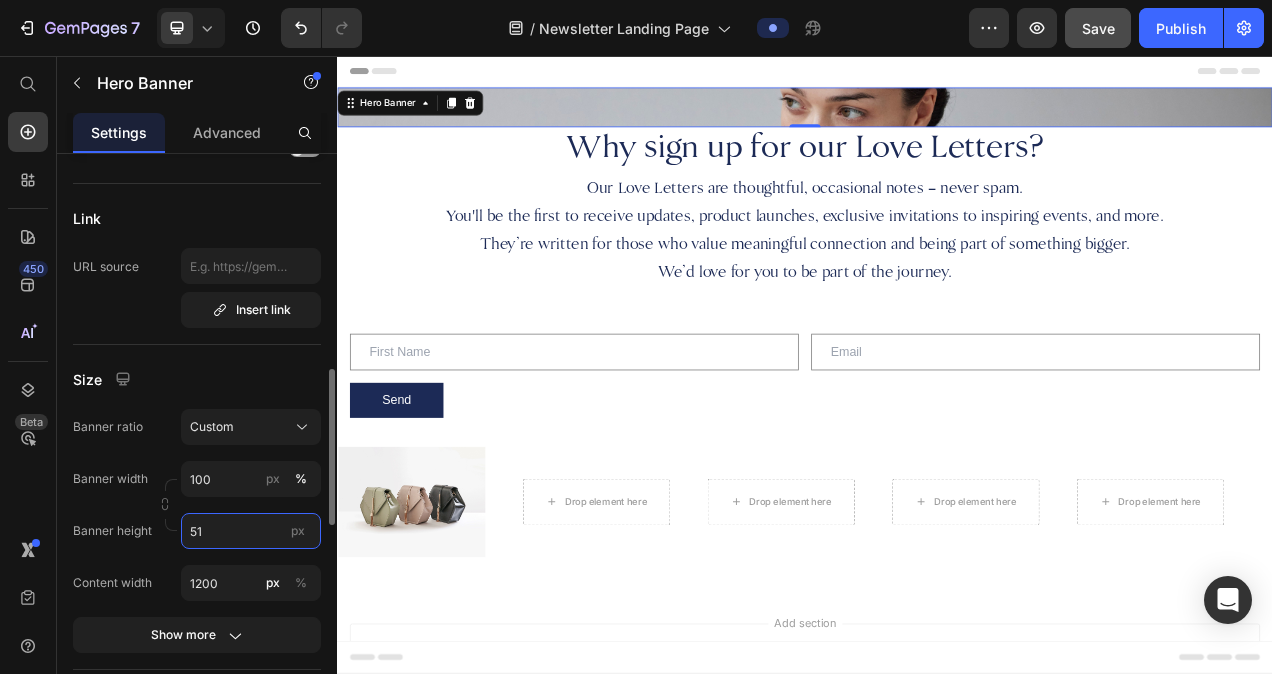 type on "510" 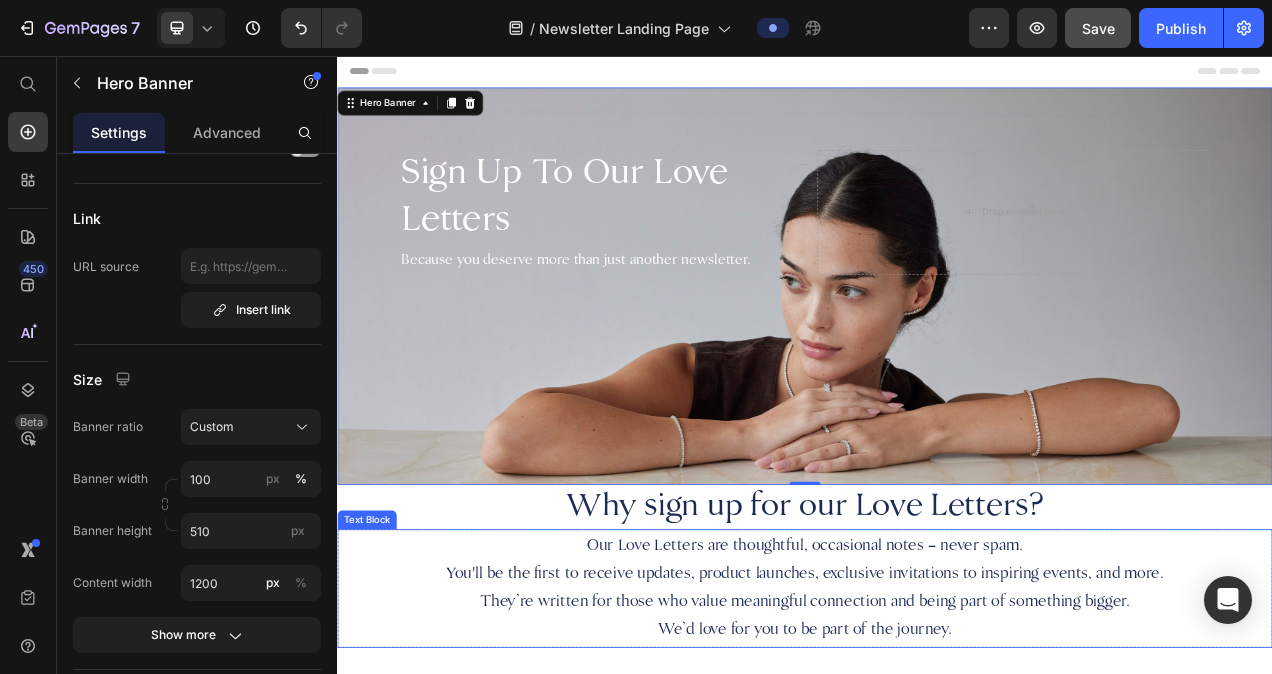 click on "They’re written for those who value meaningful connection and being part of something bigger." at bounding box center [937, 758] 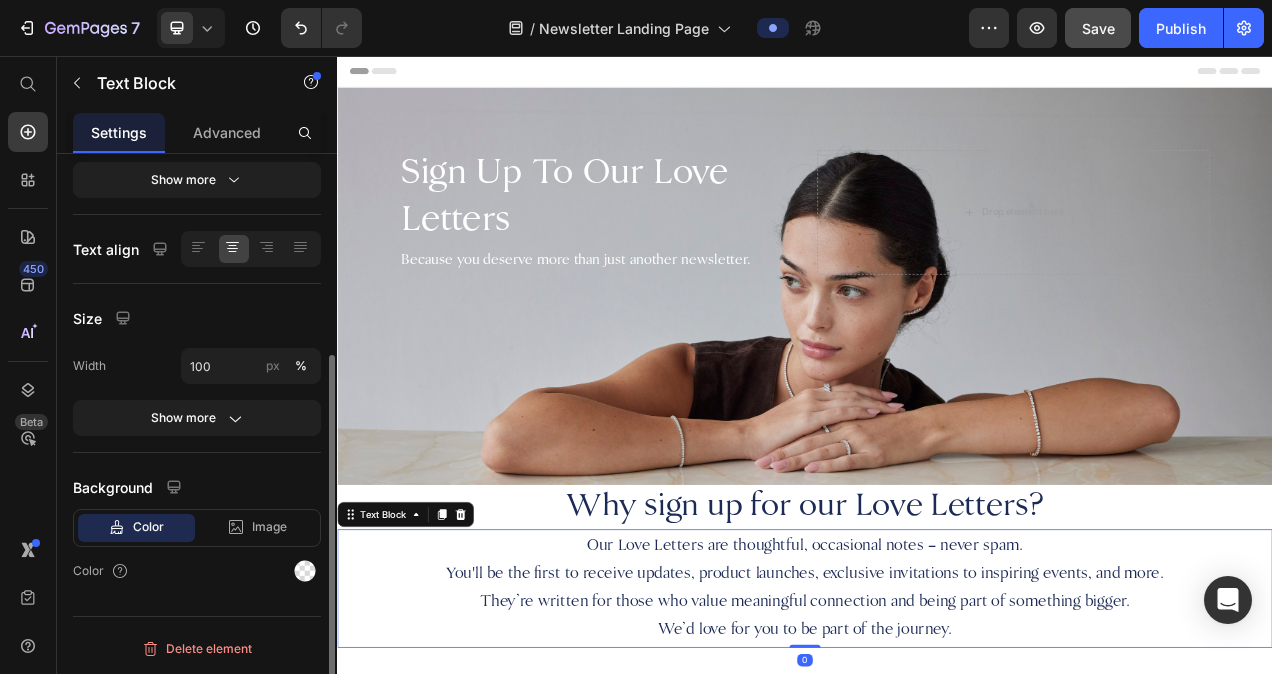 scroll, scrollTop: 0, scrollLeft: 0, axis: both 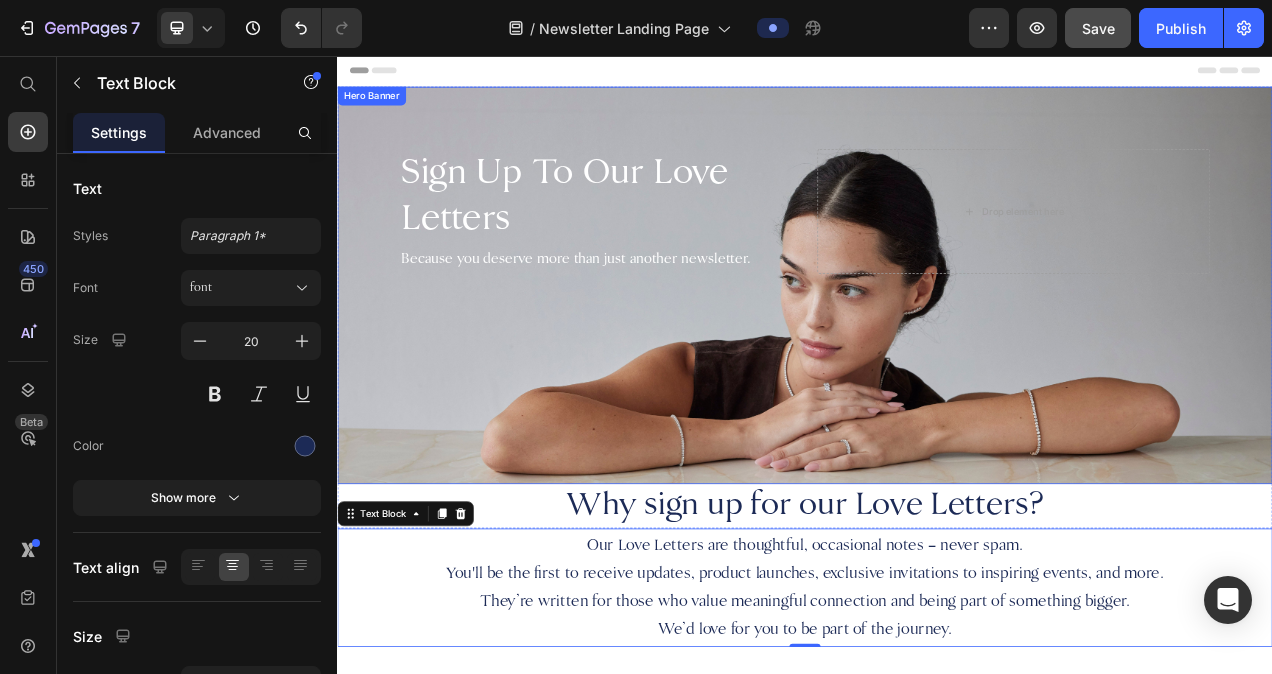 click at bounding box center [937, 351] 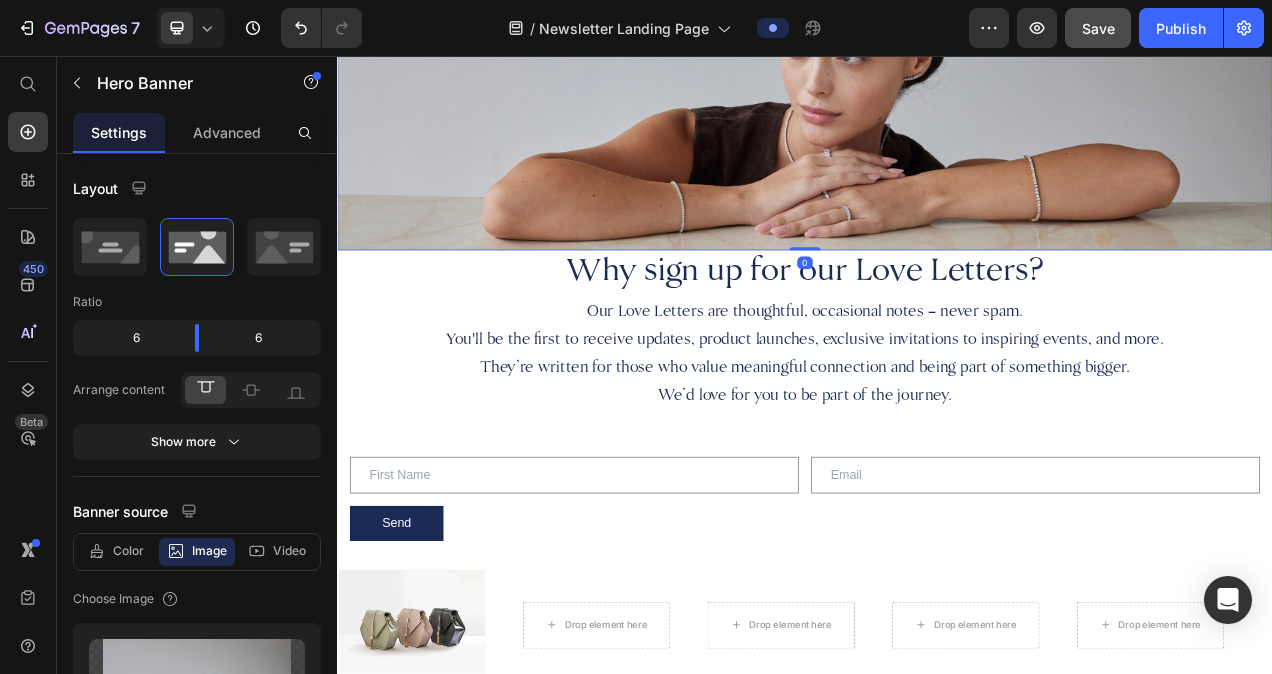 scroll, scrollTop: 302, scrollLeft: 0, axis: vertical 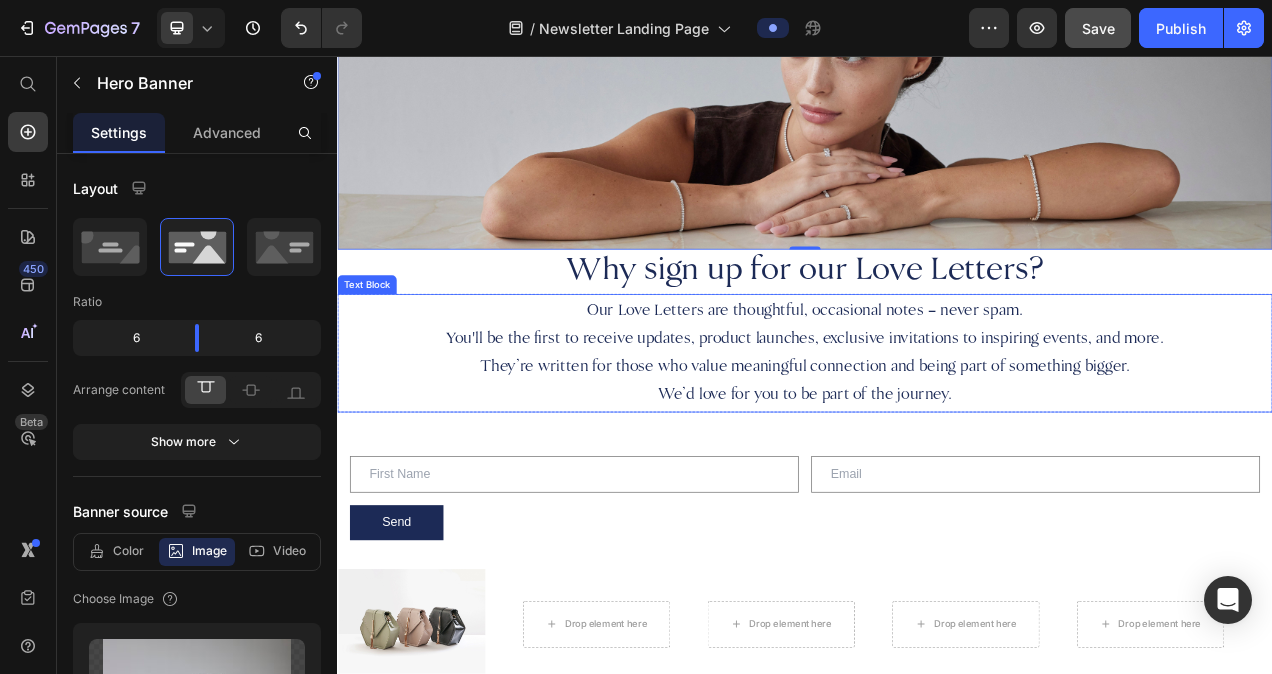 click on "We’d love for you to be part of the journey." at bounding box center (937, 492) 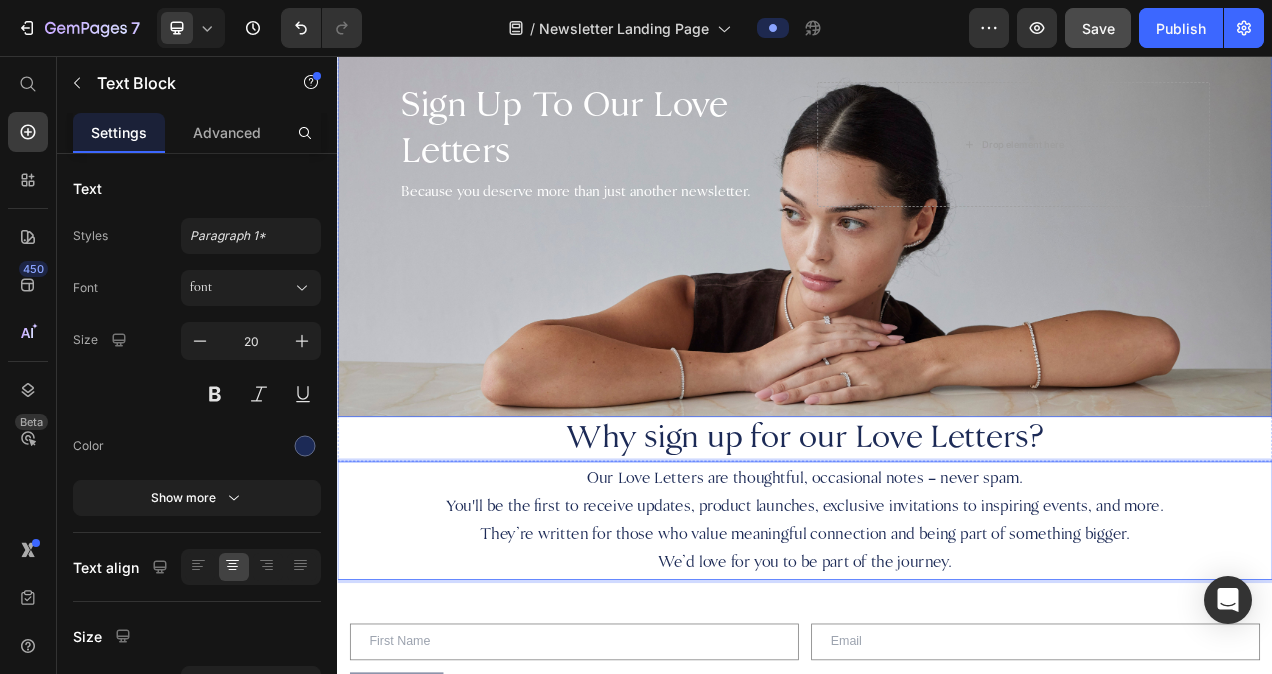 scroll, scrollTop: 0, scrollLeft: 0, axis: both 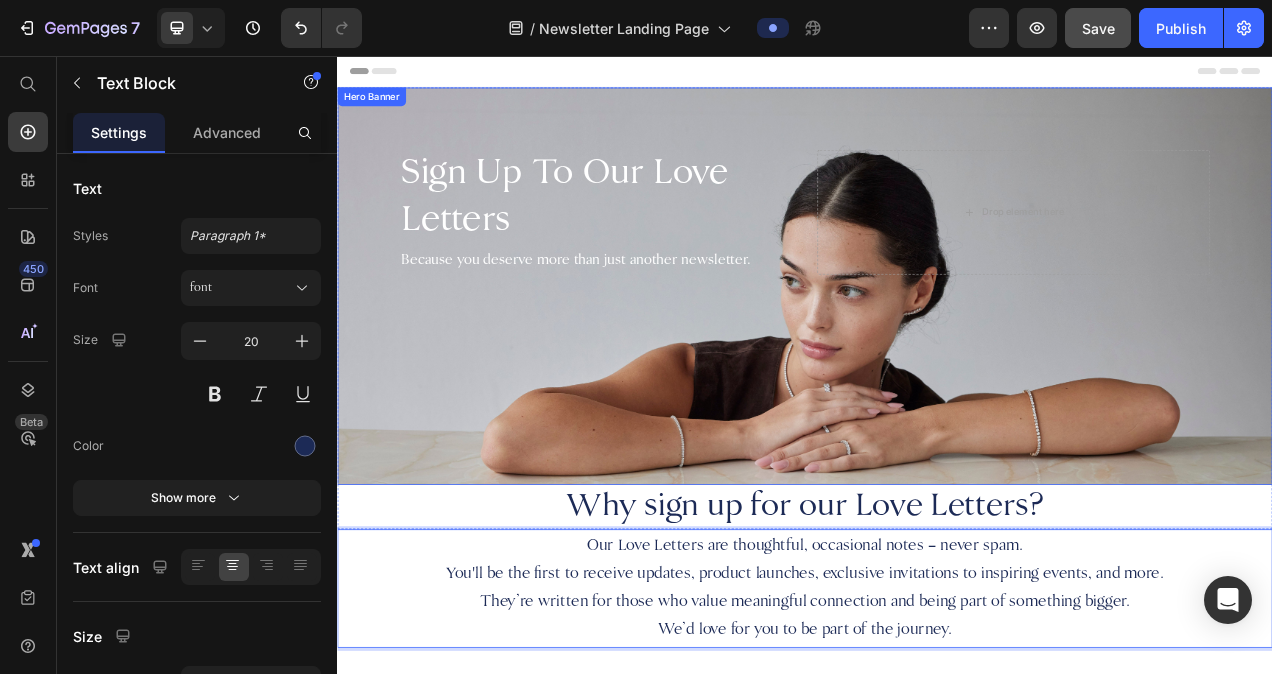 click on "Sign Up To Our Love Letters Heading Because you deserve more than just another newsletter. Text Block
Drop element here" at bounding box center [937, 257] 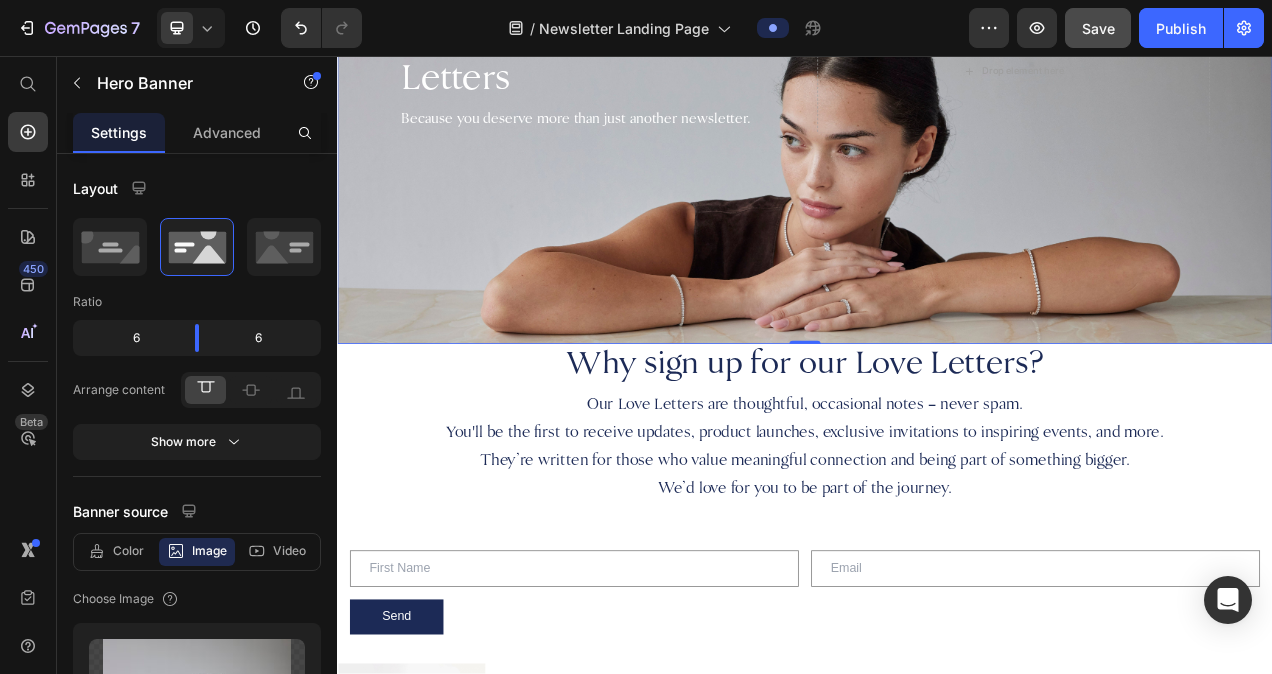 scroll, scrollTop: 182, scrollLeft: 0, axis: vertical 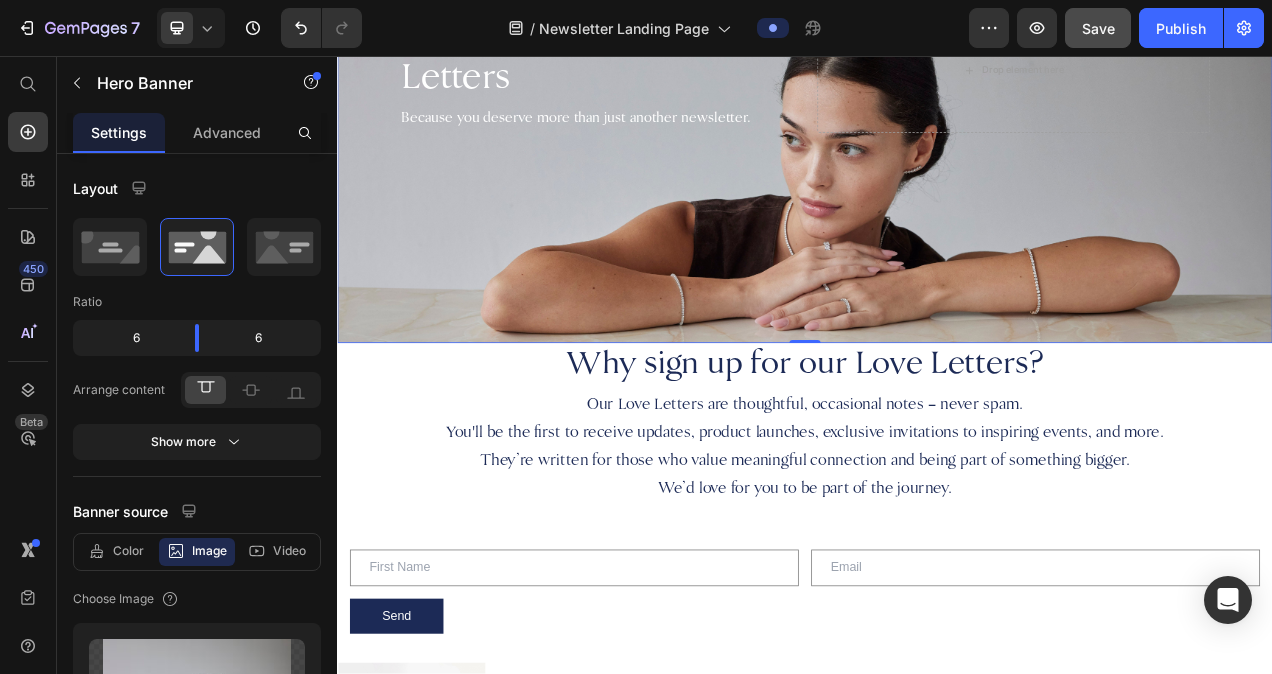 click on "Why sign up for our Love Letters?" at bounding box center (937, 453) 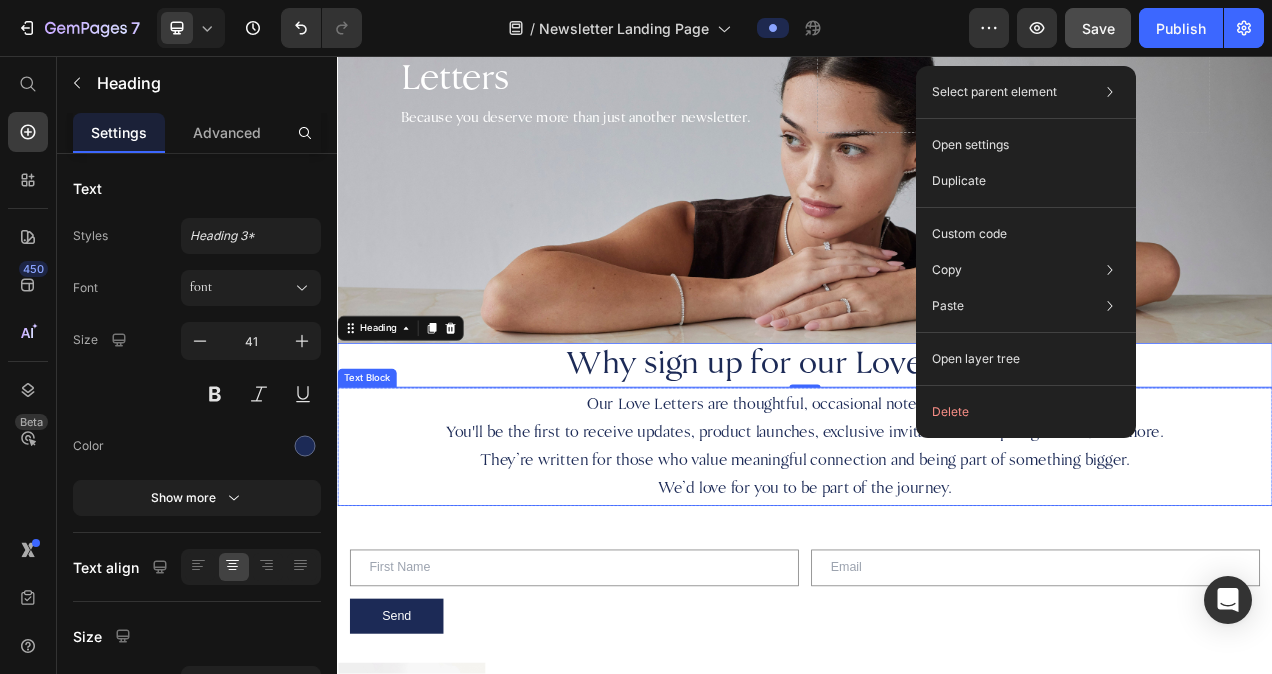 click on "We’d love for you to be part of the journey." at bounding box center (937, 612) 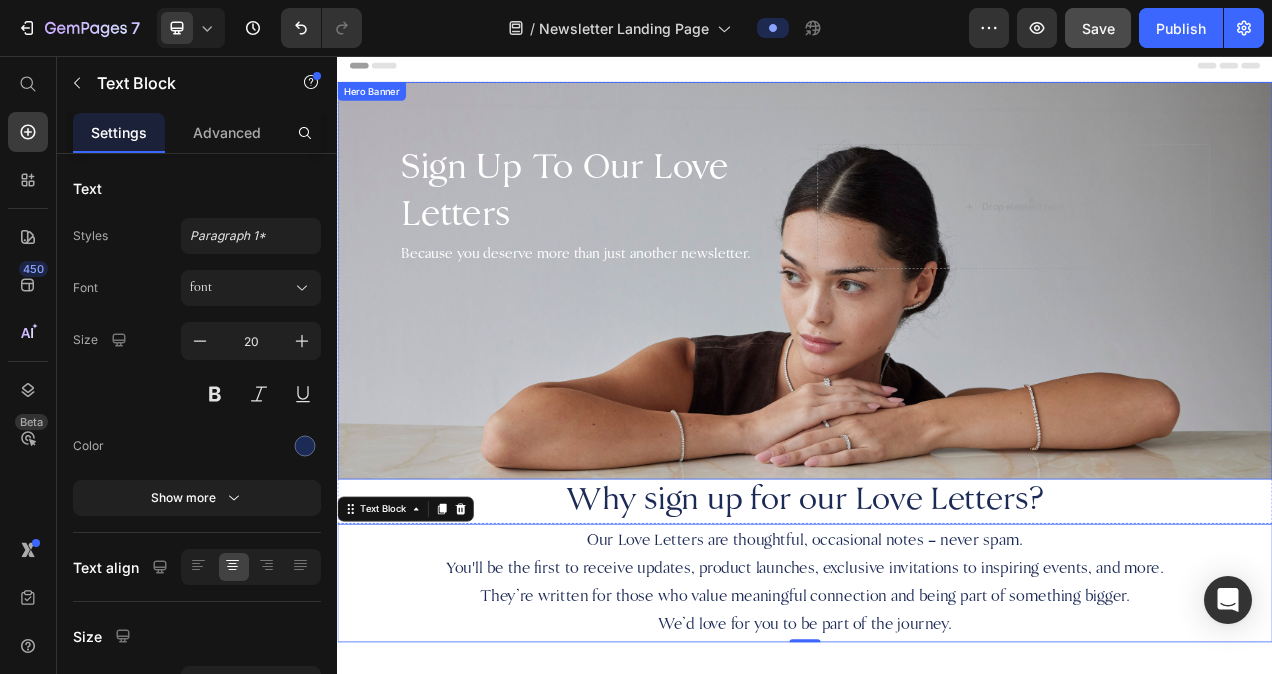 scroll, scrollTop: 8, scrollLeft: 0, axis: vertical 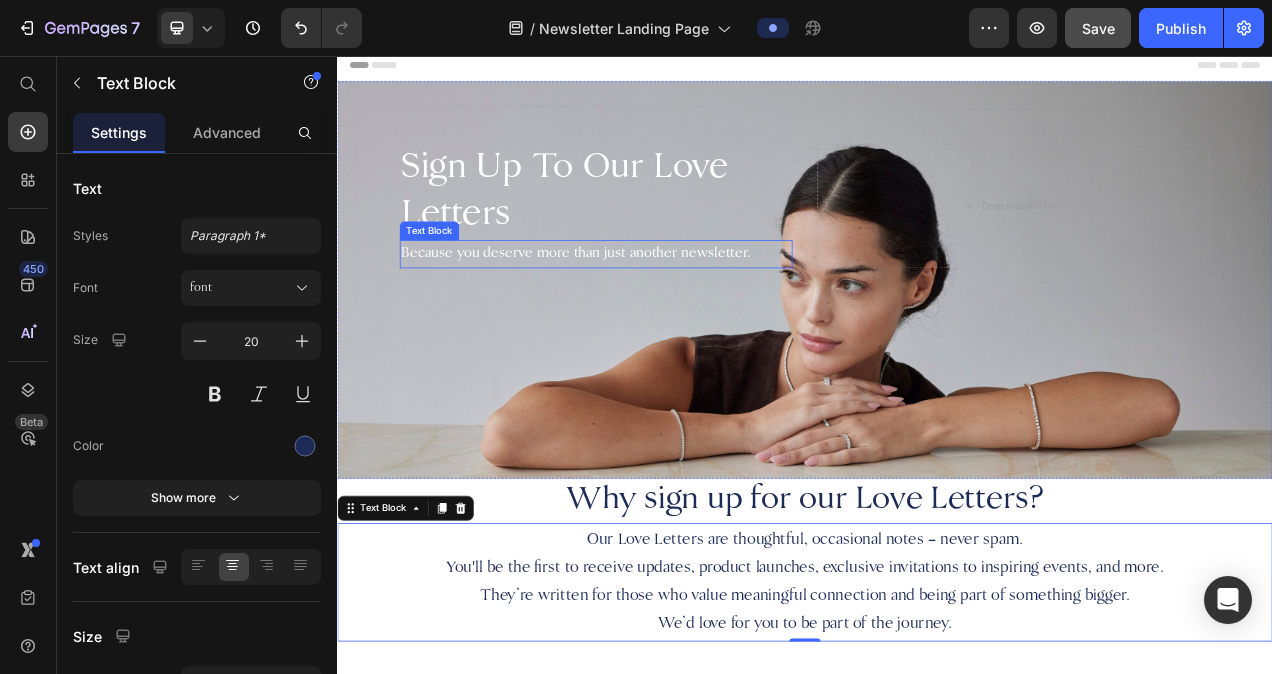 click on "Because you deserve more than just another newsletter." at bounding box center [669, 311] 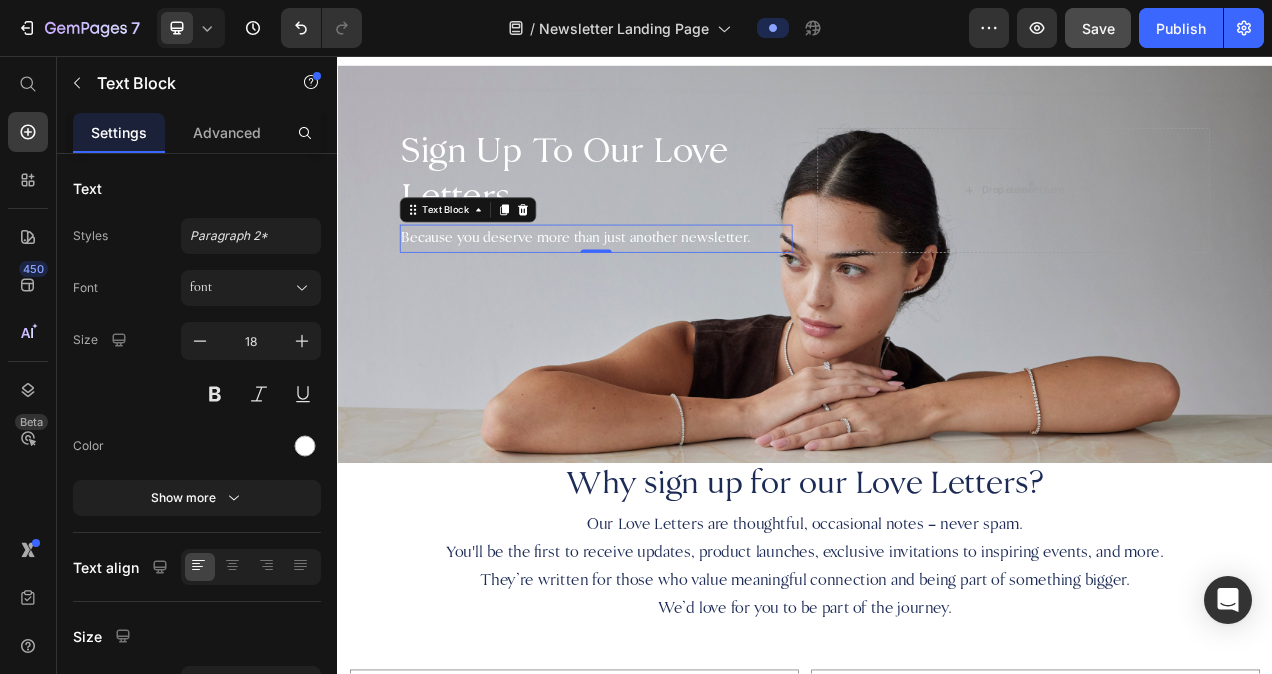 scroll, scrollTop: 0, scrollLeft: 0, axis: both 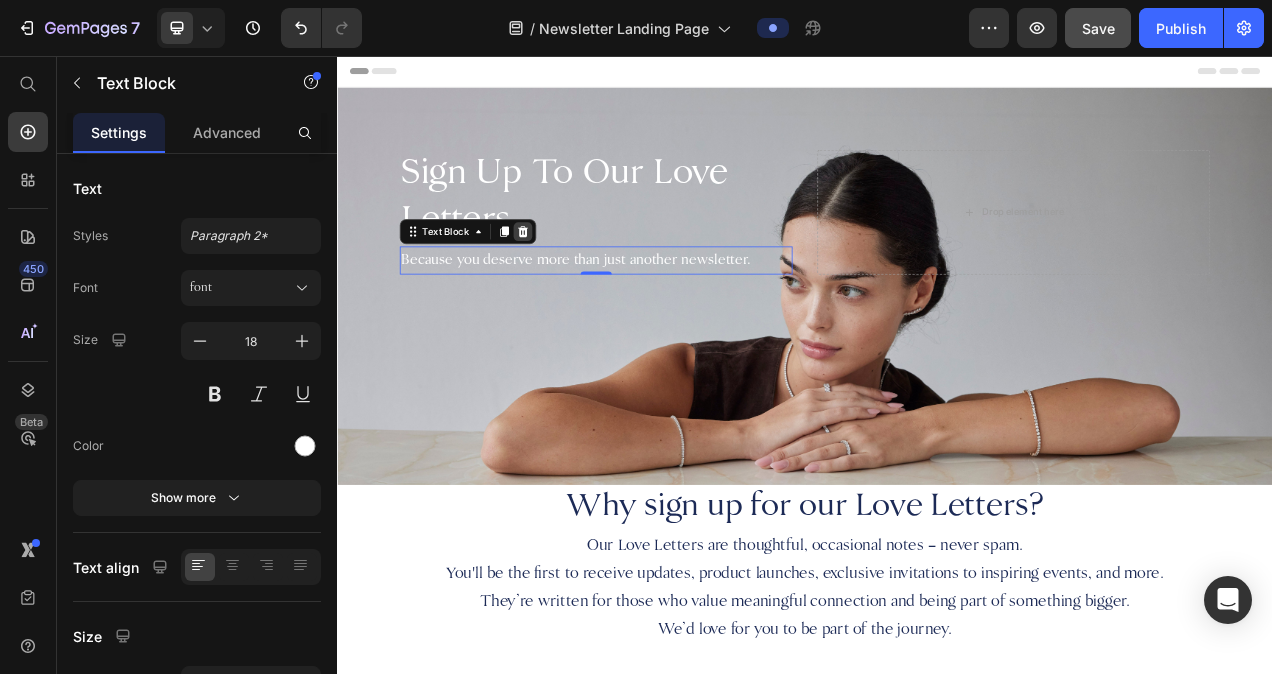 click 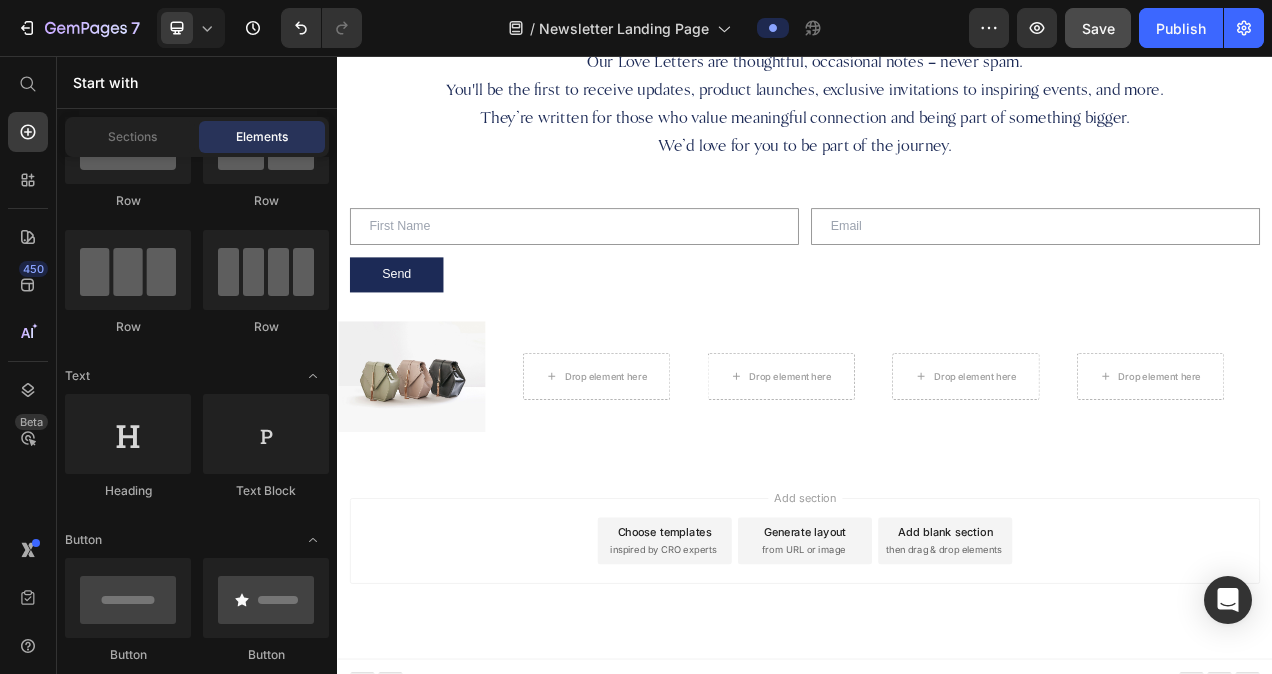 scroll, scrollTop: 610, scrollLeft: 0, axis: vertical 